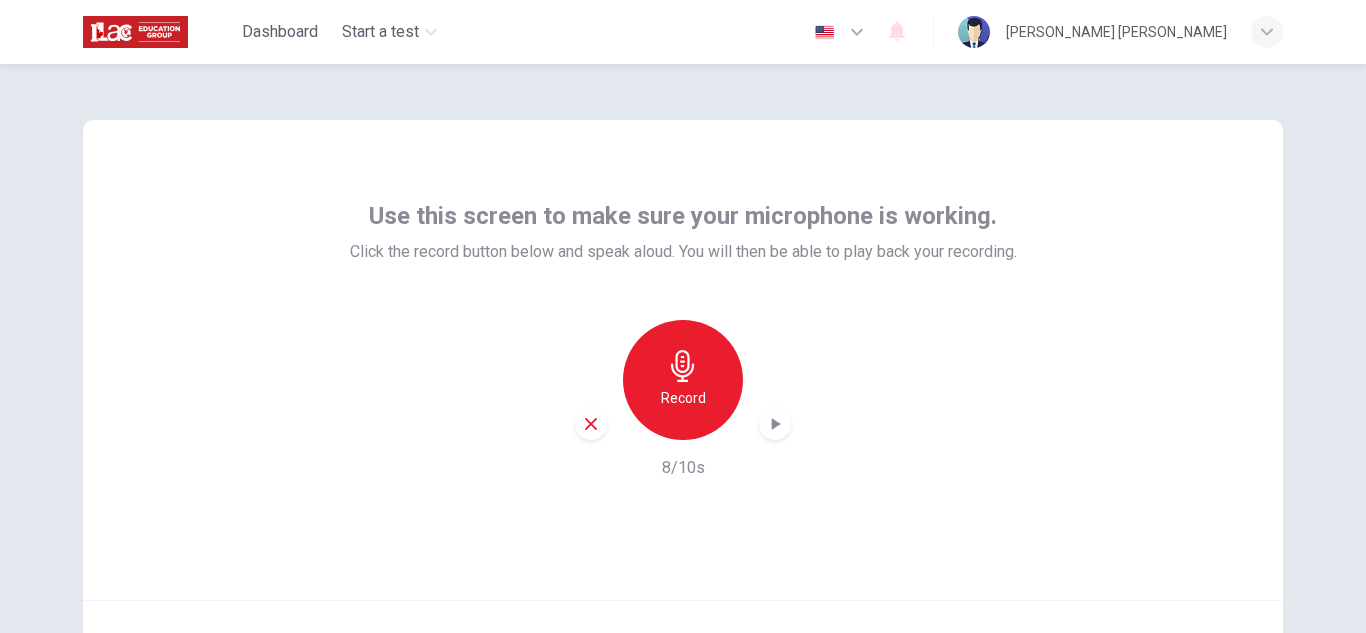 scroll, scrollTop: 0, scrollLeft: 0, axis: both 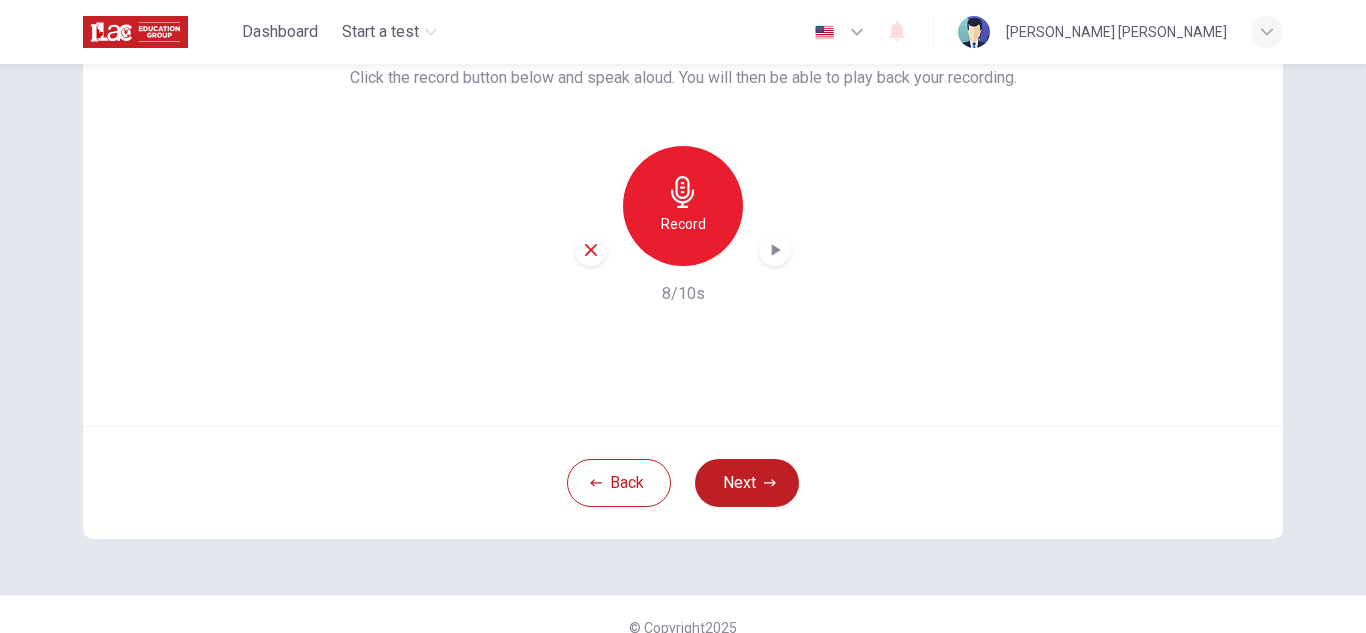 click on "Record" at bounding box center [683, 224] 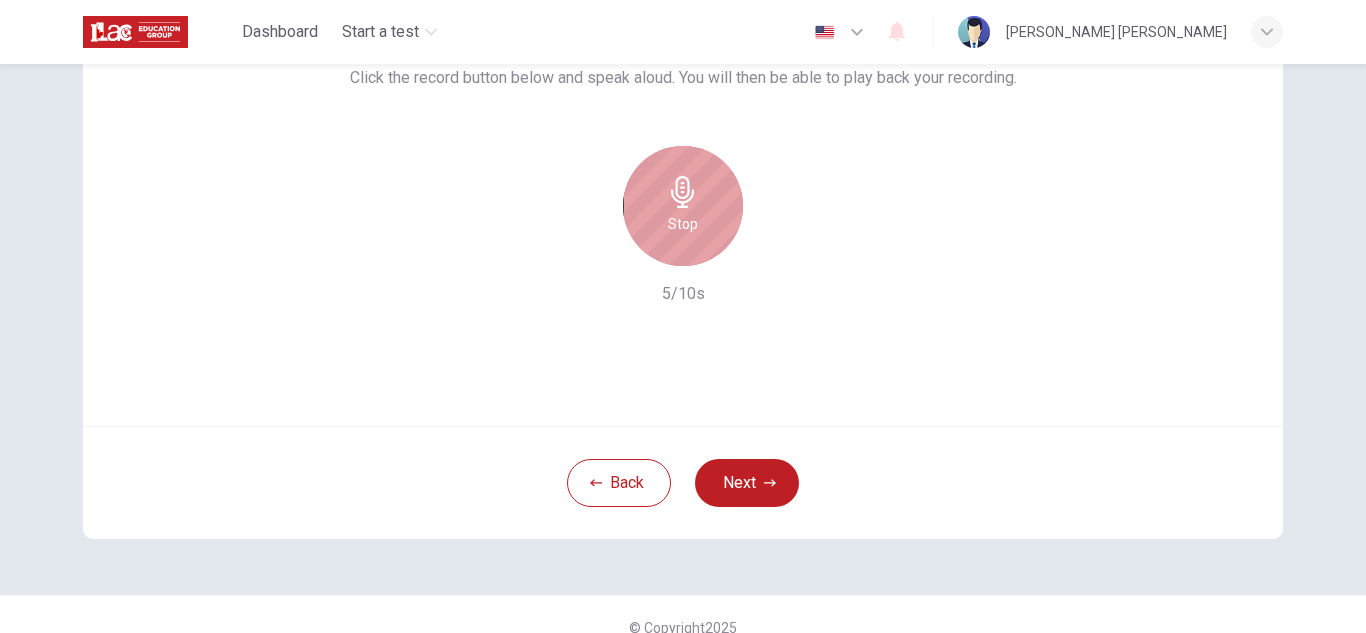 click on "Stop" at bounding box center (683, 224) 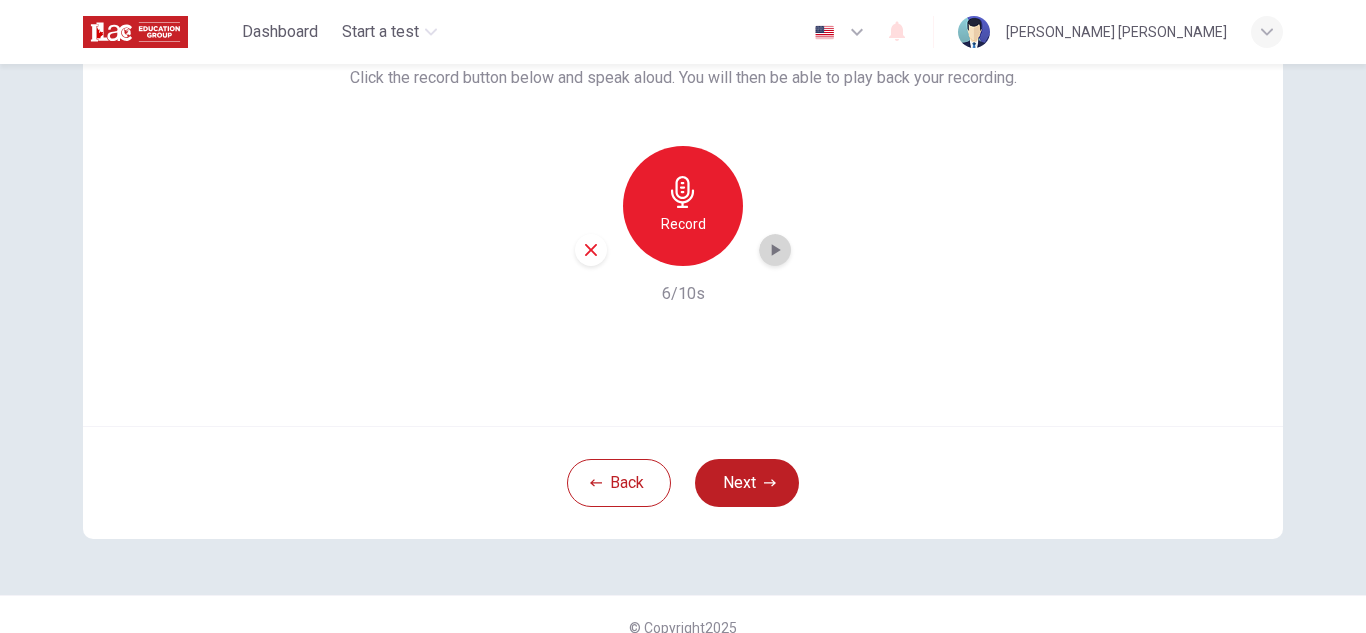 click 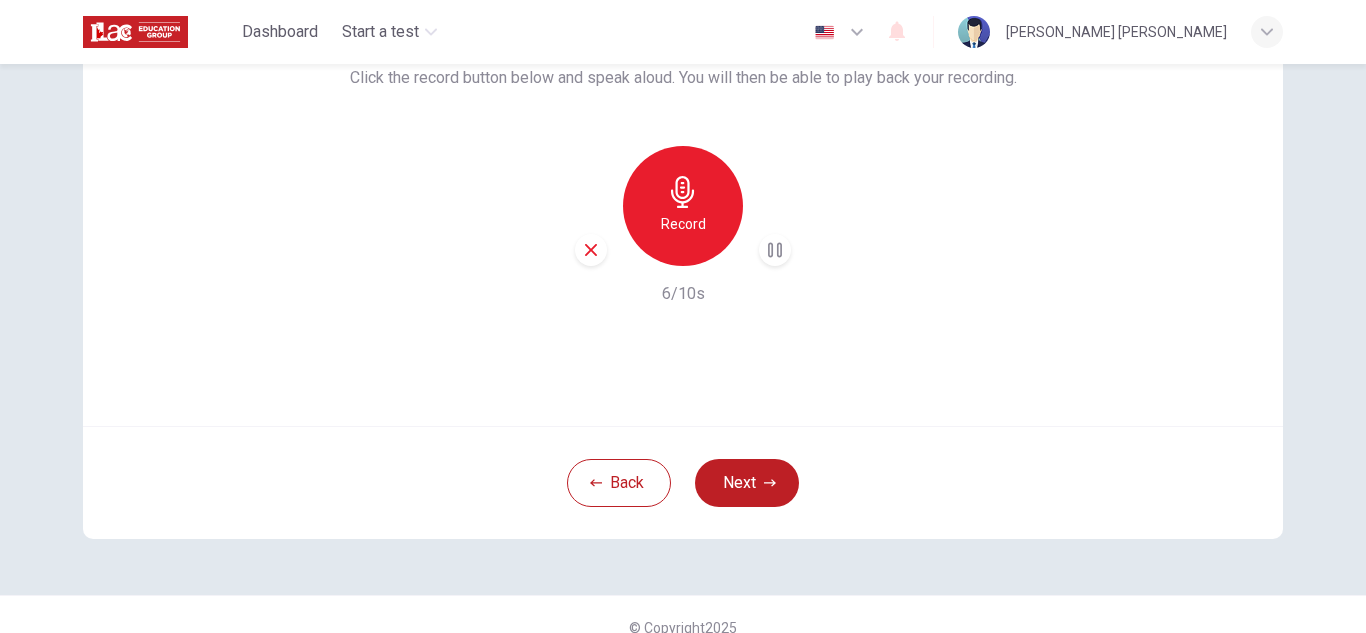 click 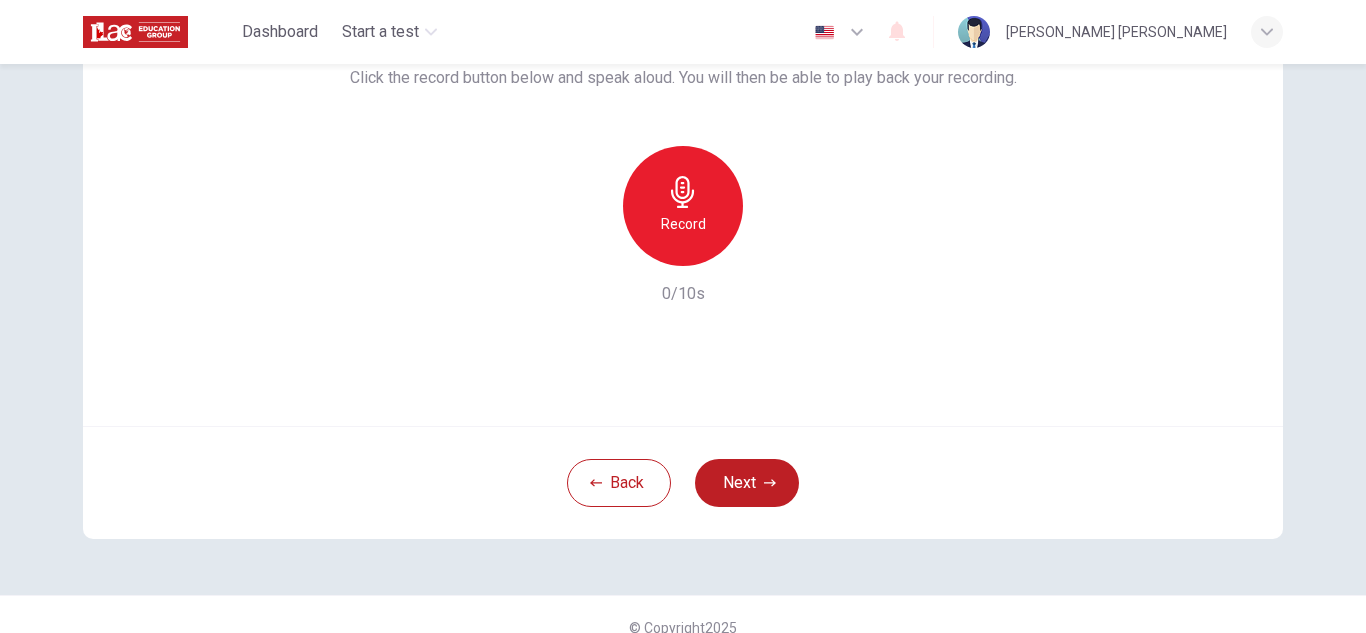 click 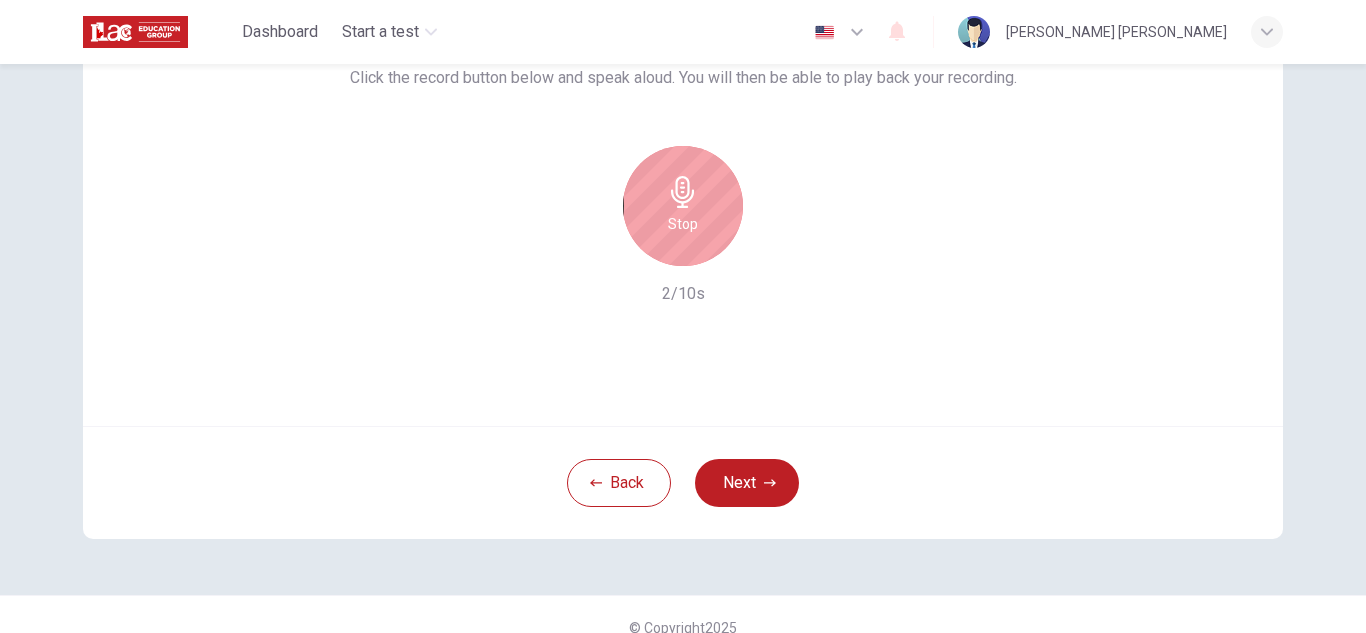 click 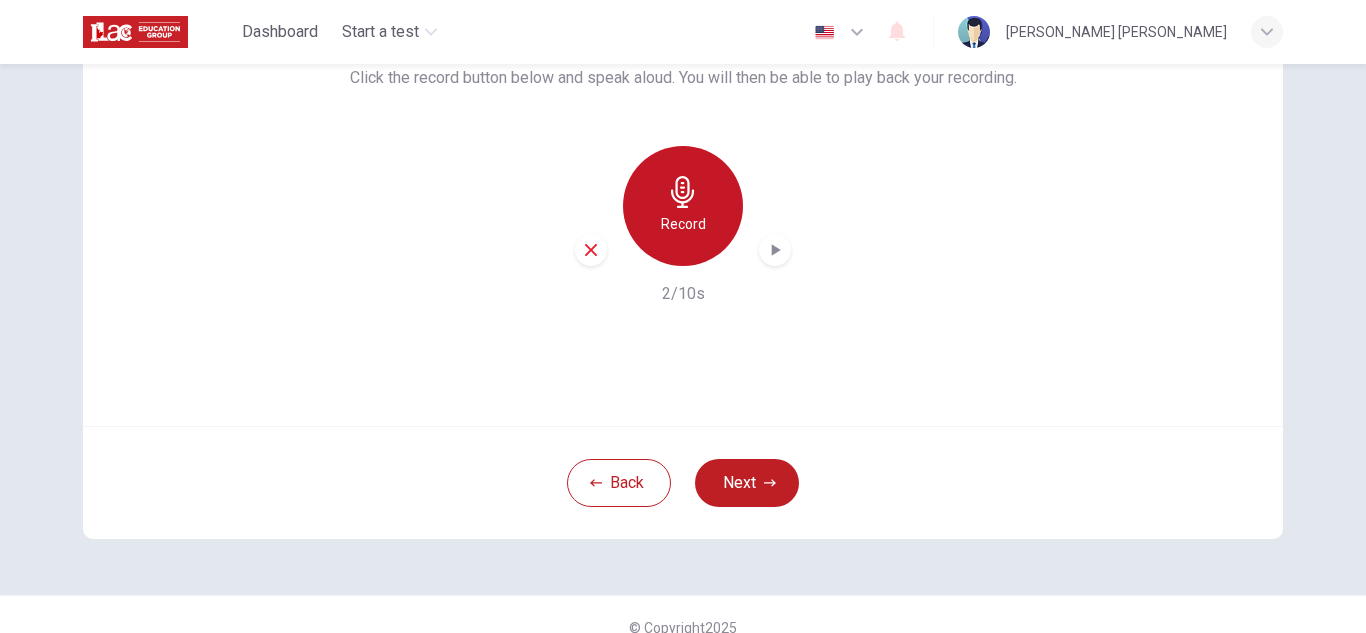 click 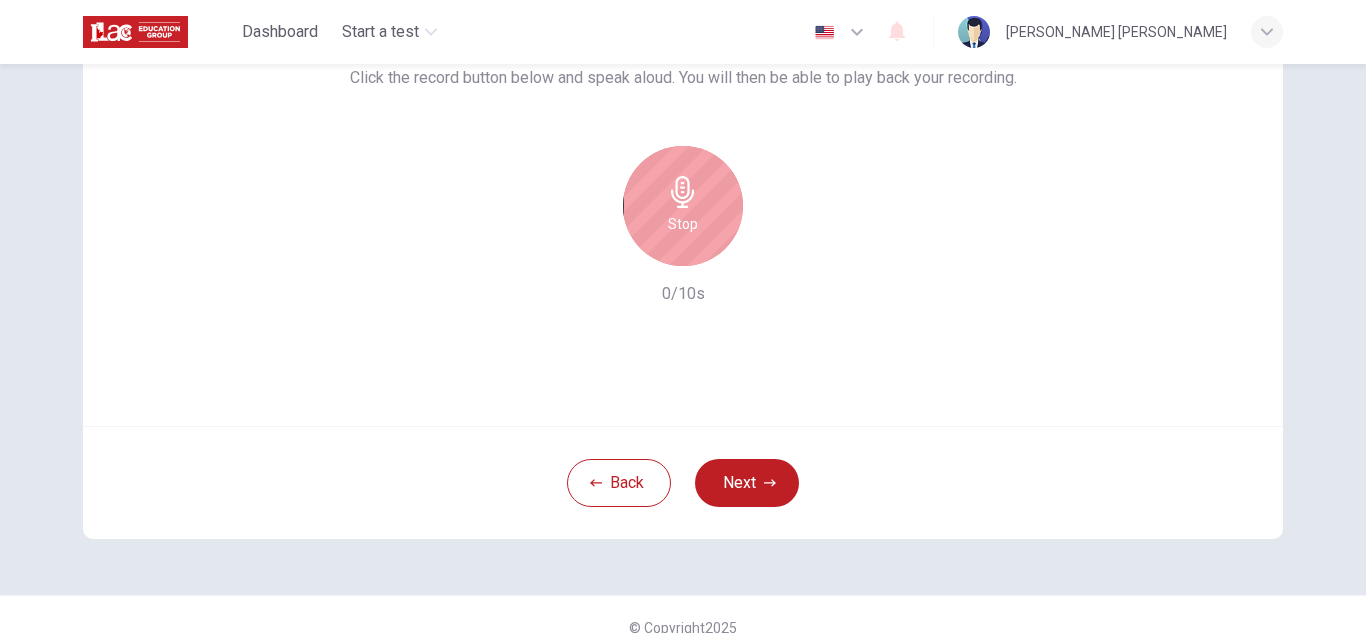 click on "Stop" at bounding box center (683, 206) 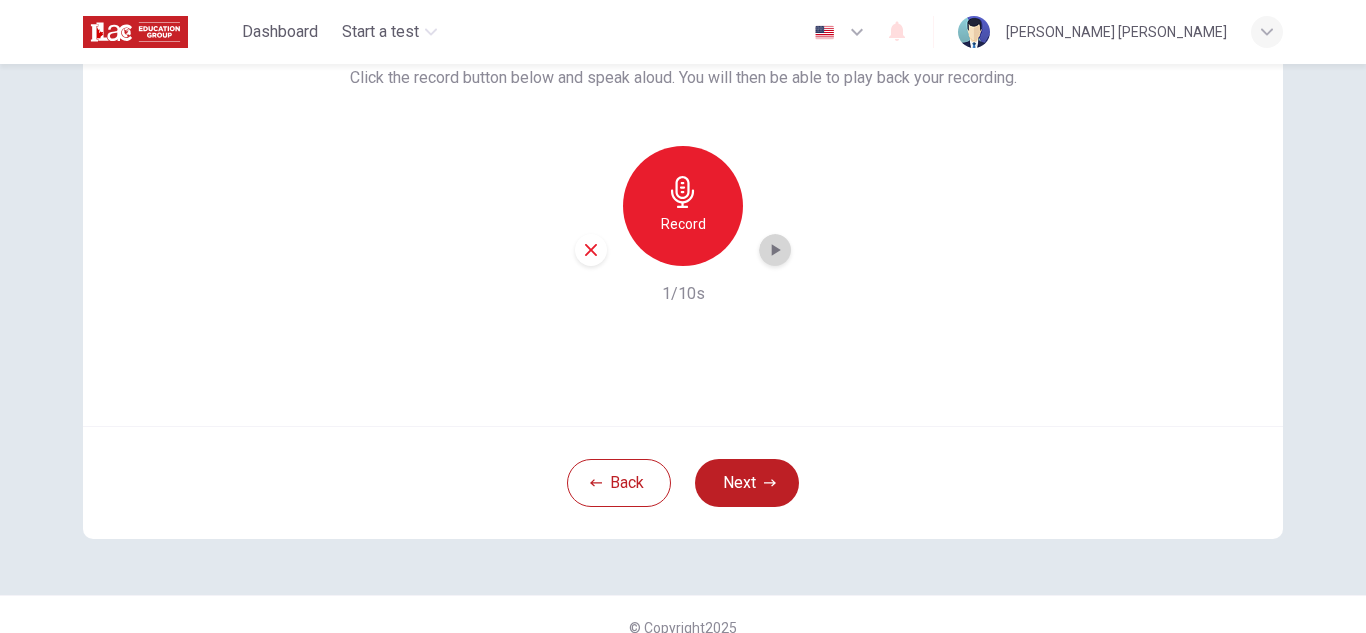 click 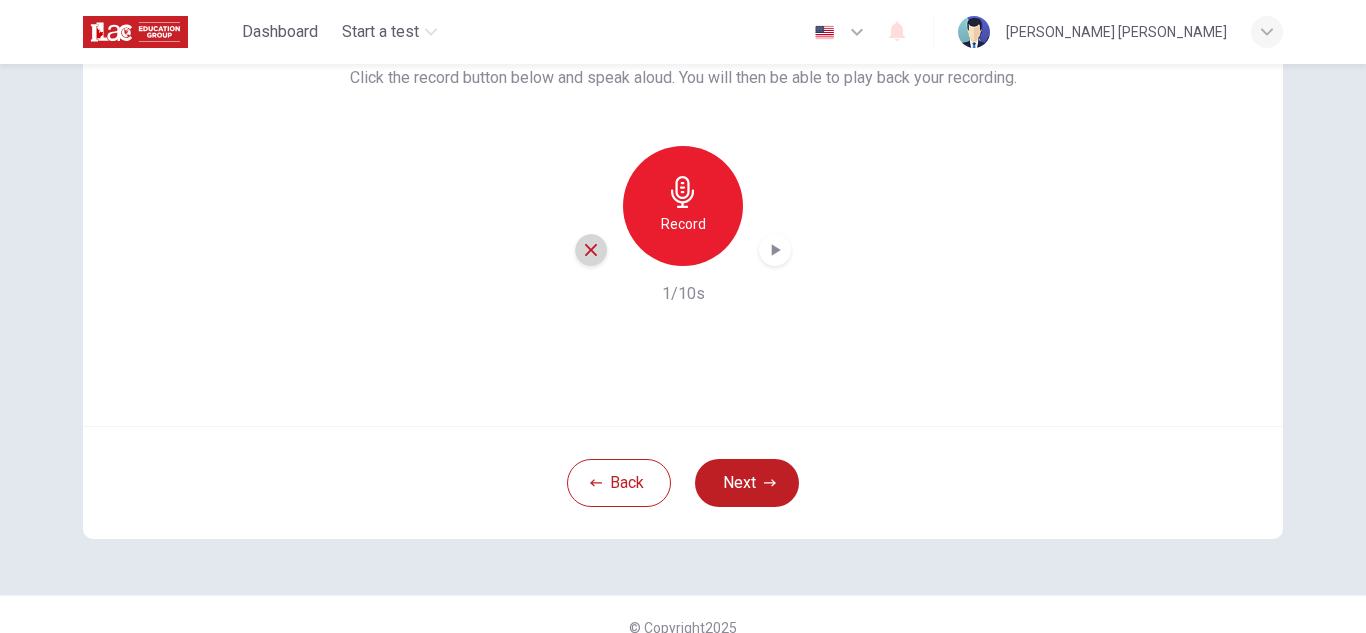 click 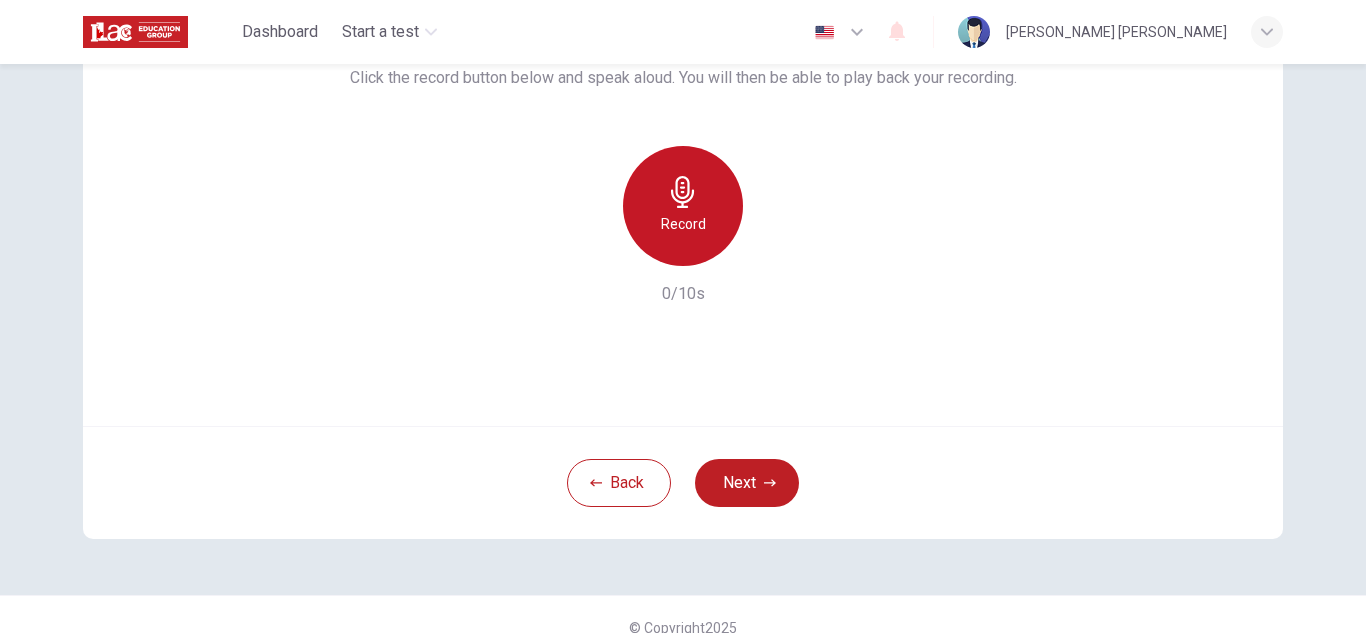 click on "Record" at bounding box center (683, 224) 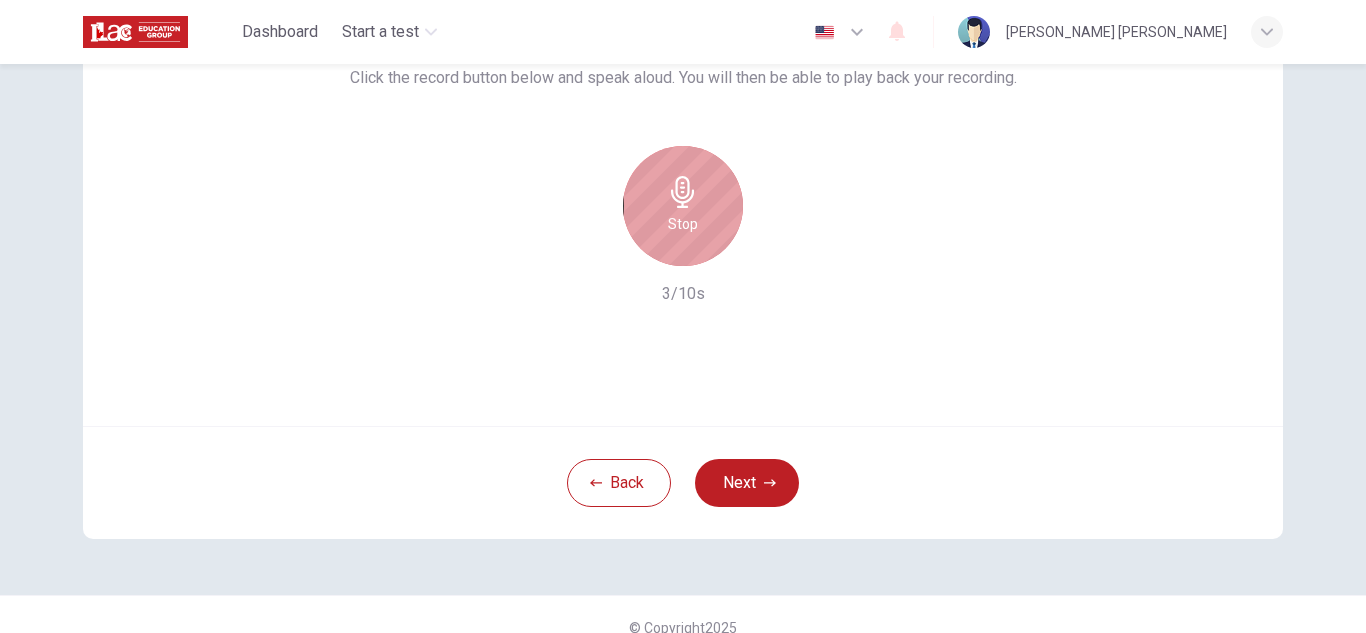 click on "Stop" at bounding box center [683, 206] 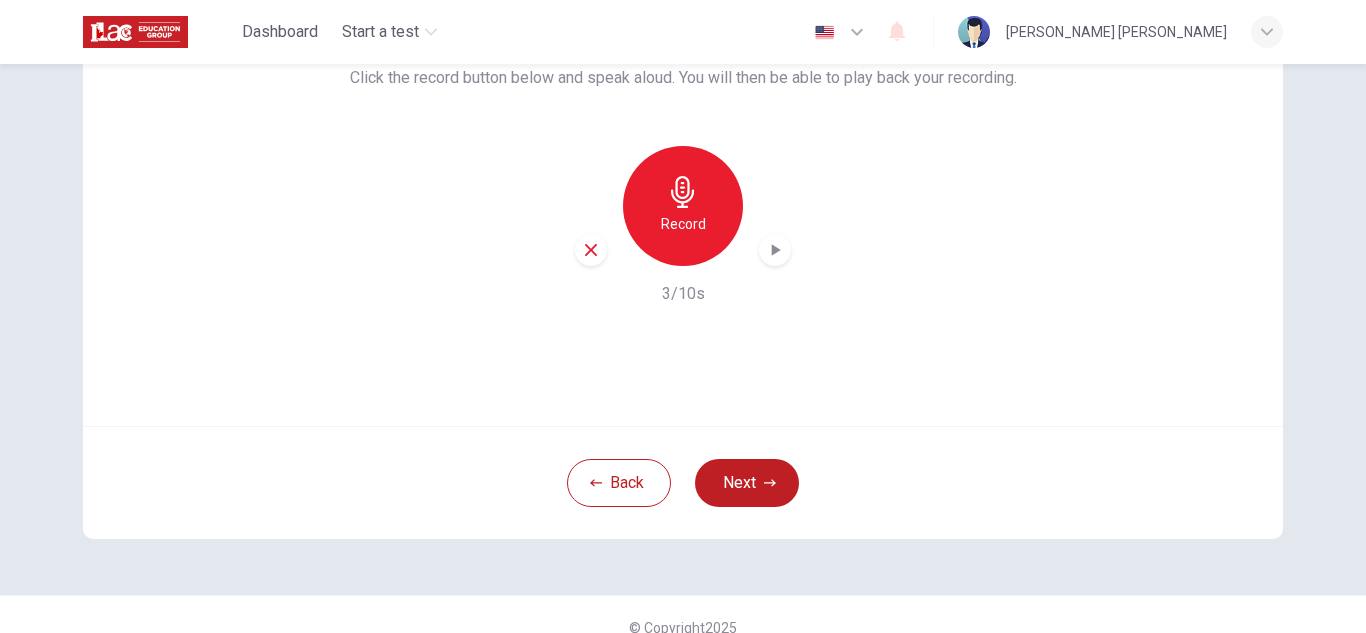 click 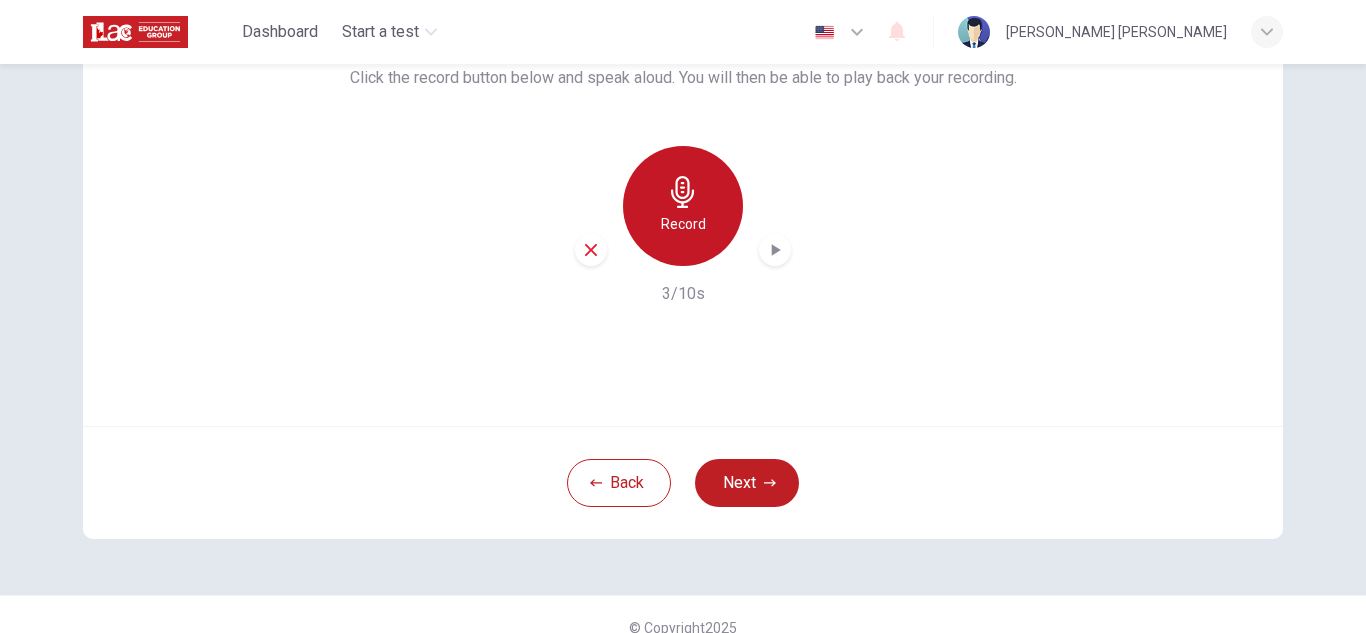 click on "Record" at bounding box center [683, 206] 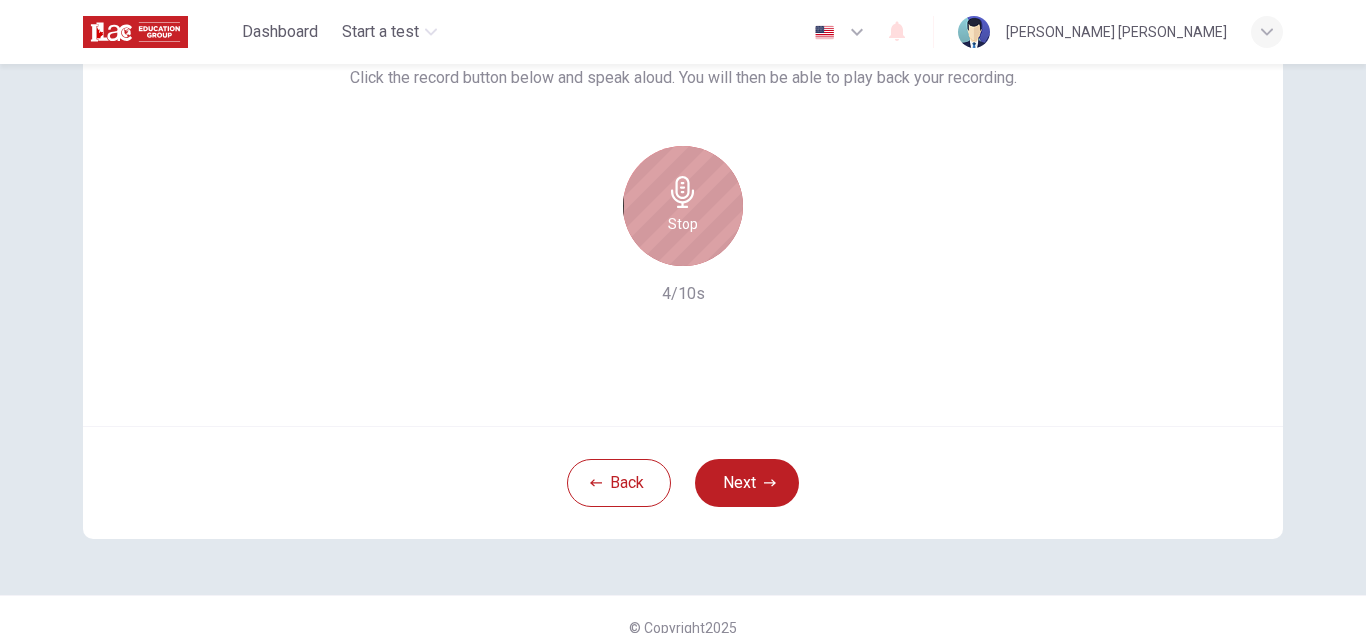 click on "Stop" at bounding box center [683, 206] 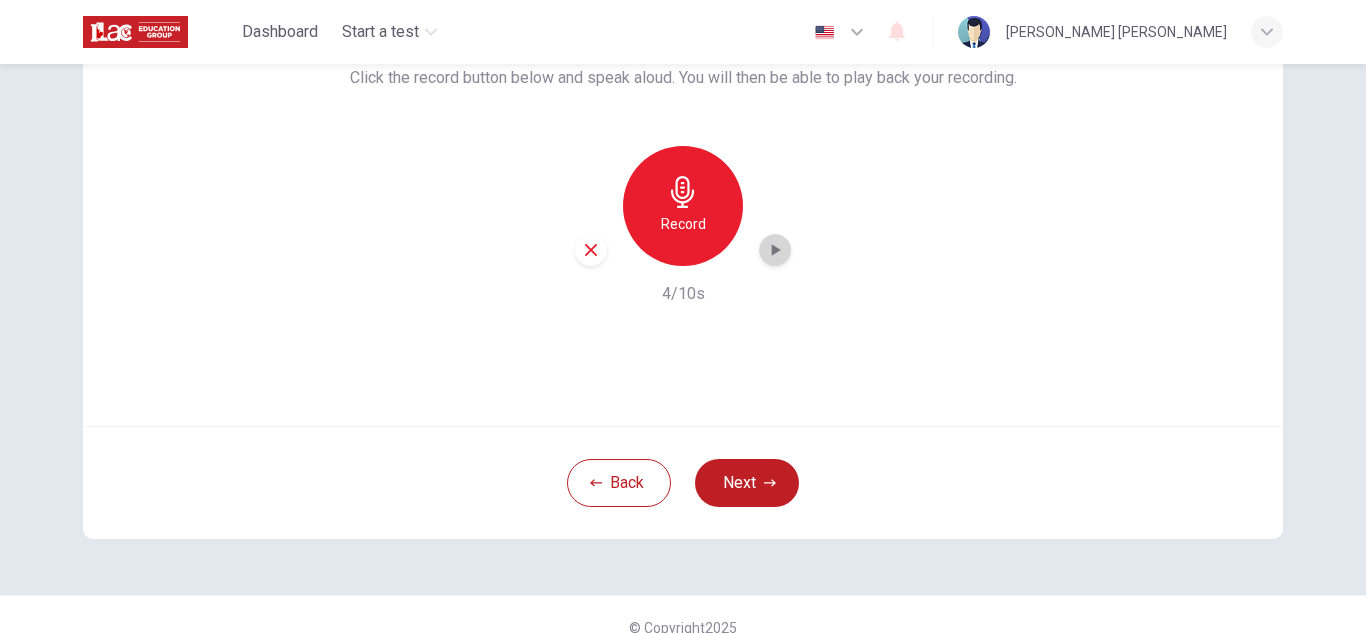 click 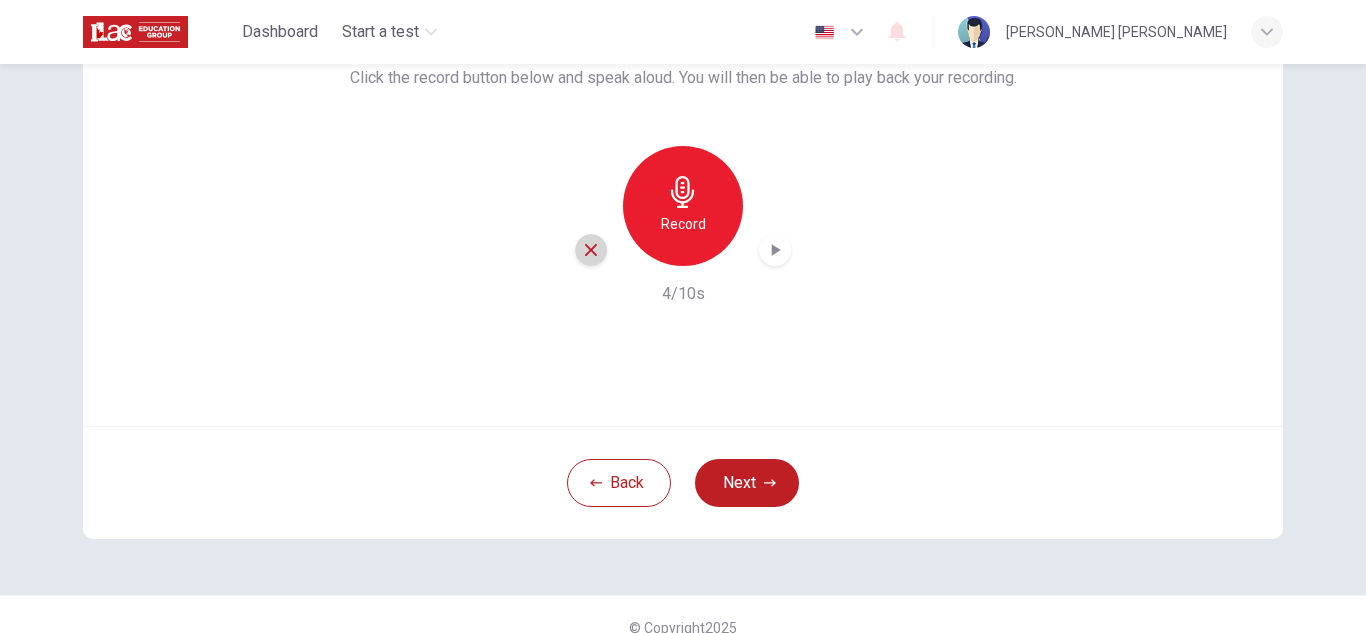 click 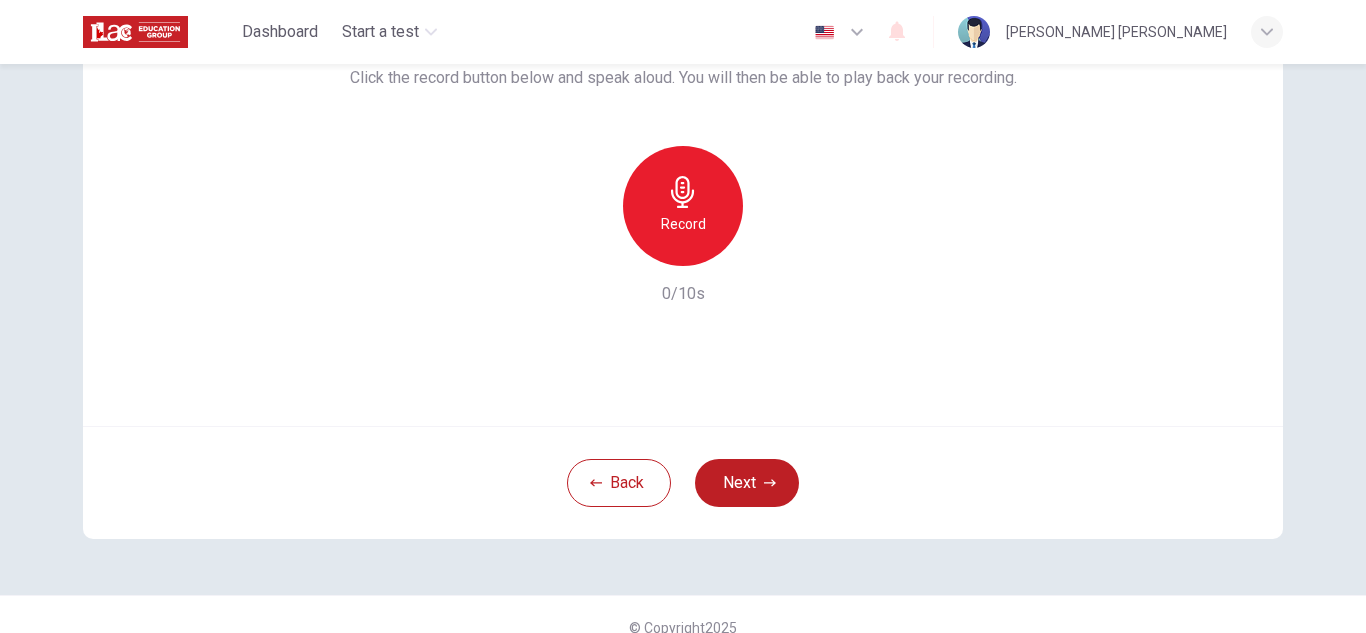click on "Record" at bounding box center (683, 224) 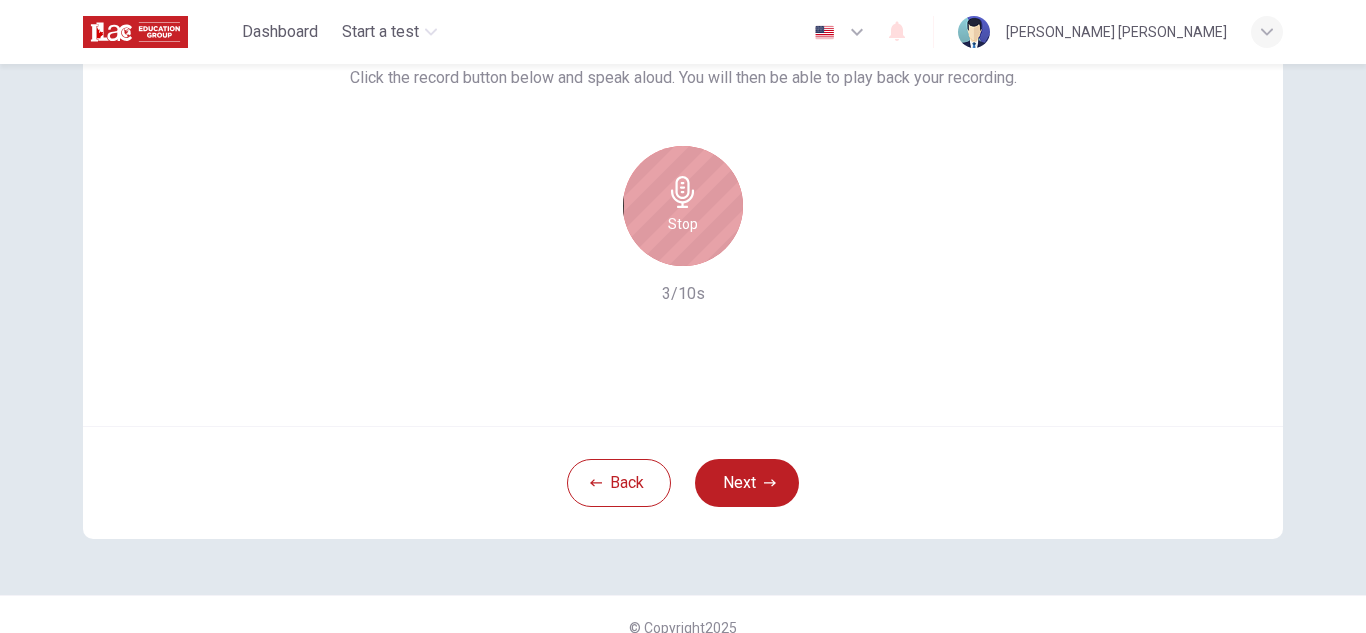 click on "Stop" at bounding box center [683, 224] 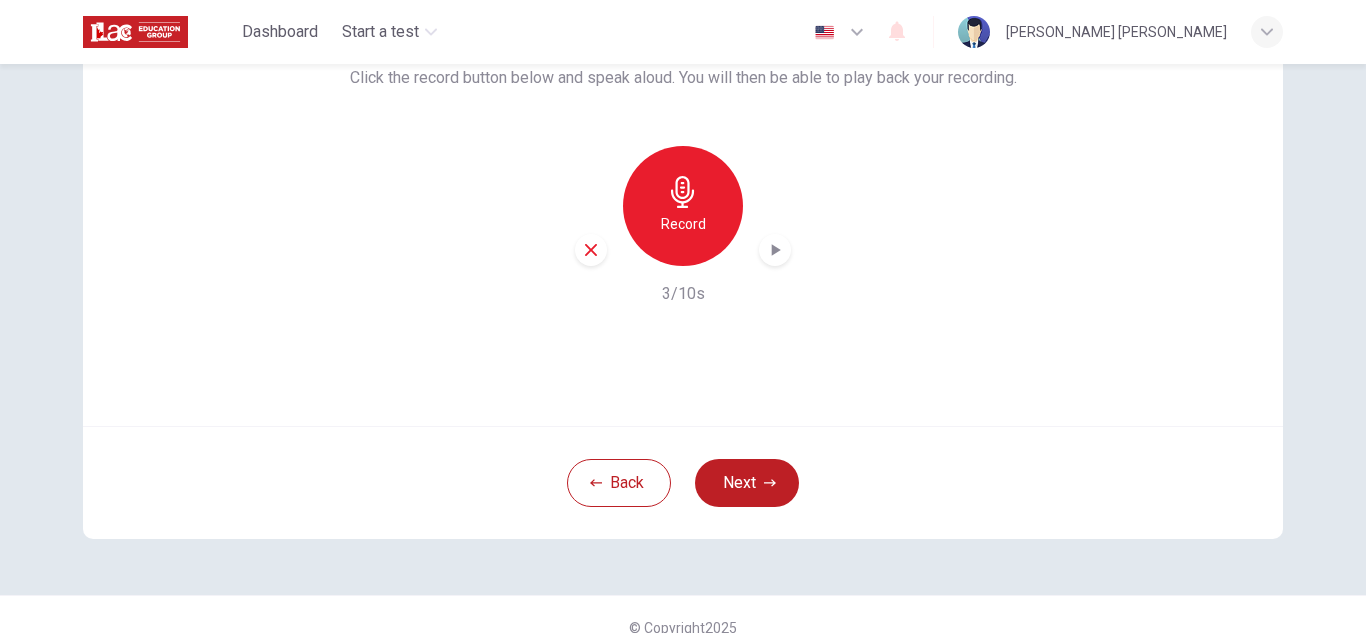 type 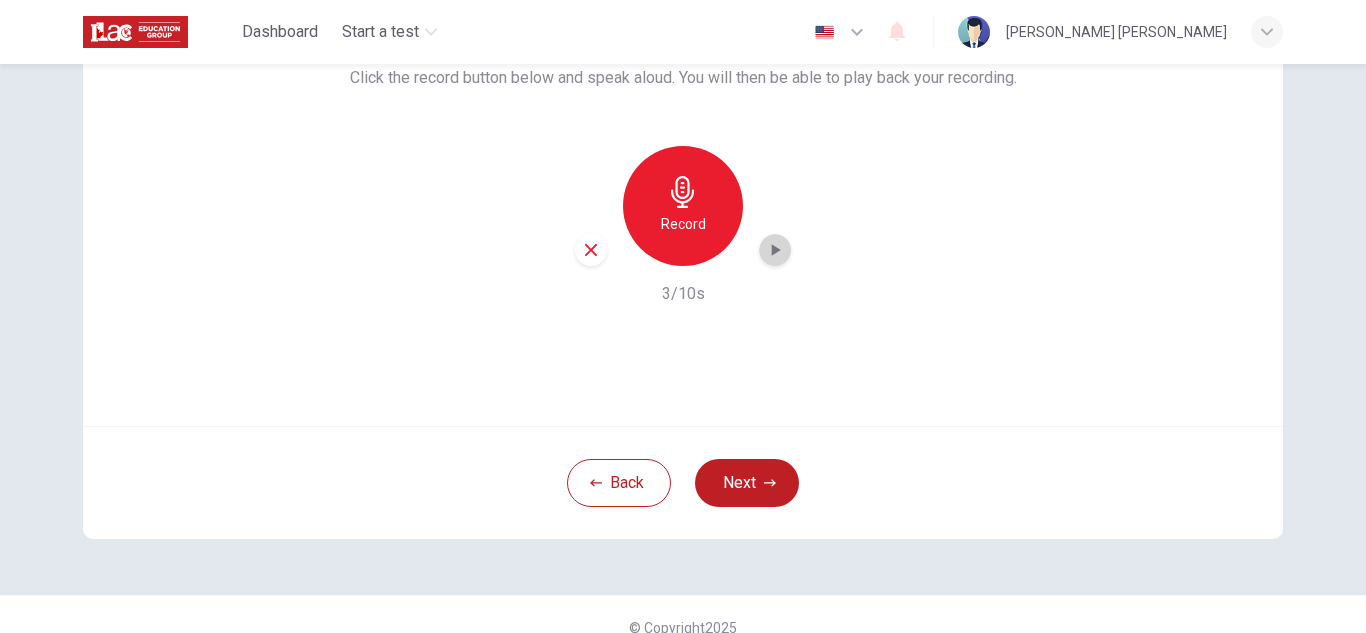 click 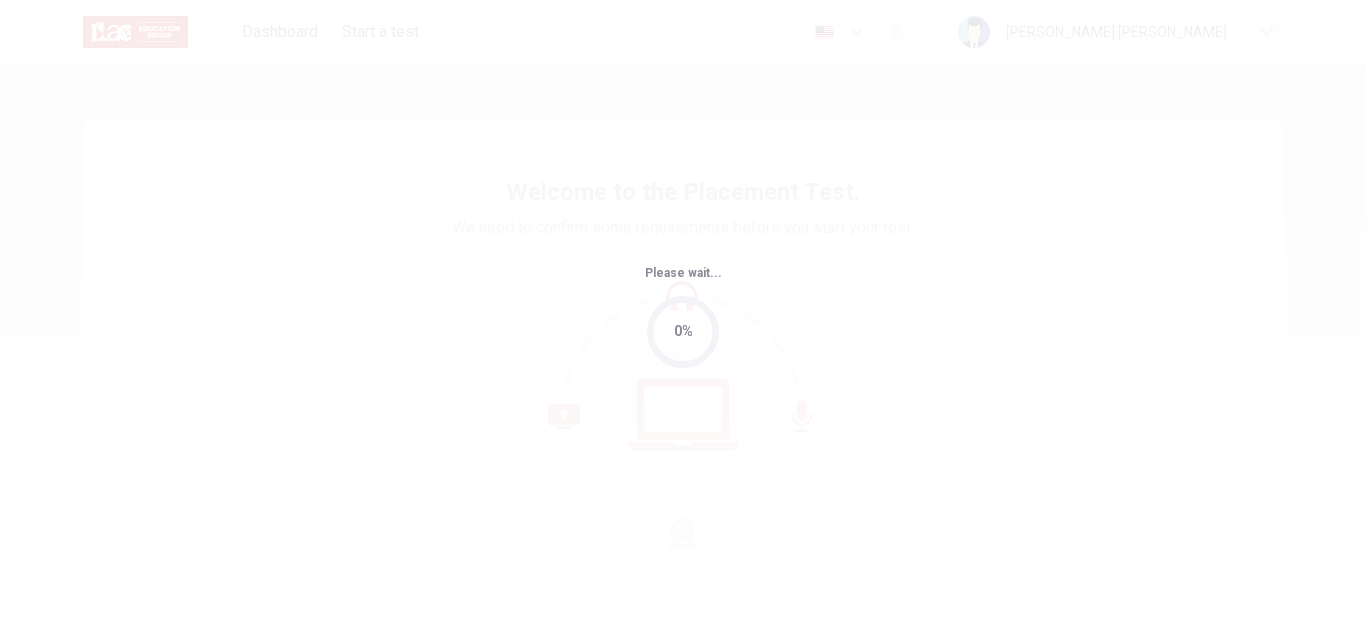 scroll, scrollTop: 0, scrollLeft: 0, axis: both 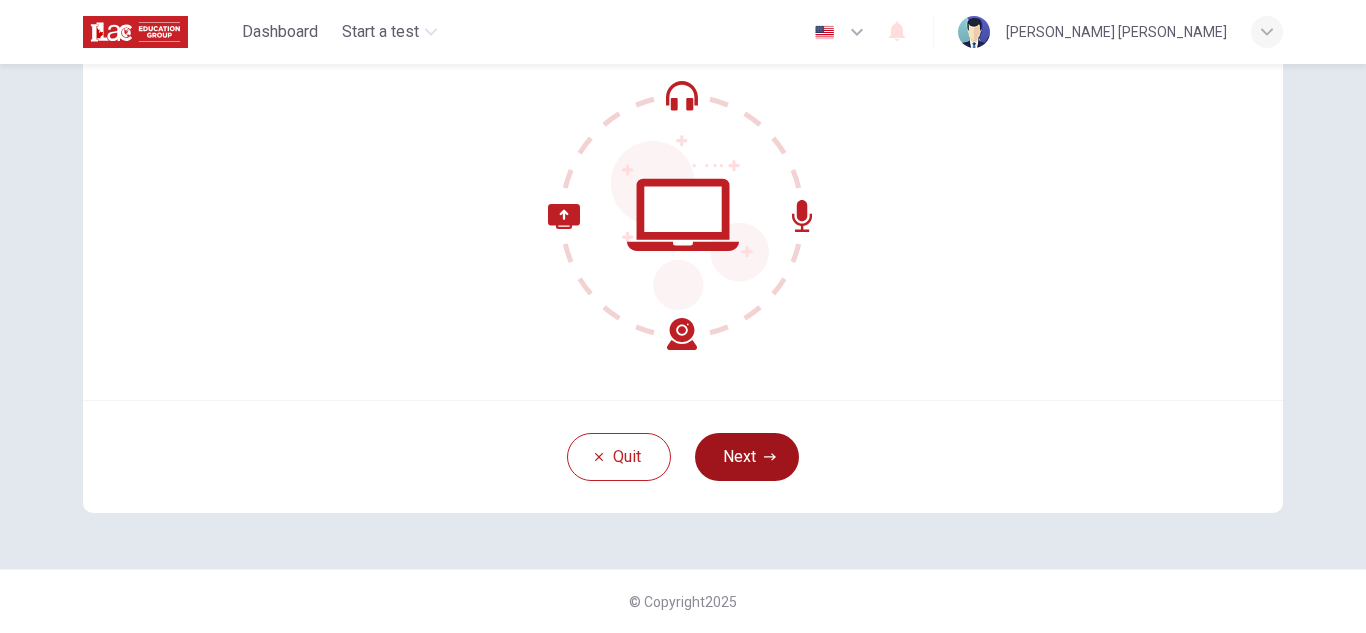 click on "Next" at bounding box center (747, 457) 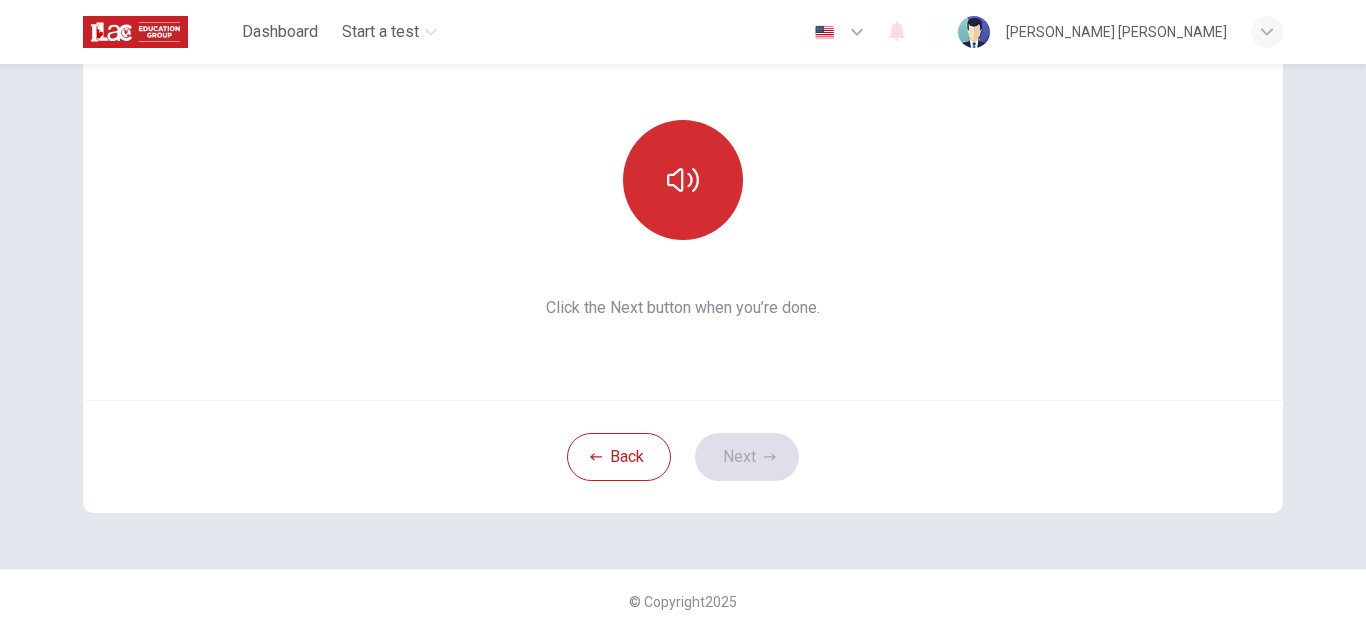 click at bounding box center [683, 180] 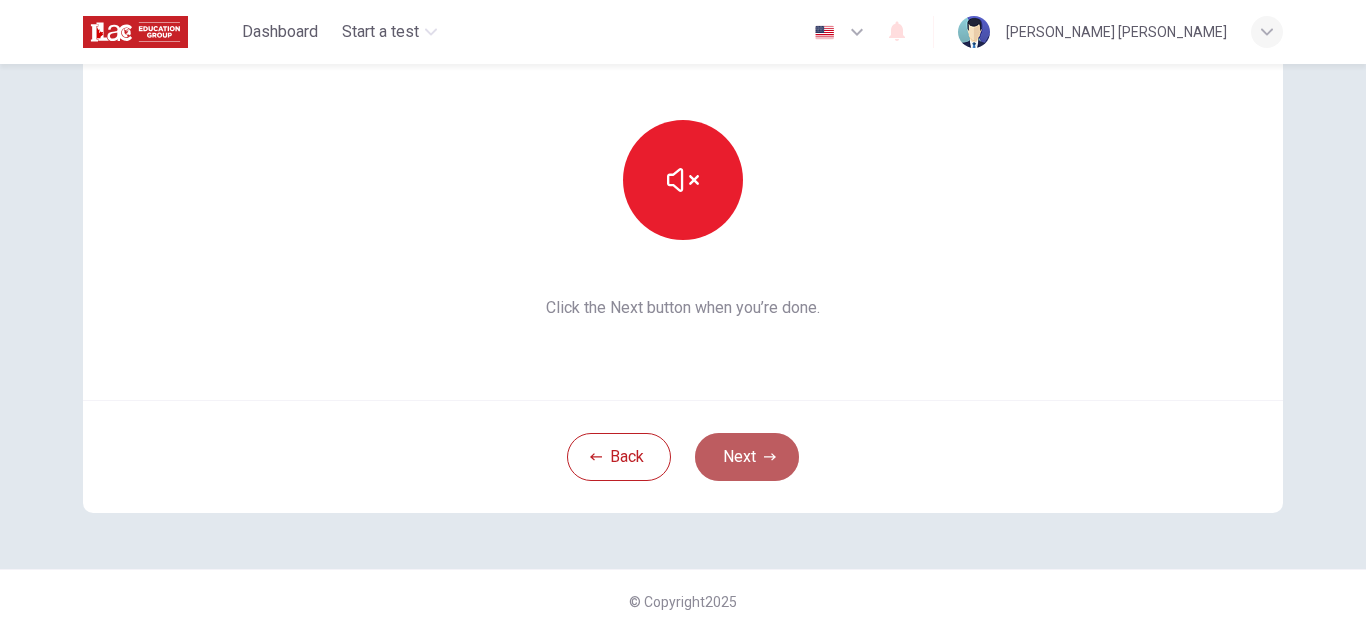 click on "Next" at bounding box center [747, 457] 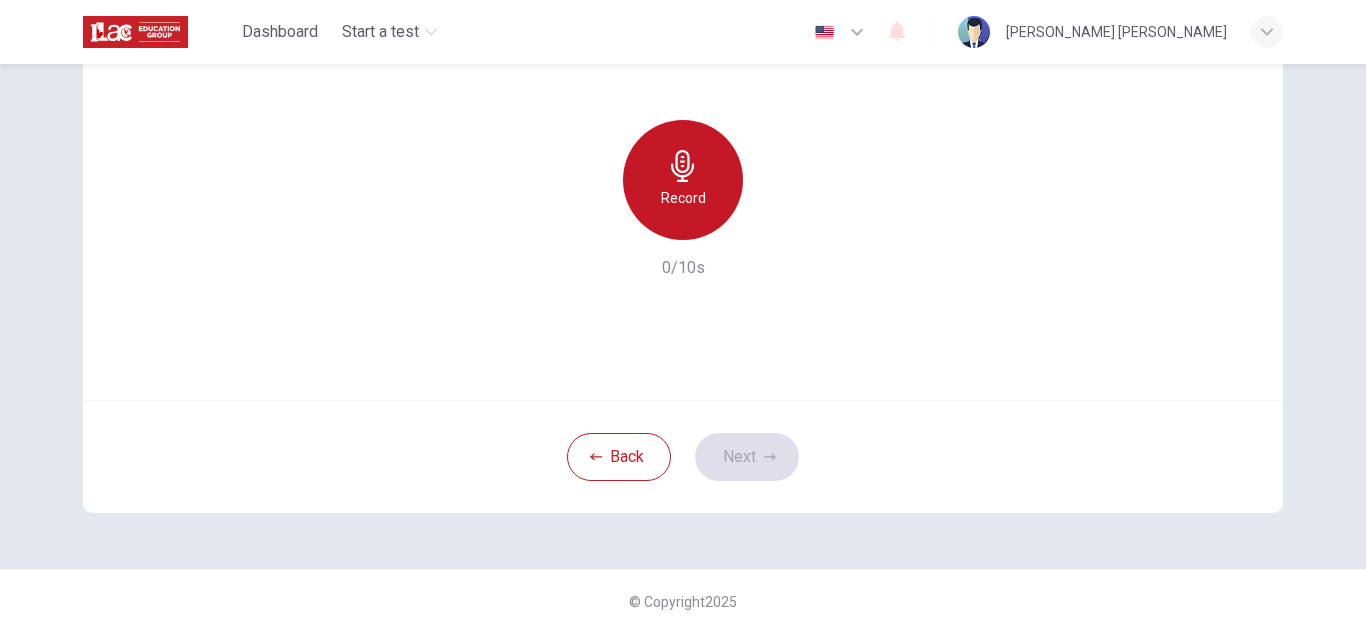 click on "Record" at bounding box center [683, 198] 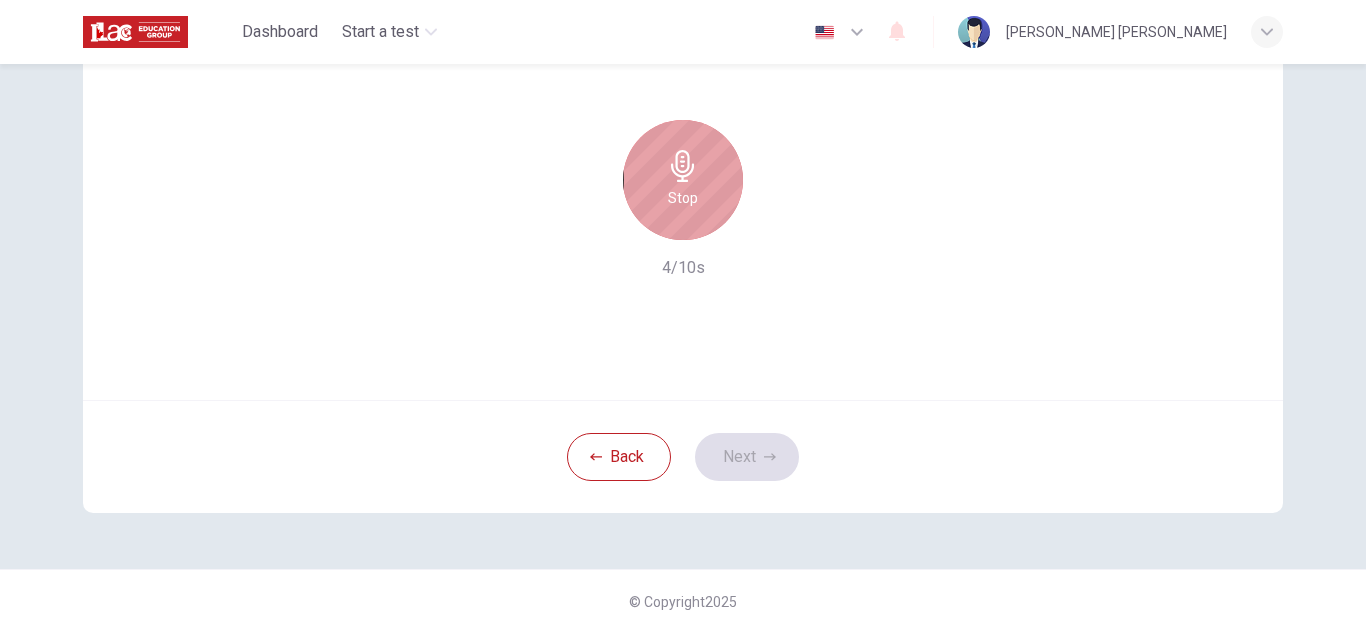 click on "Stop" at bounding box center [683, 198] 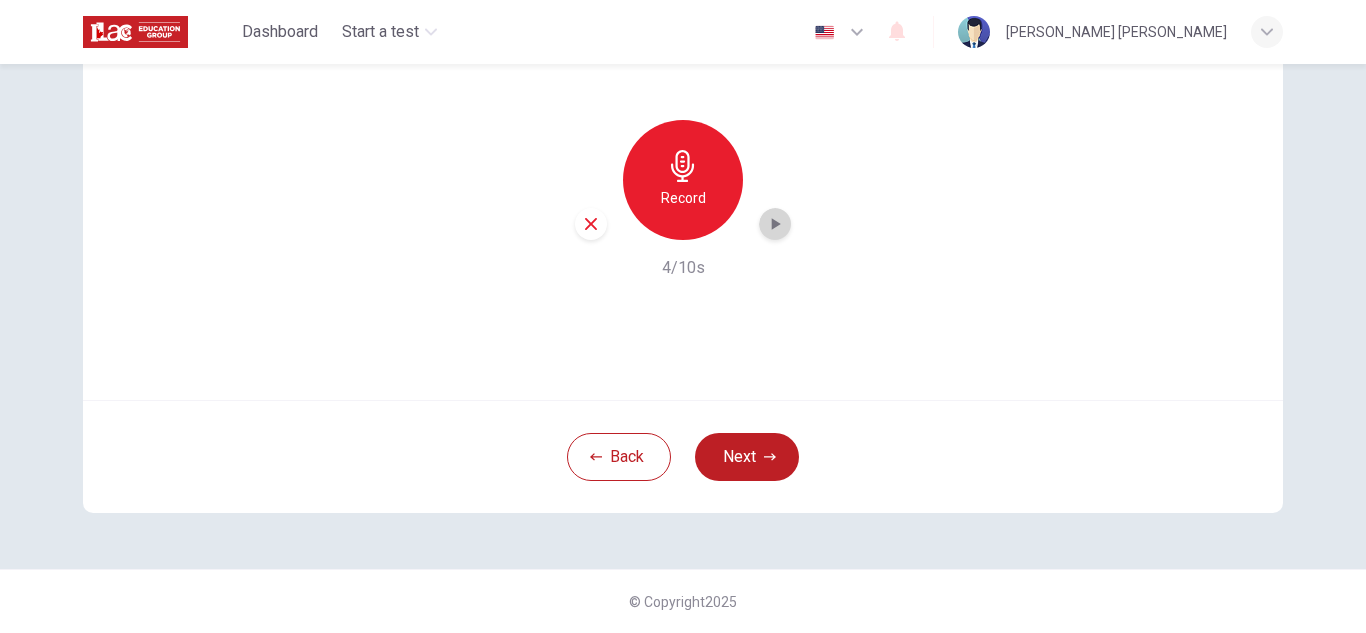 click 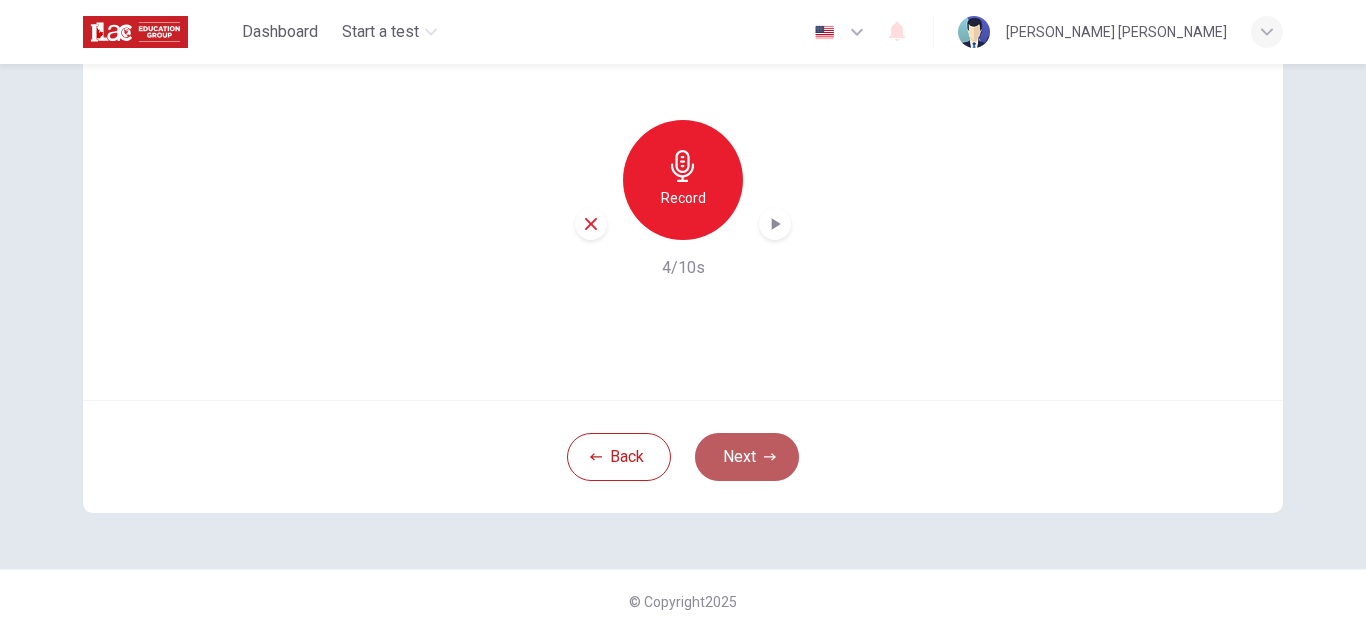 click on "Next" at bounding box center [747, 457] 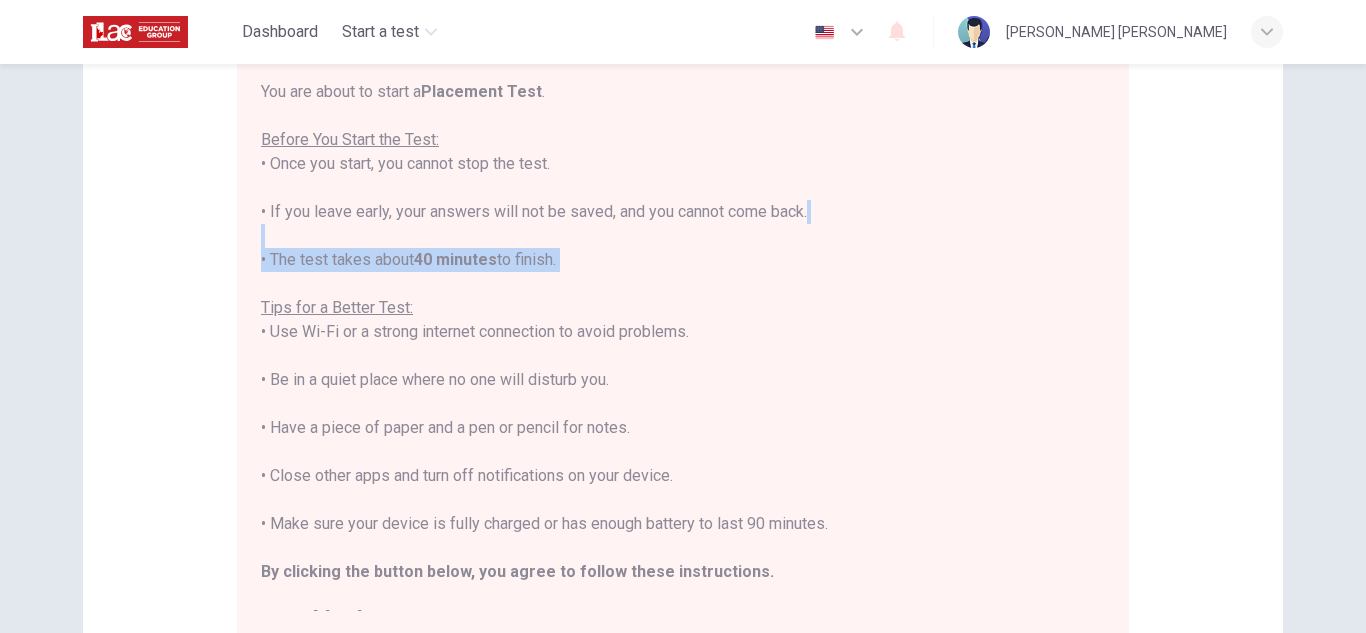 scroll, scrollTop: 23, scrollLeft: 0, axis: vertical 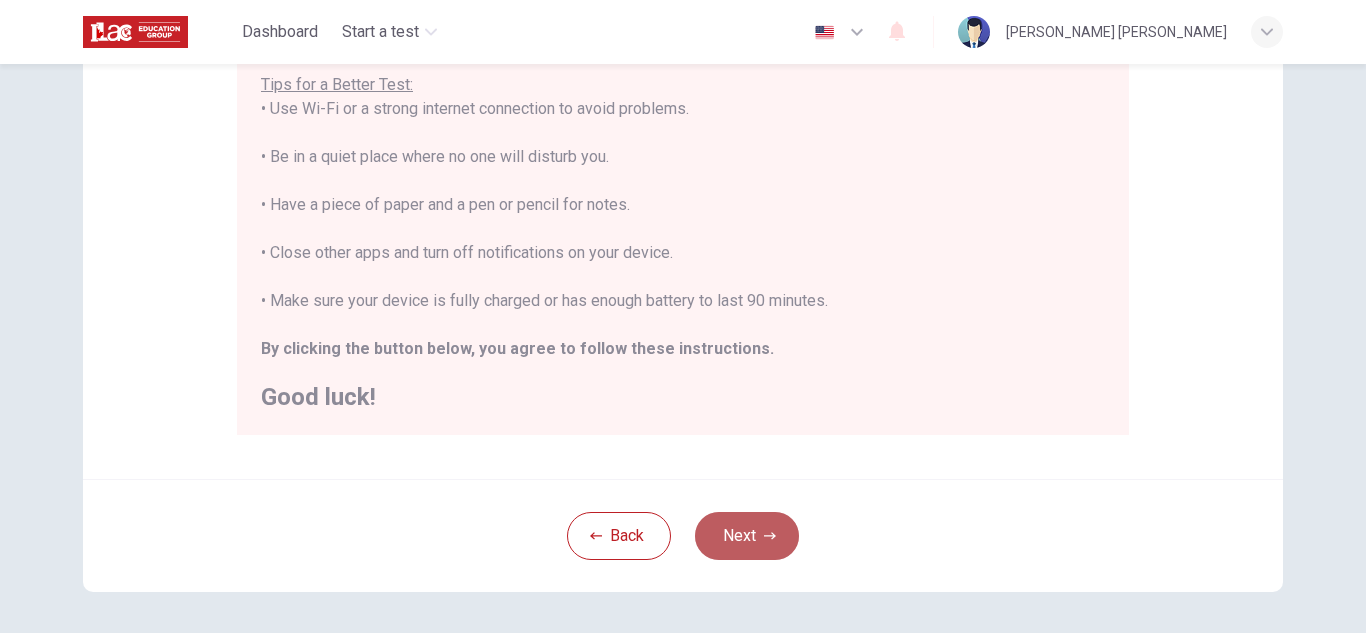 click on "Next" at bounding box center [747, 536] 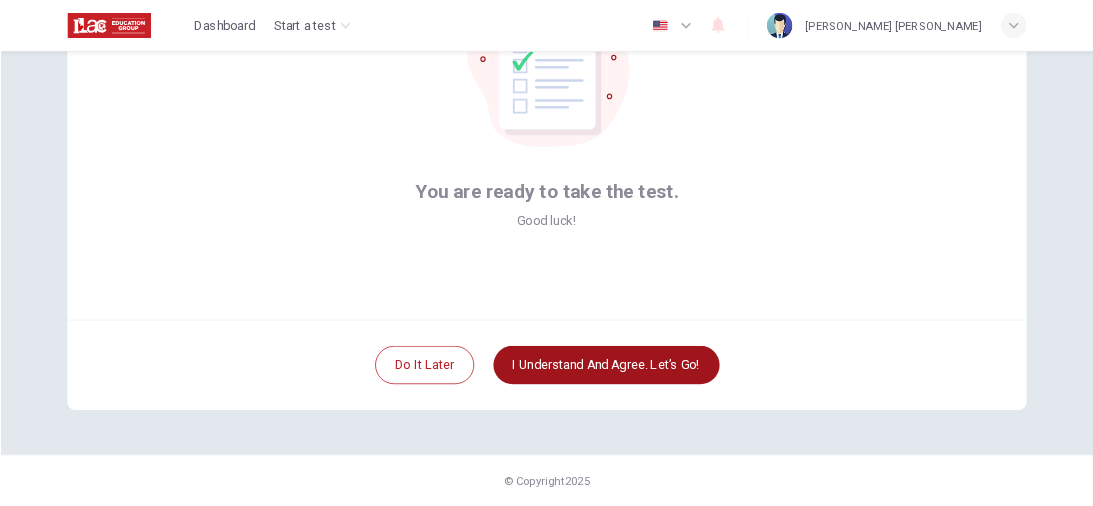 scroll, scrollTop: 200, scrollLeft: 0, axis: vertical 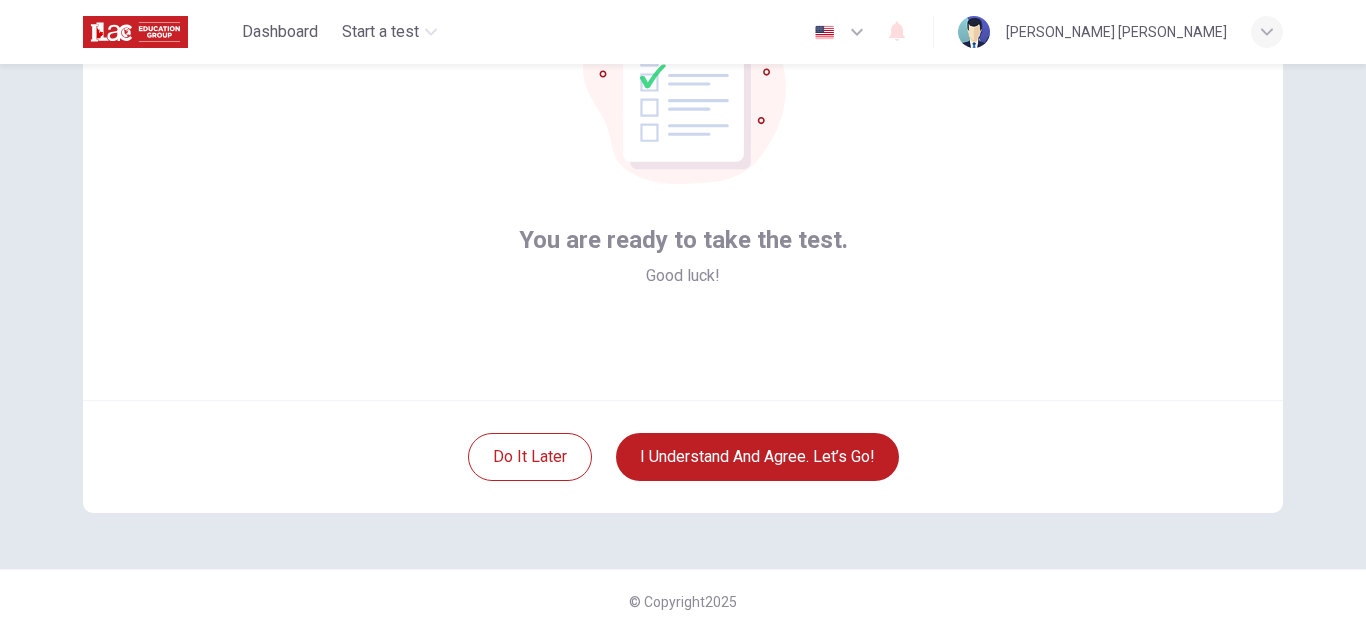 type 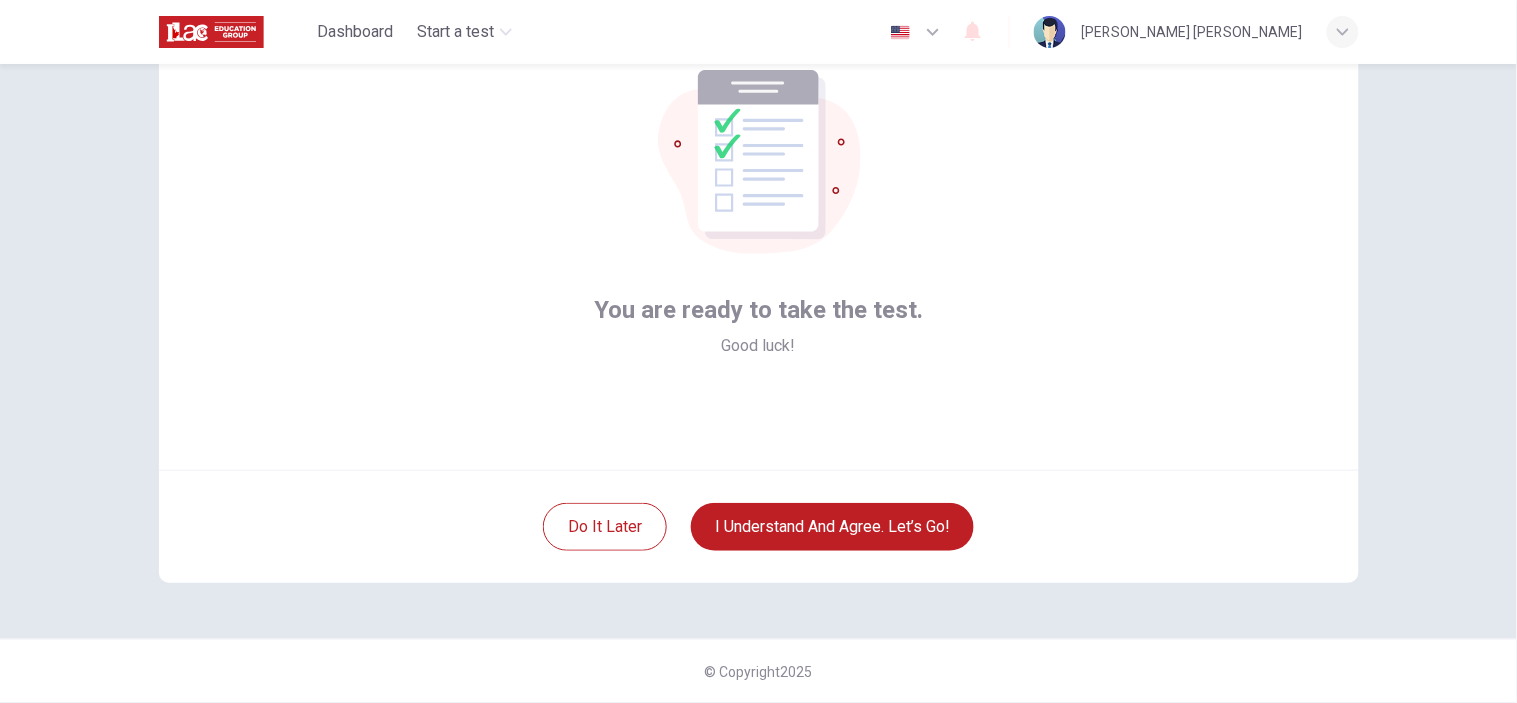 scroll, scrollTop: 130, scrollLeft: 0, axis: vertical 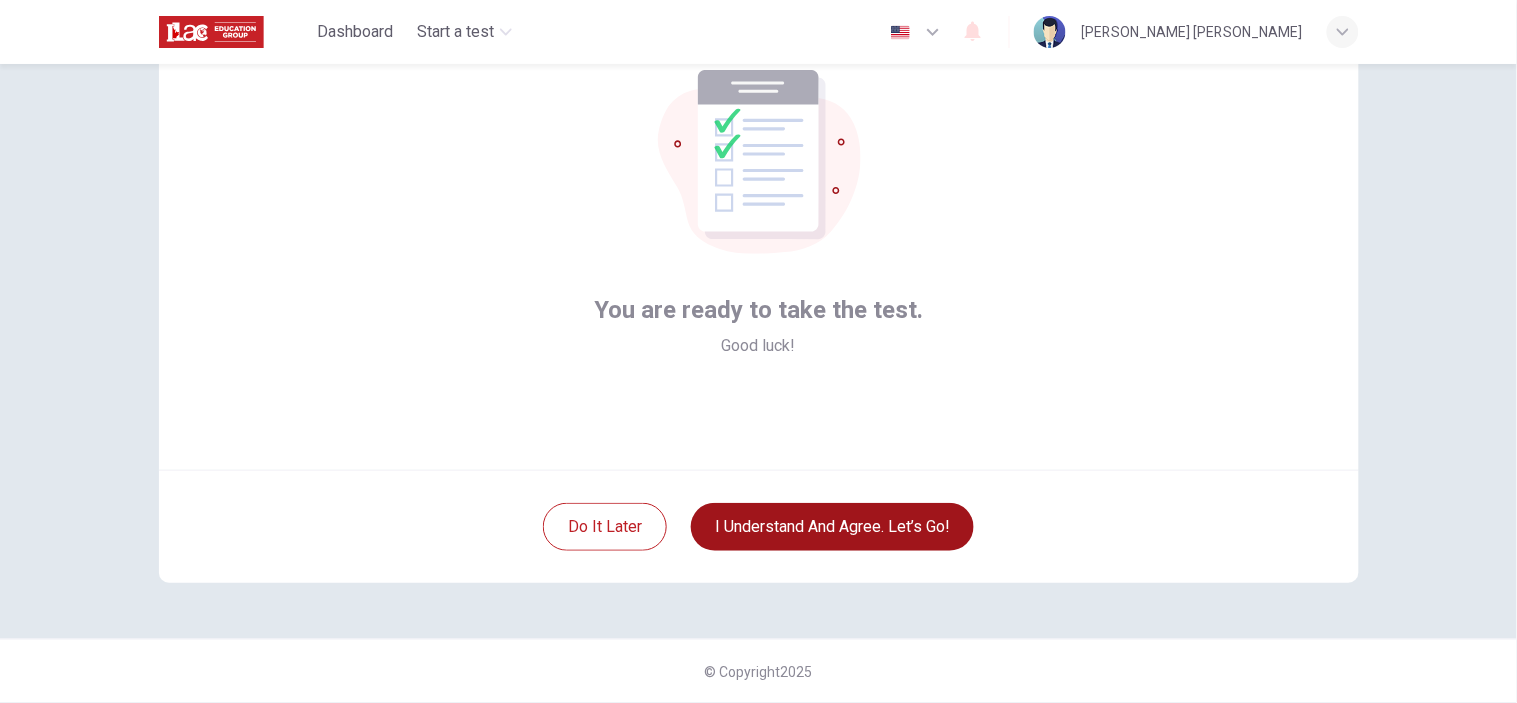 click on "I understand and agree. Let’s go!" at bounding box center (832, 527) 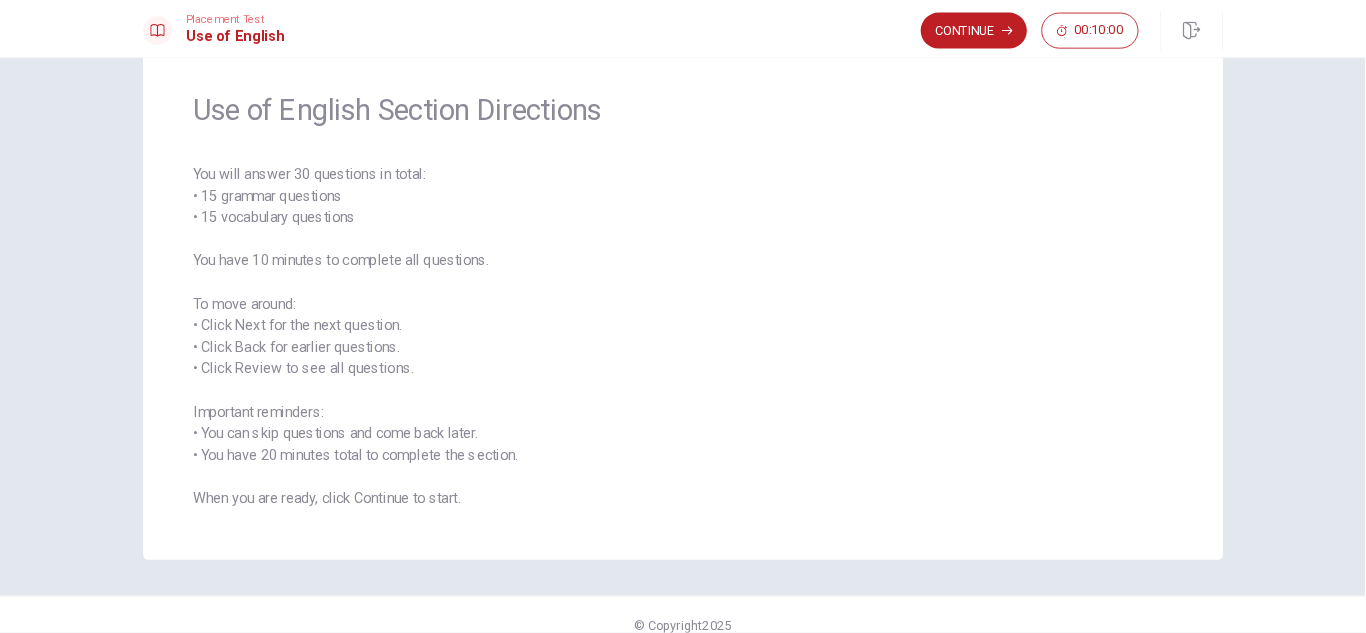 scroll, scrollTop: 80, scrollLeft: 0, axis: vertical 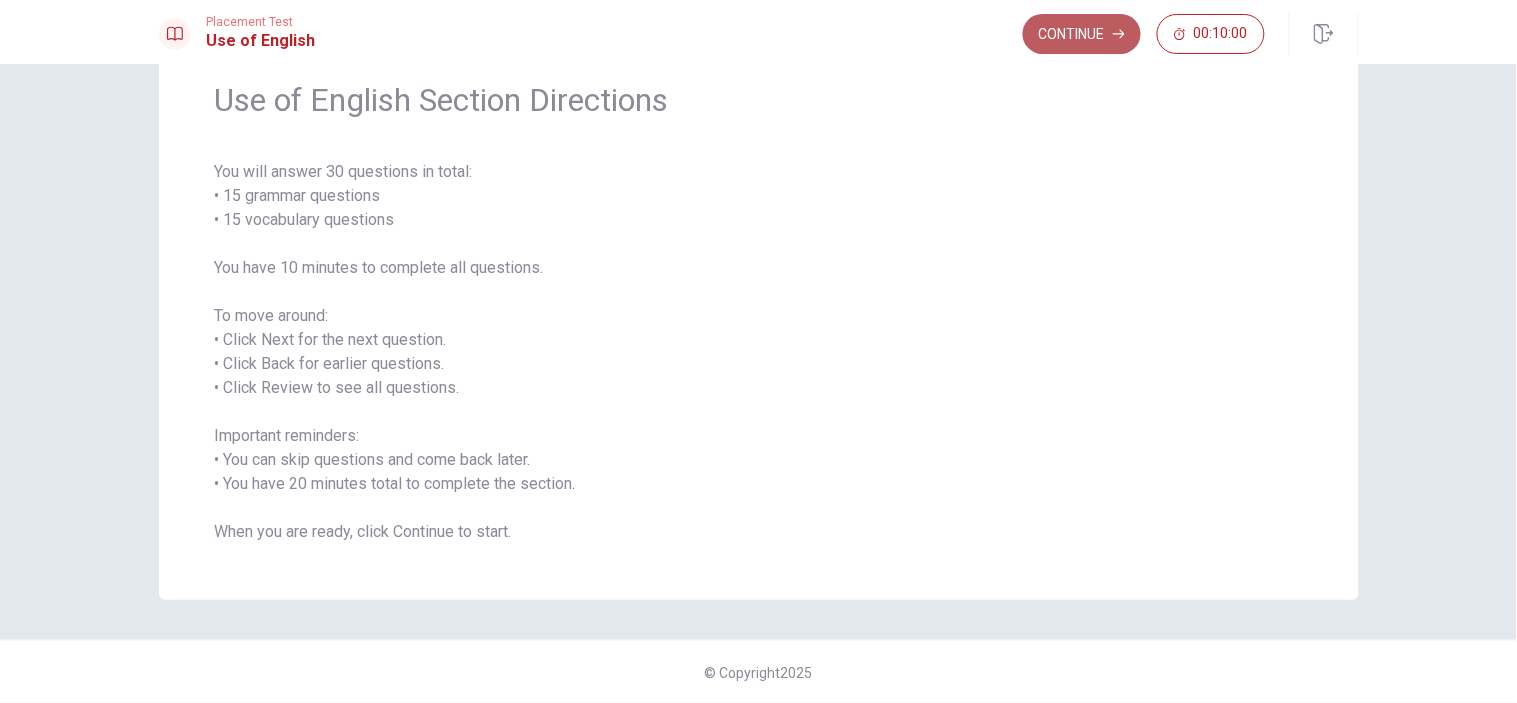 click on "Continue" at bounding box center (1082, 34) 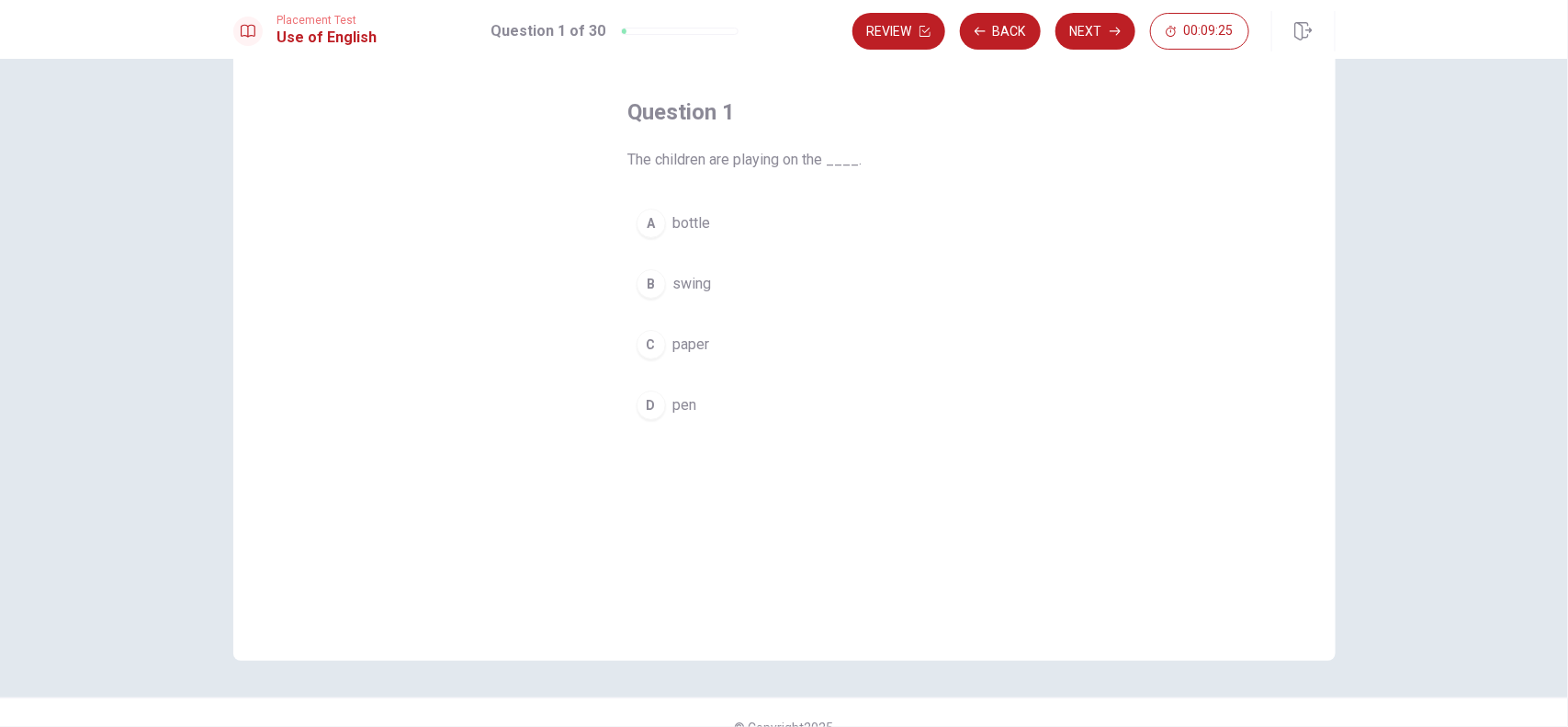 scroll, scrollTop: 0, scrollLeft: 0, axis: both 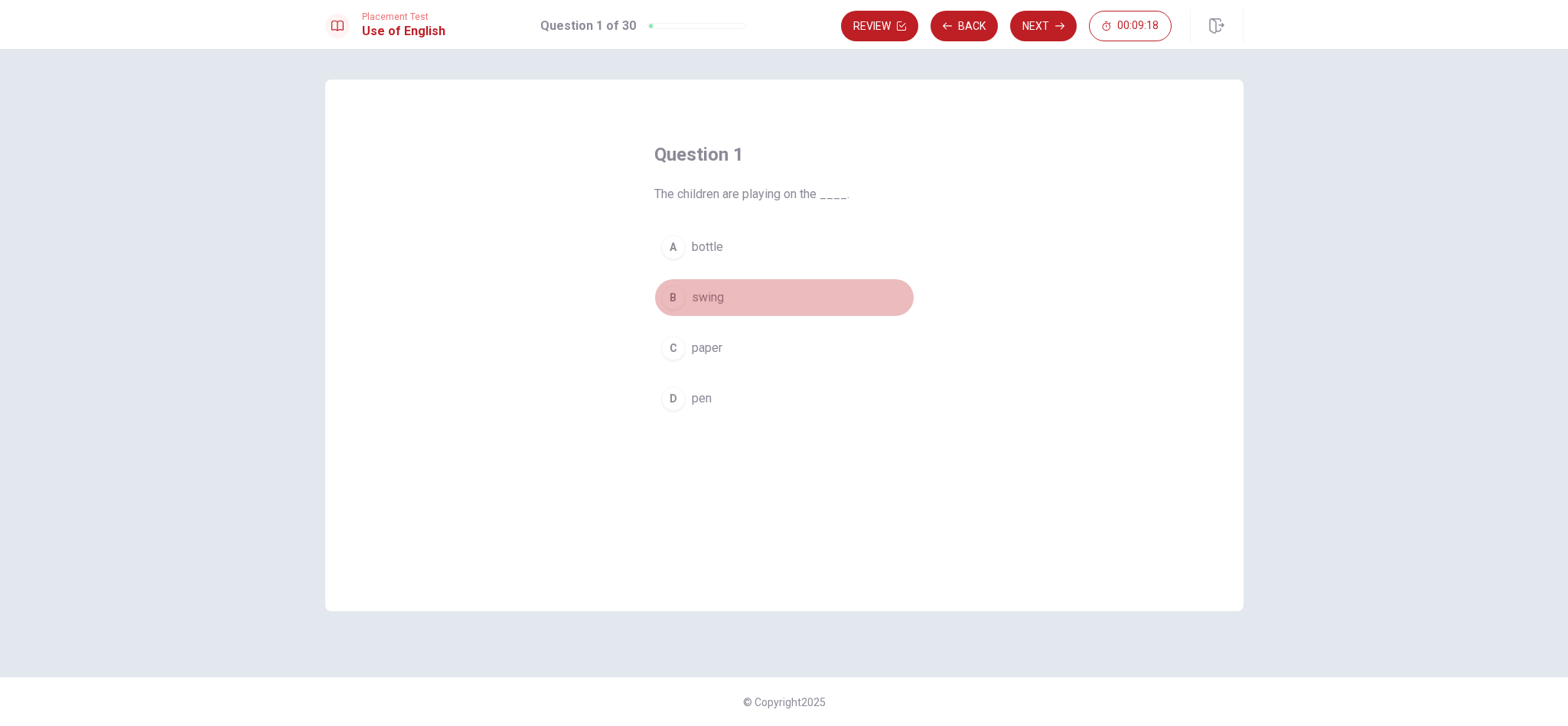 click on "B" at bounding box center [673, 298] 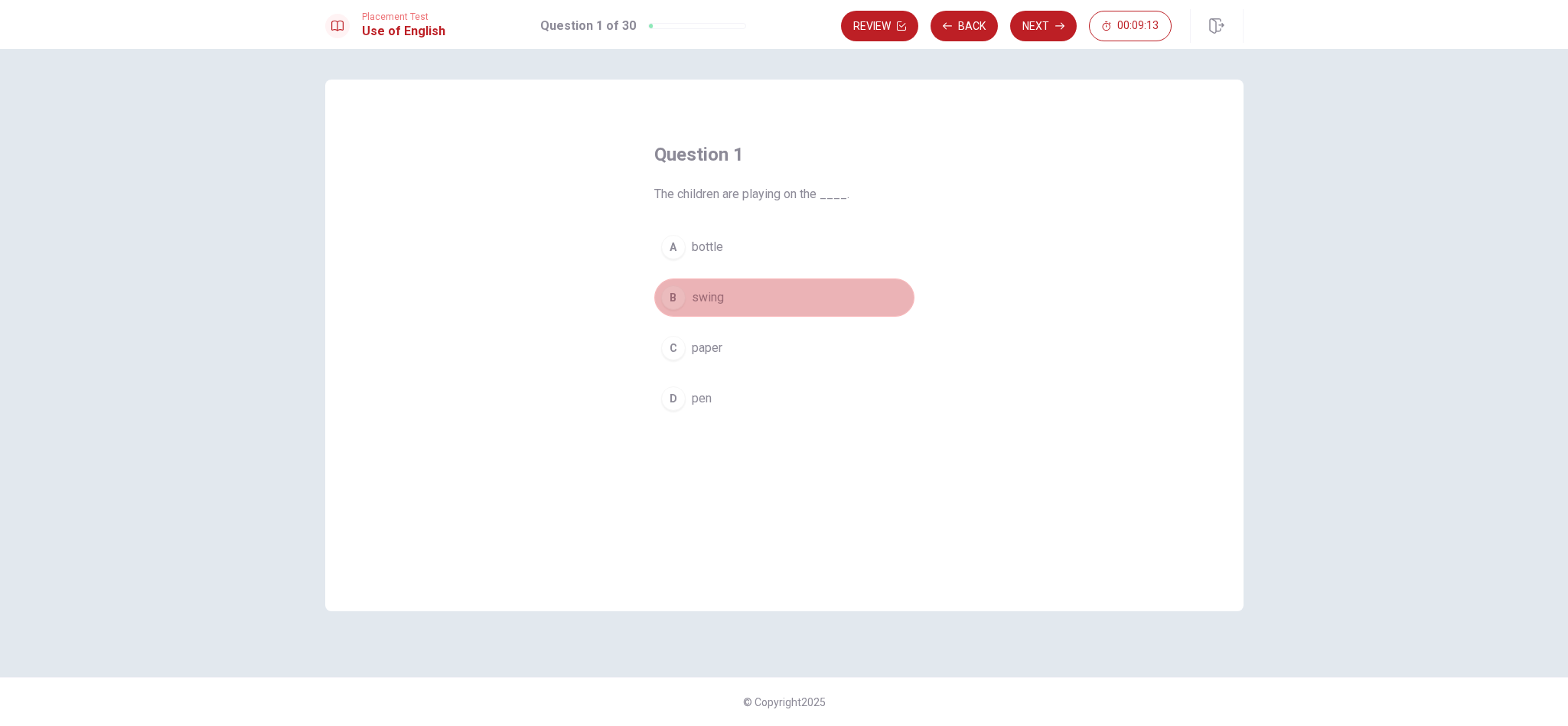 click on "B swing" at bounding box center (784, 298) 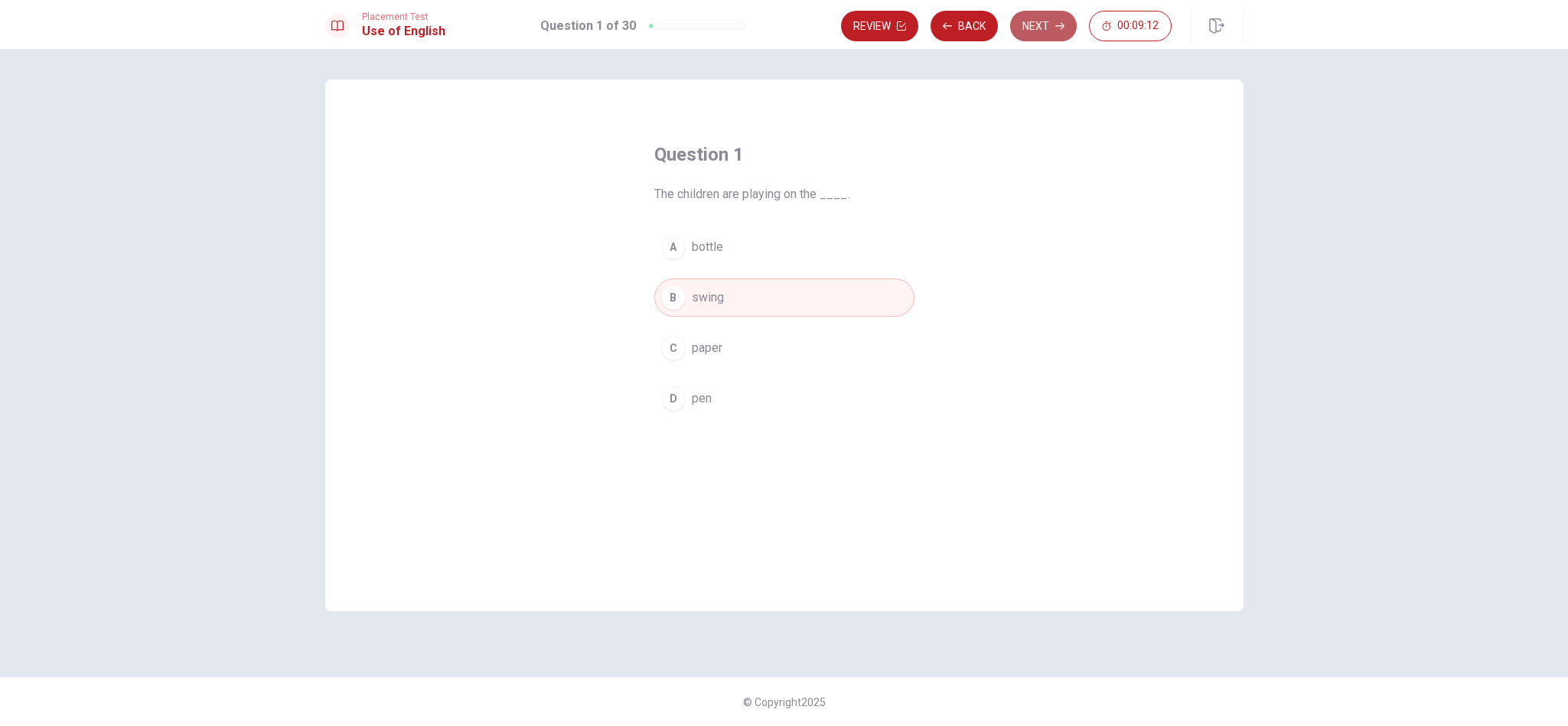 click on "Next" at bounding box center [1043, 26] 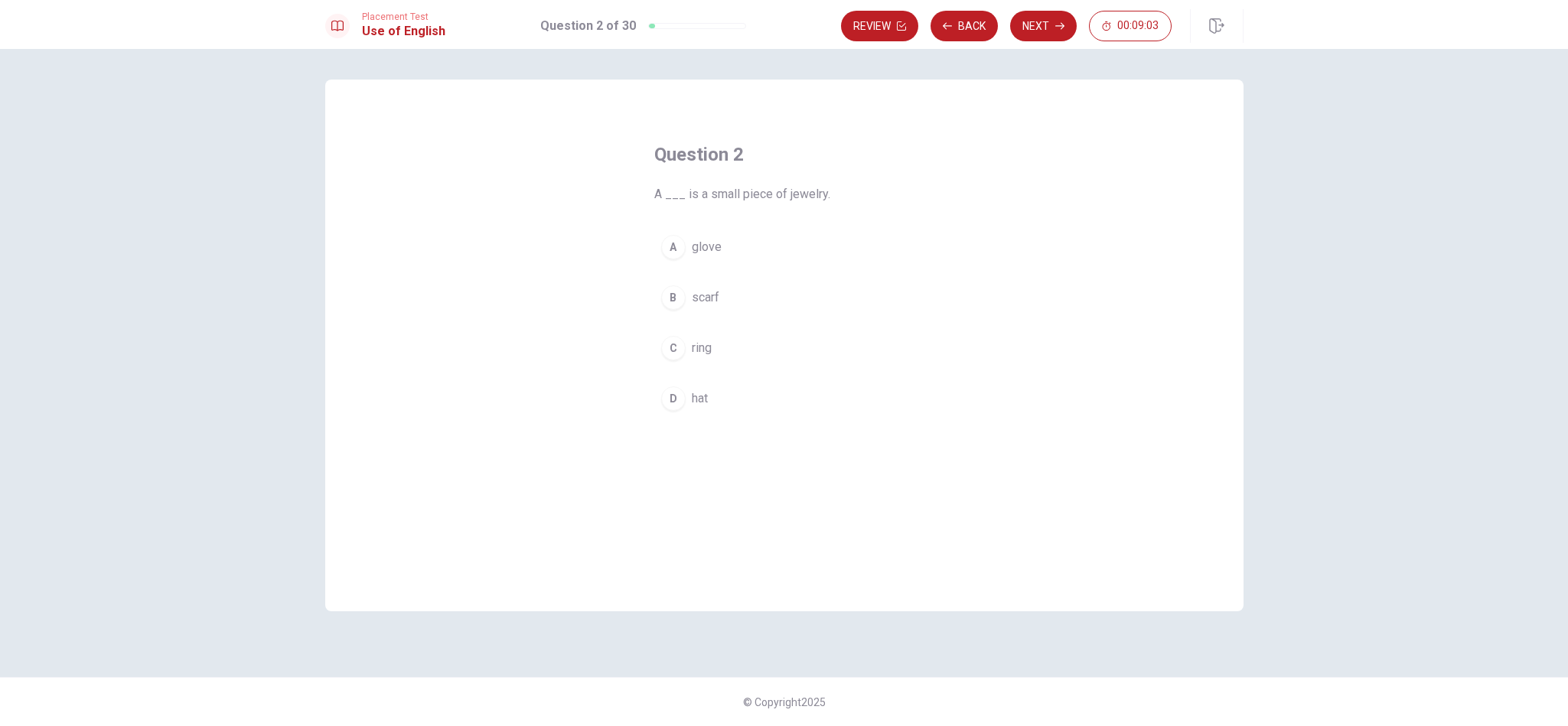 click on "C" at bounding box center (673, 348) 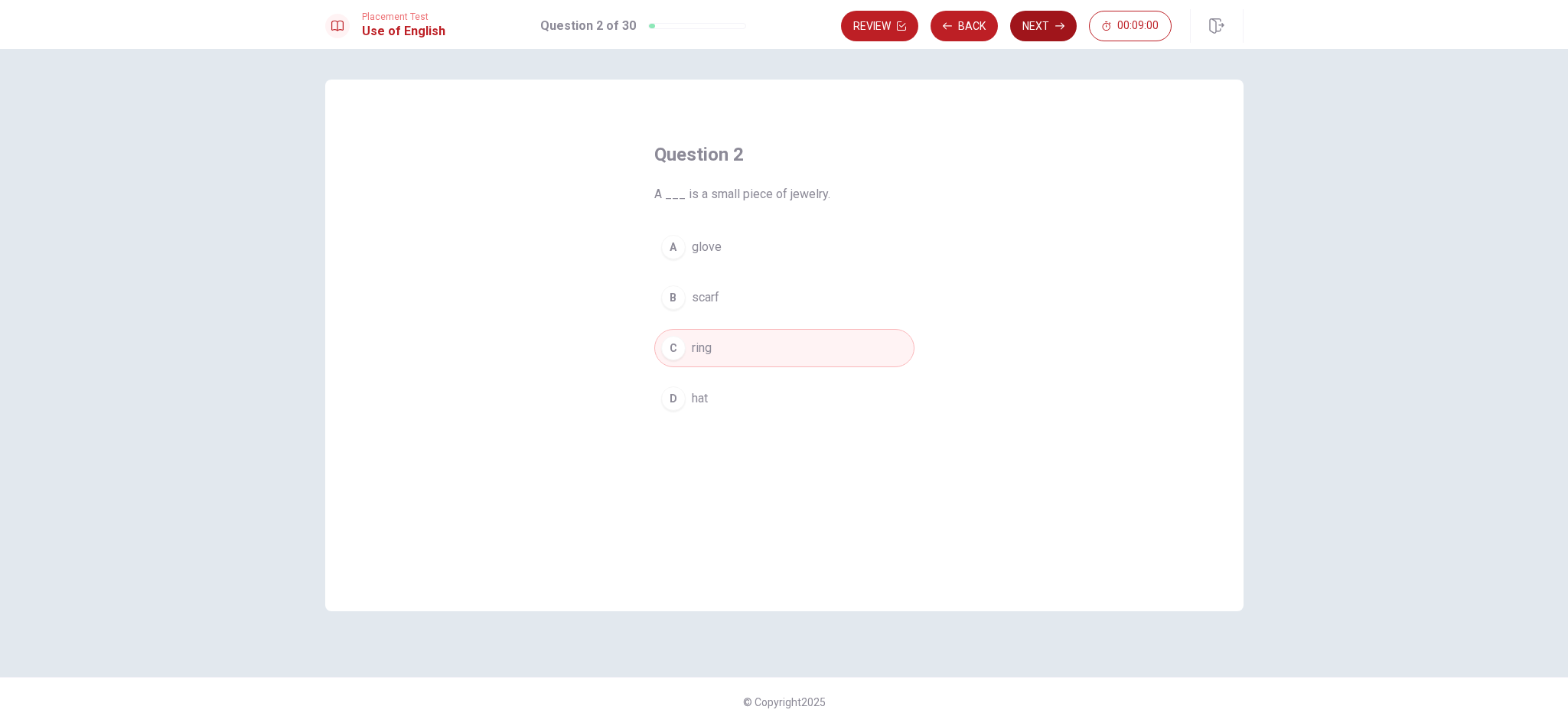 click on "Next" at bounding box center [1043, 26] 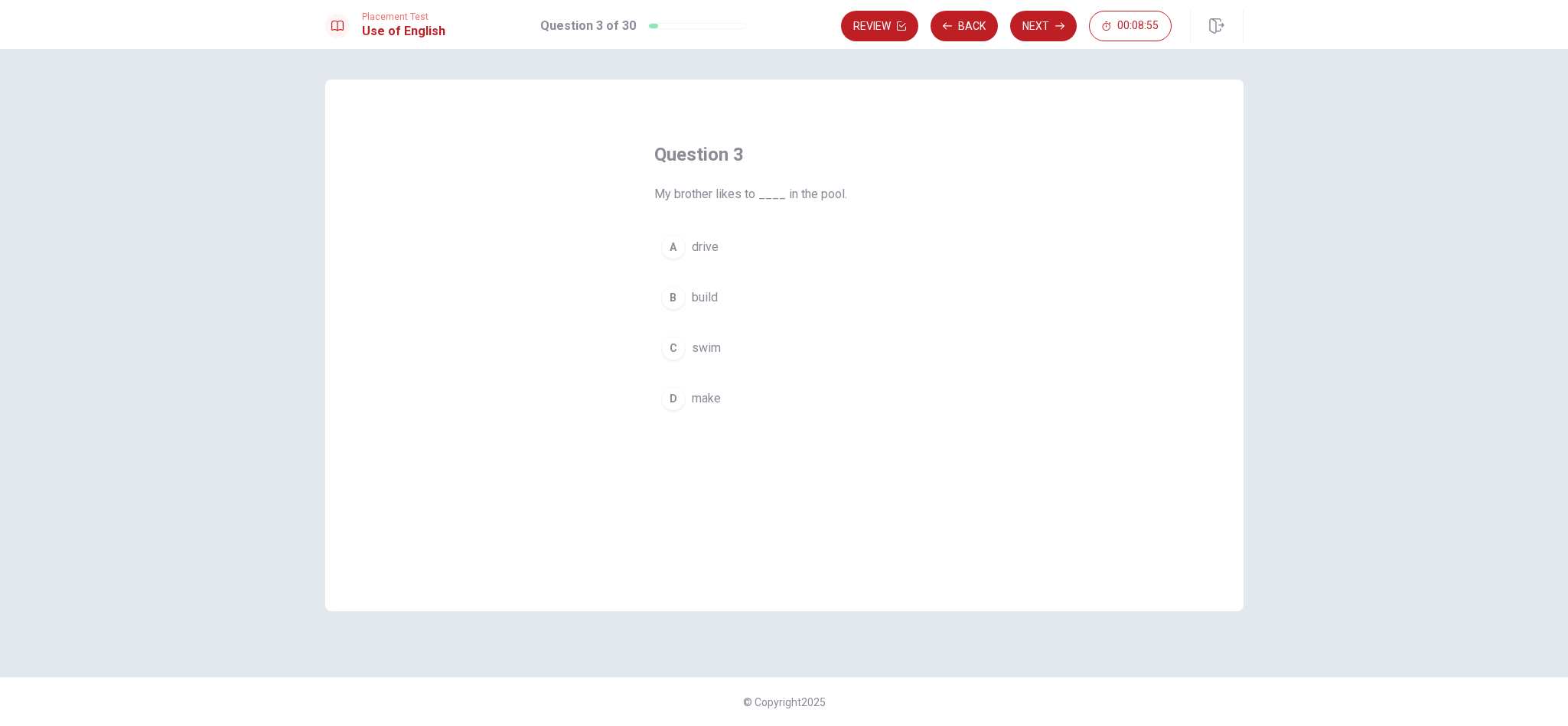click on "C" at bounding box center (673, 348) 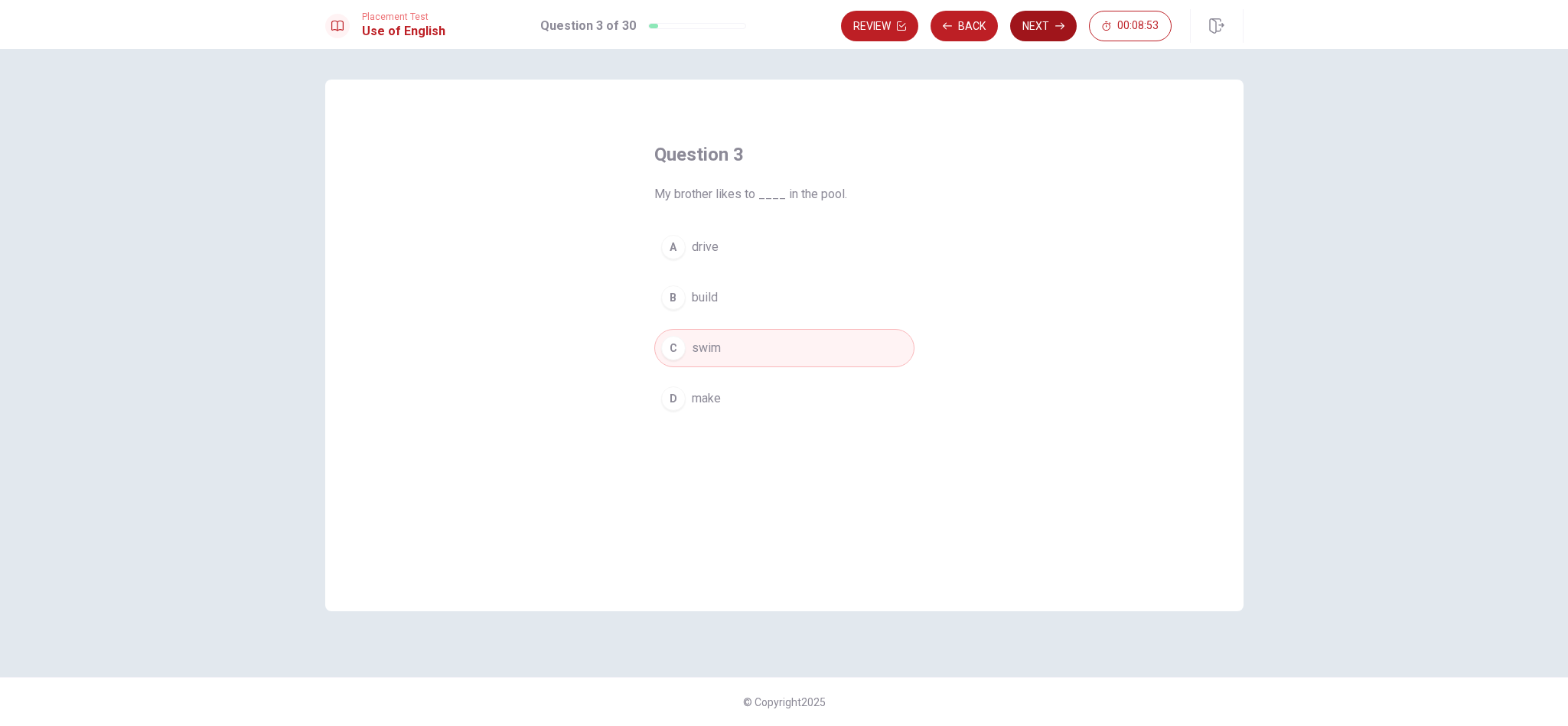 click on "Next" at bounding box center (1043, 26) 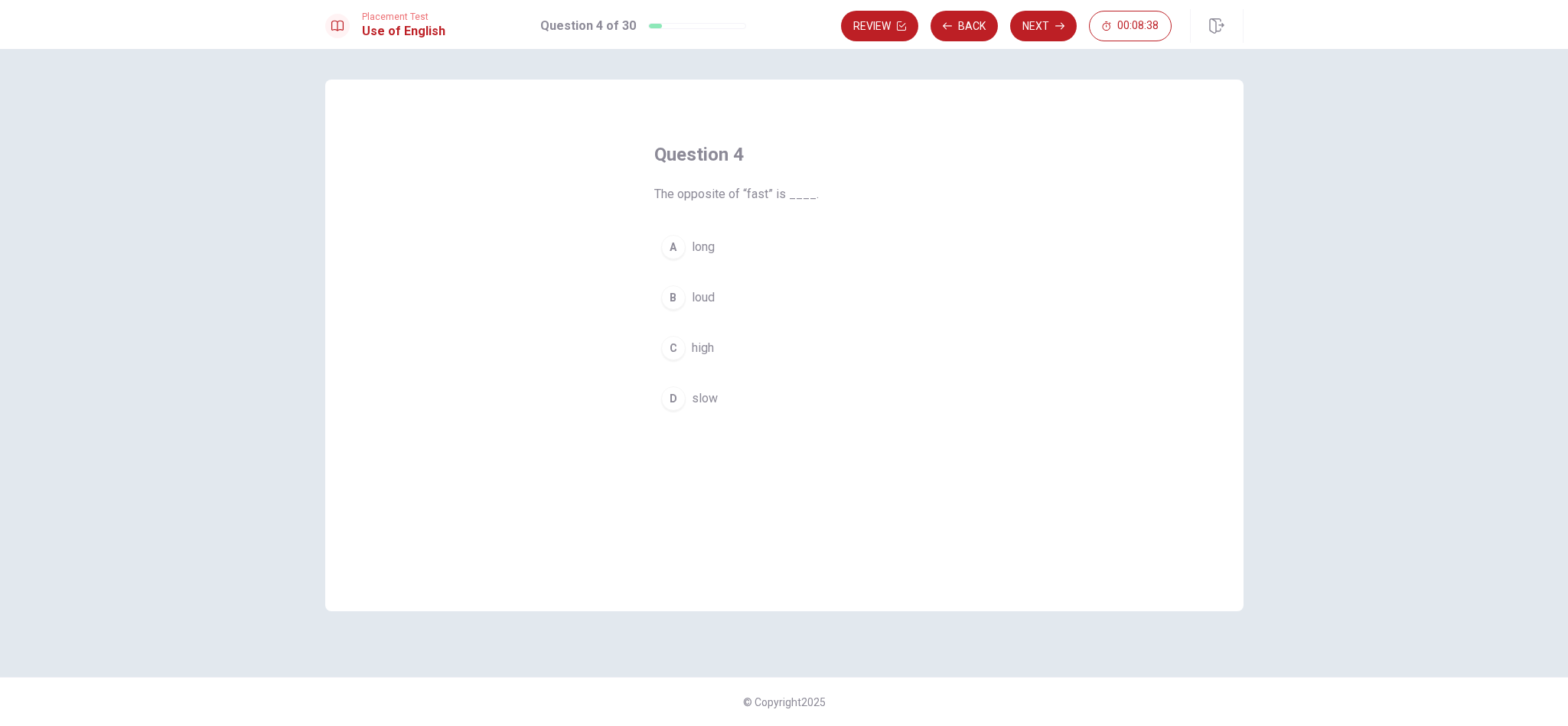 click on "D" at bounding box center (673, 399) 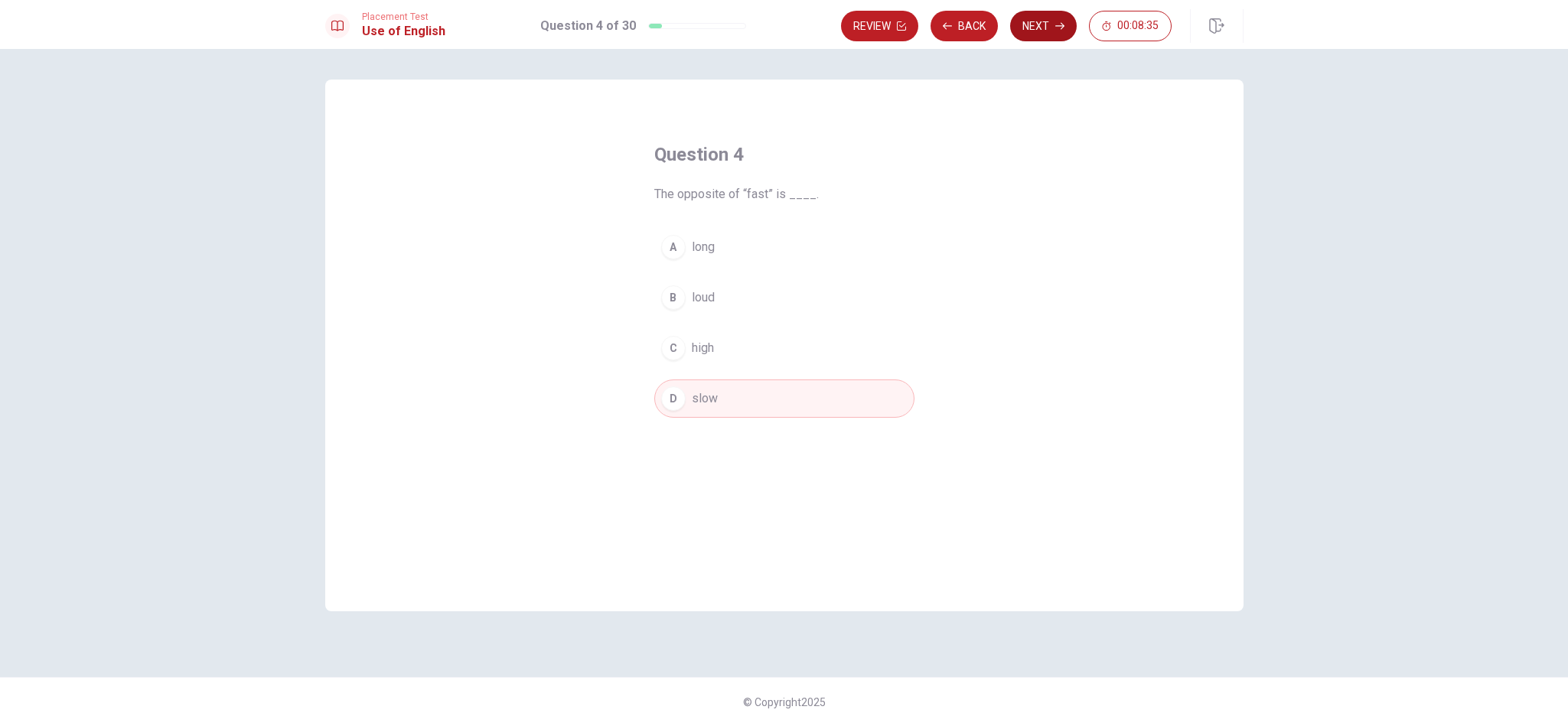 click on "Next" at bounding box center [1043, 26] 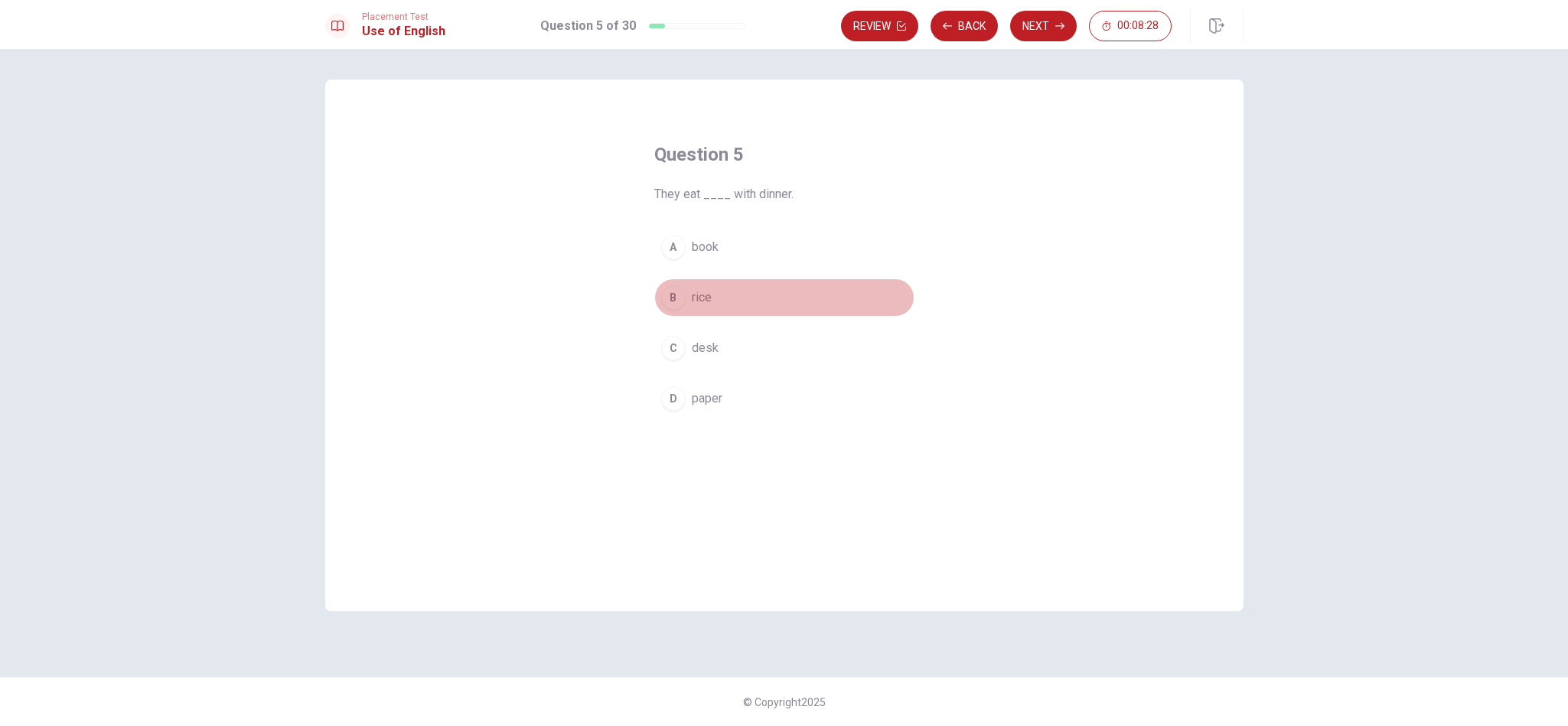 click on "B rice" at bounding box center (784, 298) 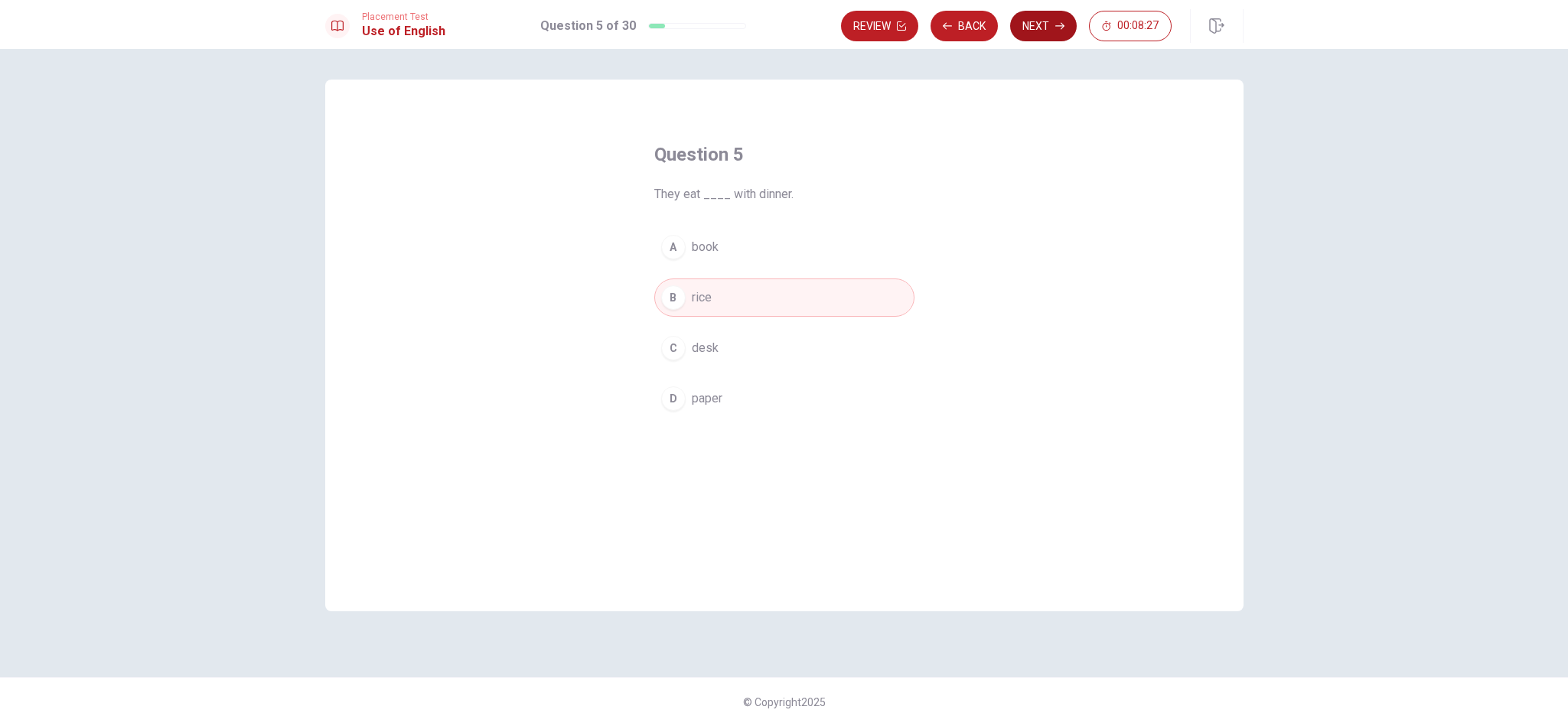 click on "Next" at bounding box center [1043, 26] 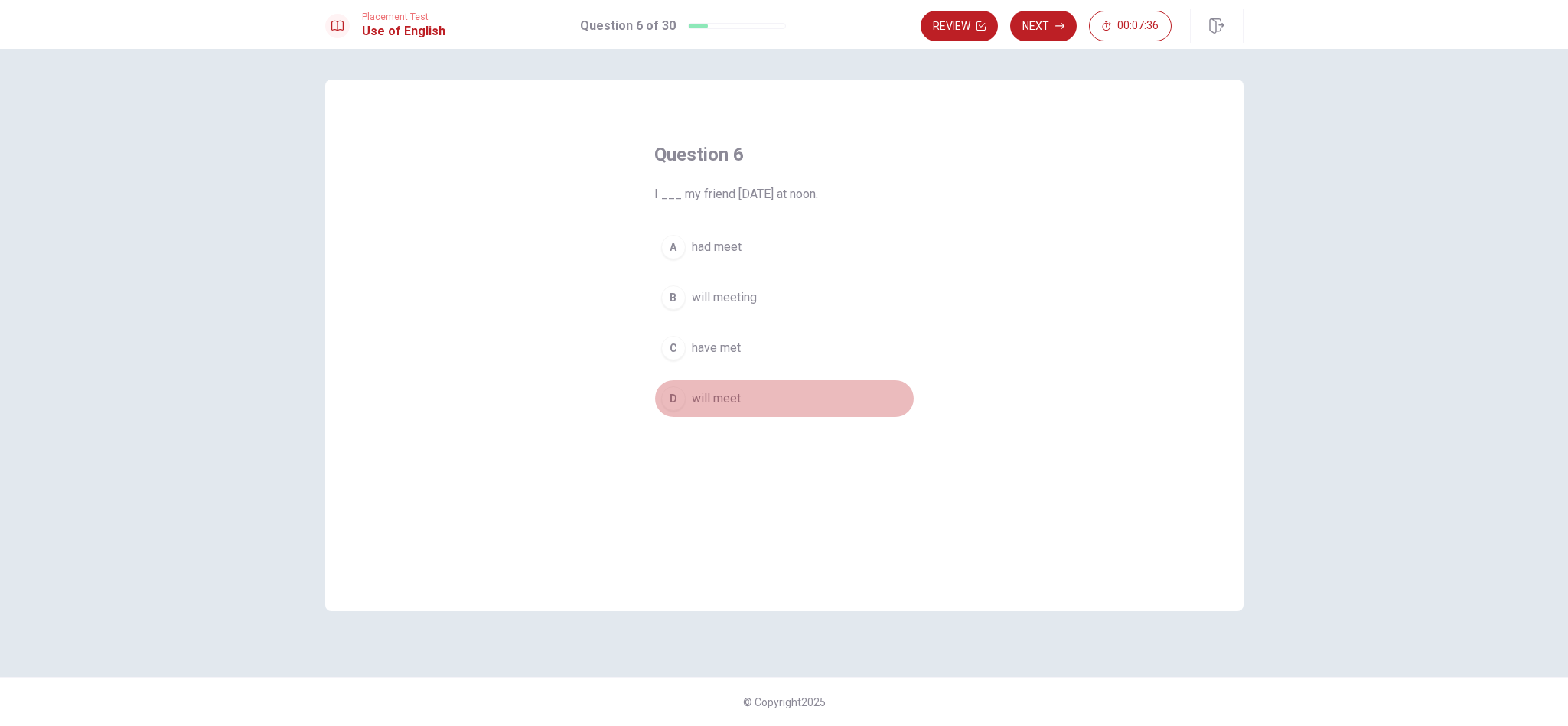 click on "D" at bounding box center [673, 399] 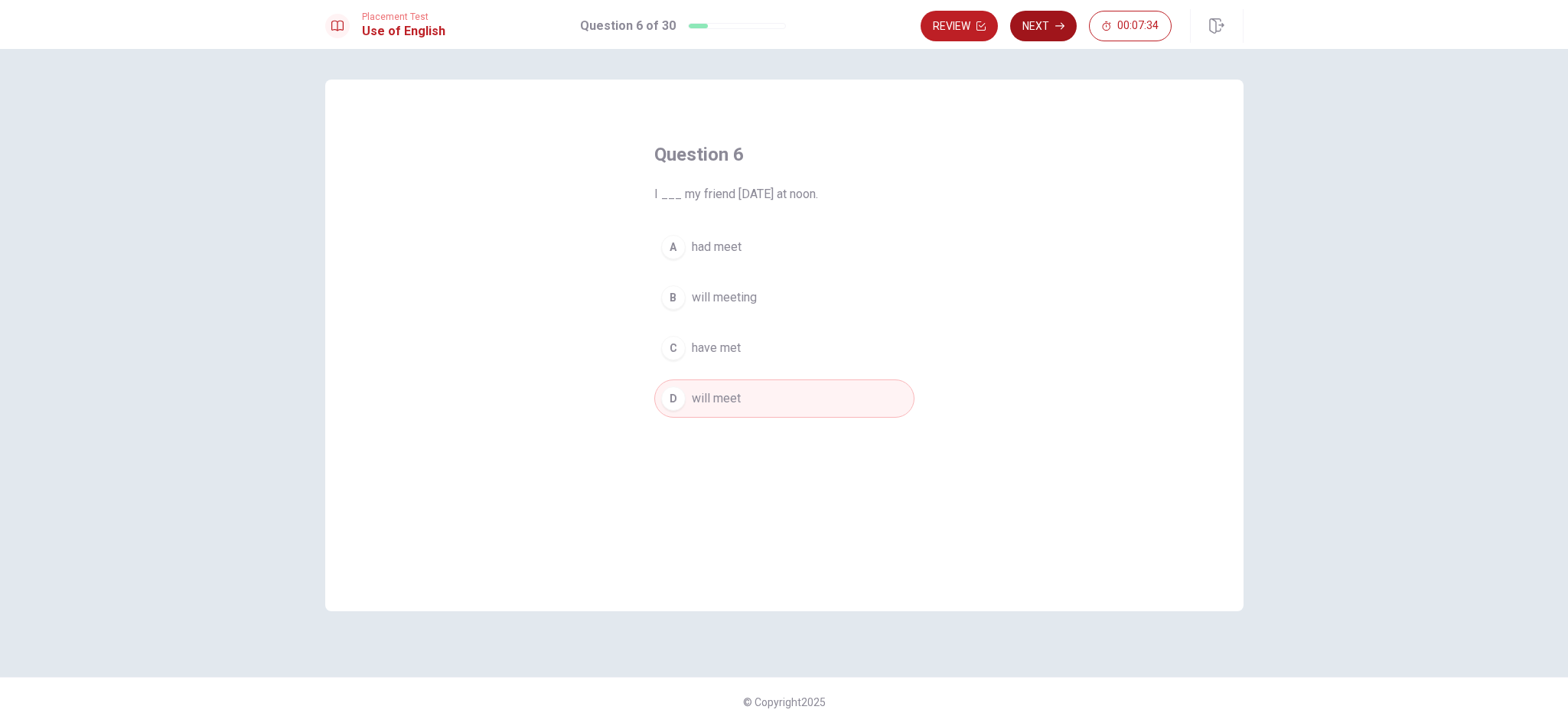 click on "Next" at bounding box center (1043, 26) 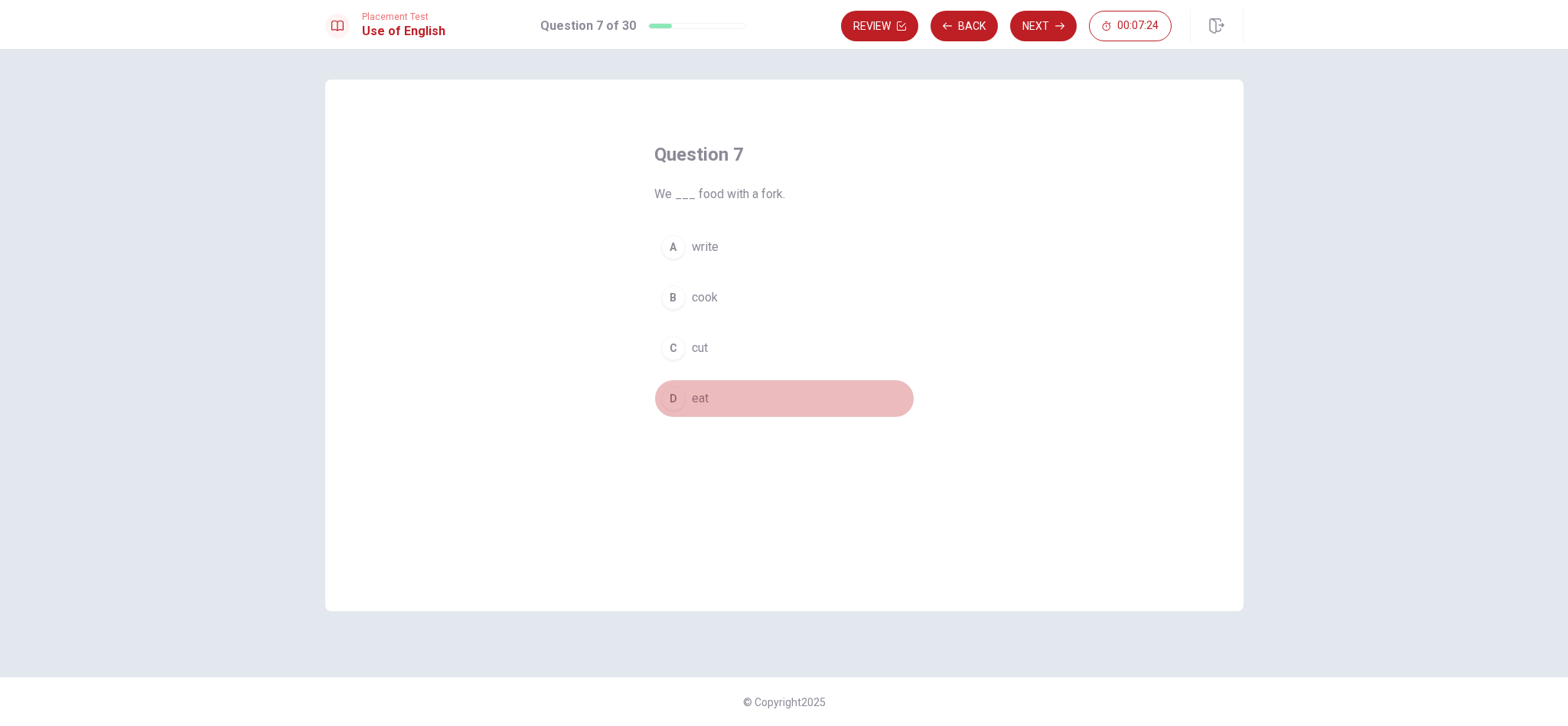 click on "D" at bounding box center (673, 399) 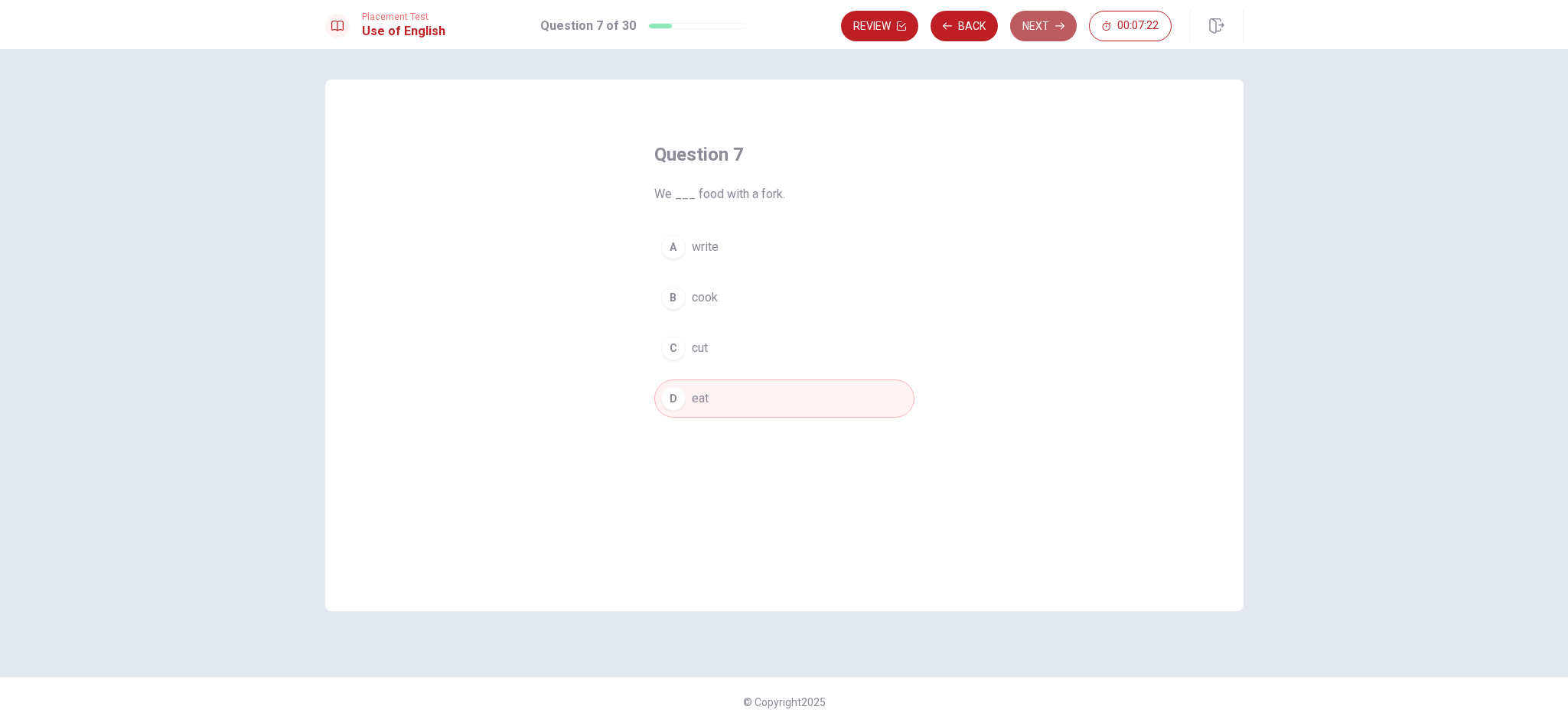 click on "Next" at bounding box center (1043, 26) 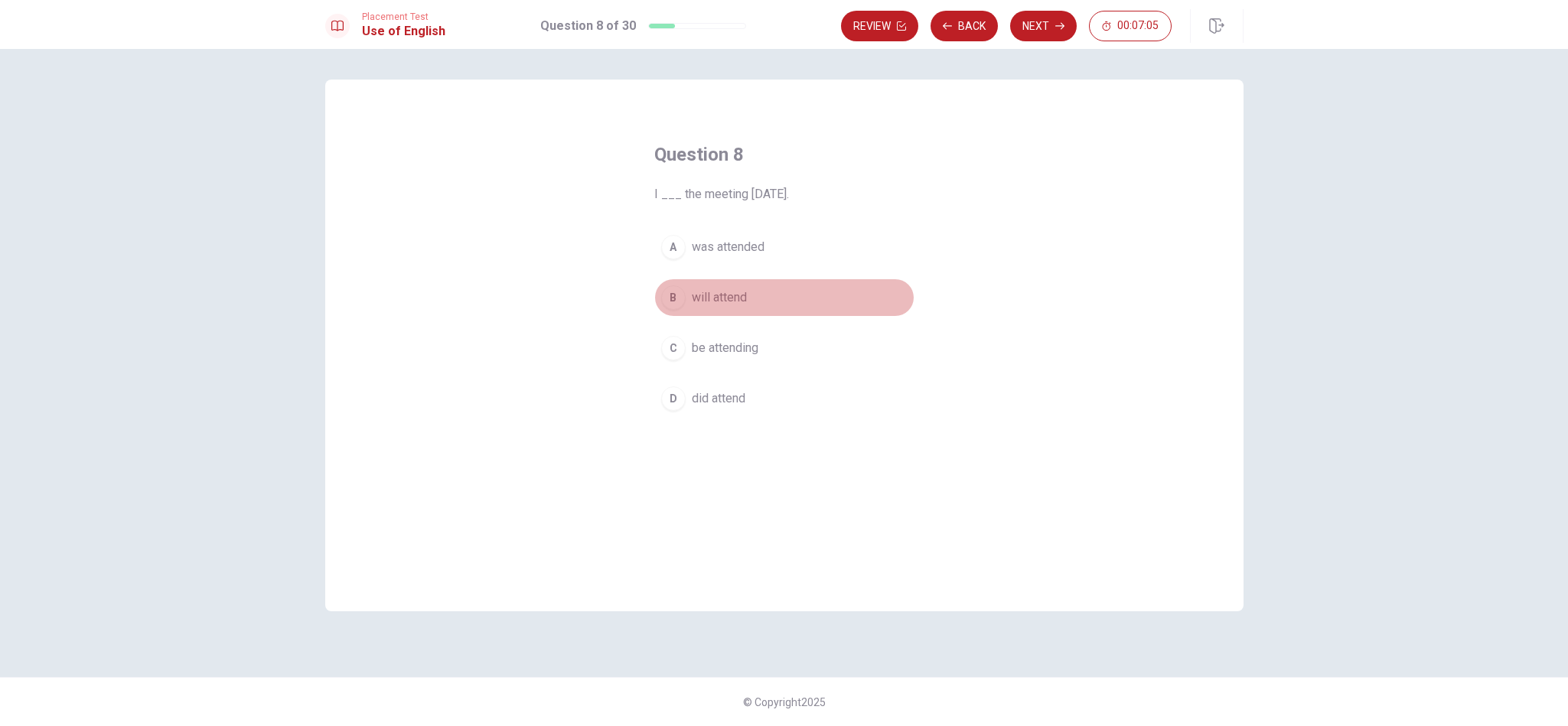 click on "B" at bounding box center (673, 298) 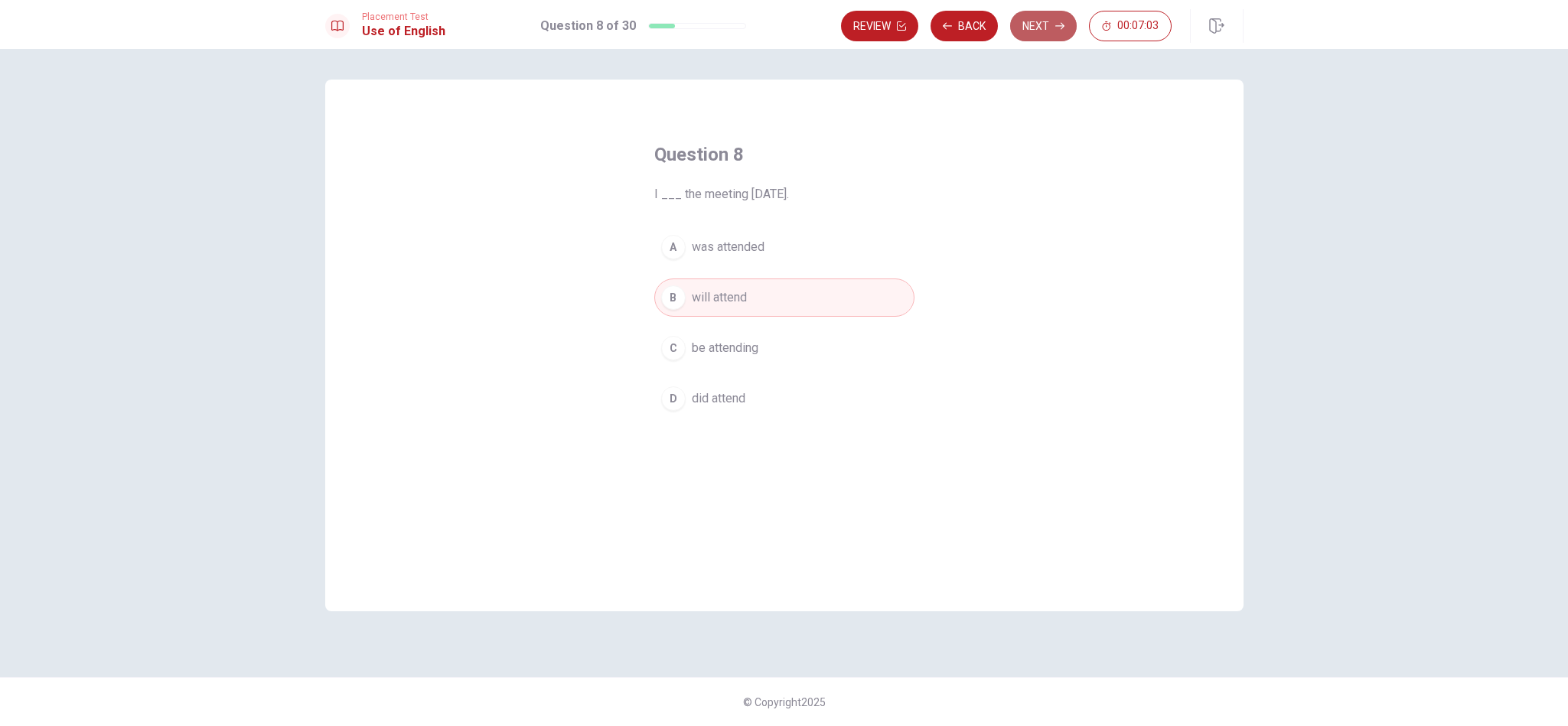 click on "Next" at bounding box center [1043, 26] 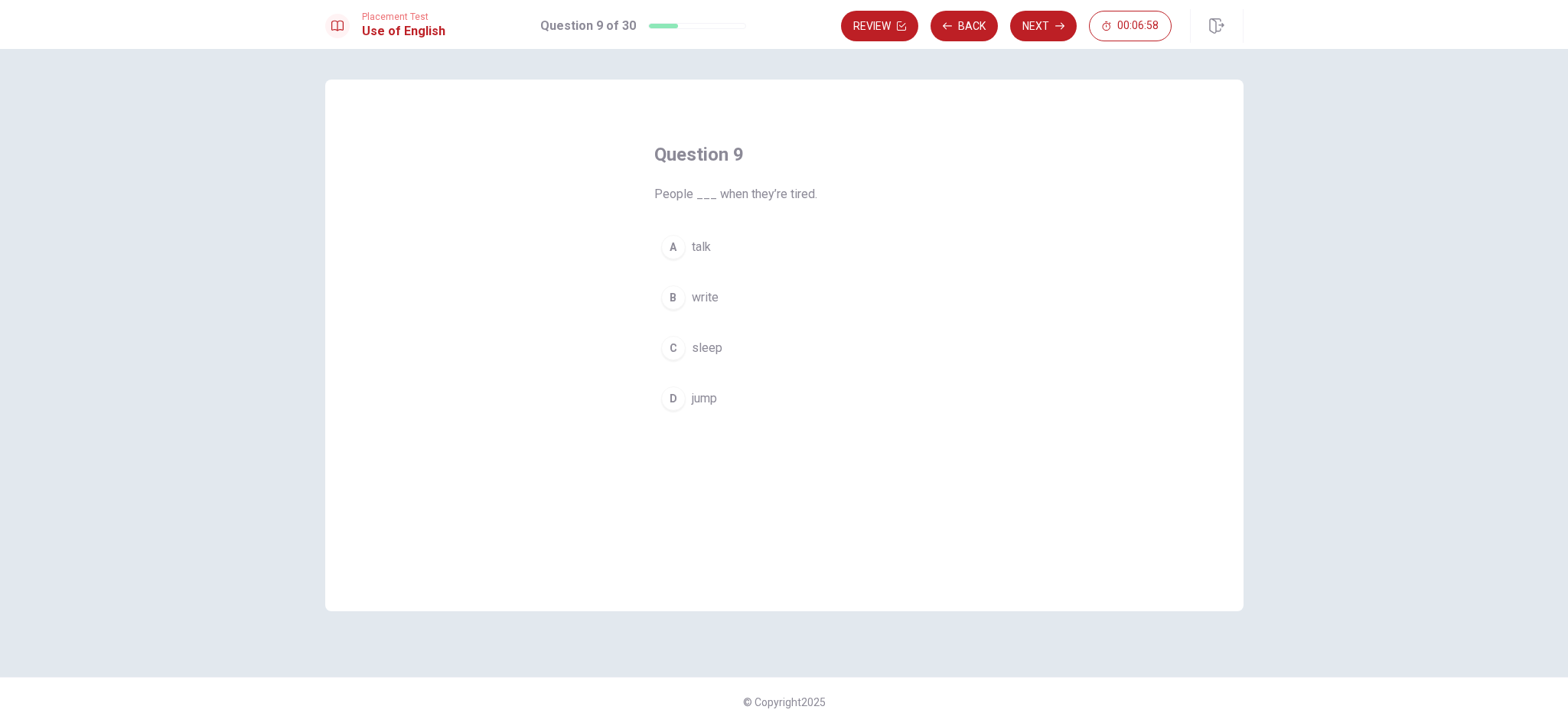 click on "C sleep" at bounding box center [784, 348] 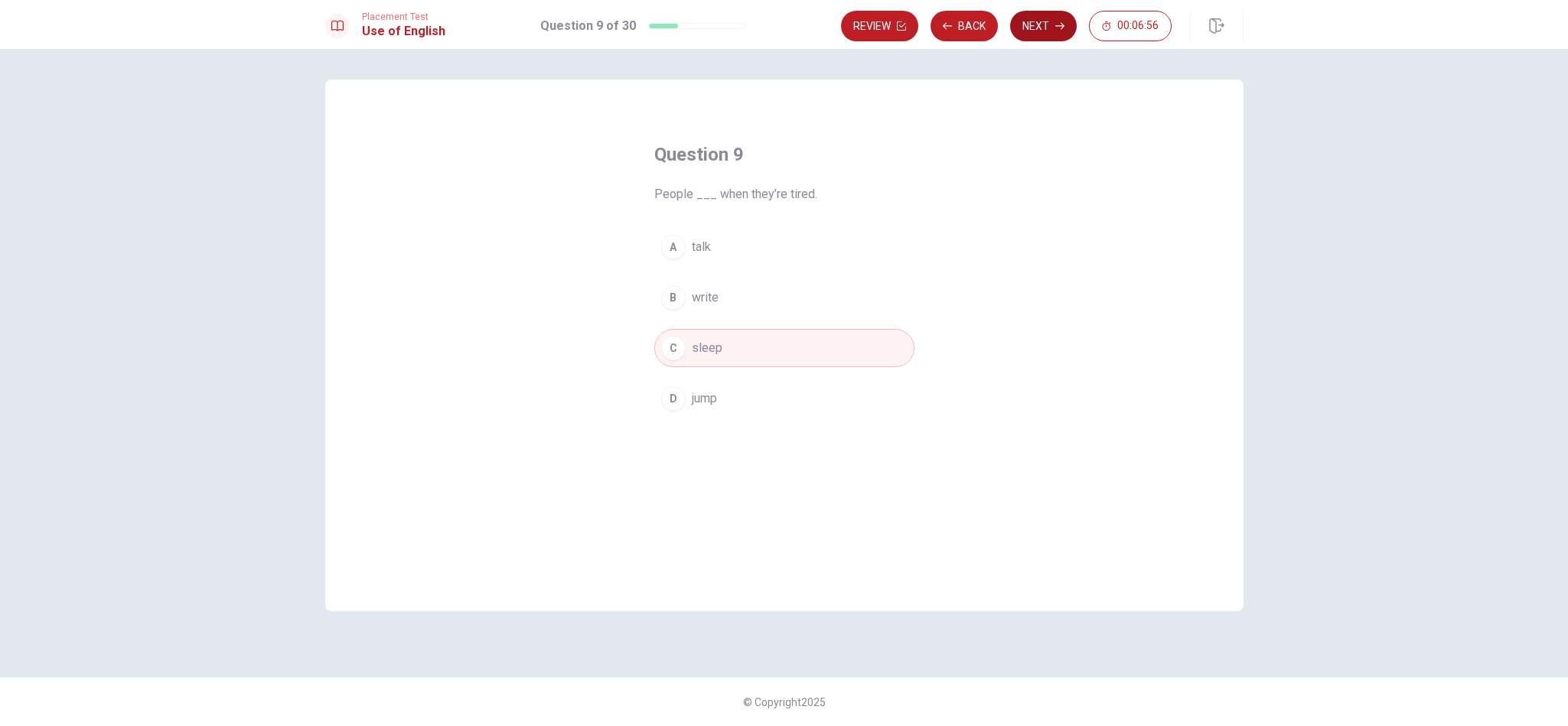 click on "Next" at bounding box center (1043, 26) 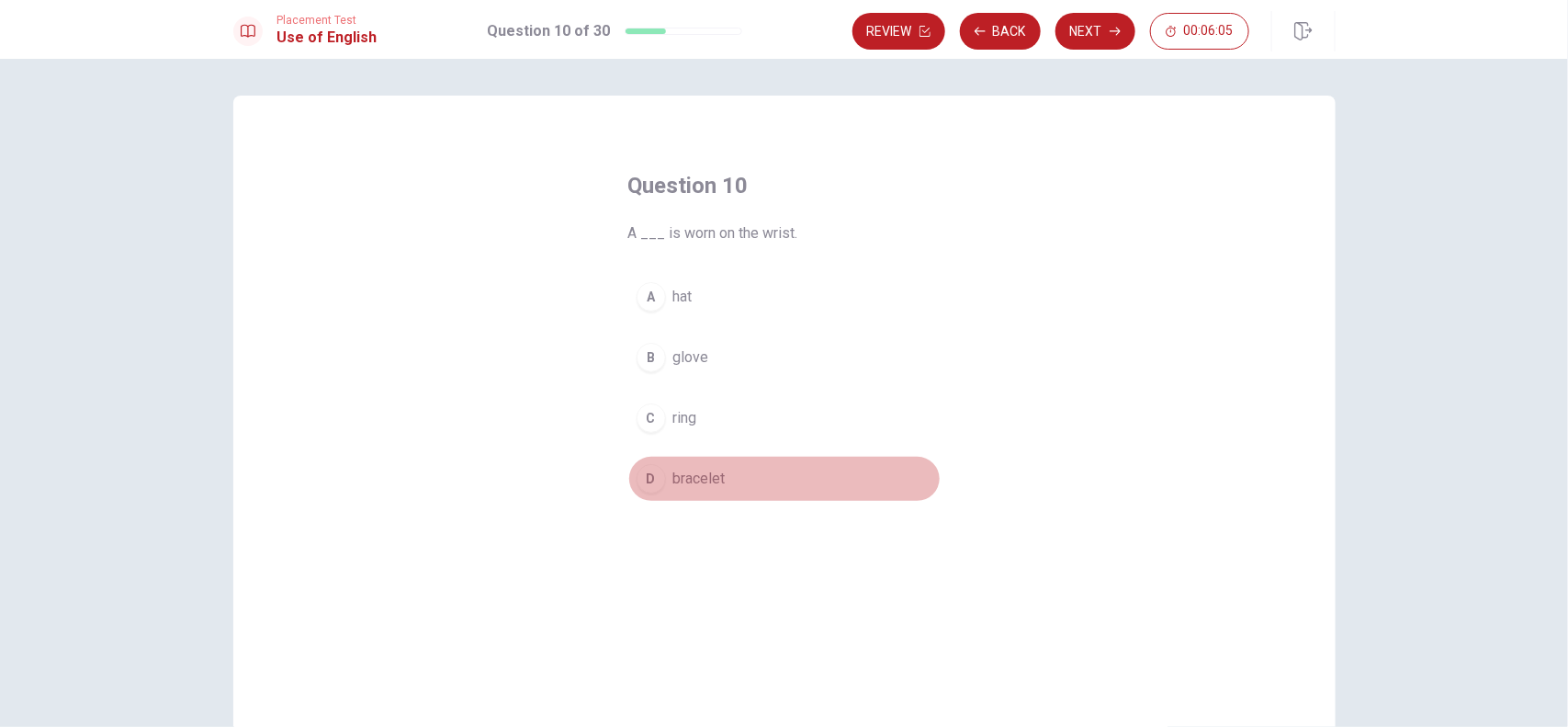 click on "D" at bounding box center (651, 479) 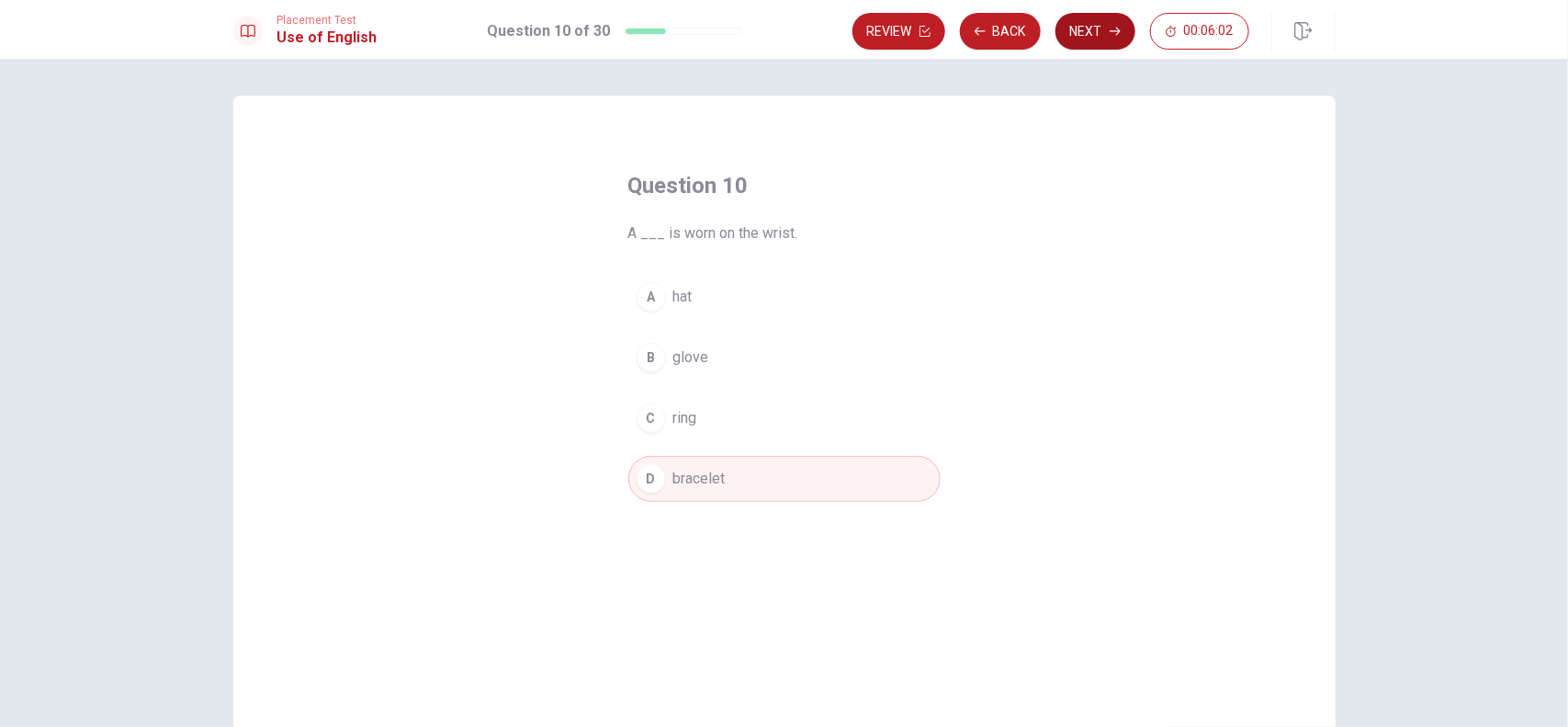 click on "Next" at bounding box center (1095, 31) 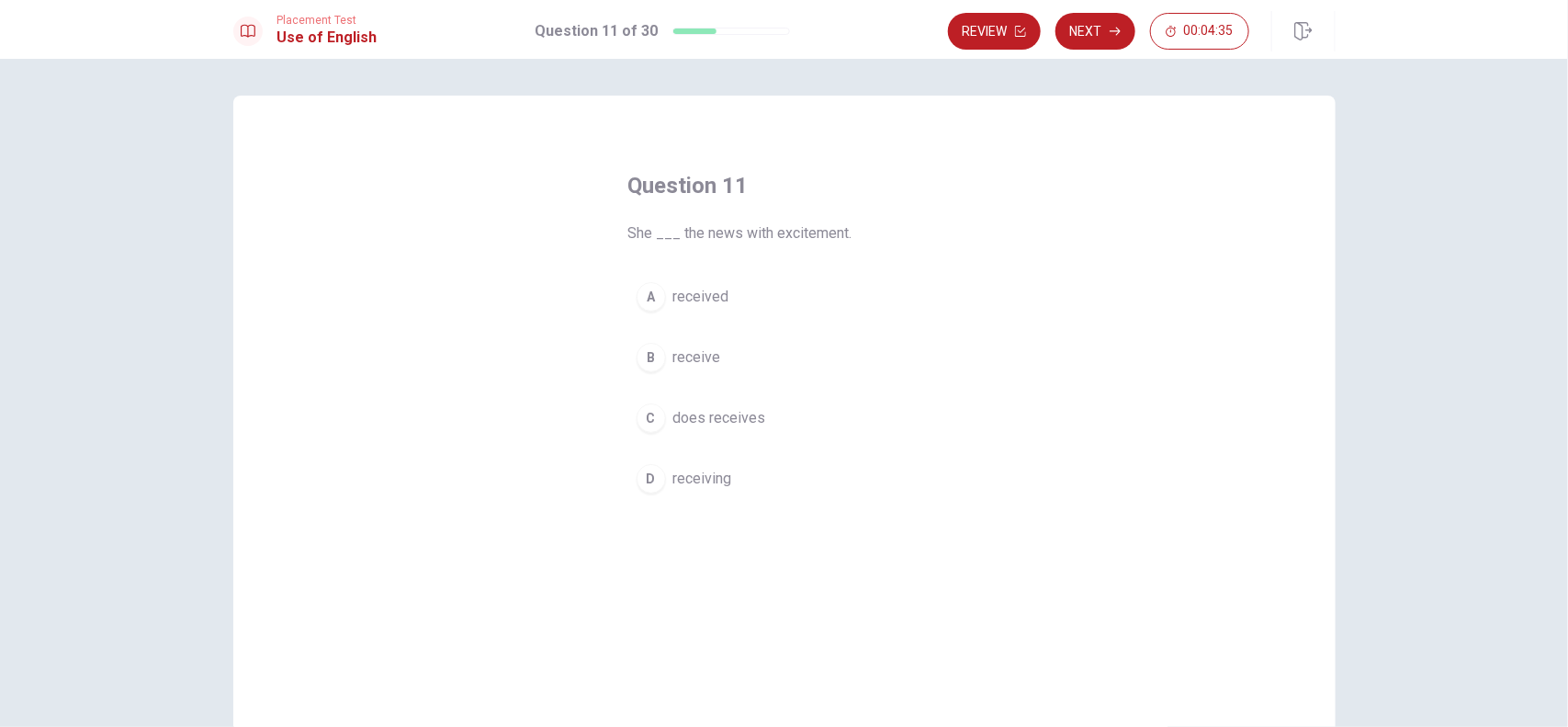 click on "A" at bounding box center (651, 297) 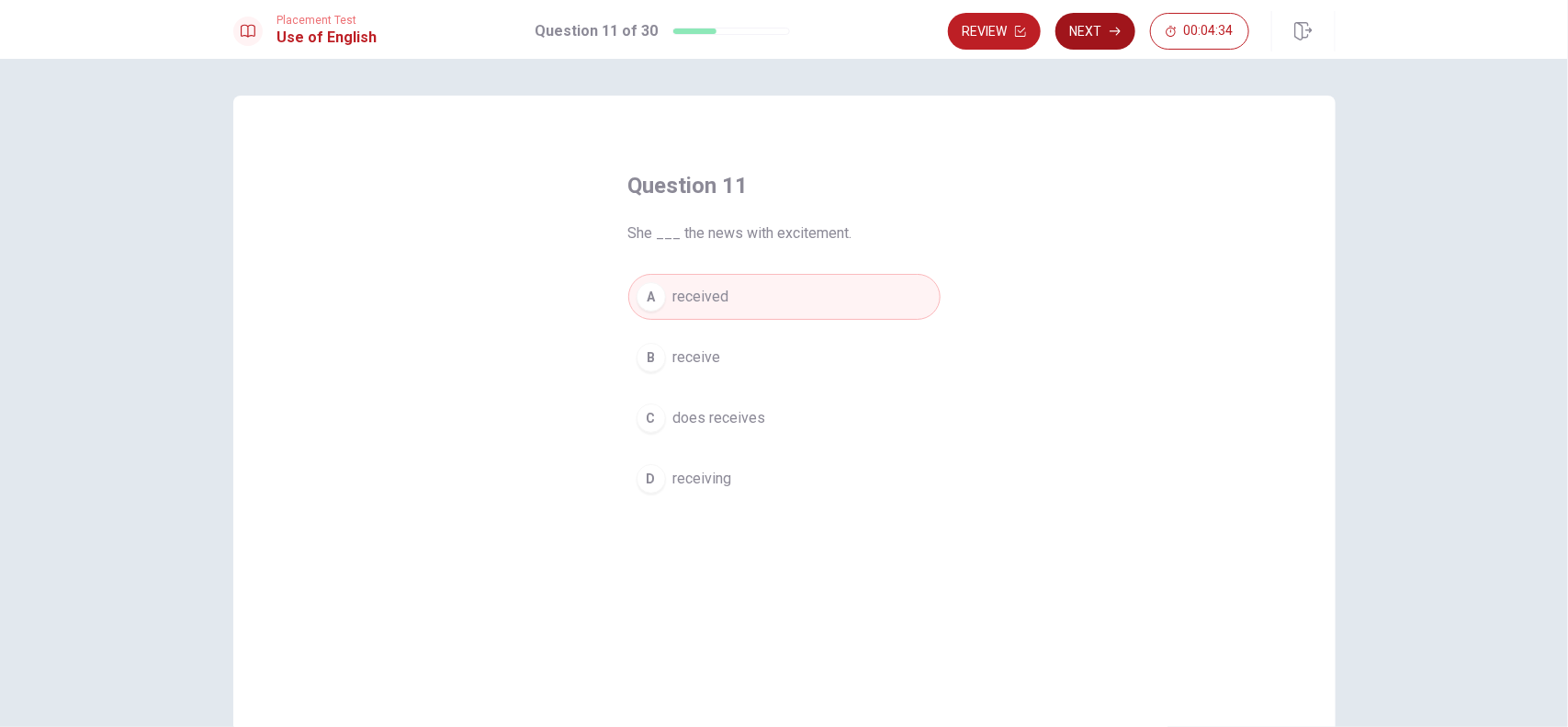 click on "Next" at bounding box center [1095, 31] 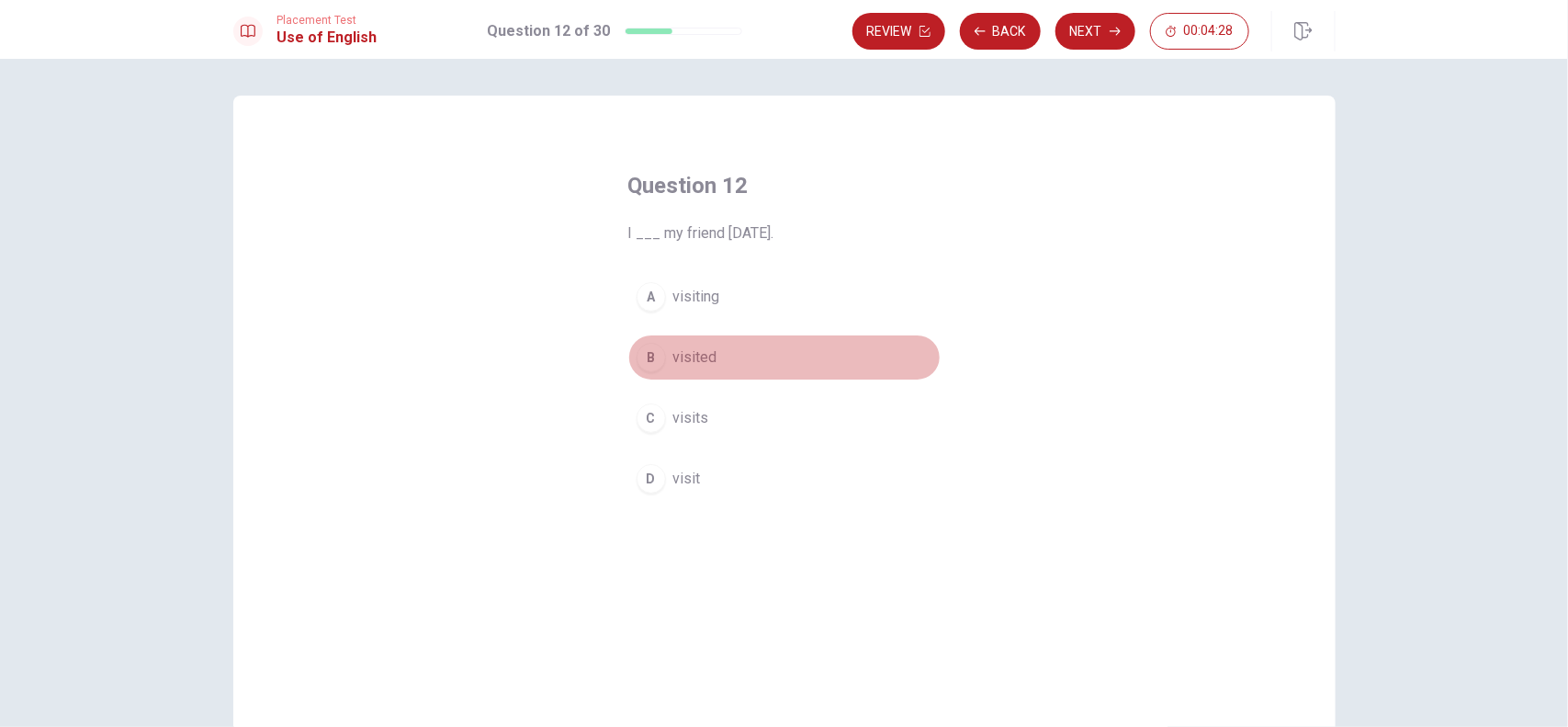 click on "B" at bounding box center (651, 358) 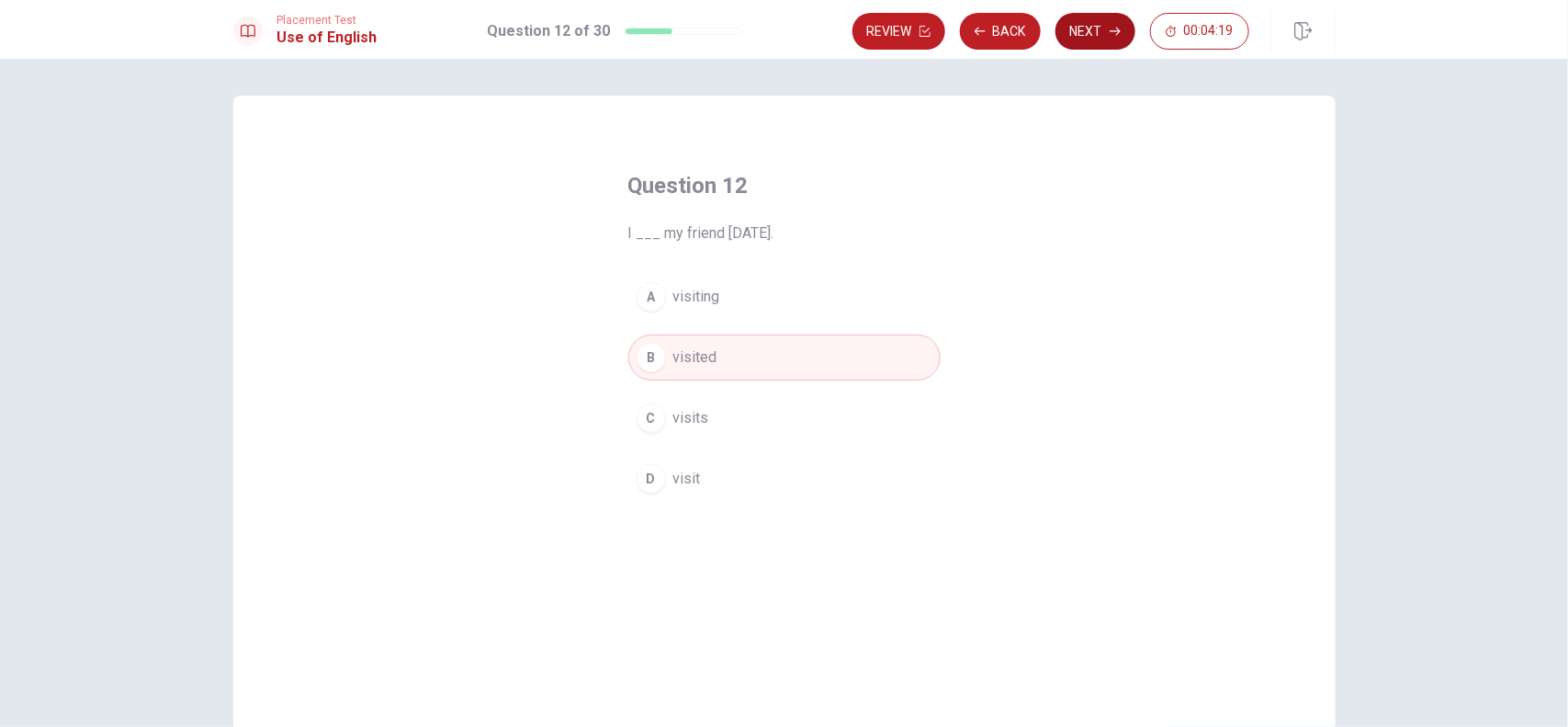 click on "Next" at bounding box center [1095, 31] 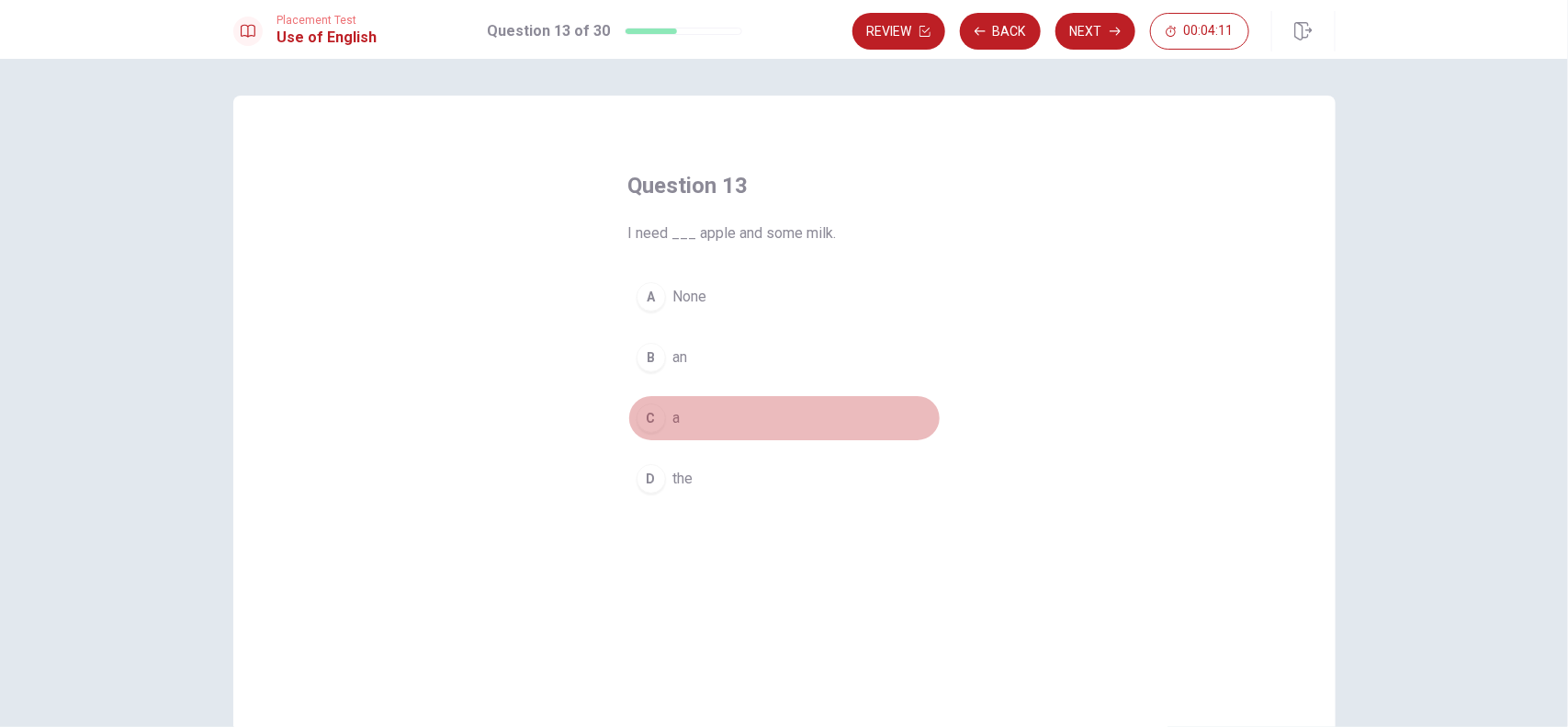 click on "C" at bounding box center (651, 418) 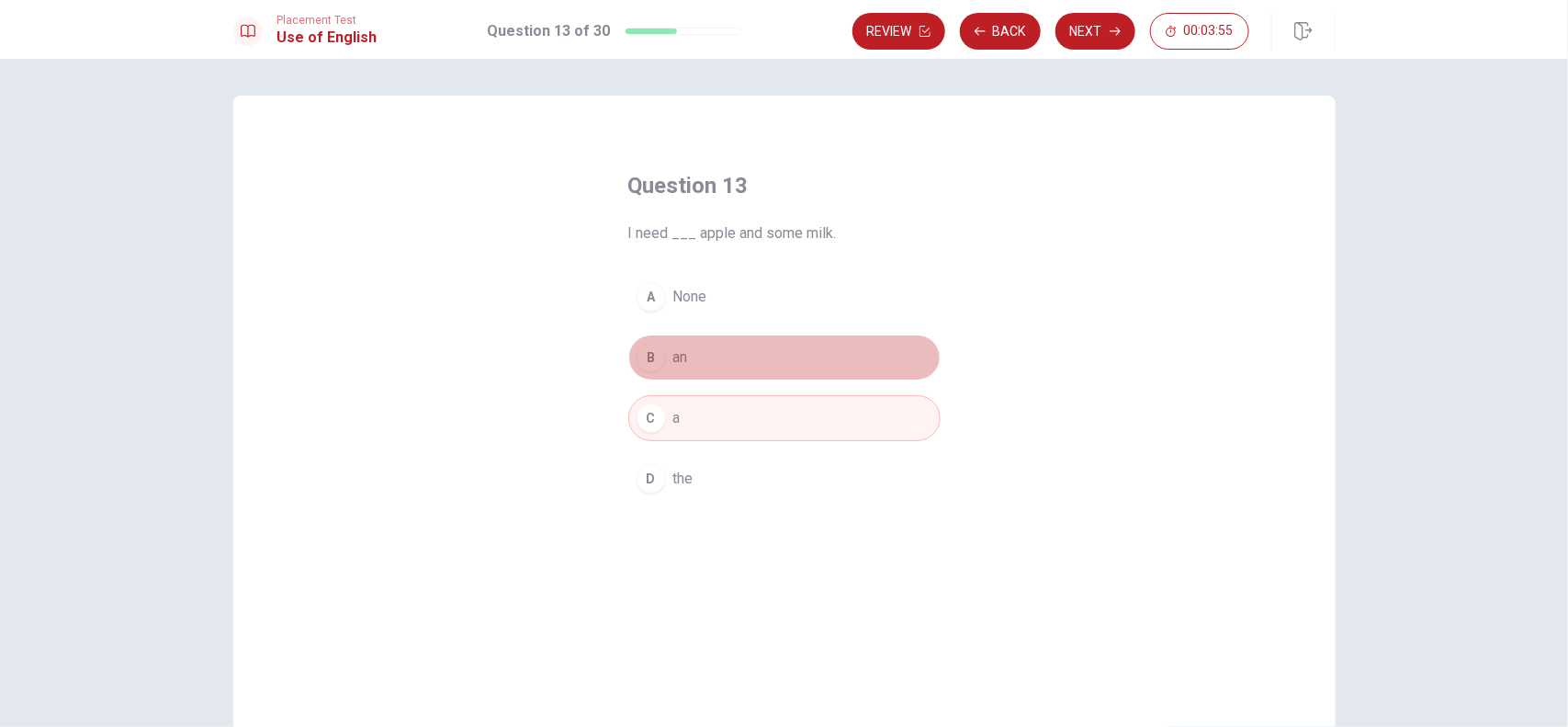 click on "B an" at bounding box center [784, 358] 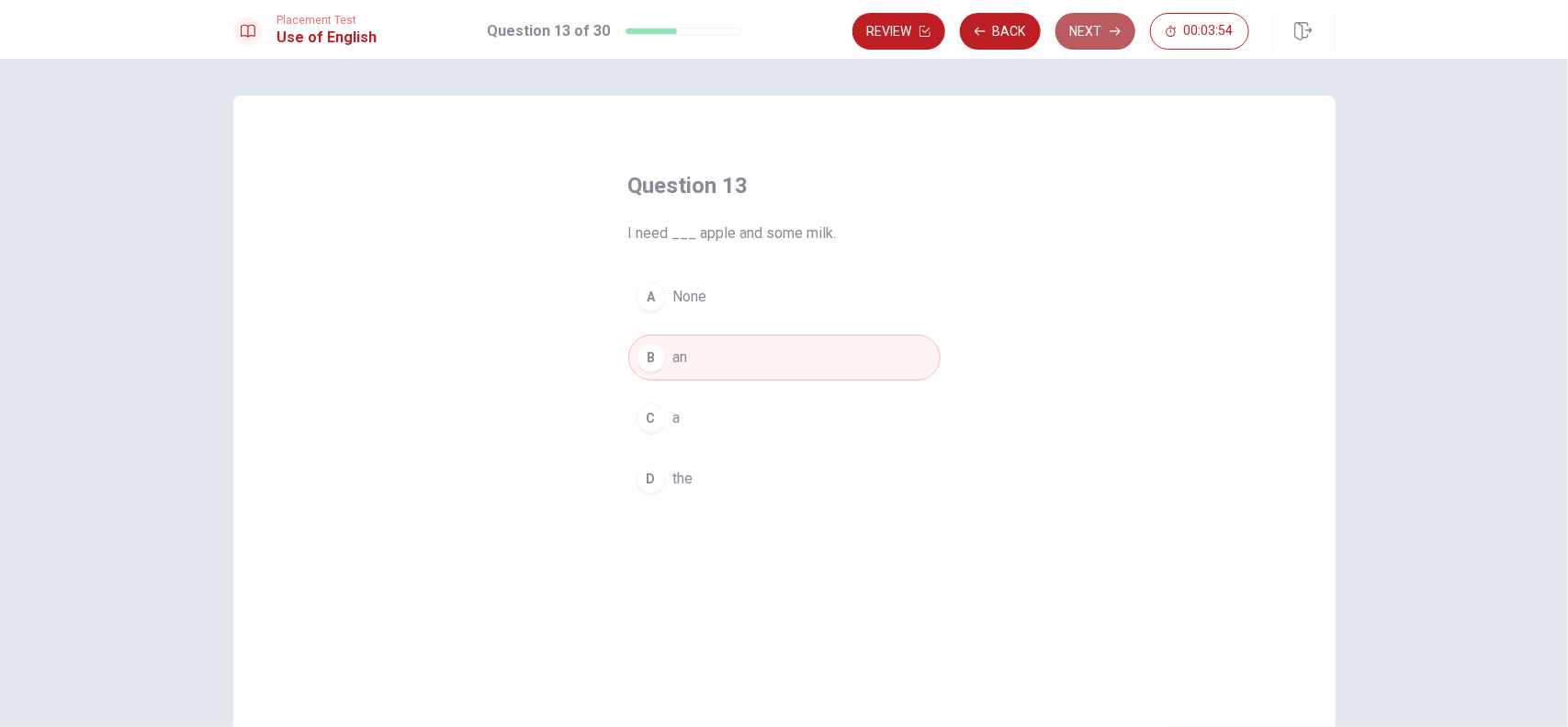 click on "Next" at bounding box center [1095, 31] 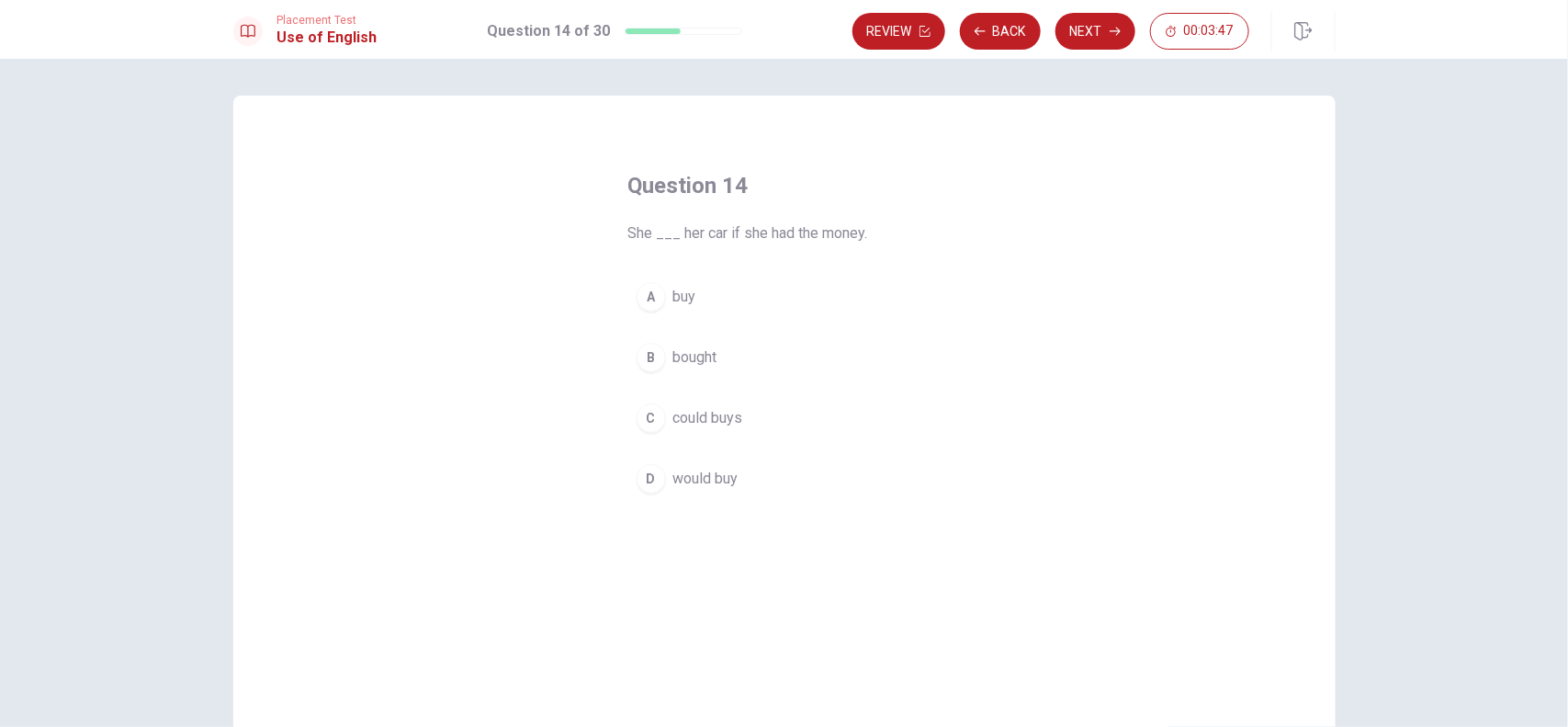 click on "D" at bounding box center [651, 479] 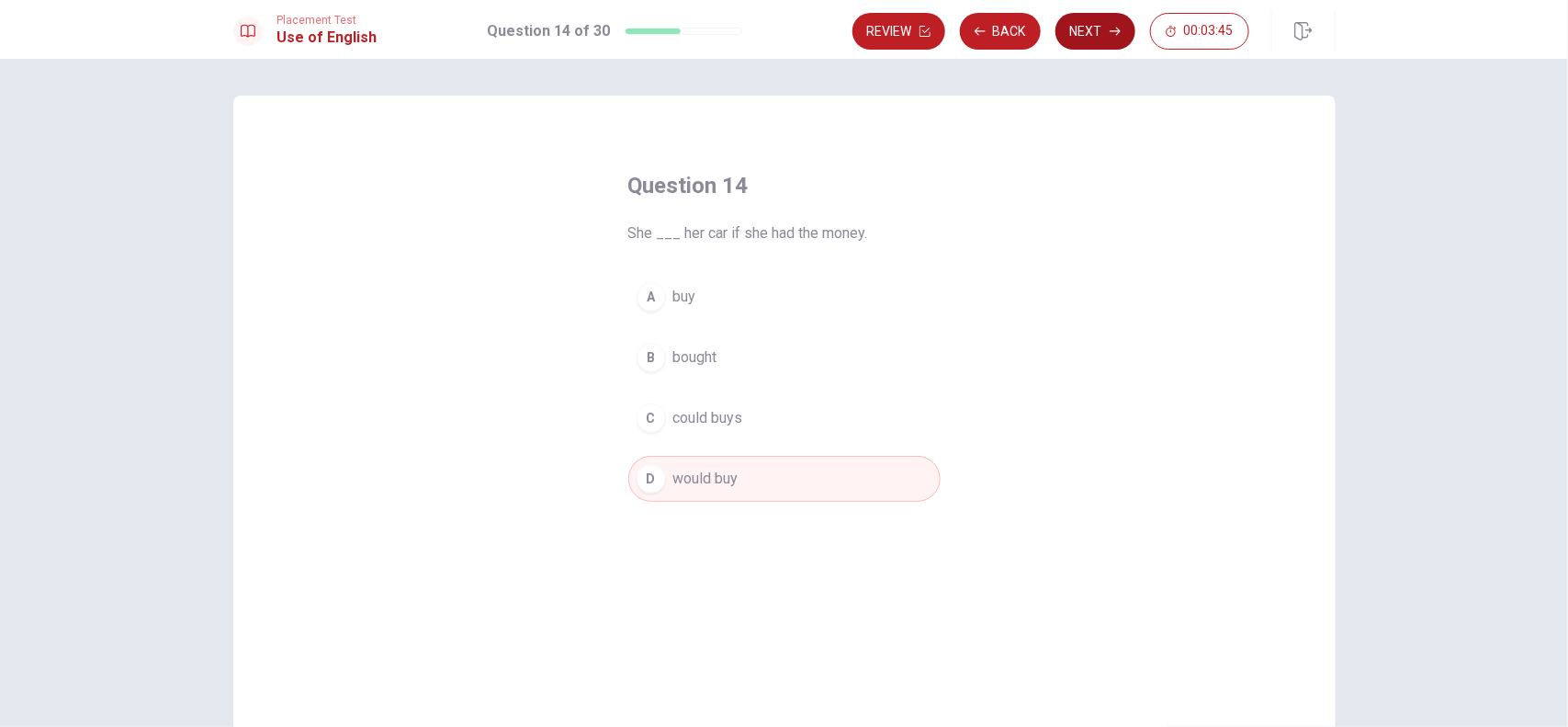 click on "Next" at bounding box center [1095, 31] 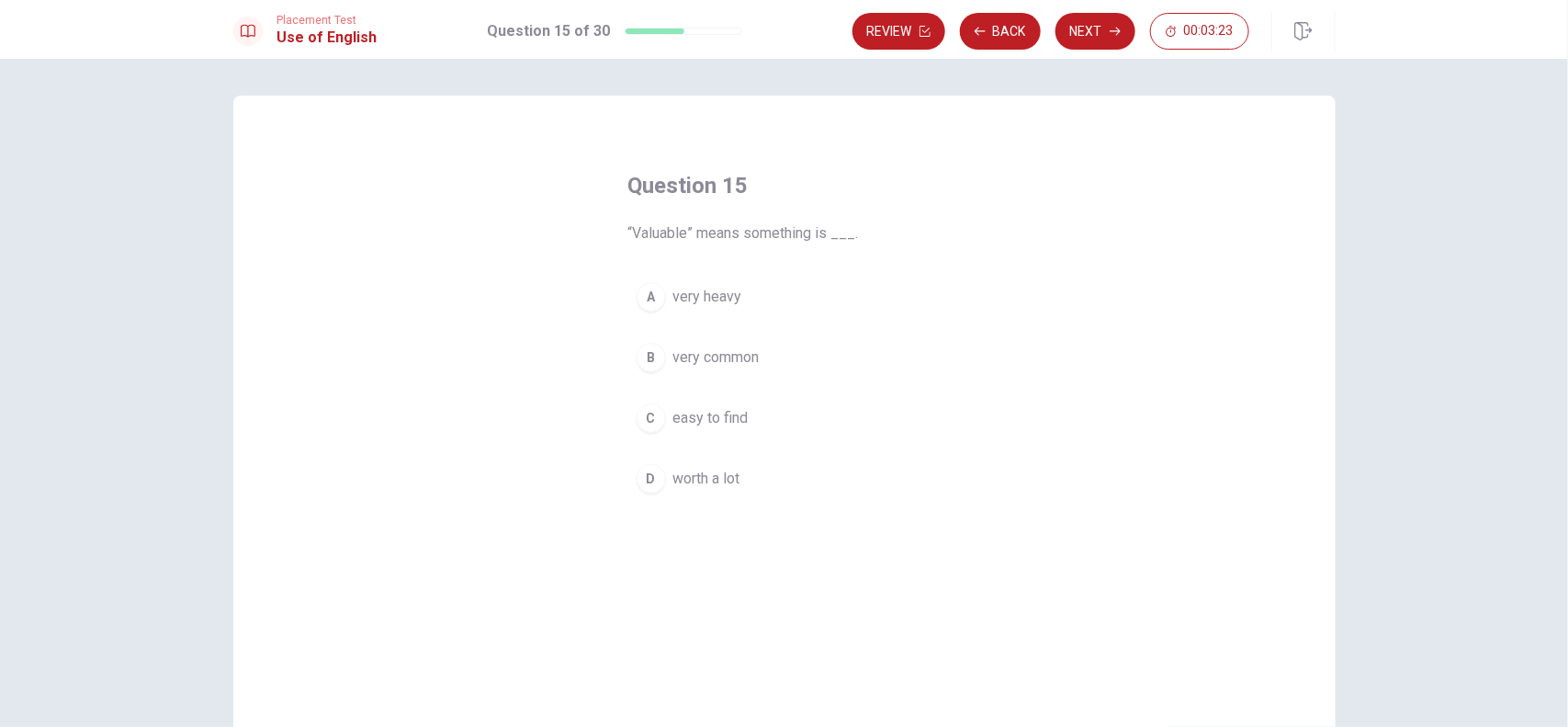 click on "D" at bounding box center [651, 479] 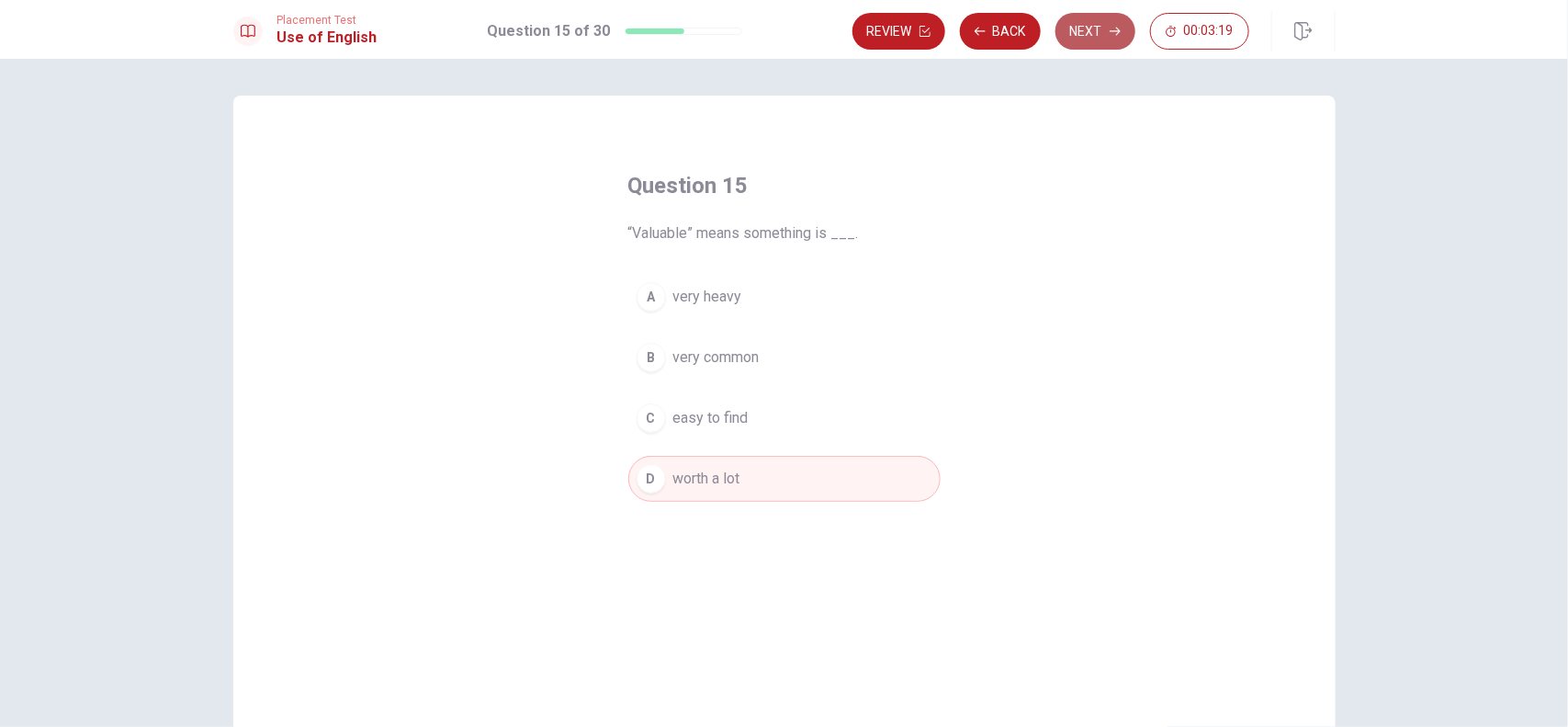 click on "Next" at bounding box center (1095, 31) 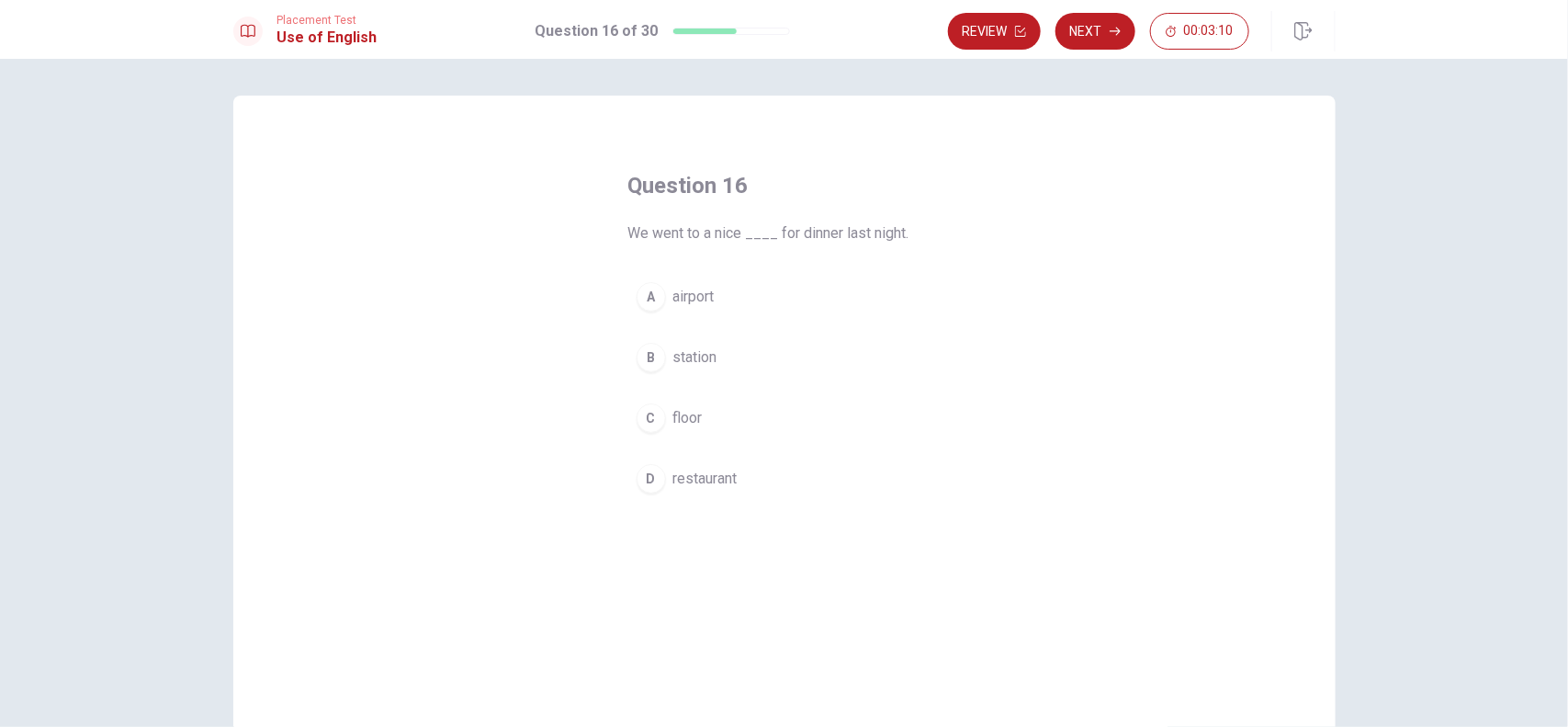click on "D" at bounding box center (651, 479) 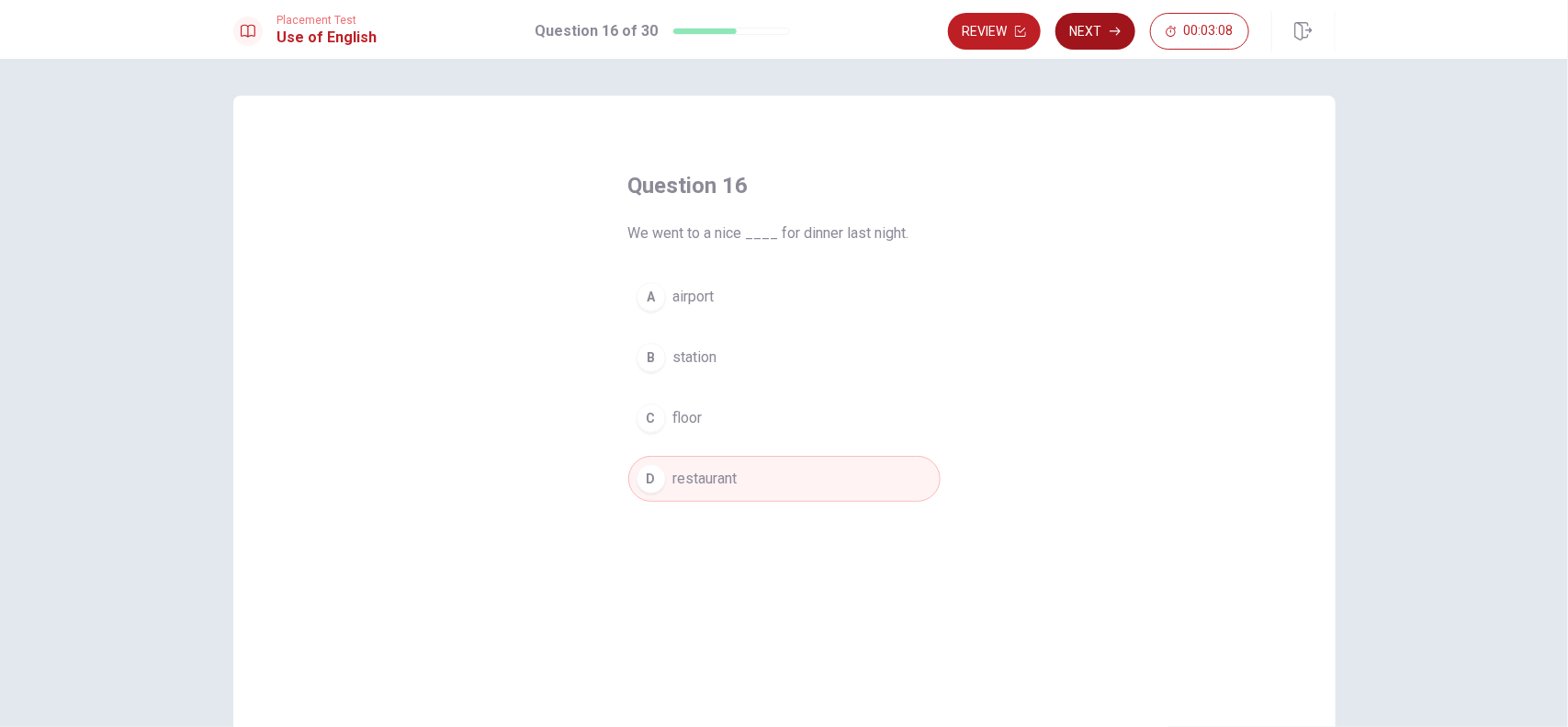 click on "Next" at bounding box center [1095, 31] 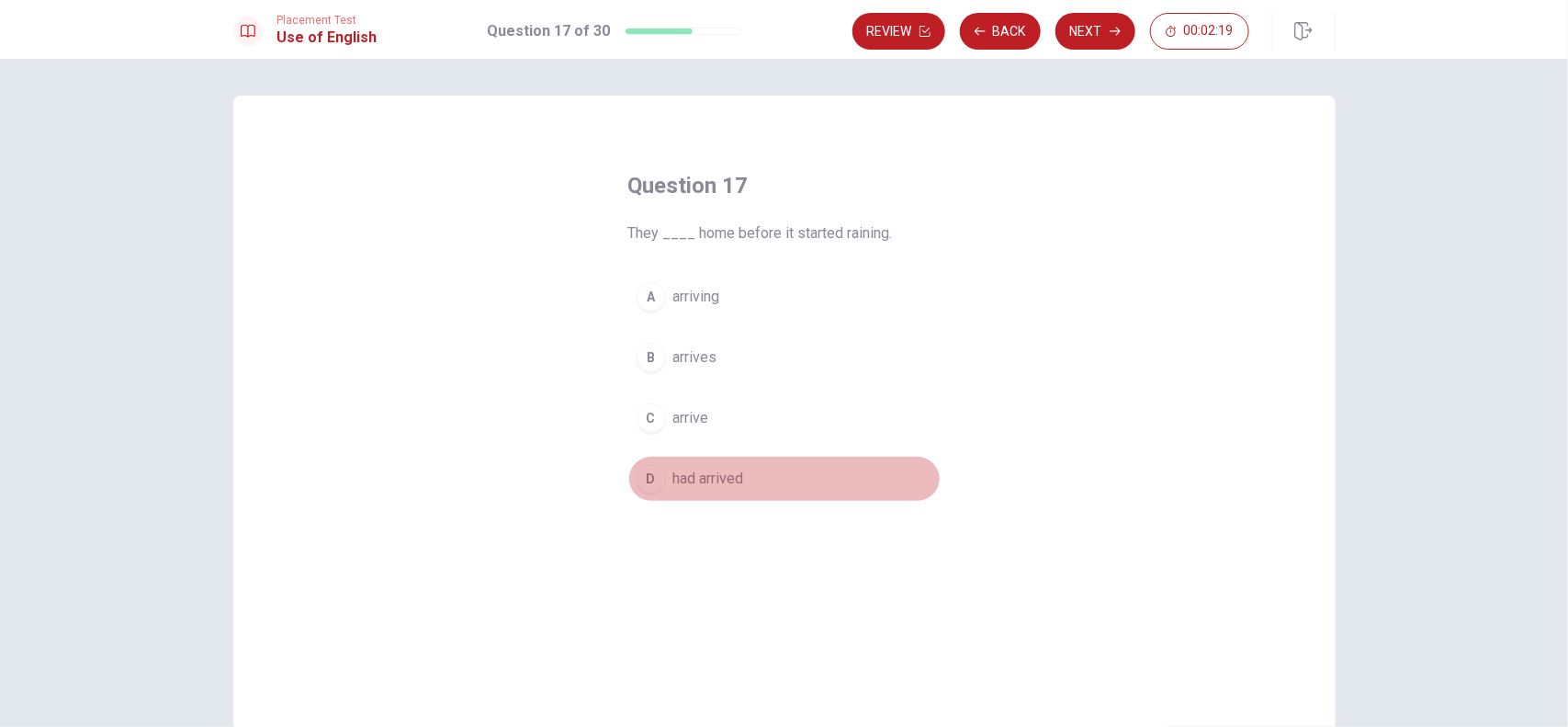 click on "D" at bounding box center (651, 479) 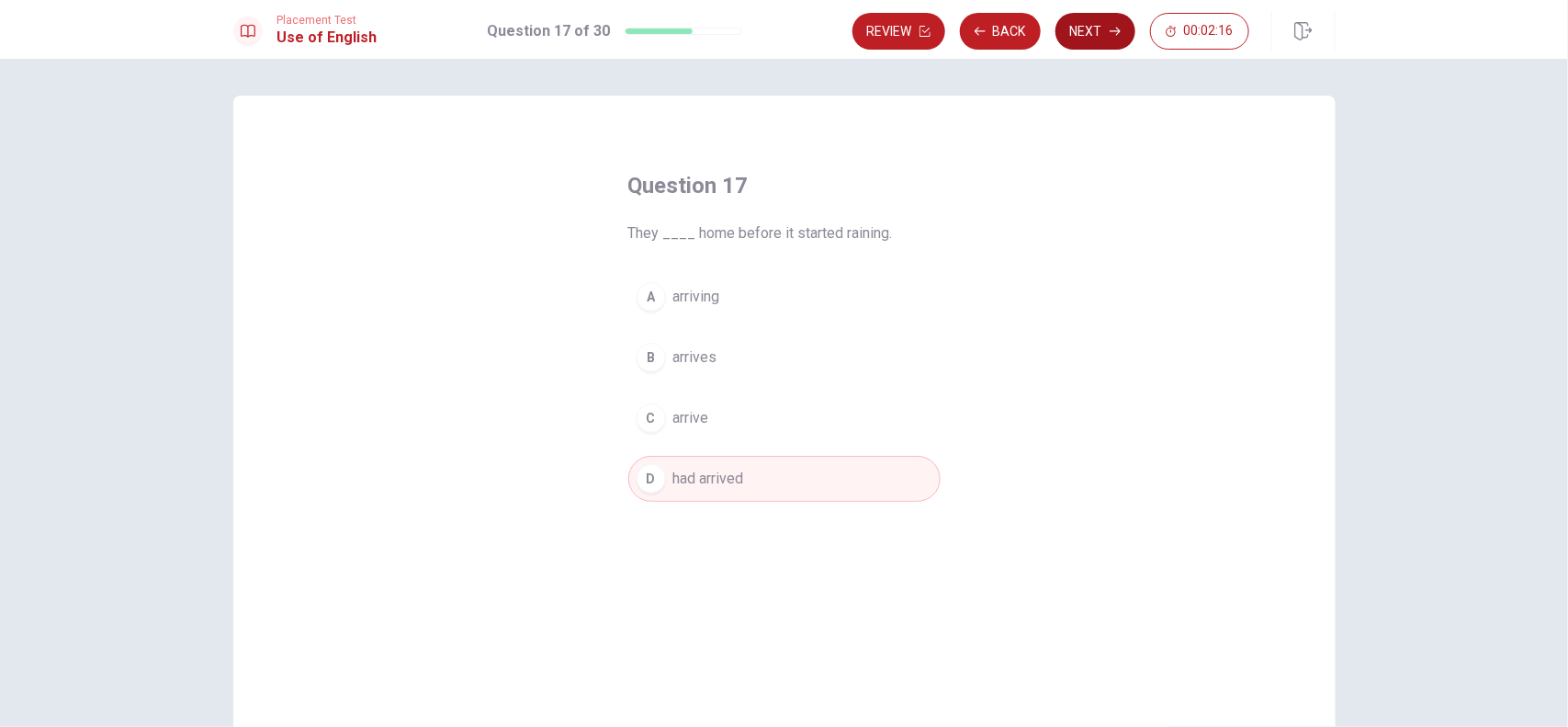 click on "Next" at bounding box center (1095, 31) 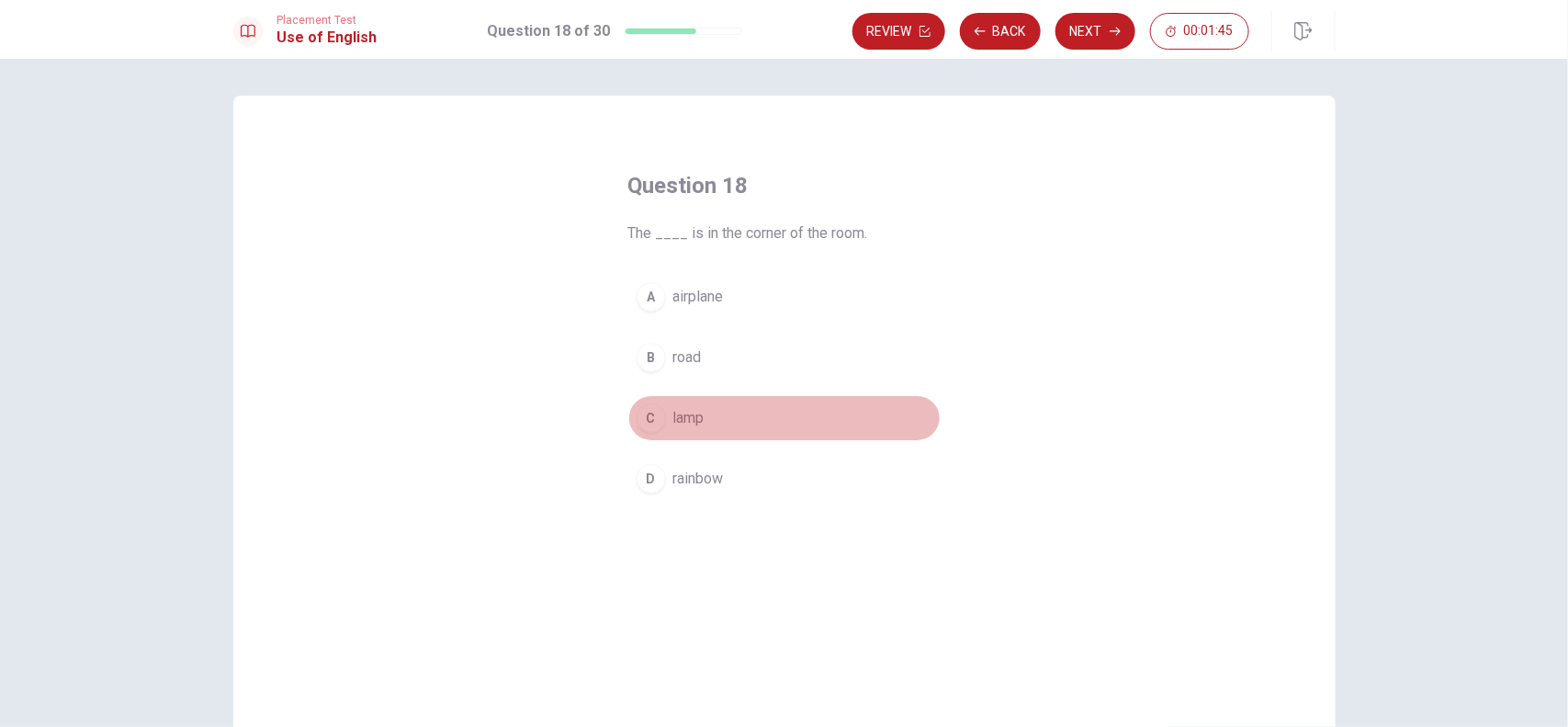 click on "C" at bounding box center (651, 418) 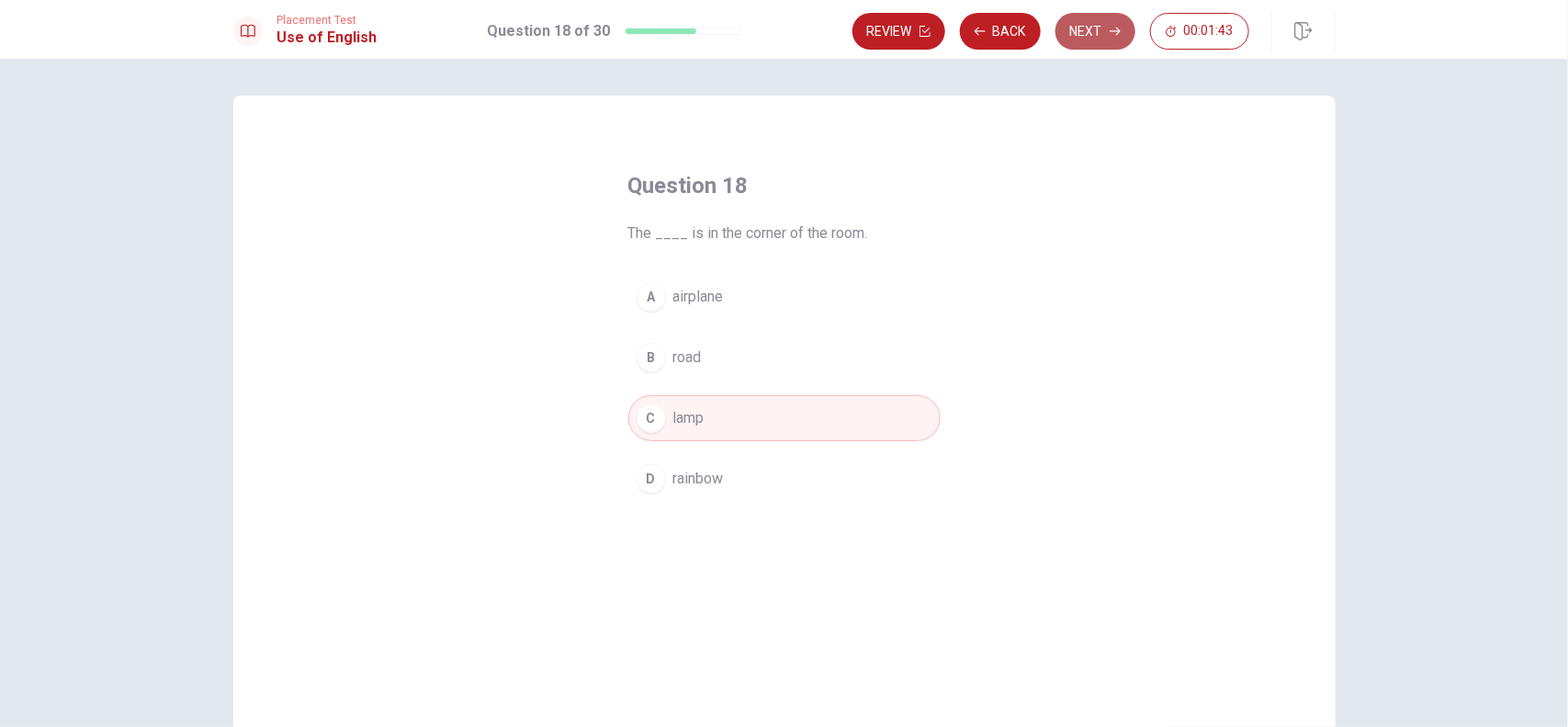 click on "Next" at bounding box center (1095, 31) 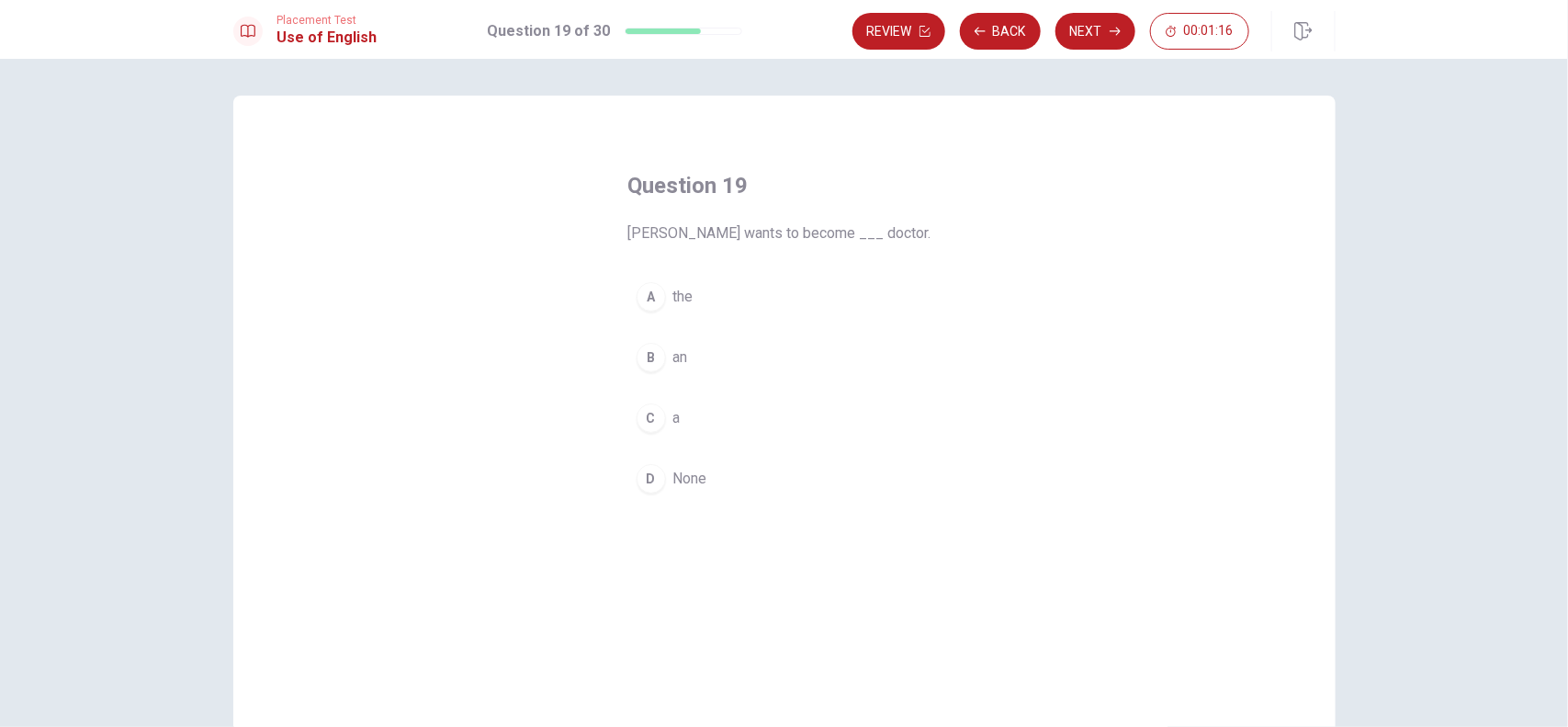 click on "C" at bounding box center [651, 418] 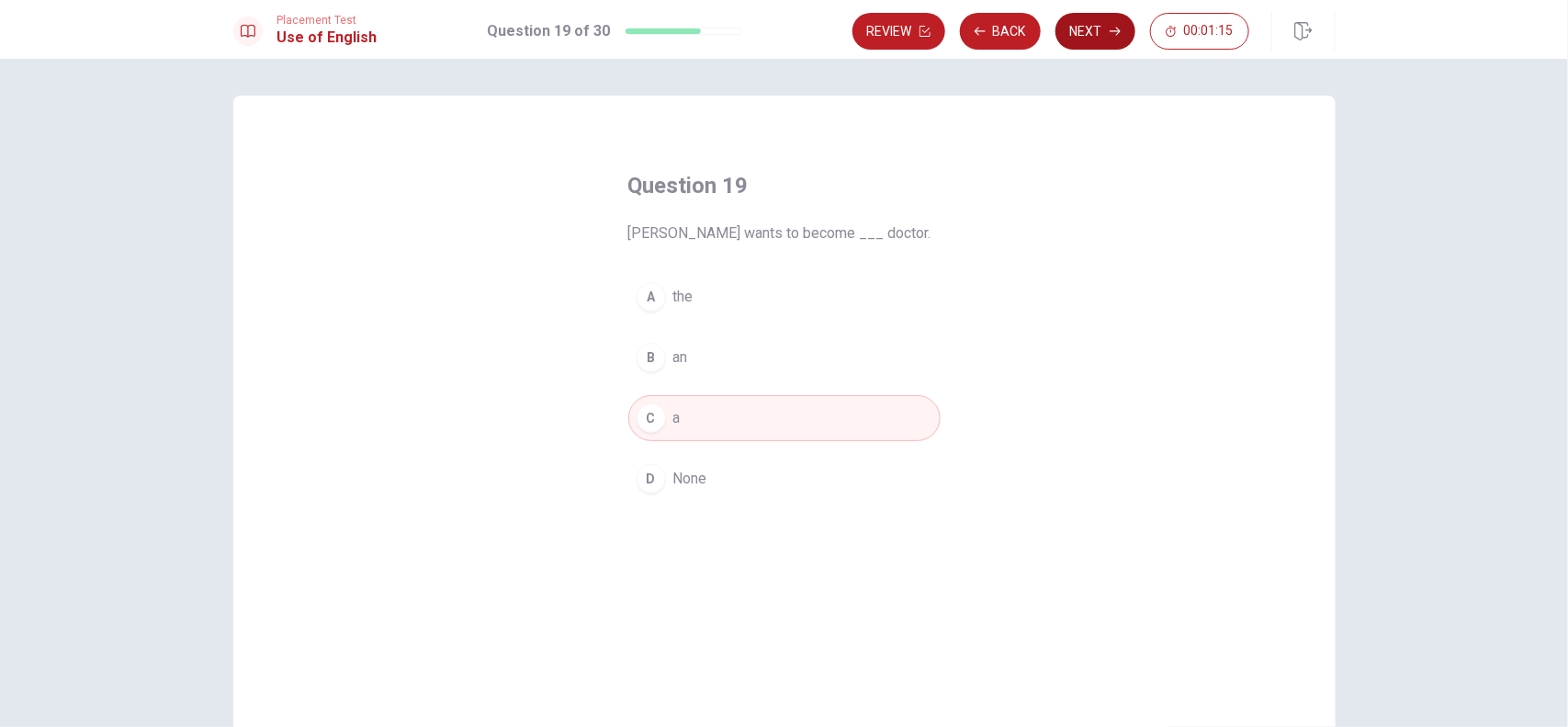 click on "Next" at bounding box center [1095, 31] 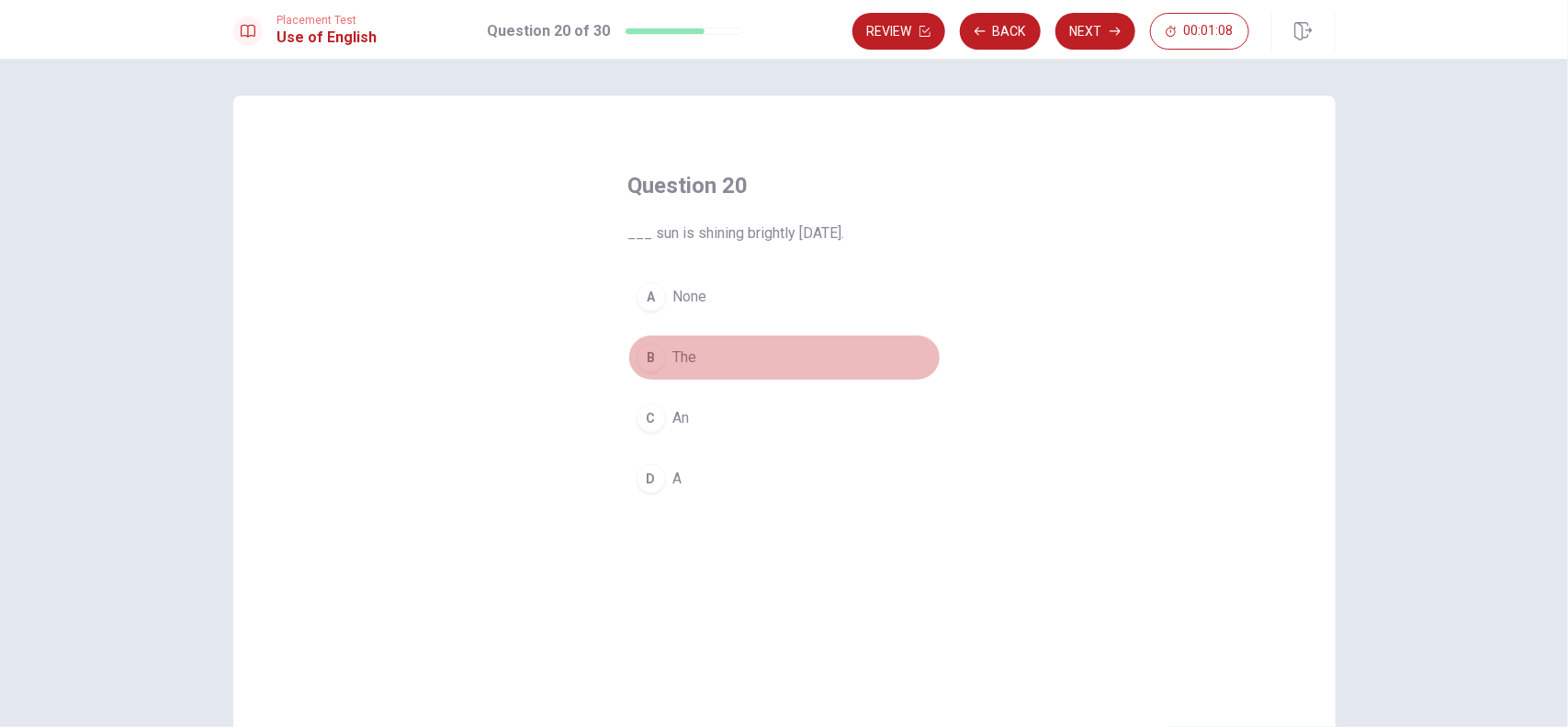 click on "B" at bounding box center (651, 358) 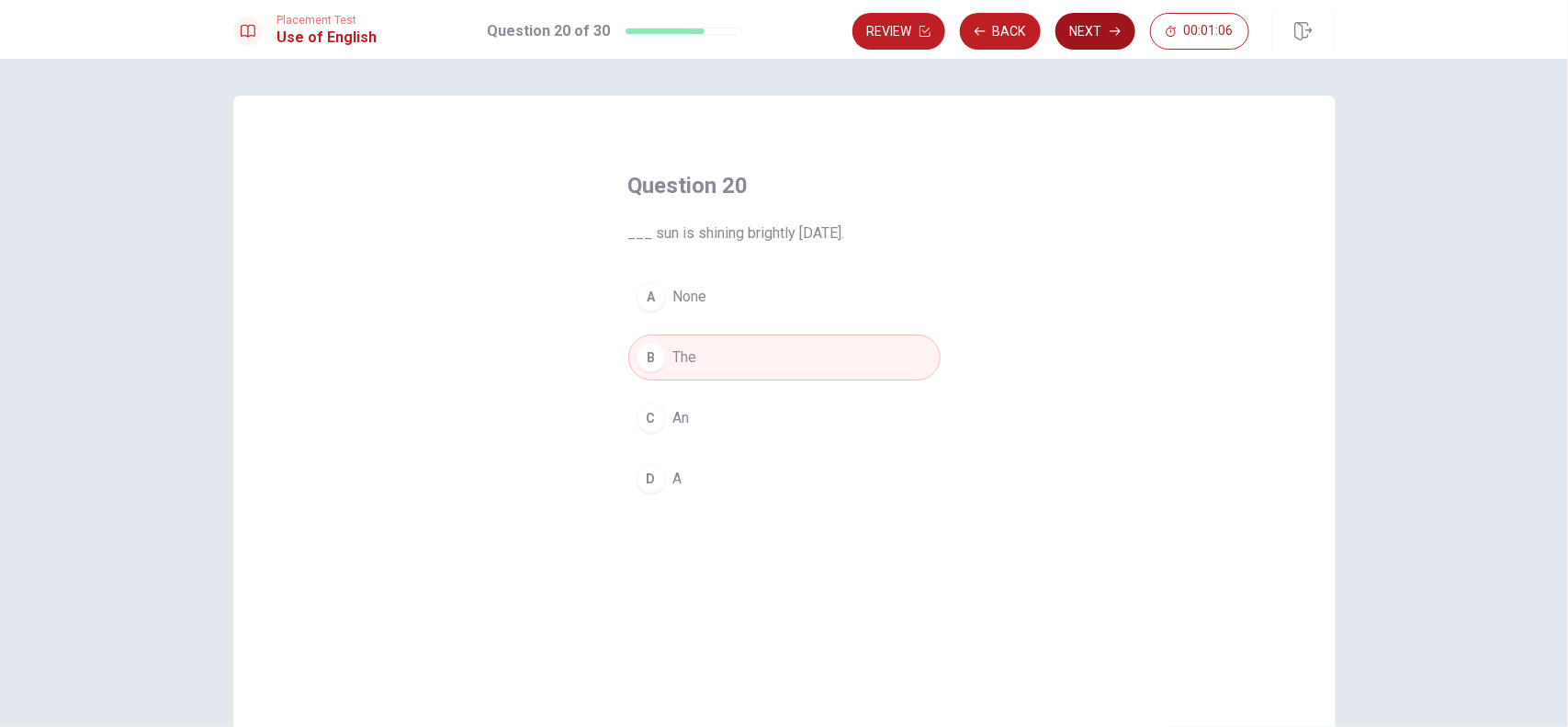 click on "Next" at bounding box center (1095, 31) 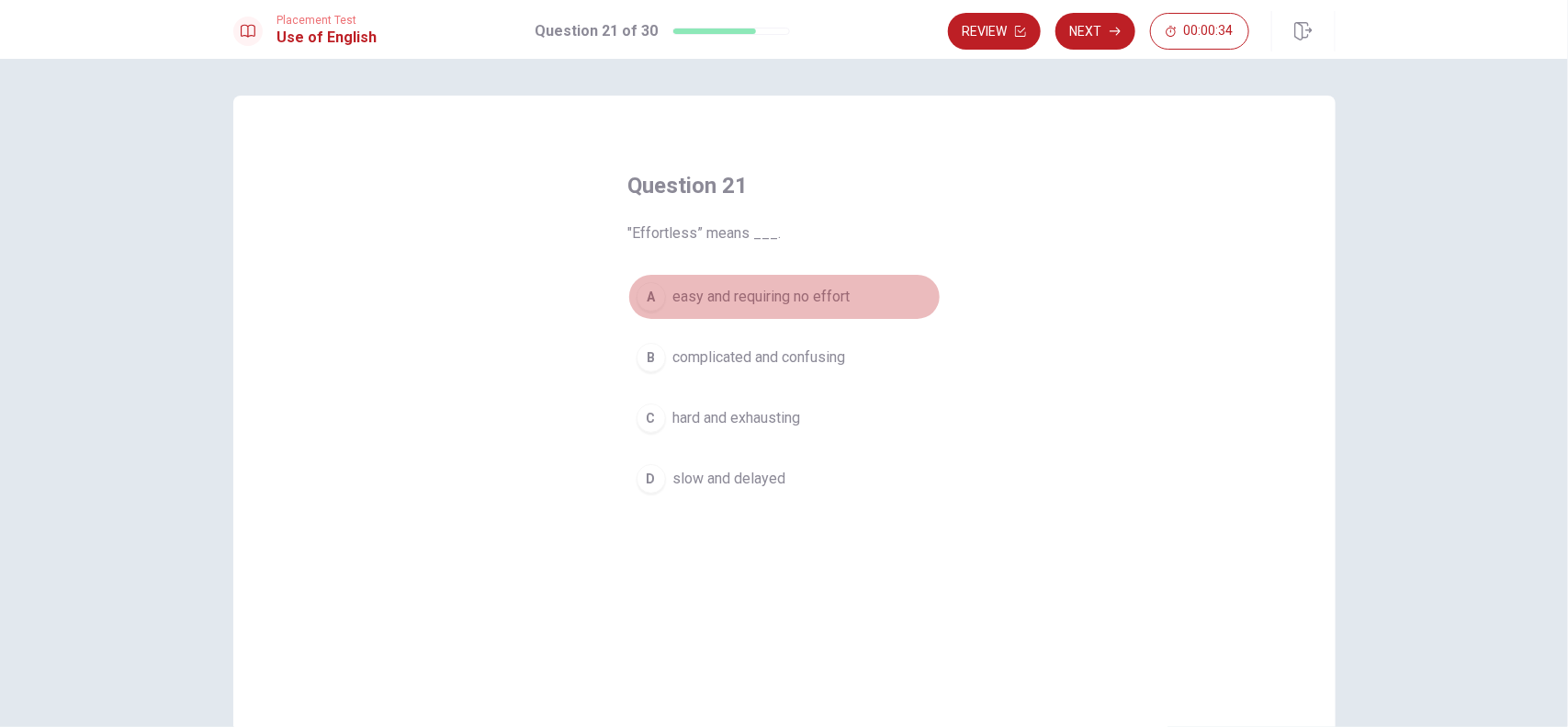 click on "A" at bounding box center (651, 297) 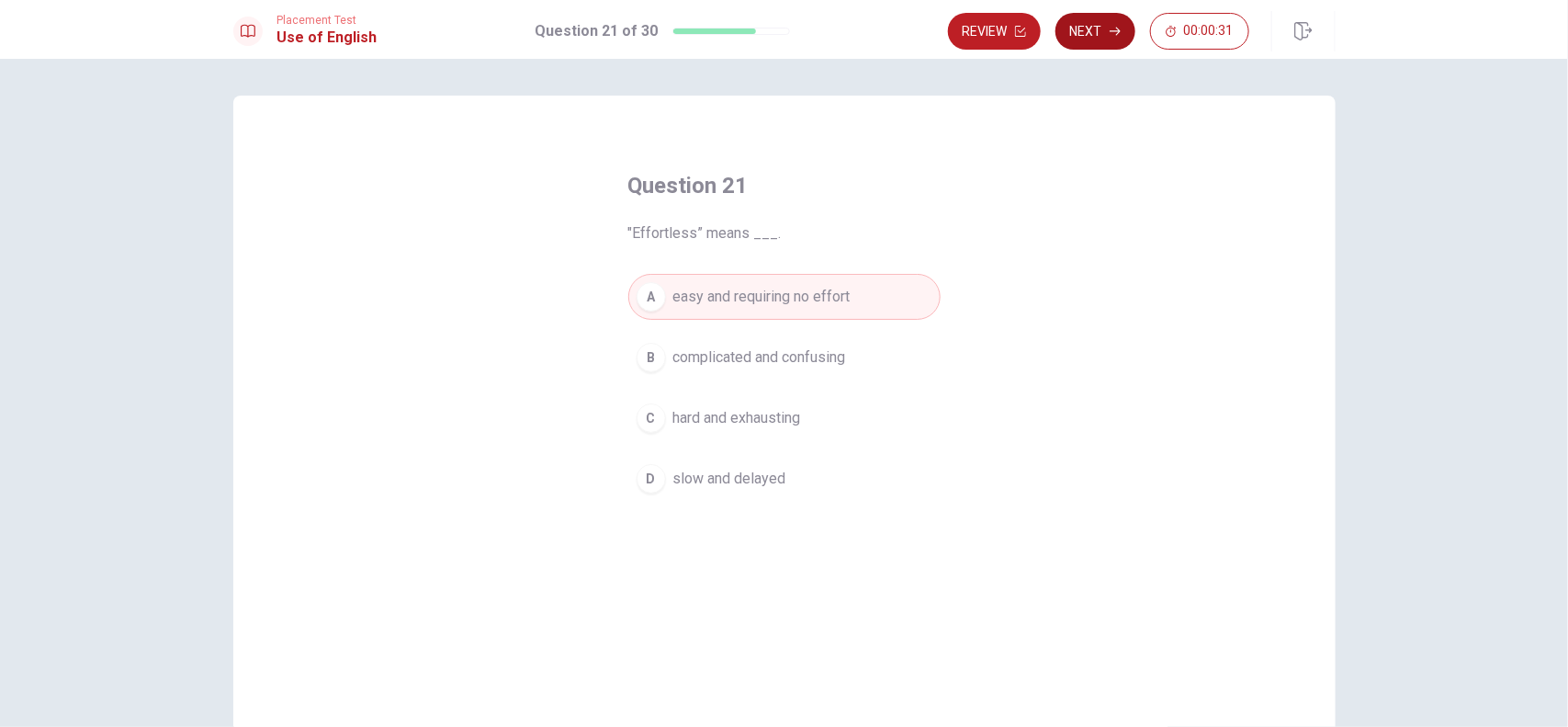 click on "Next" at bounding box center (1095, 31) 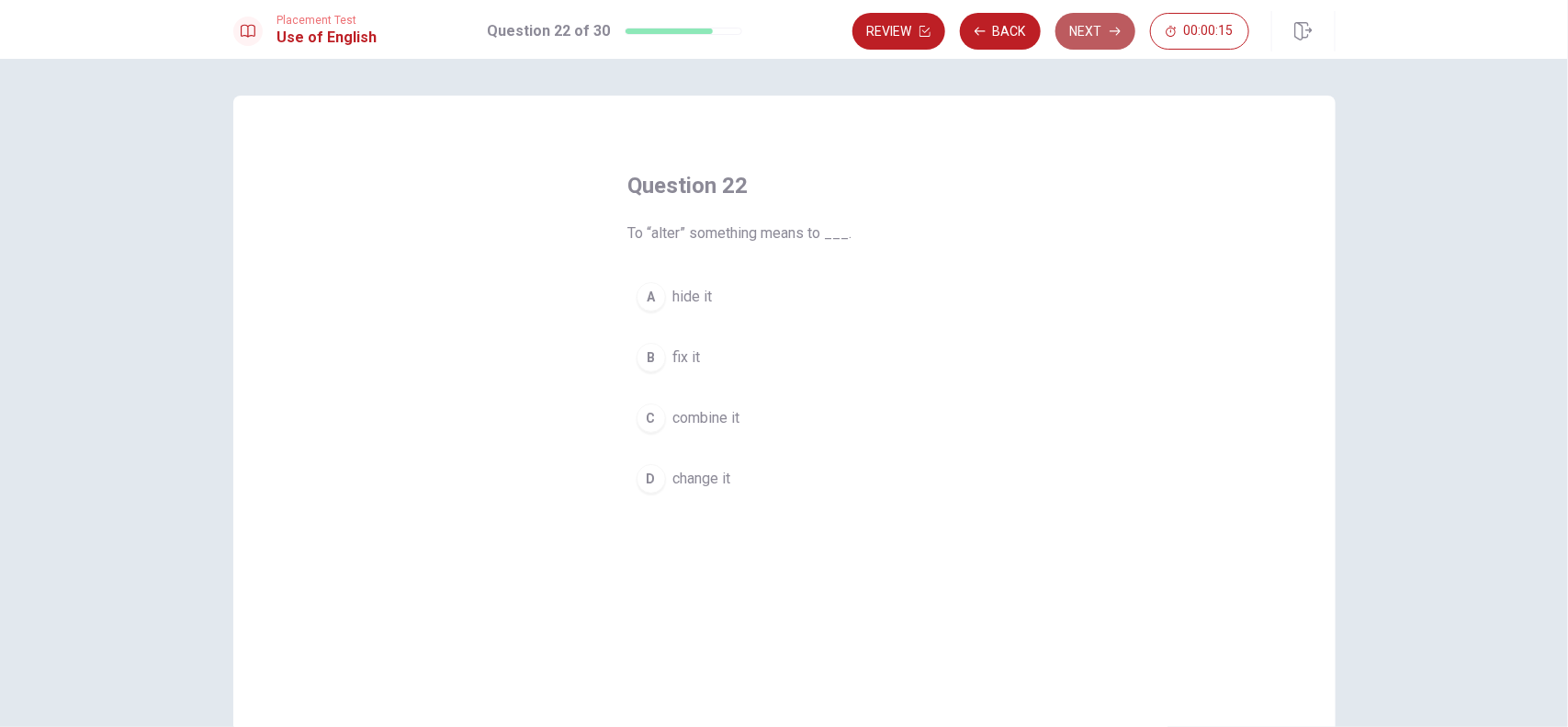click on "Next" at bounding box center [1095, 31] 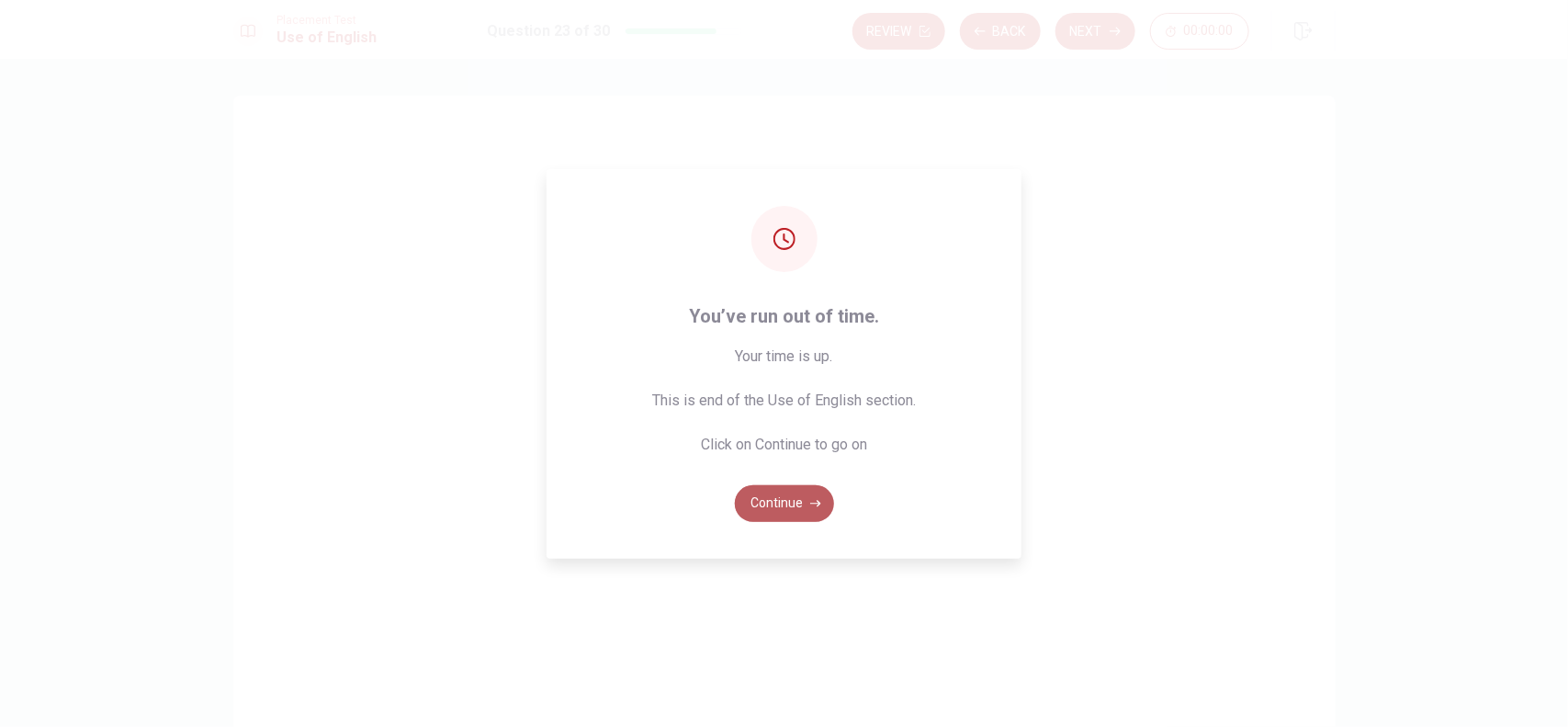 click on "Continue" at bounding box center [784, 504] 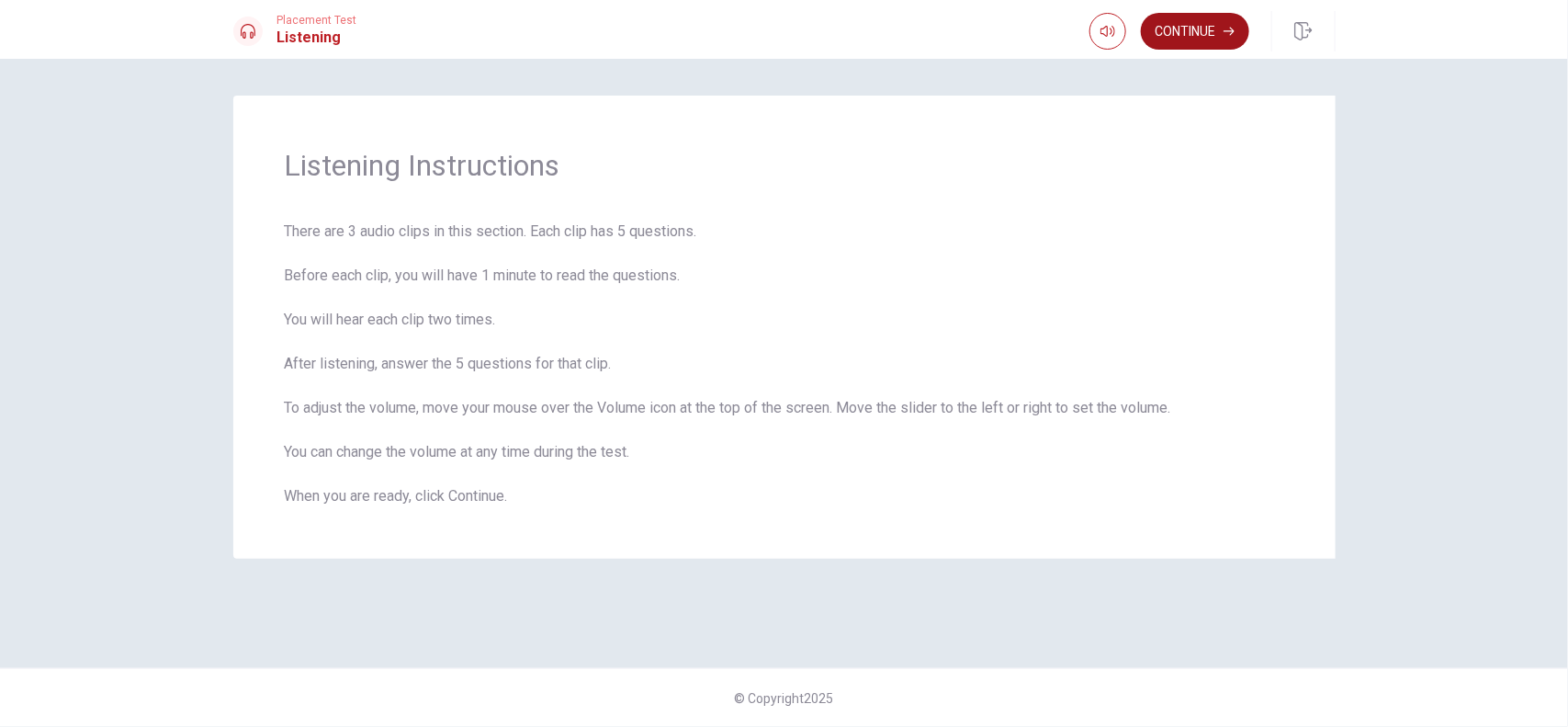 click on "Continue" at bounding box center (1195, 31) 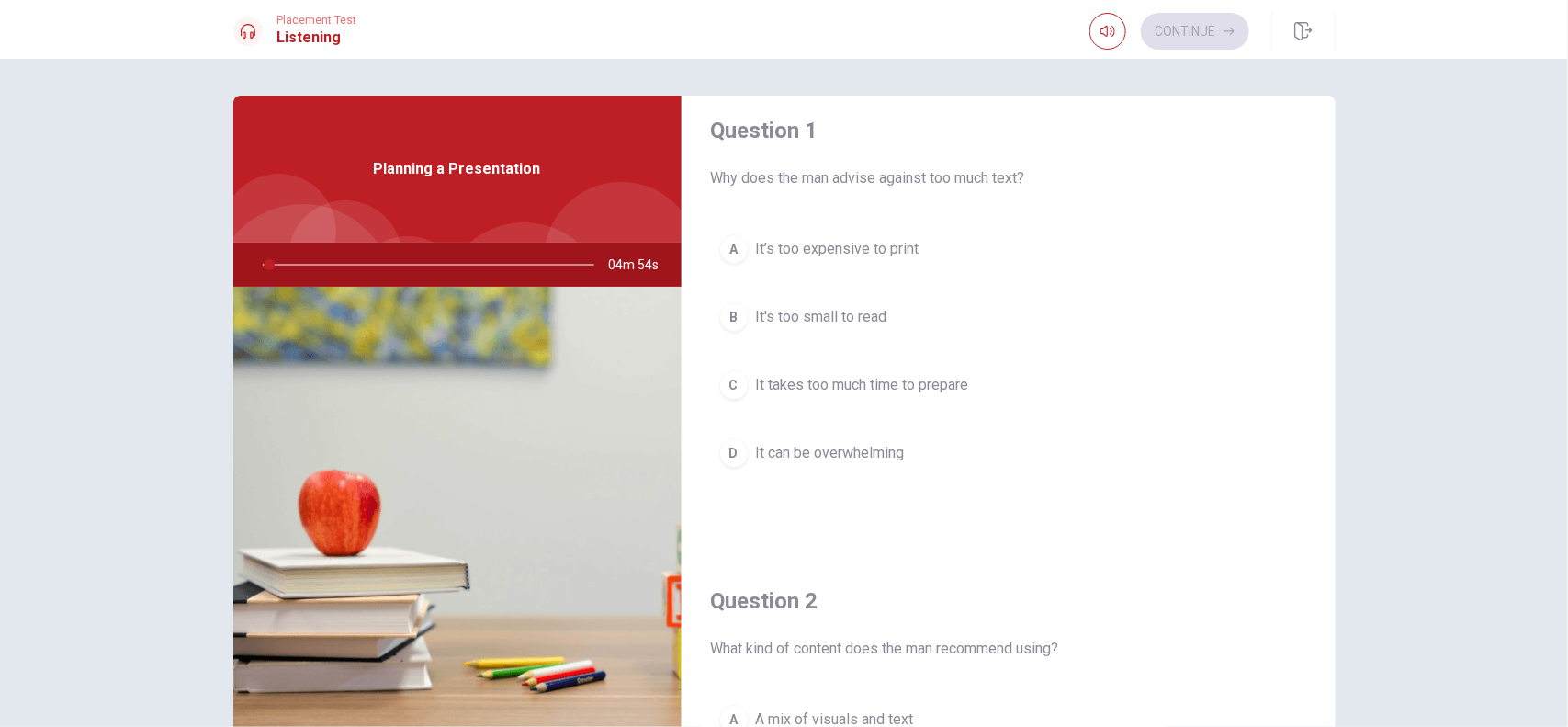 scroll, scrollTop: 21, scrollLeft: 0, axis: vertical 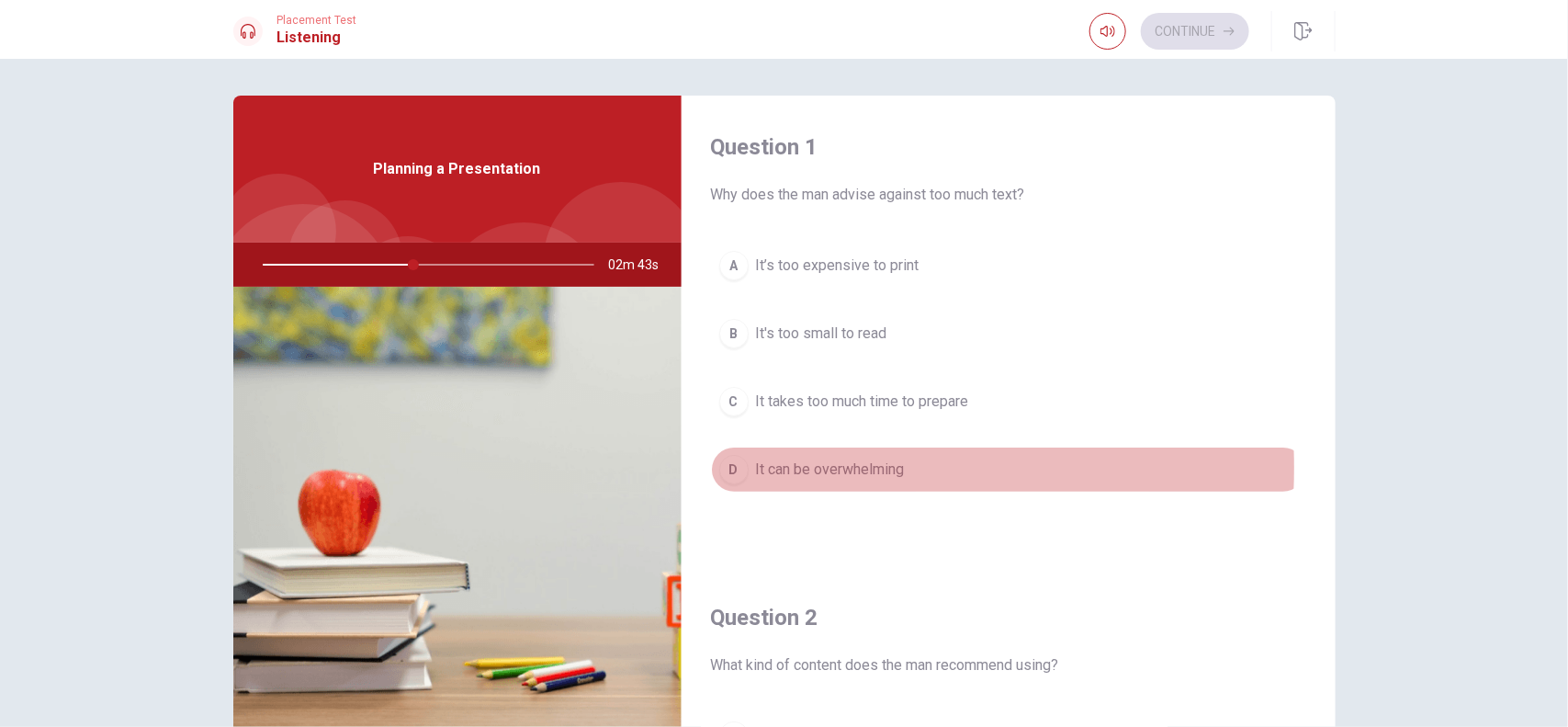 click on "D" at bounding box center [734, 470] 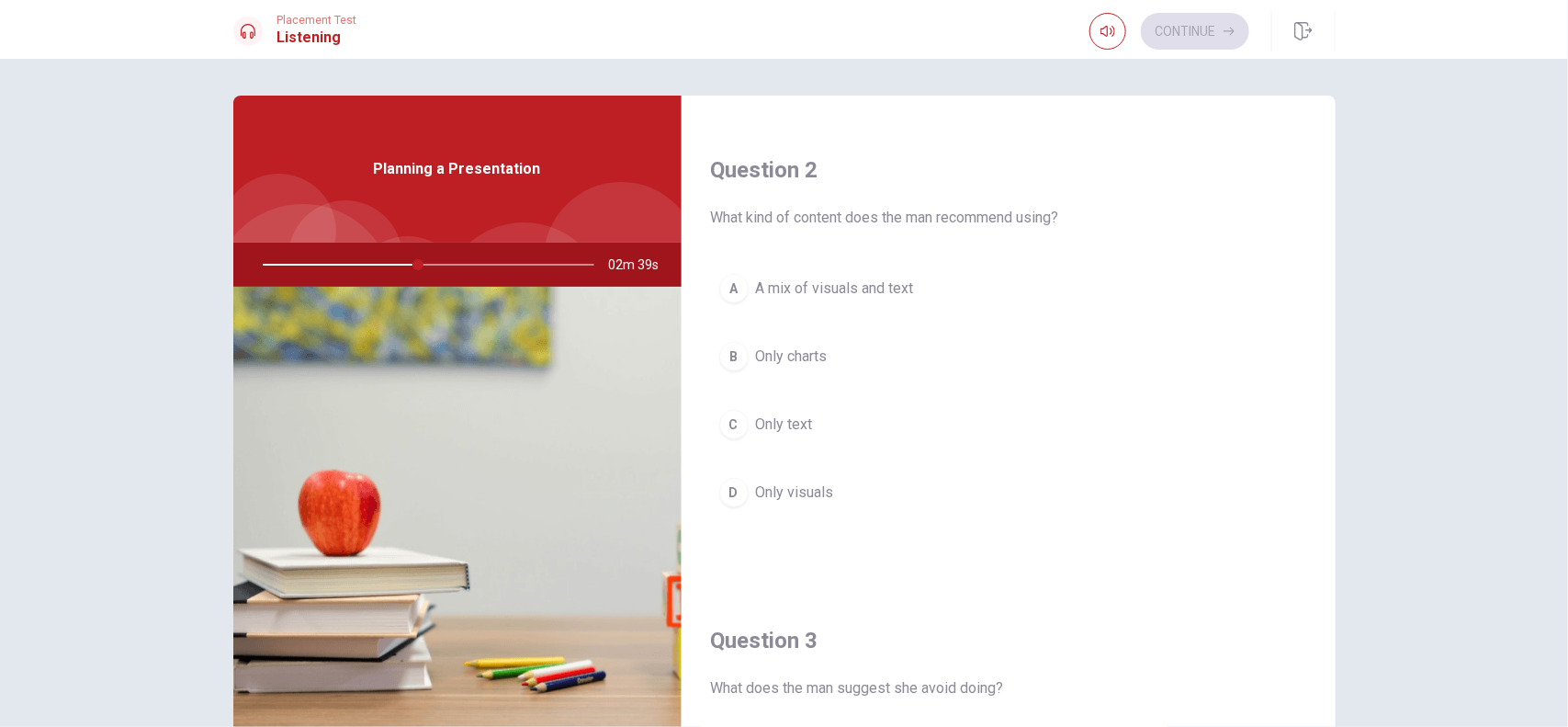 scroll, scrollTop: 466, scrollLeft: 0, axis: vertical 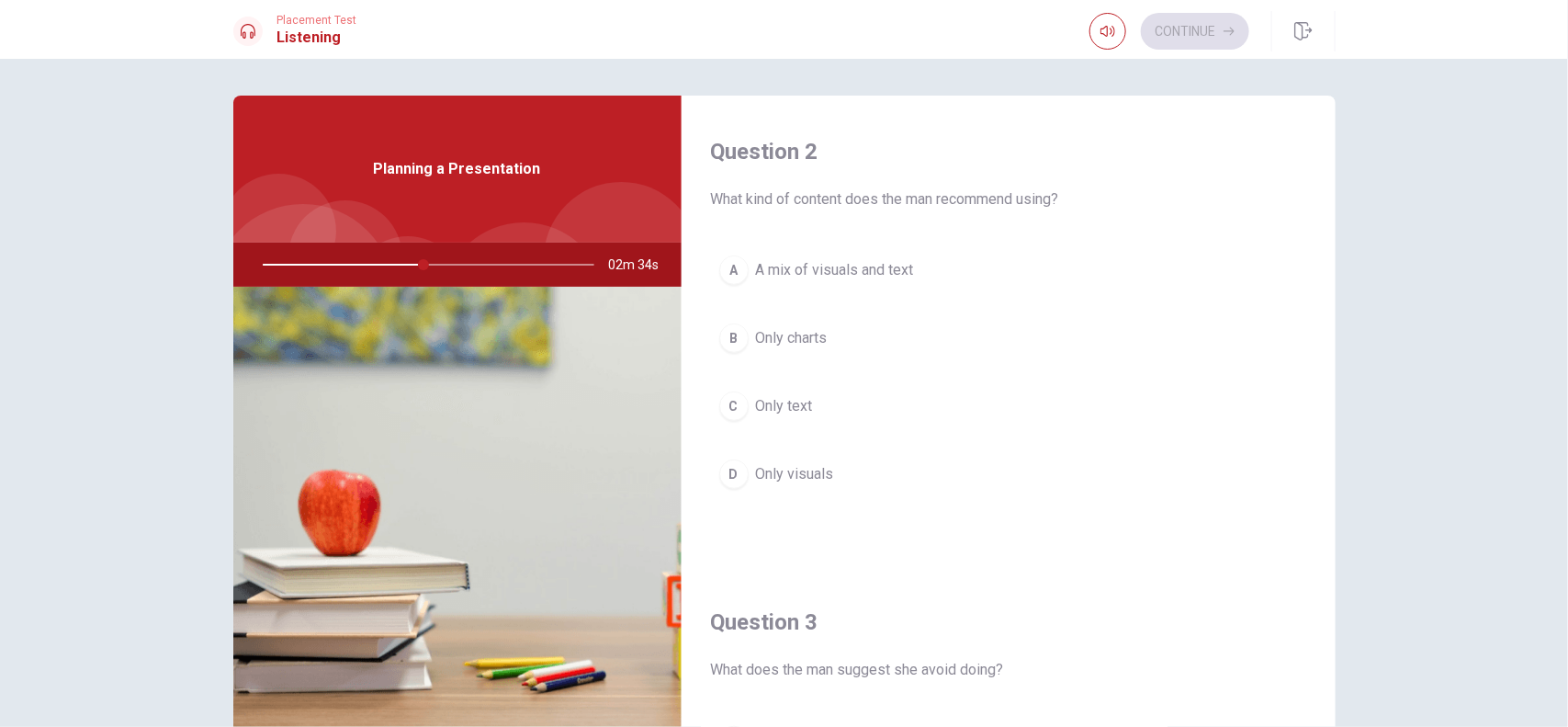 click on "A" at bounding box center (734, 270) 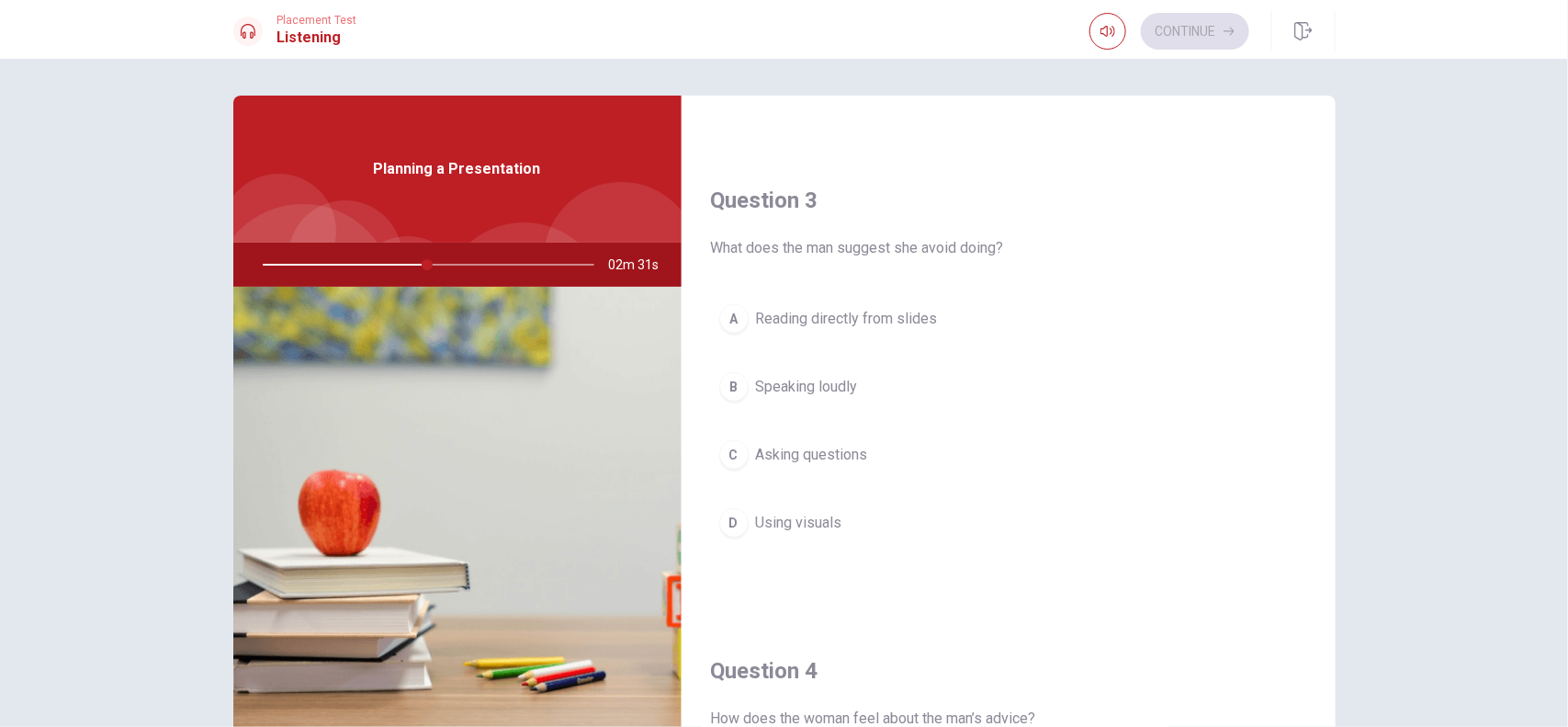 scroll, scrollTop: 896, scrollLeft: 0, axis: vertical 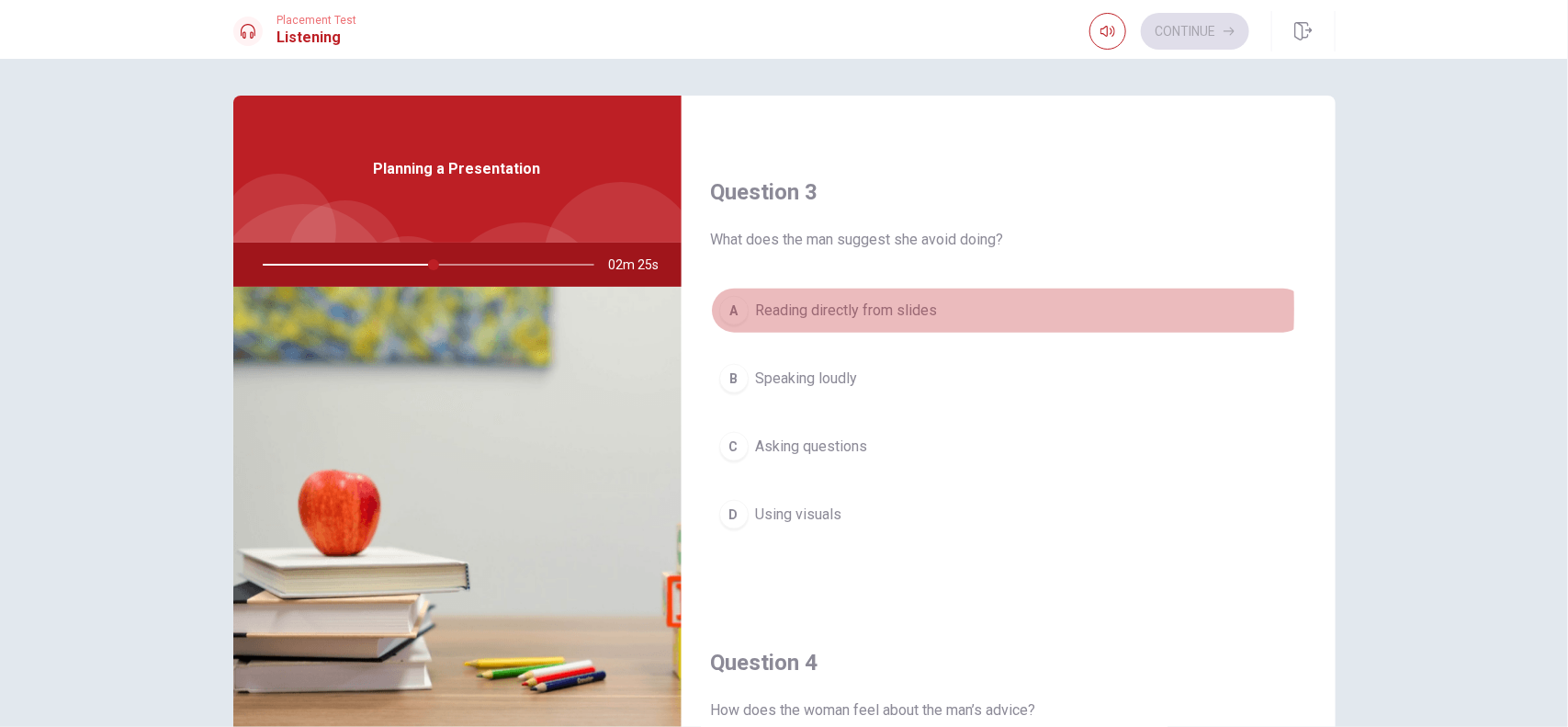 click on "A" at bounding box center [734, 311] 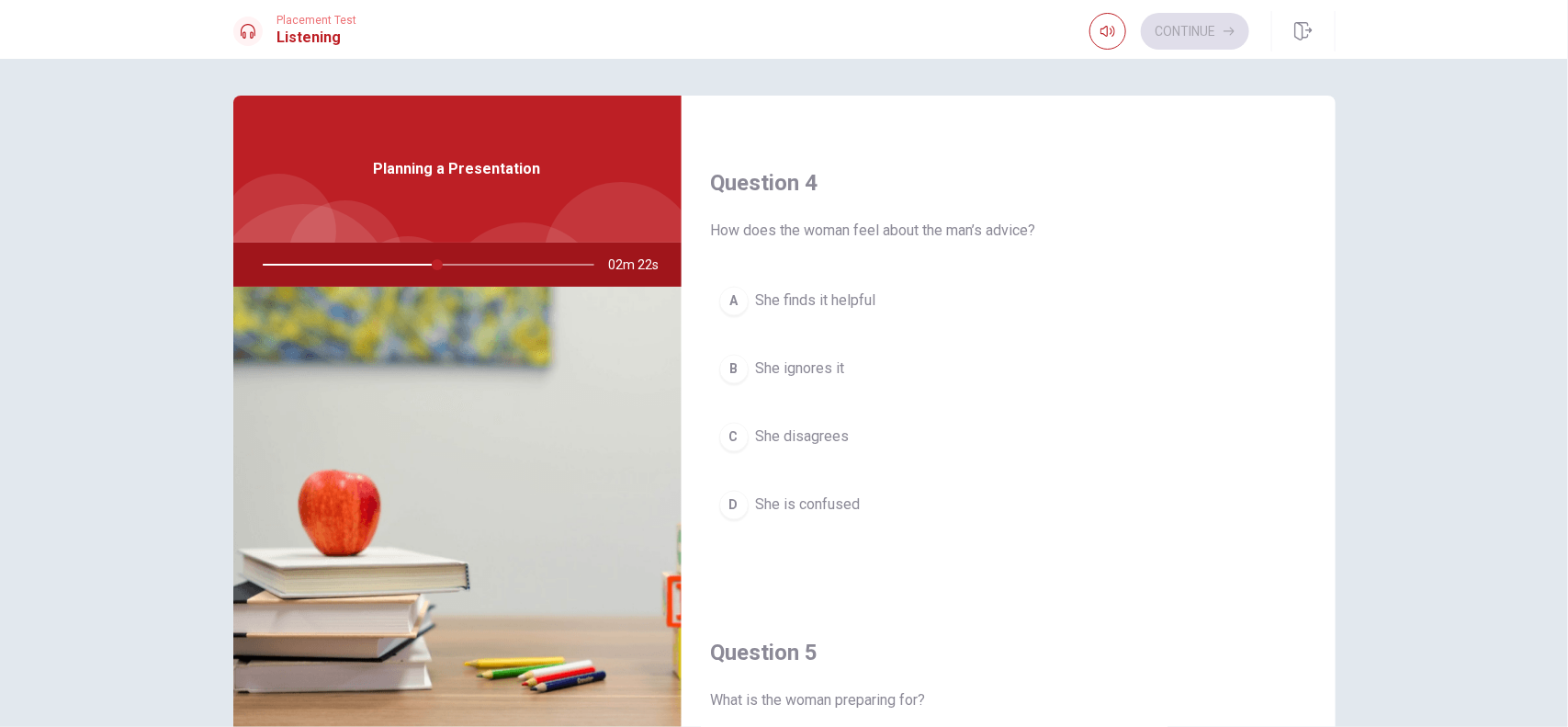 scroll, scrollTop: 1380, scrollLeft: 0, axis: vertical 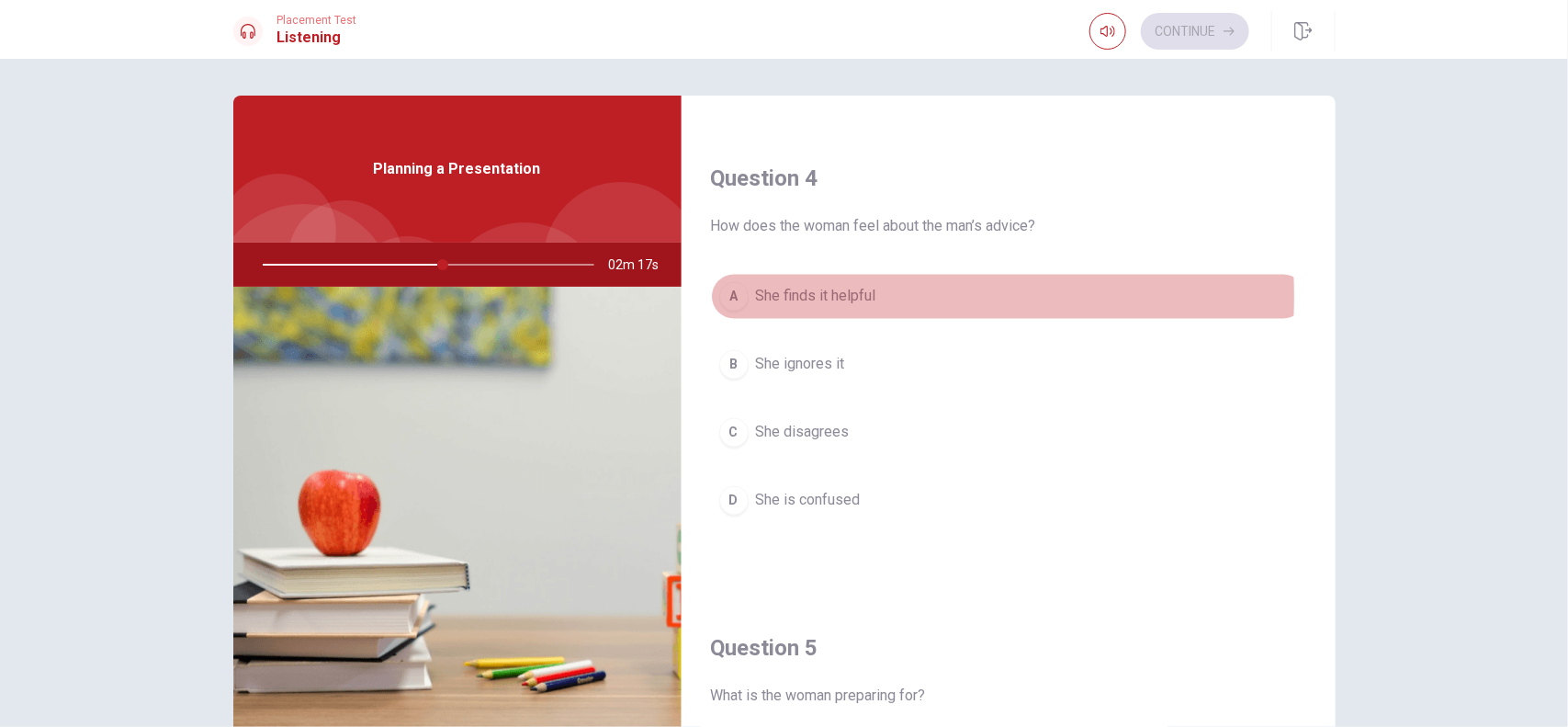 click on "A" at bounding box center (734, 297) 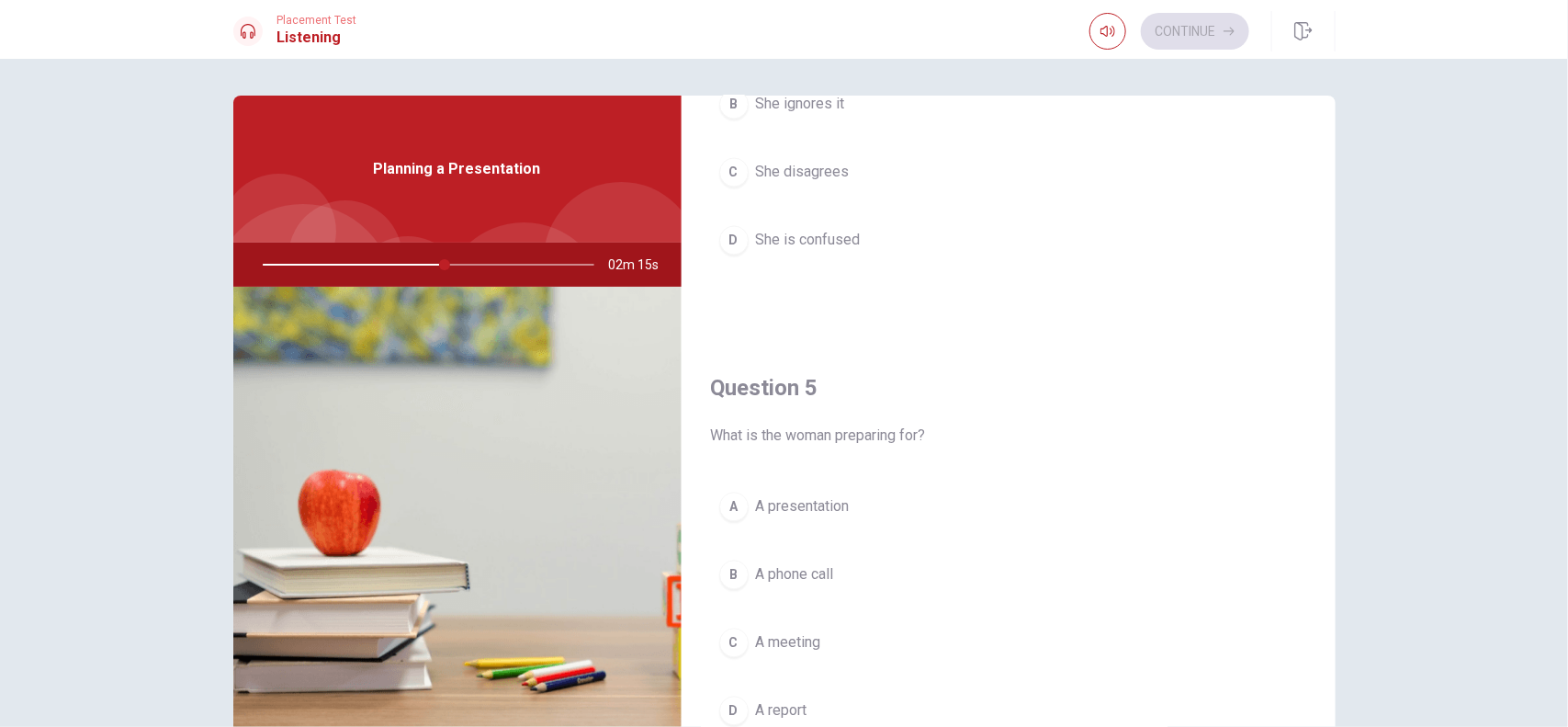 scroll, scrollTop: 1721, scrollLeft: 0, axis: vertical 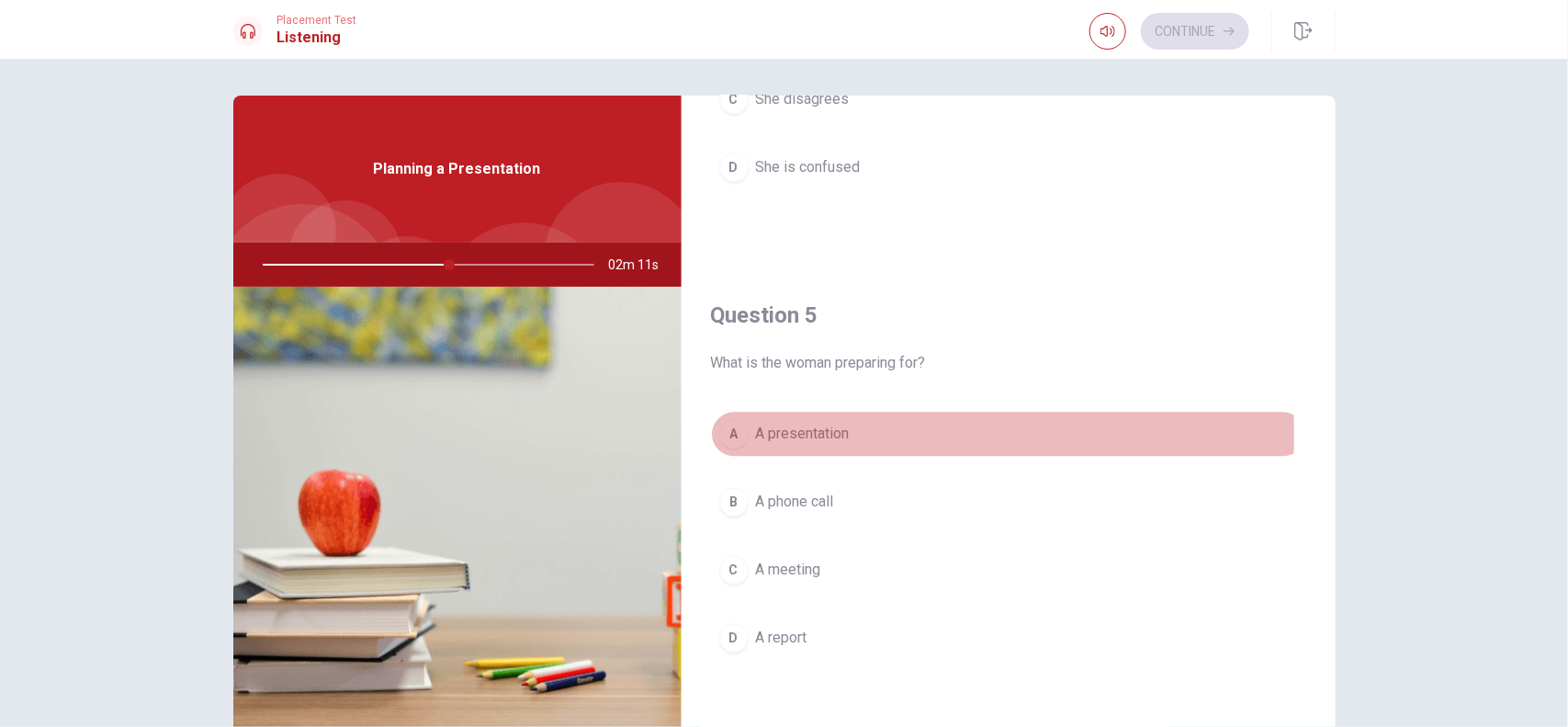 click on "A" at bounding box center (734, 434) 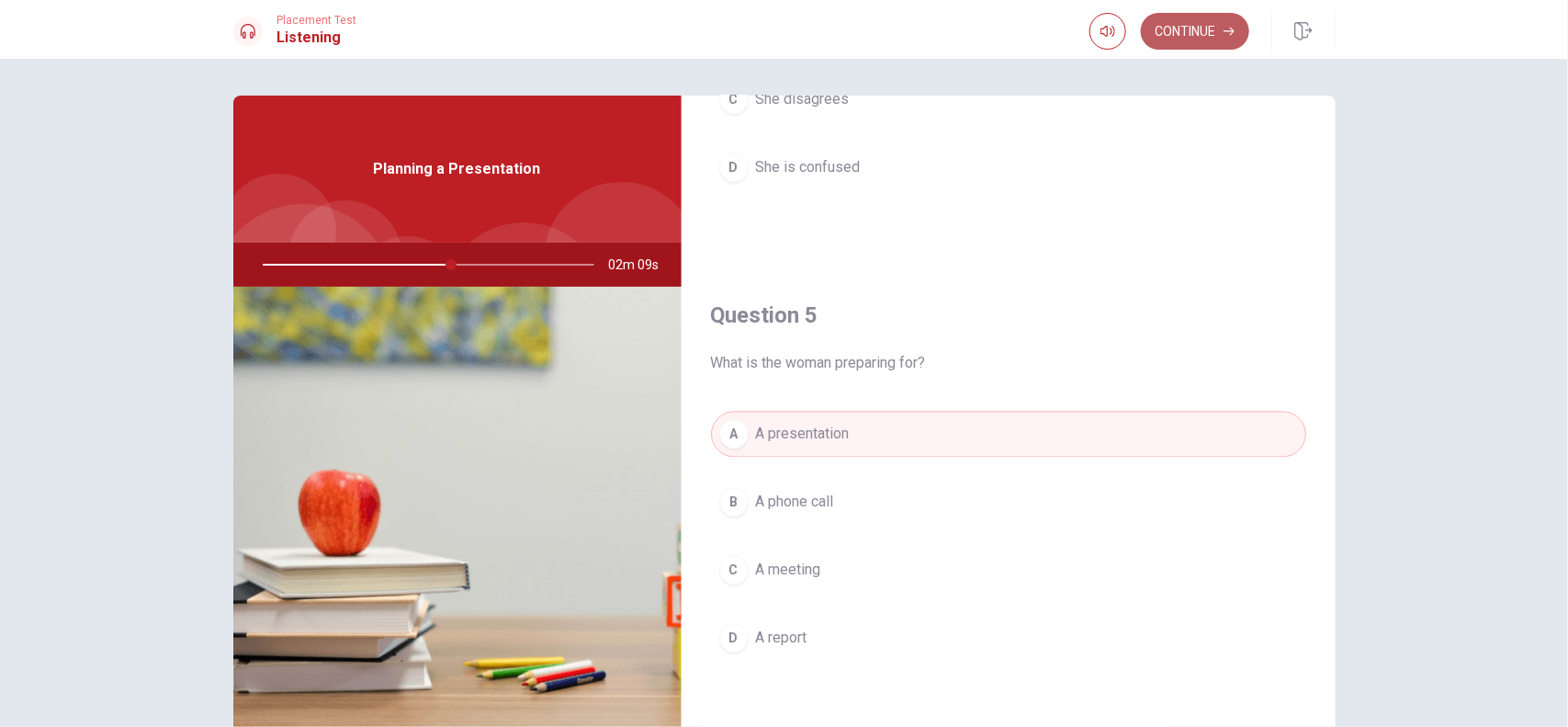 click on "Continue" at bounding box center [1195, 31] 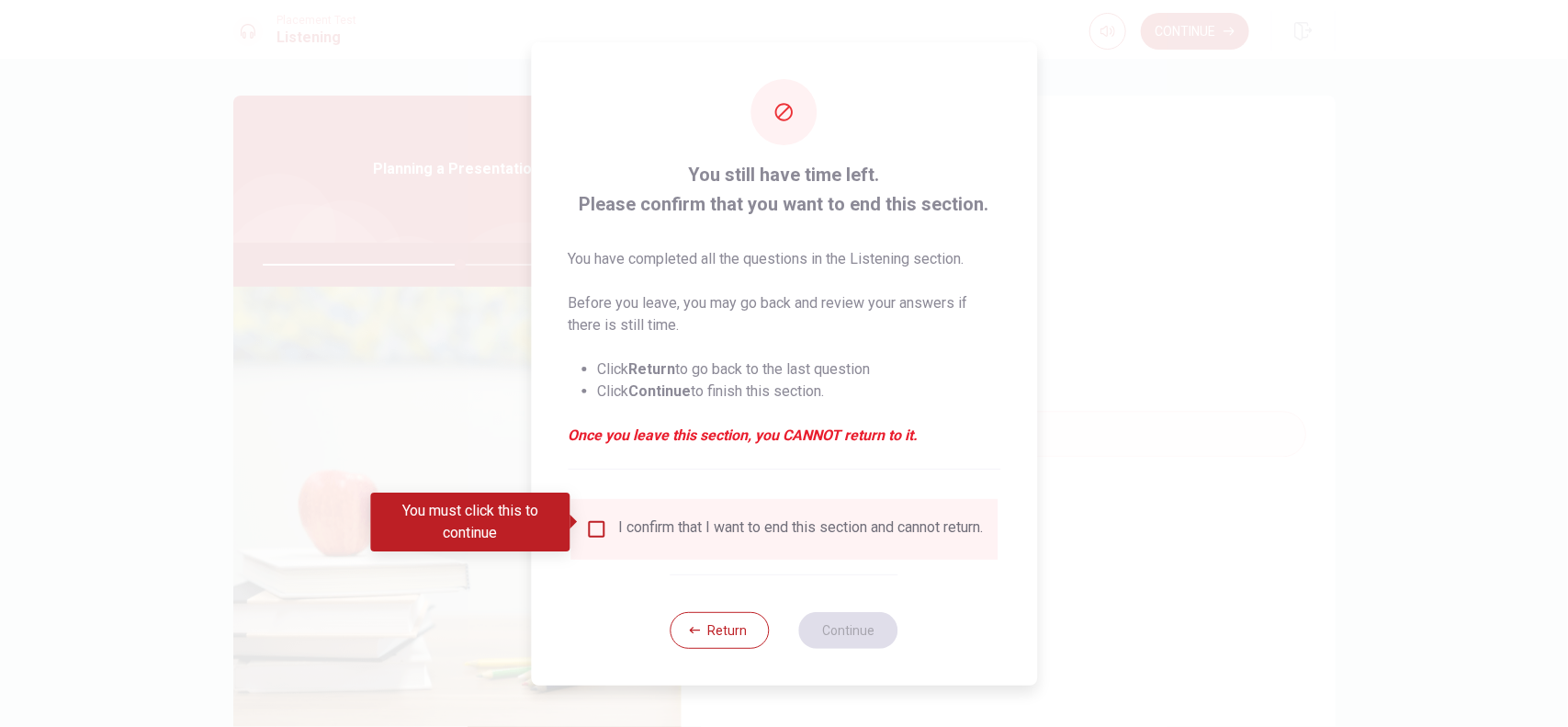 click at bounding box center (596, 529) 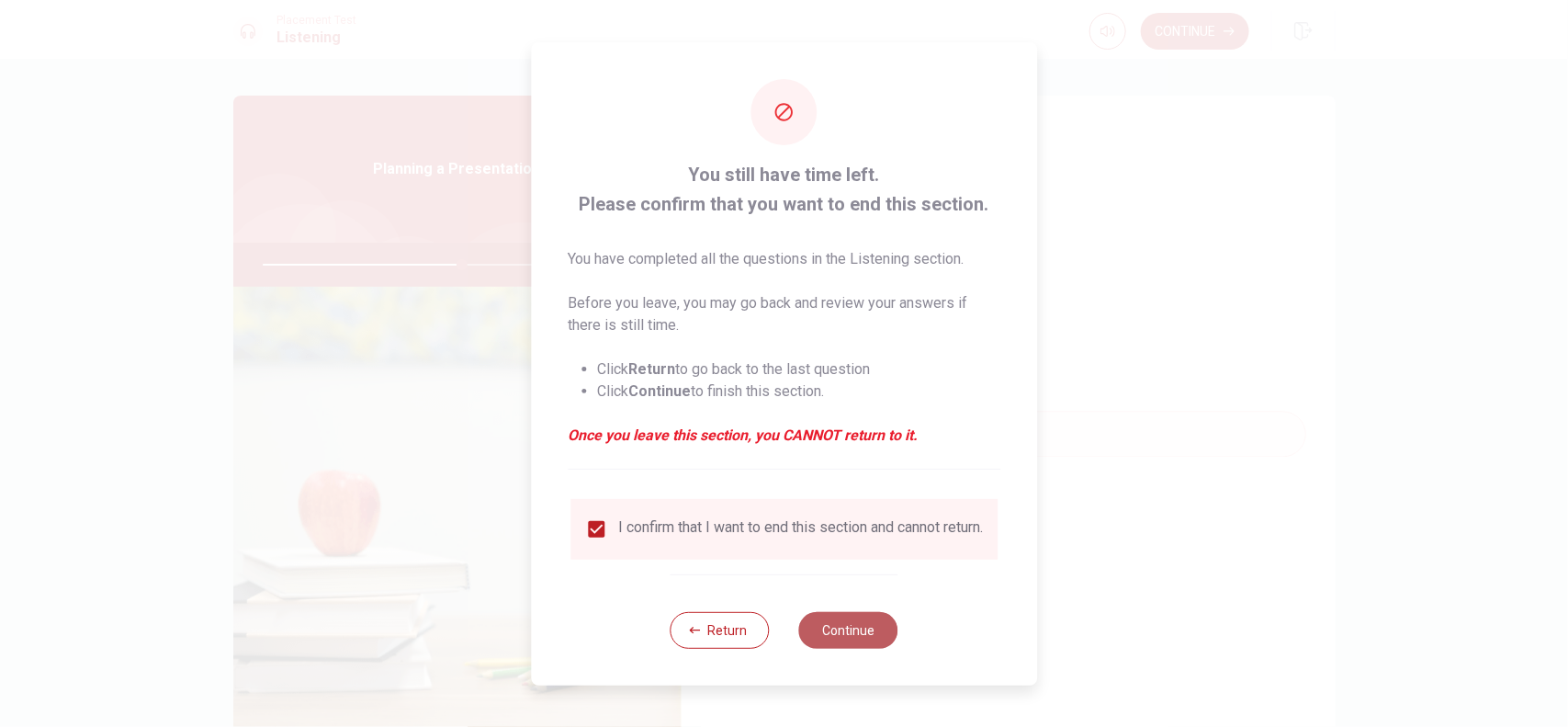 click on "Continue" at bounding box center (849, 630) 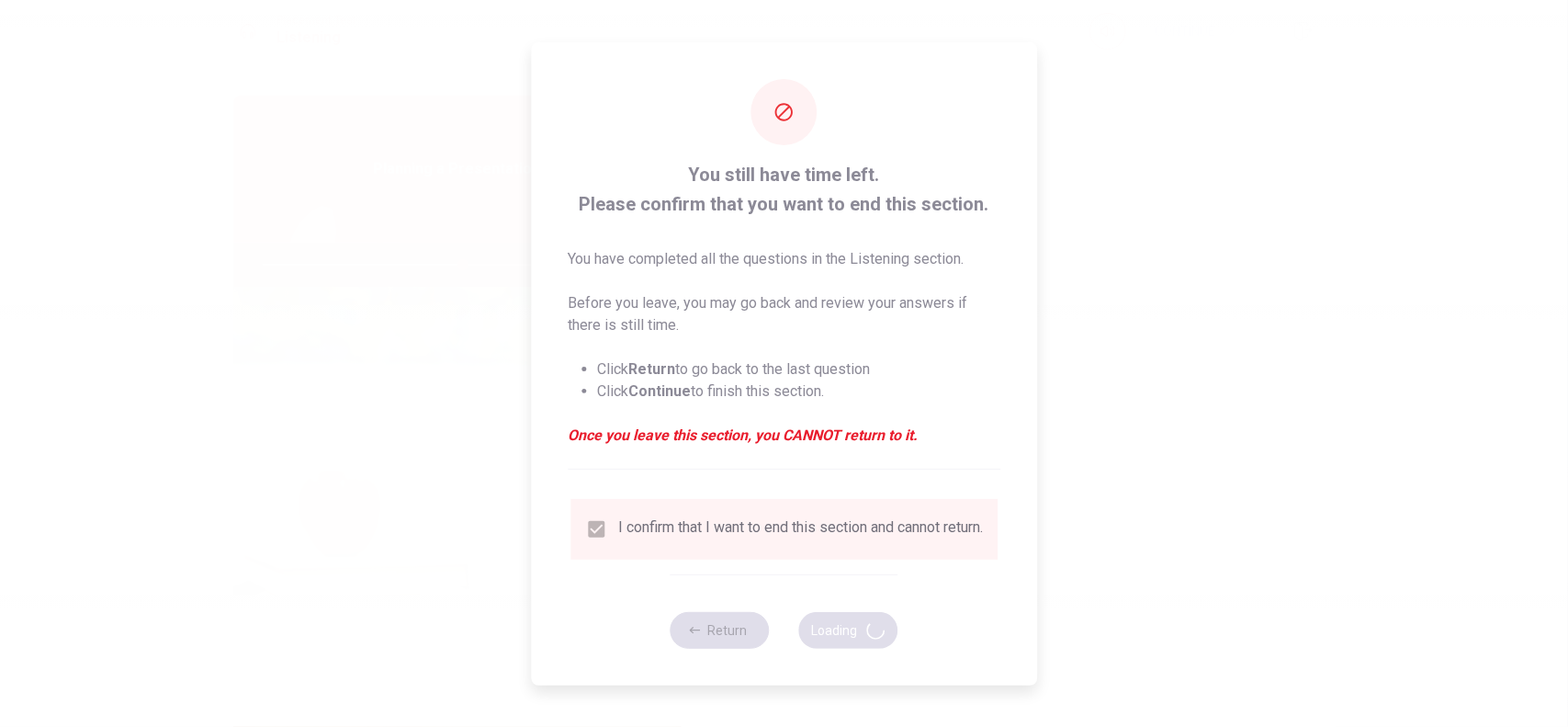 type on "61" 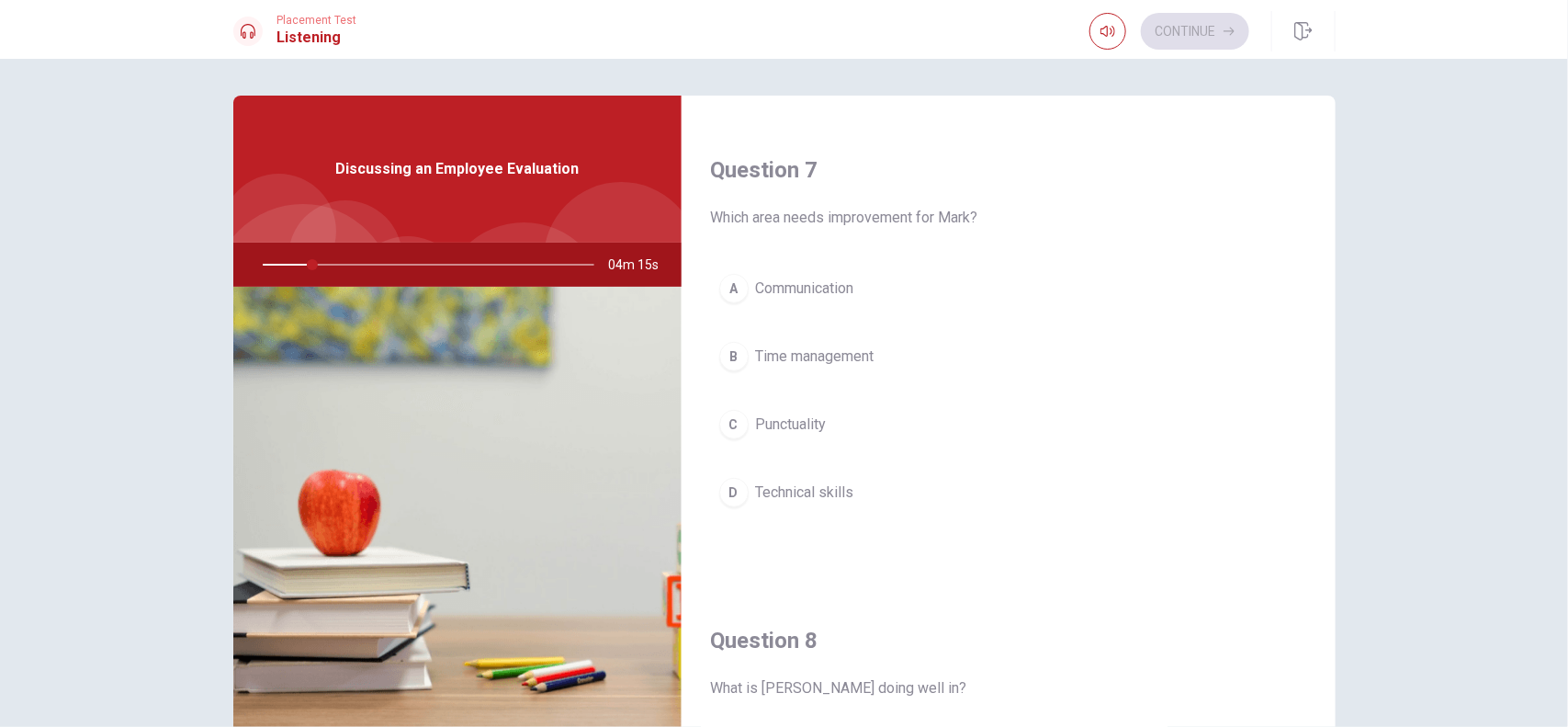 scroll, scrollTop: 466, scrollLeft: 0, axis: vertical 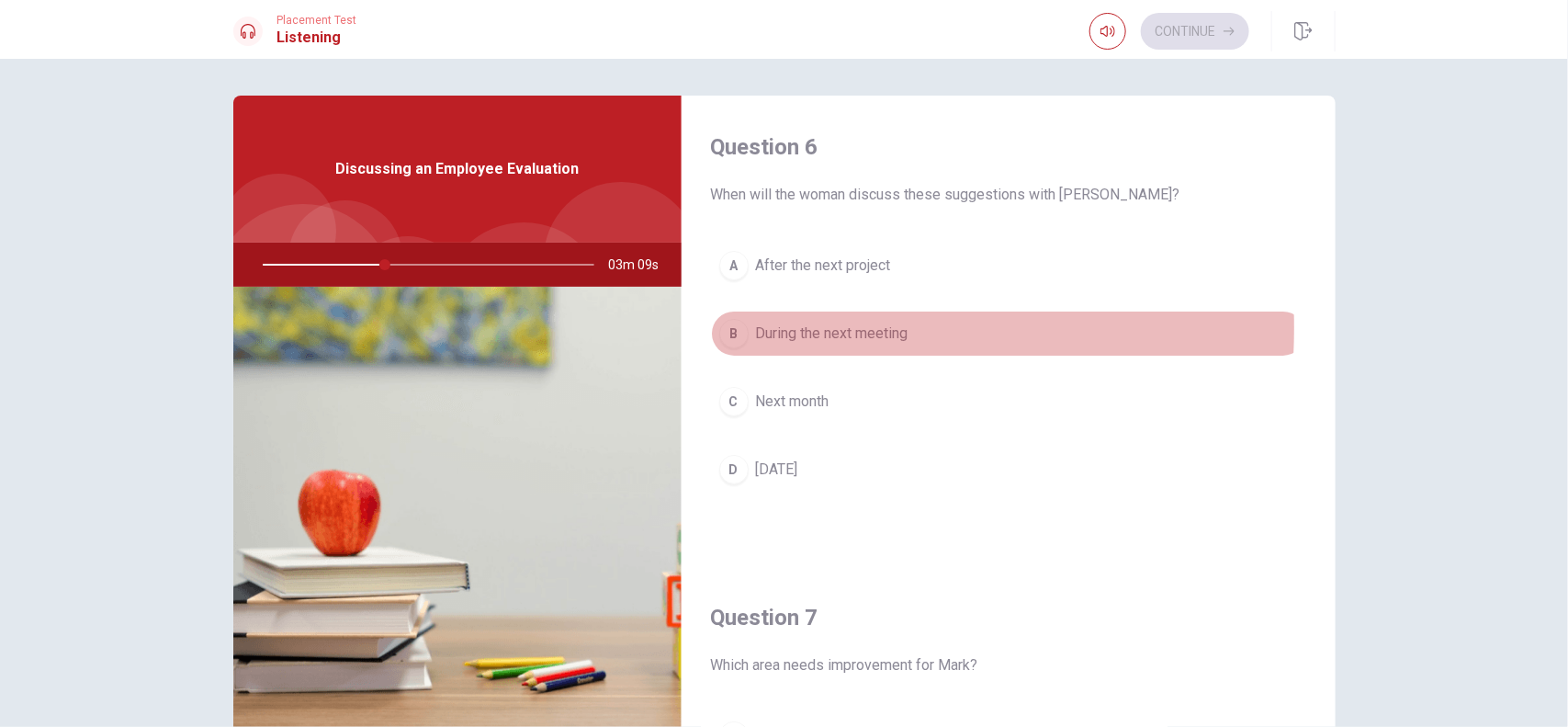 click on "B" at bounding box center [734, 334] 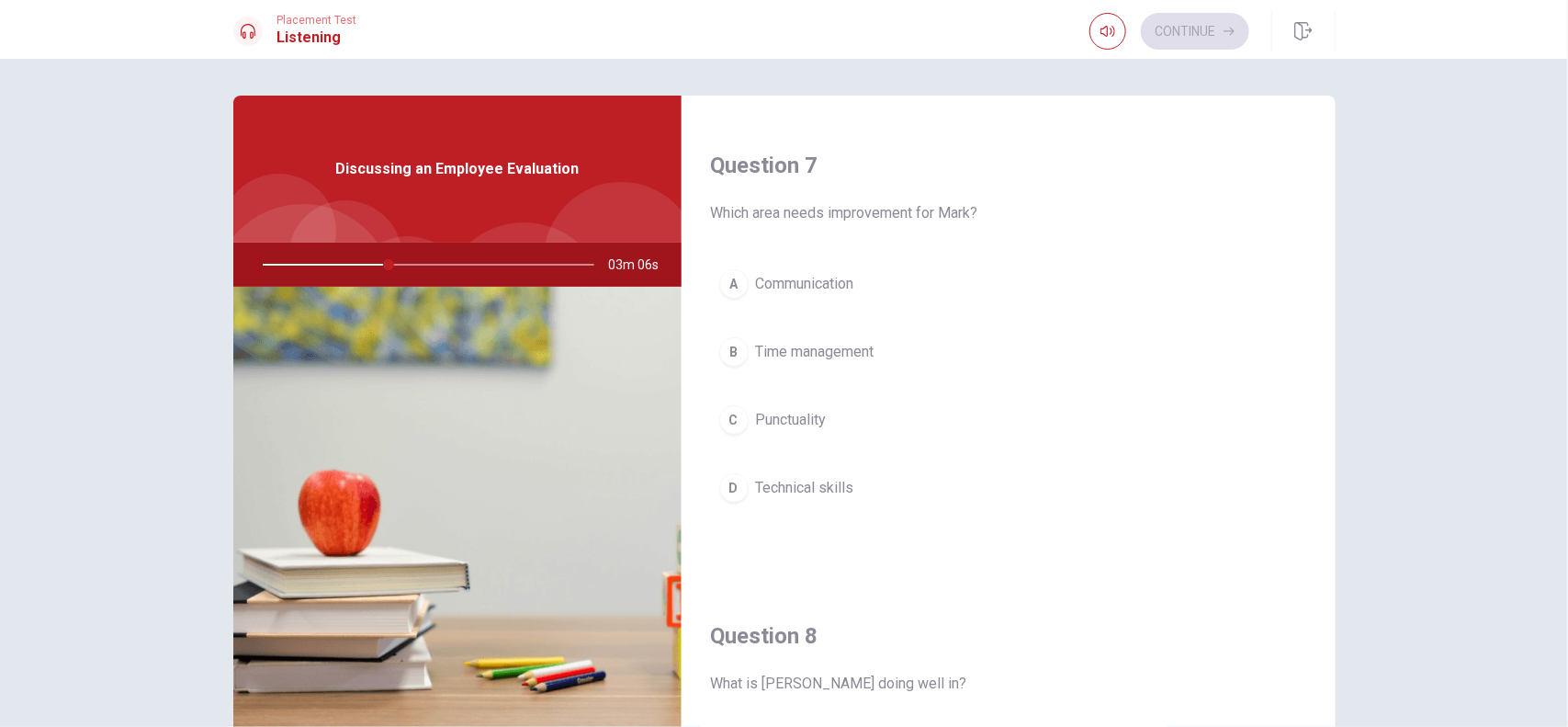 scroll, scrollTop: 461, scrollLeft: 0, axis: vertical 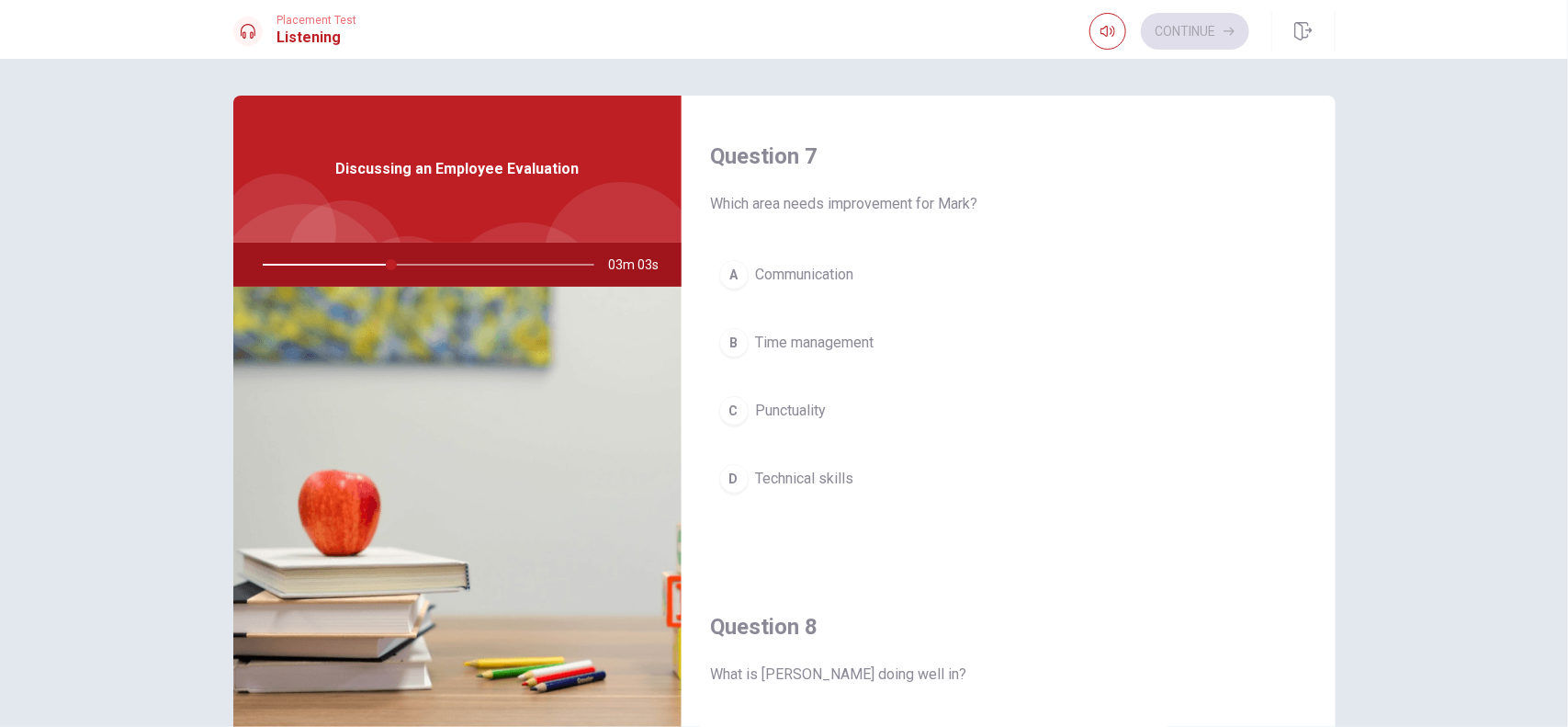 click on "B" at bounding box center [734, 343] 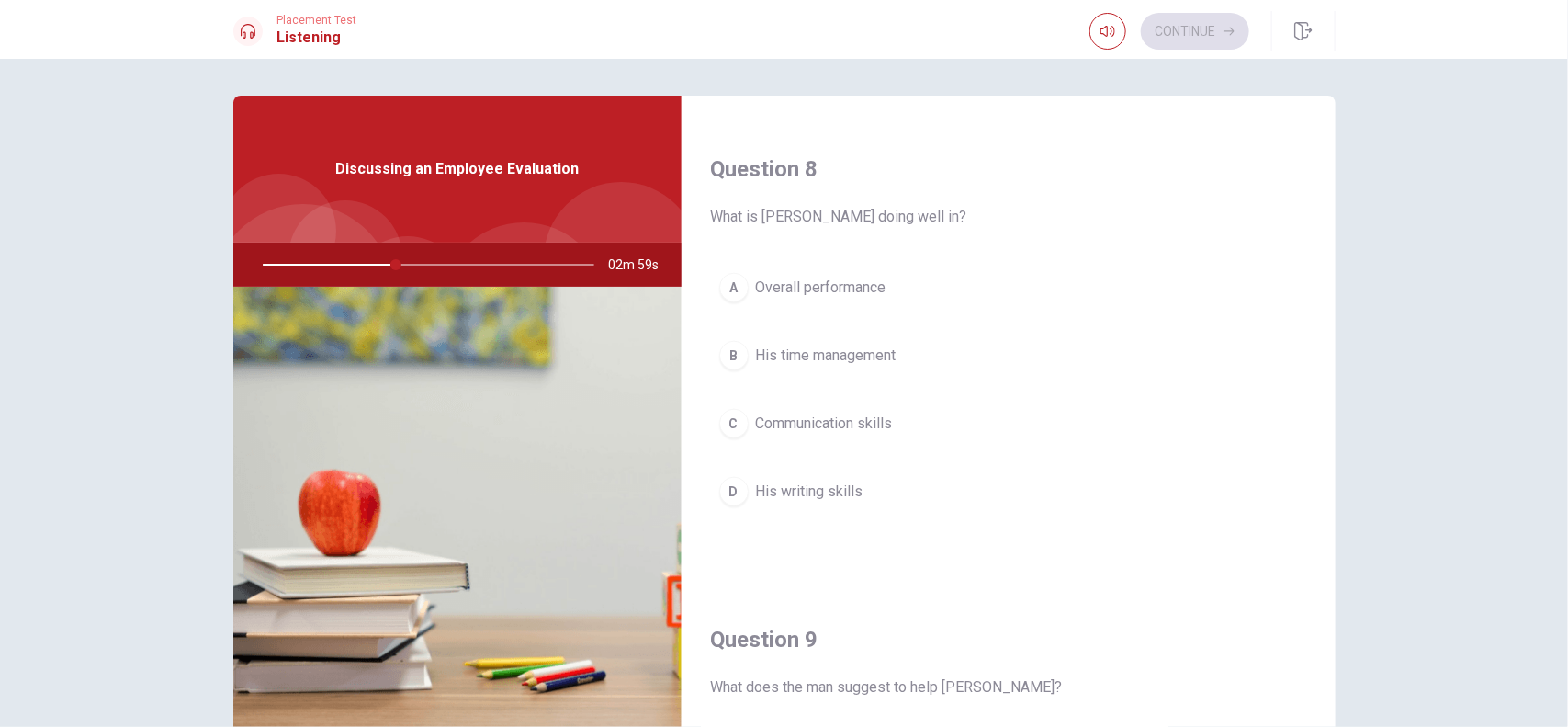 scroll, scrollTop: 931, scrollLeft: 0, axis: vertical 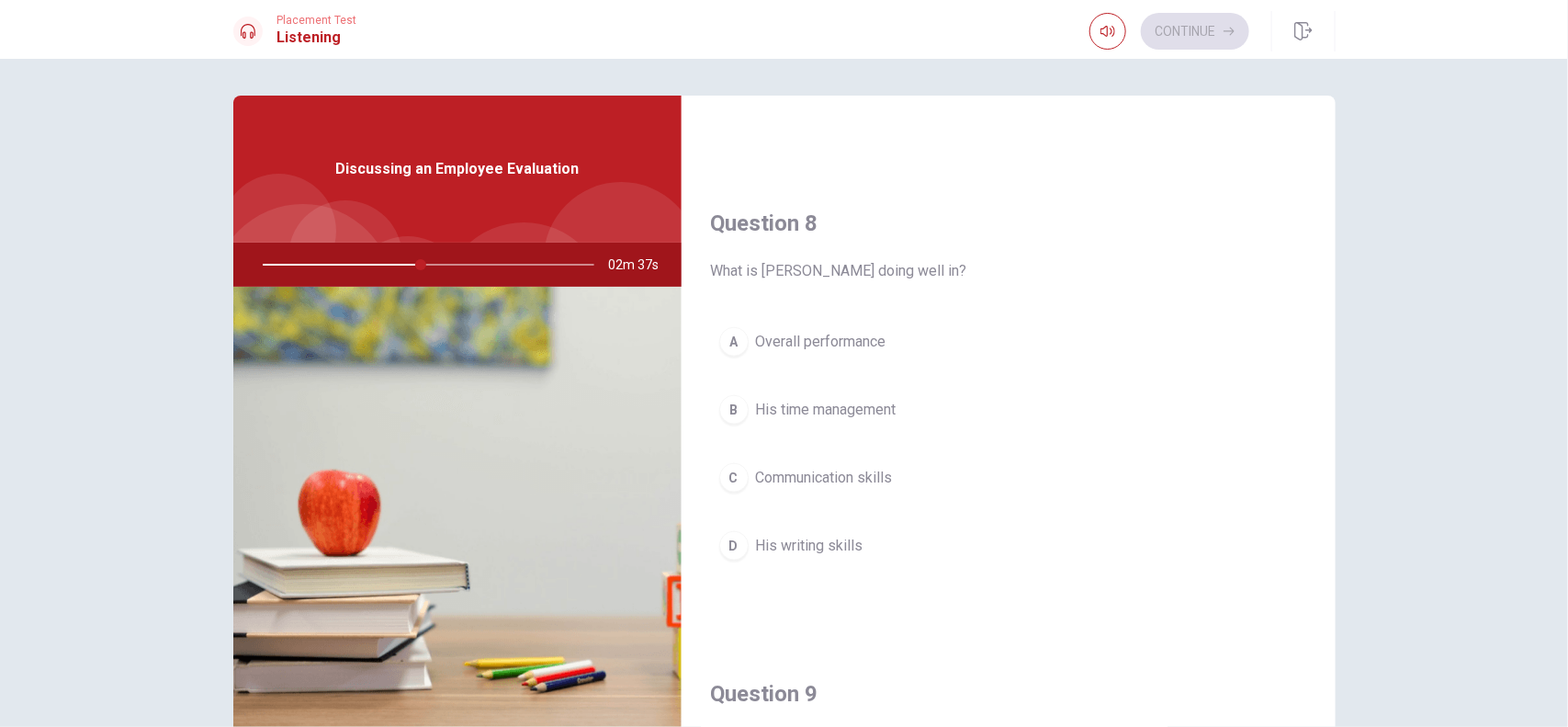 drag, startPoint x: 1343, startPoint y: 380, endPoint x: 1343, endPoint y: 409, distance: 29 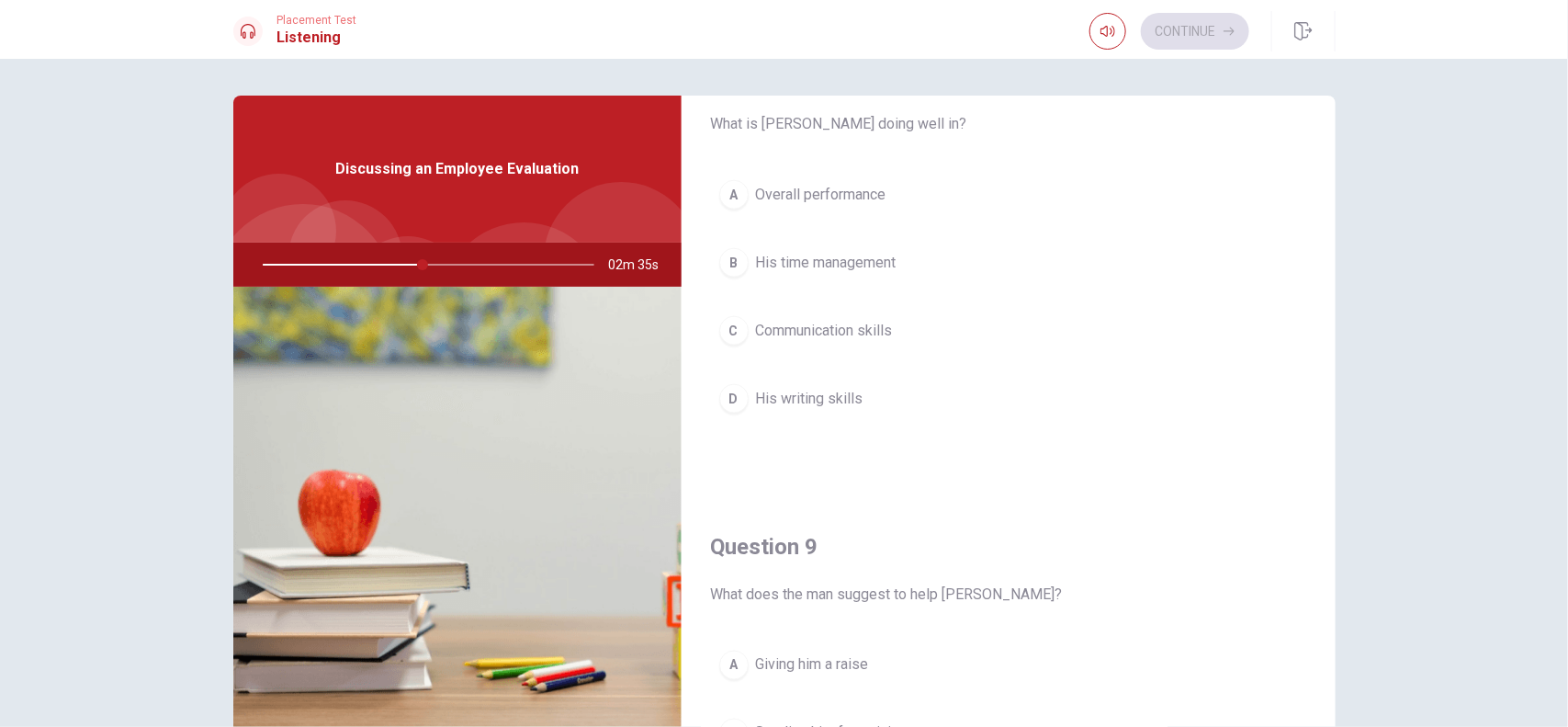 scroll, scrollTop: 1021, scrollLeft: 0, axis: vertical 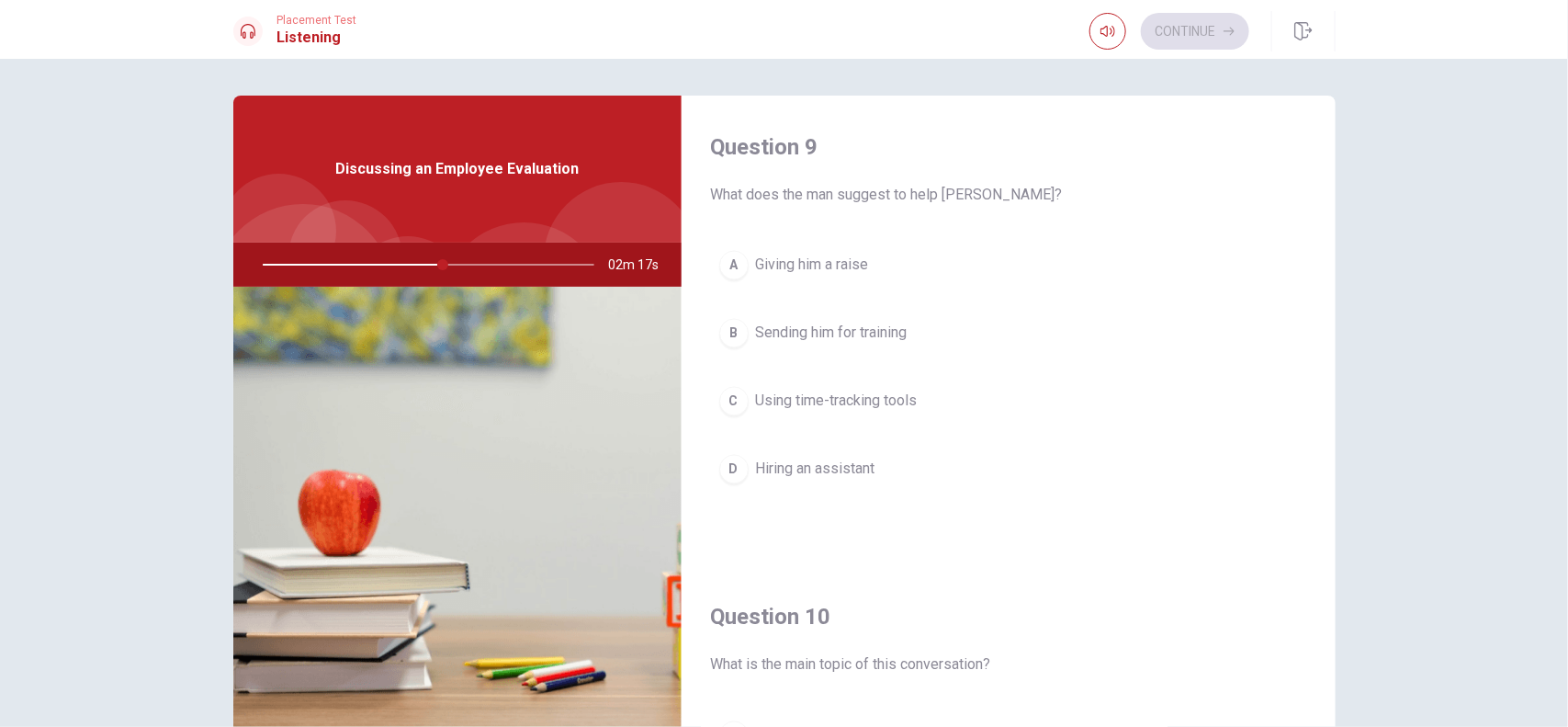 click at bounding box center (424, 265) 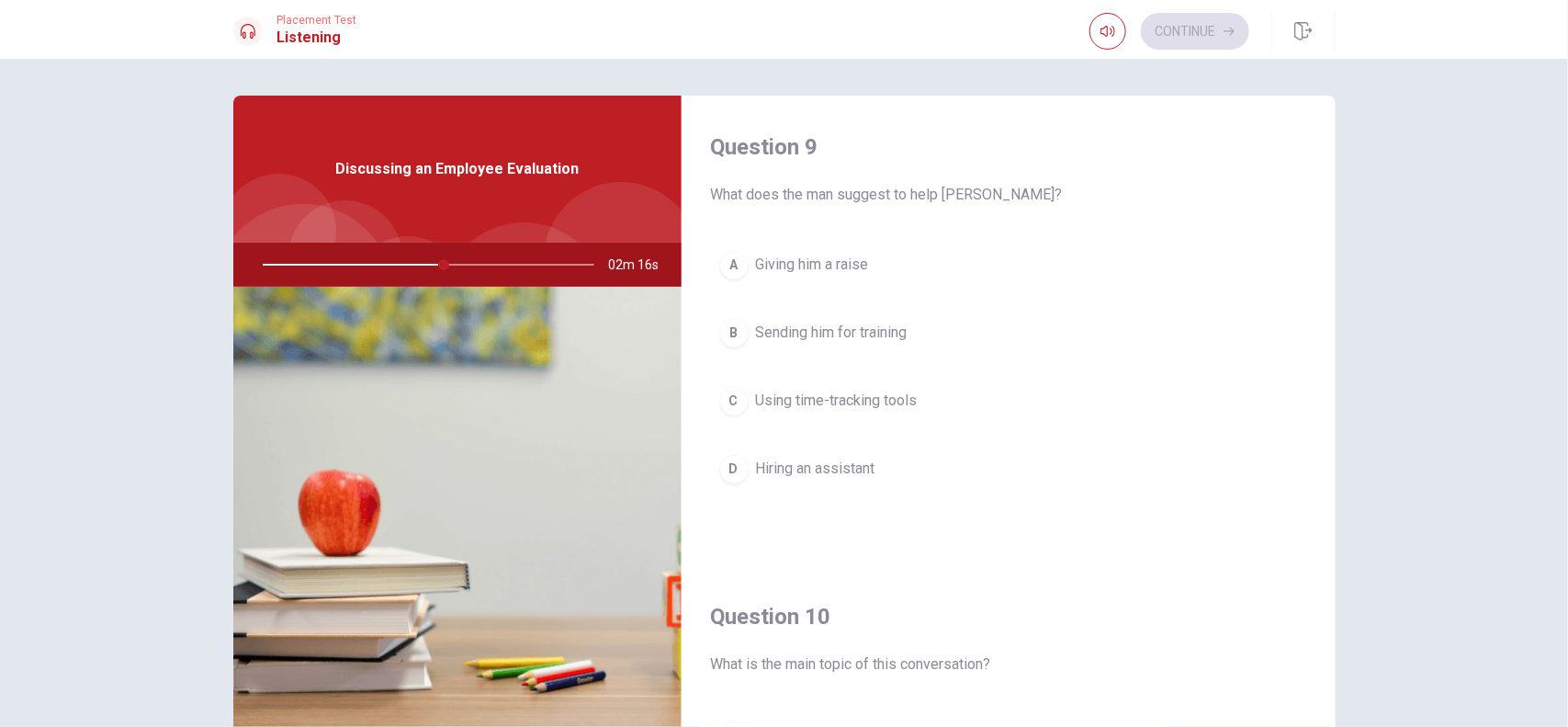 drag, startPoint x: 433, startPoint y: 263, endPoint x: 395, endPoint y: 264, distance: 38.01316 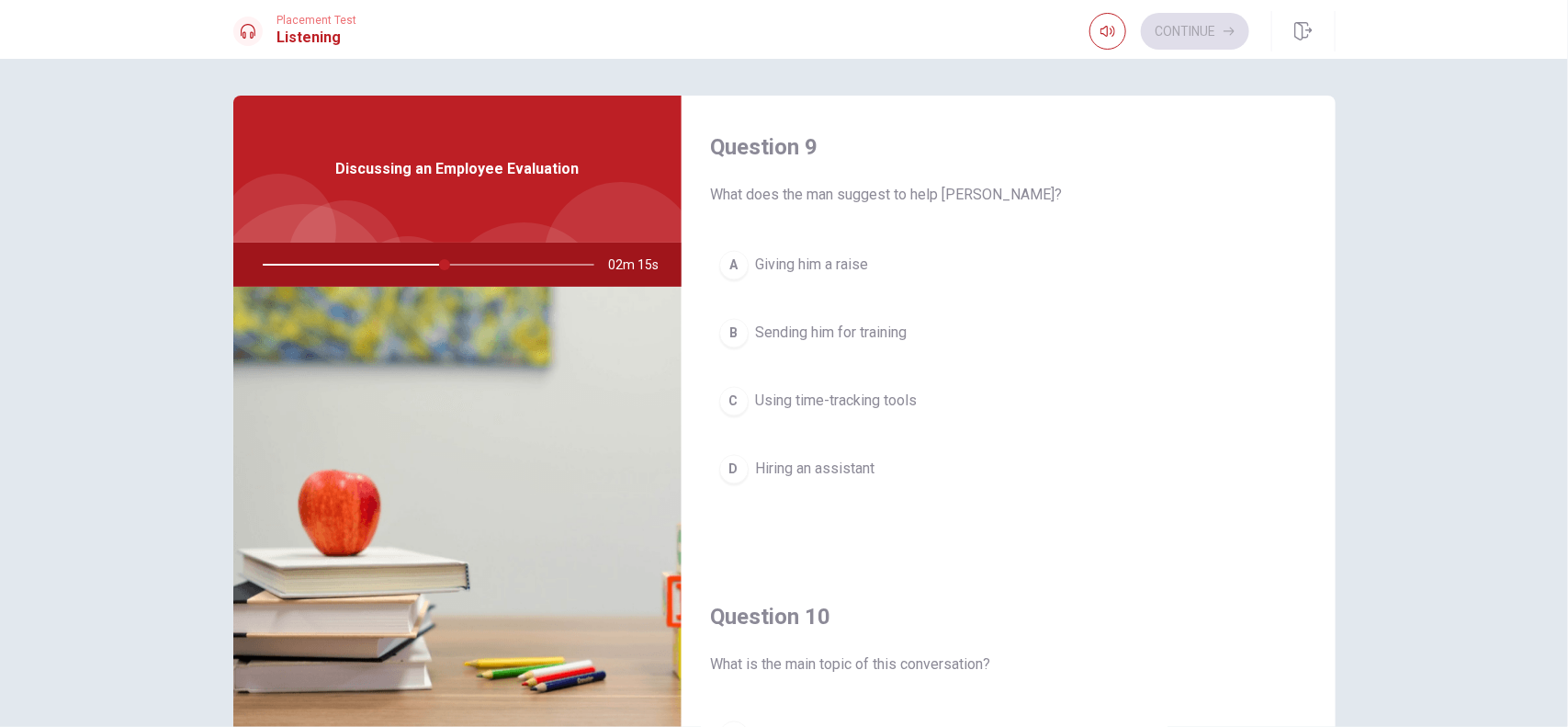 click at bounding box center [424, 265] 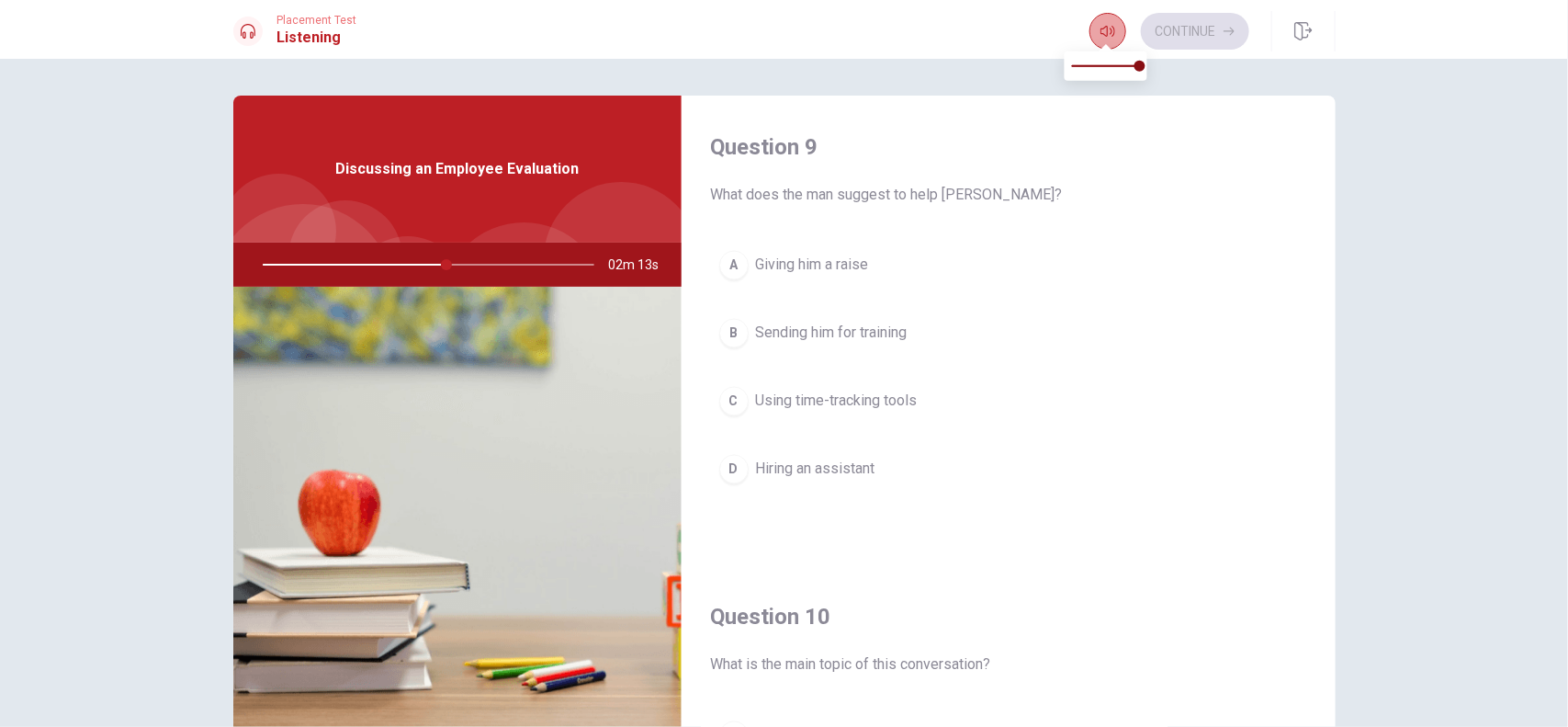 click 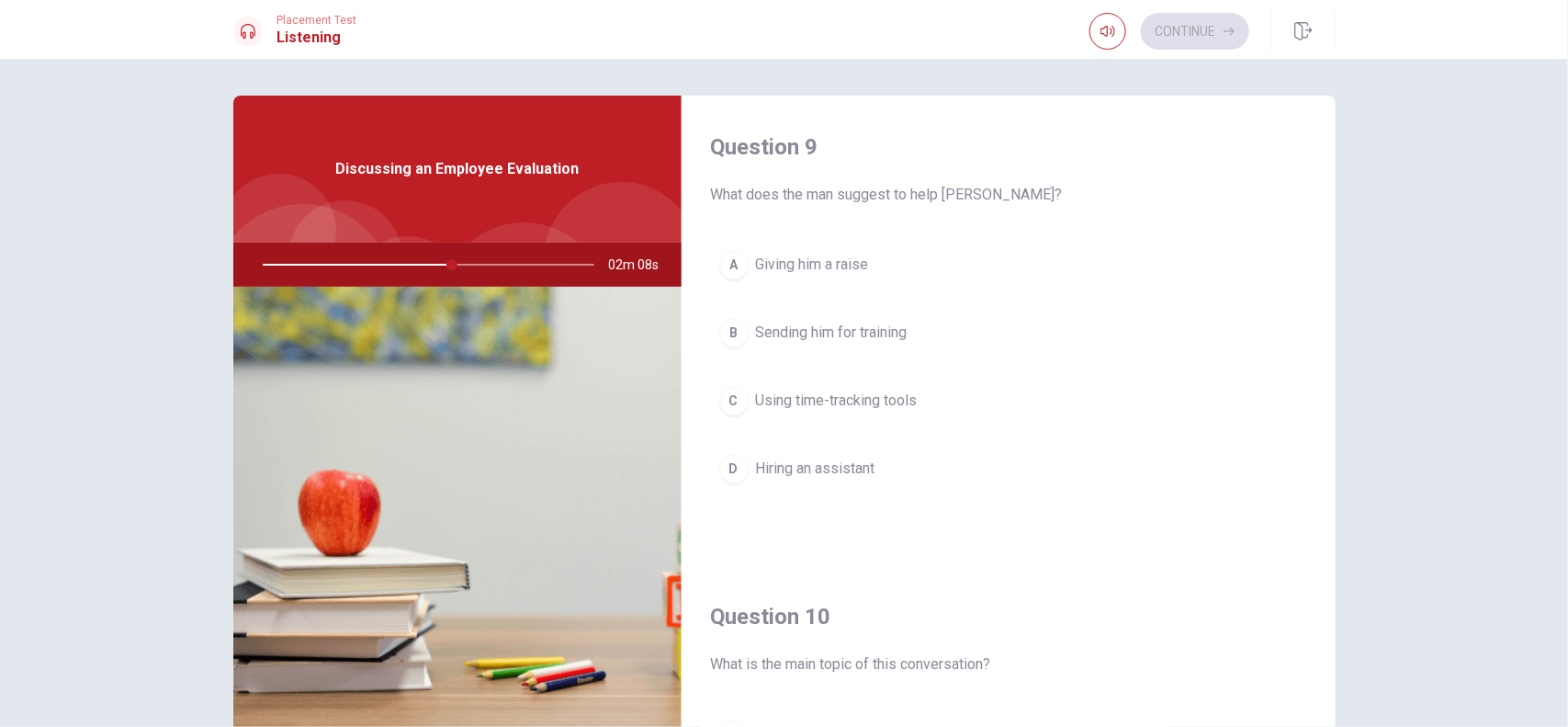 scroll, scrollTop: 1721, scrollLeft: 0, axis: vertical 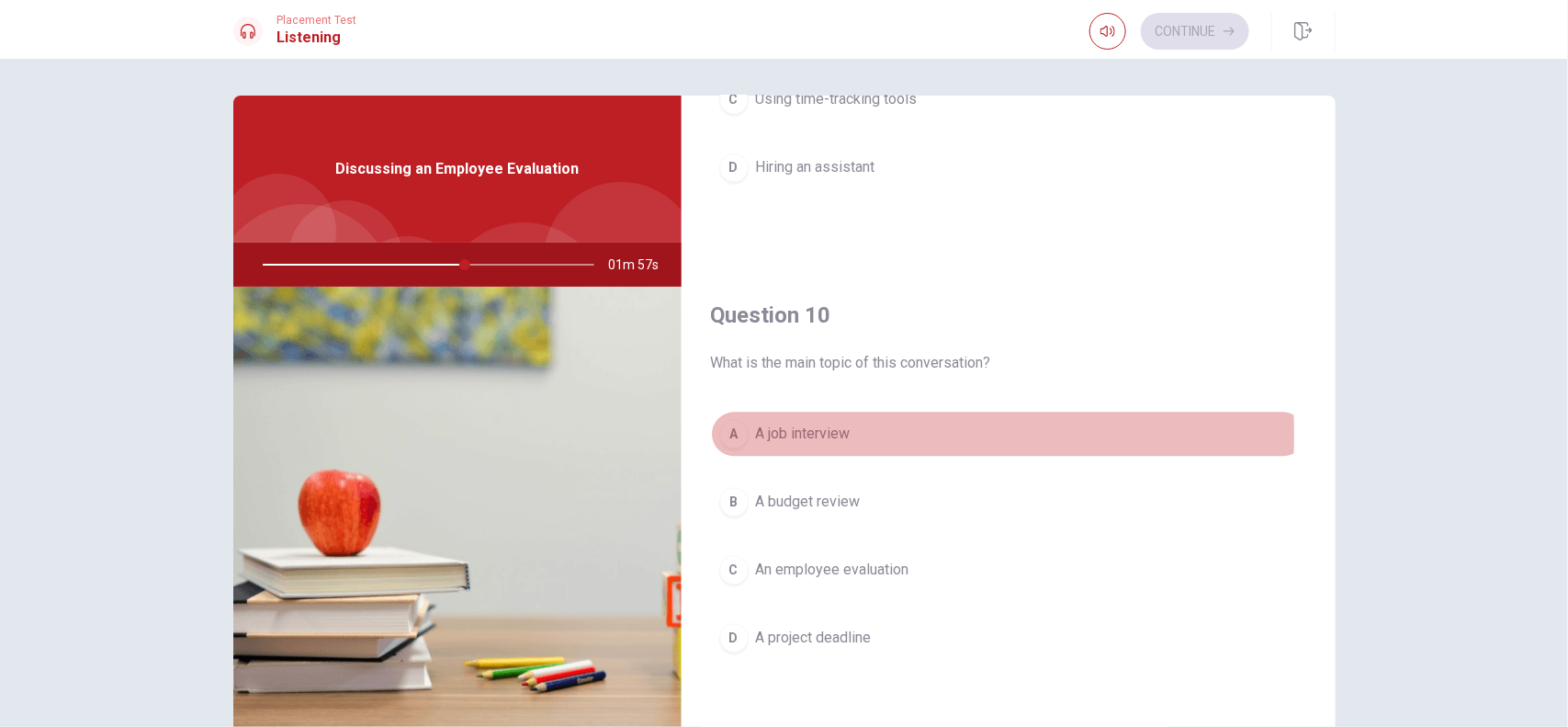 click on "A" at bounding box center (734, 434) 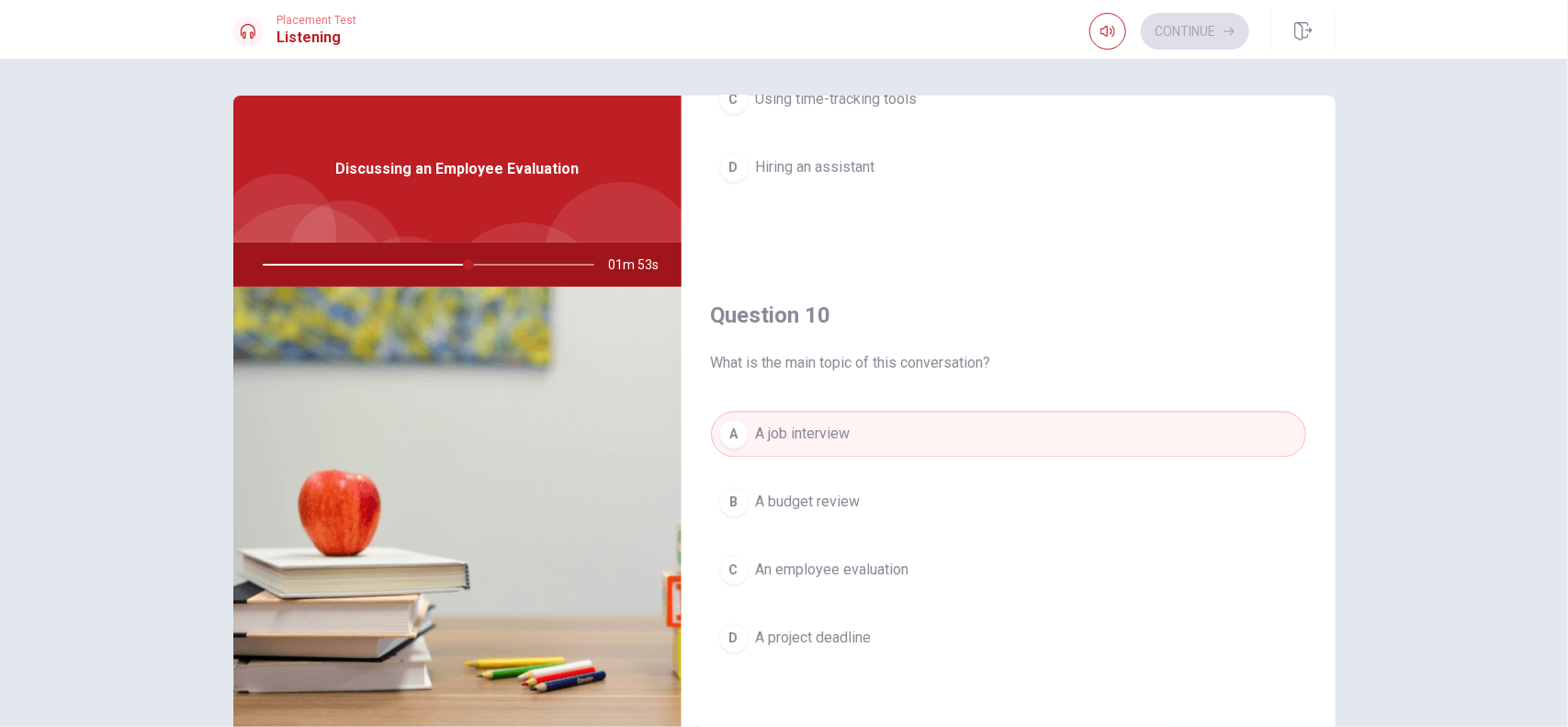 click on "B" at bounding box center (734, 502) 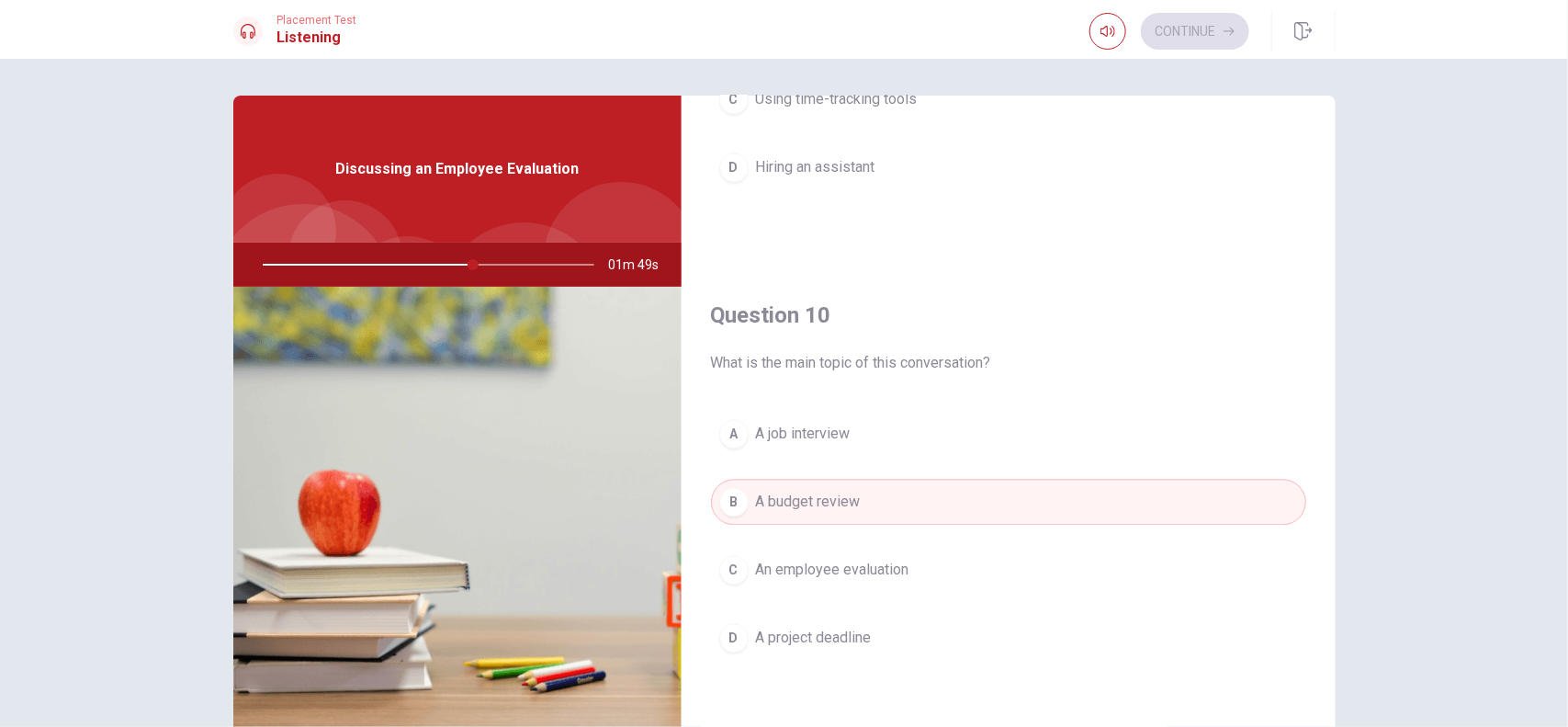 click on "C" at bounding box center (734, 570) 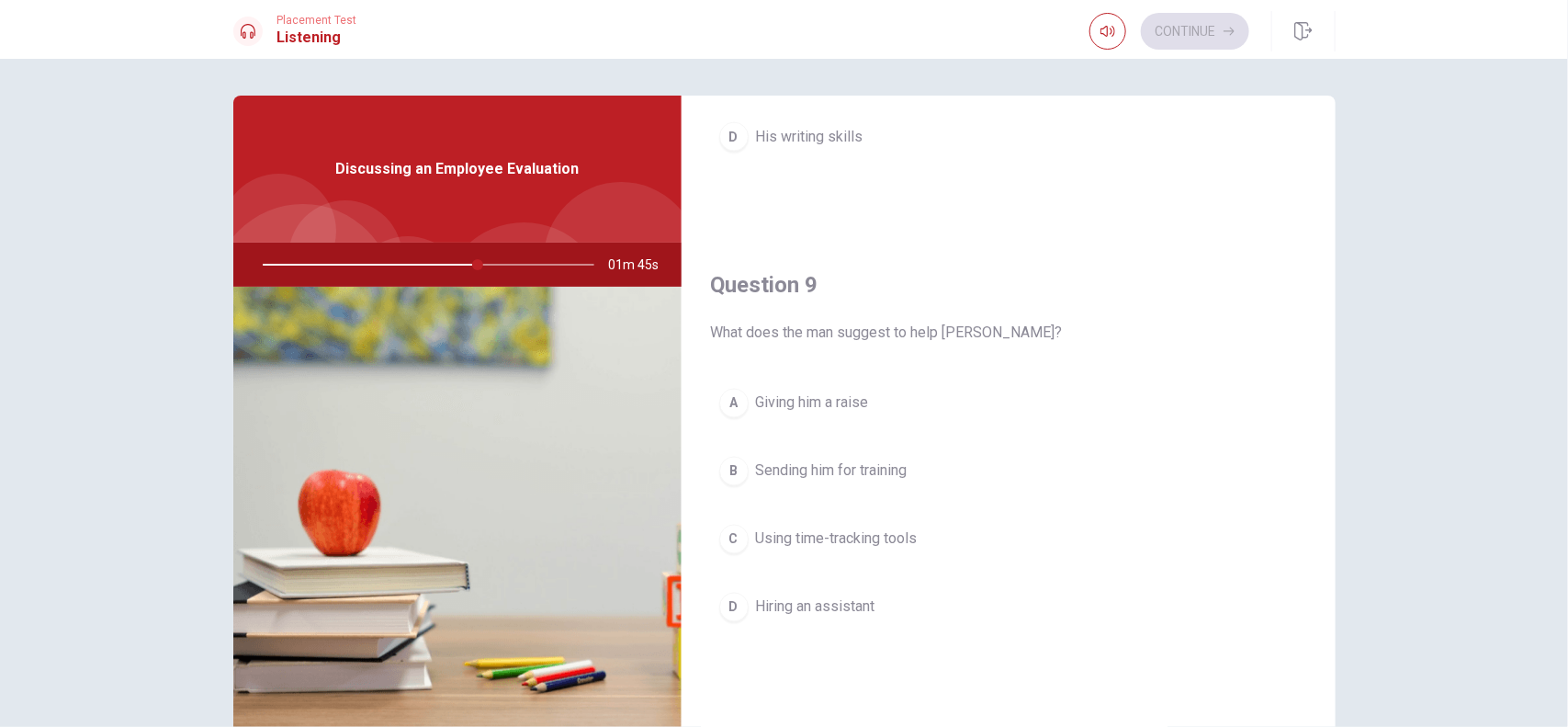 scroll, scrollTop: 1278, scrollLeft: 0, axis: vertical 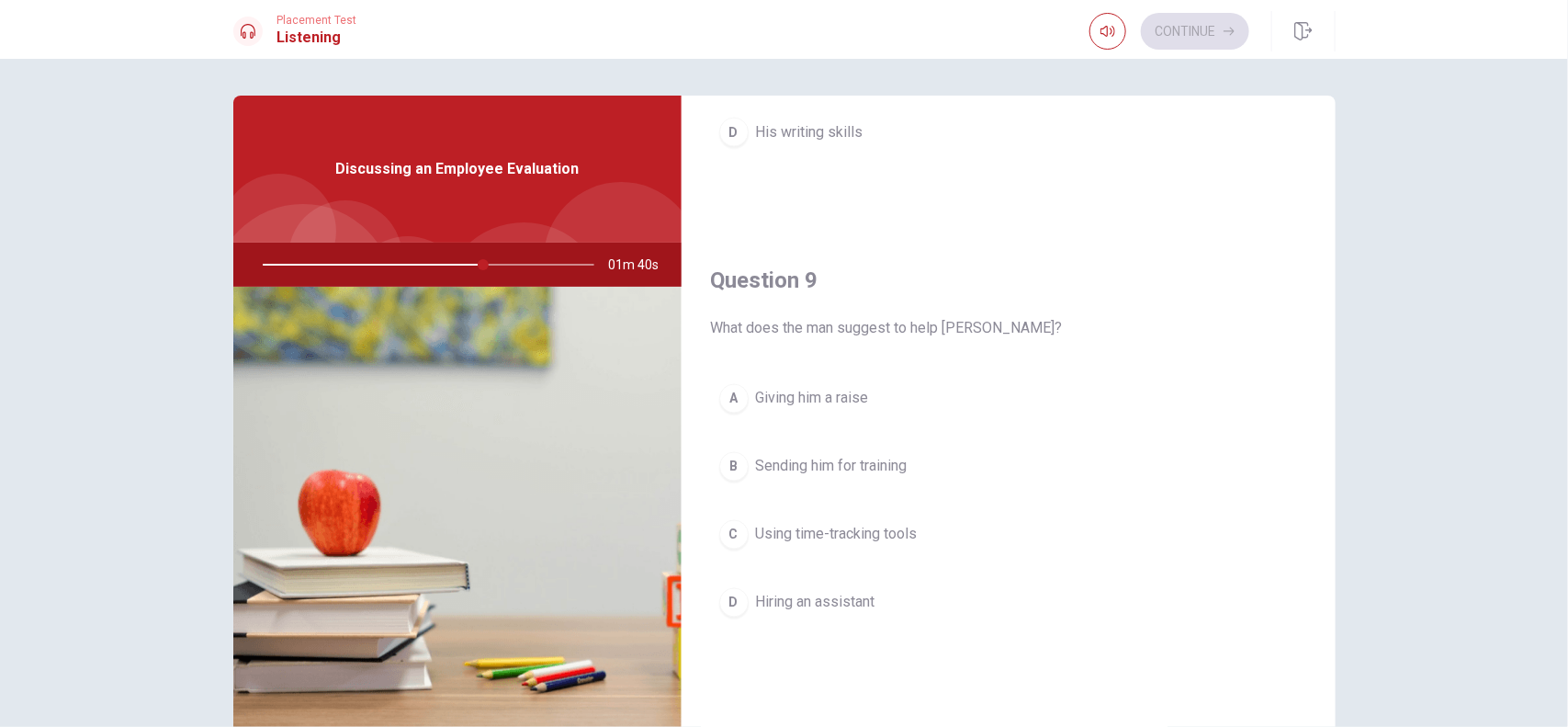 click on "B" at bounding box center [734, 467] 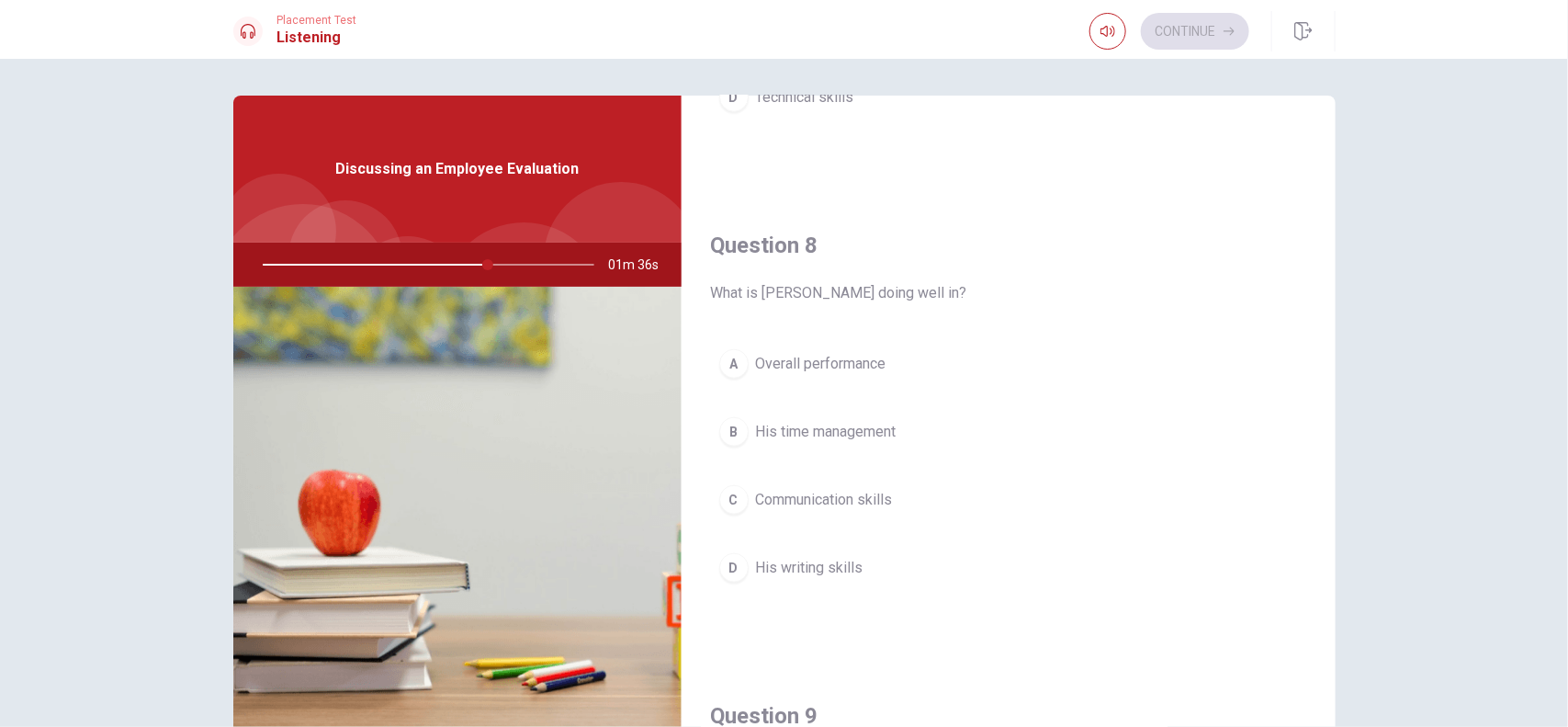 scroll, scrollTop: 802, scrollLeft: 0, axis: vertical 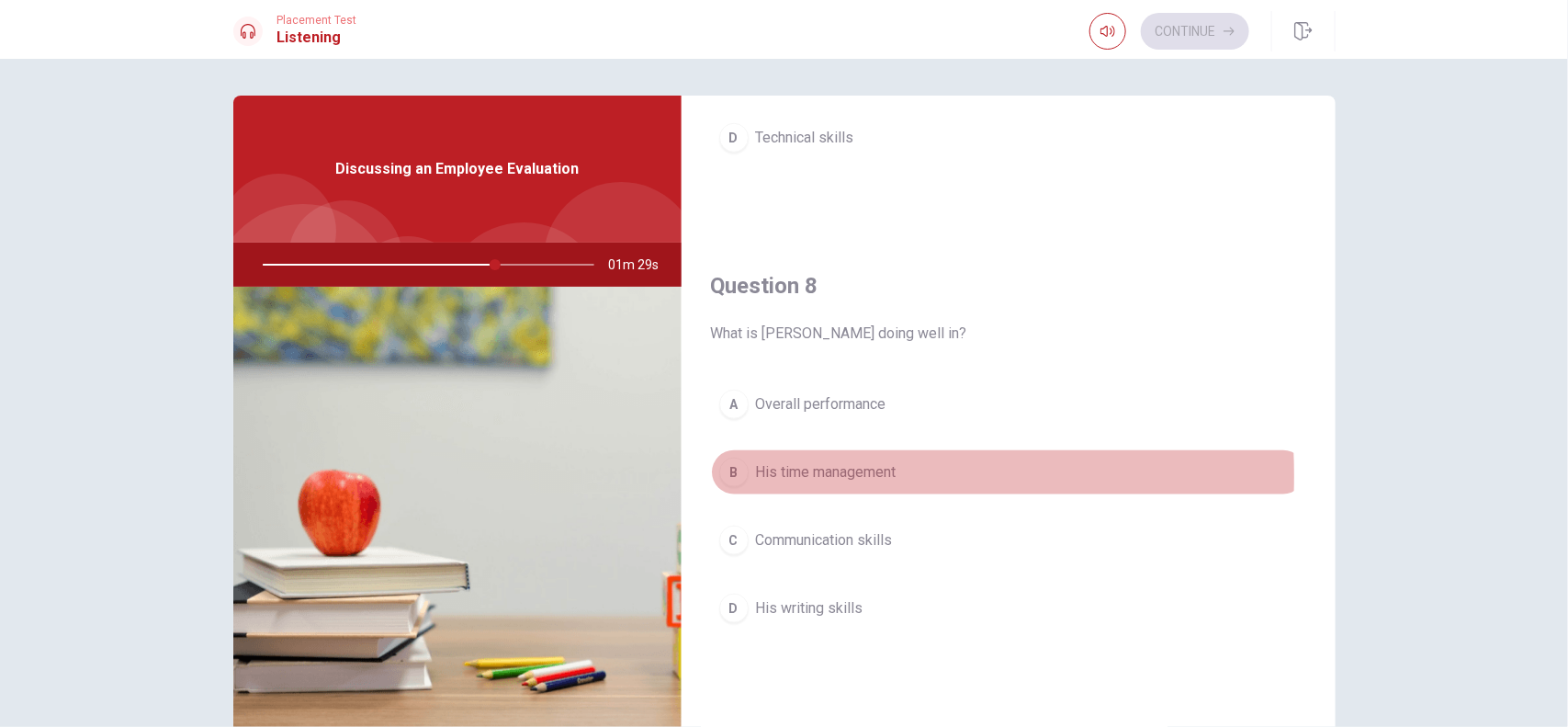 click on "B" at bounding box center [734, 472] 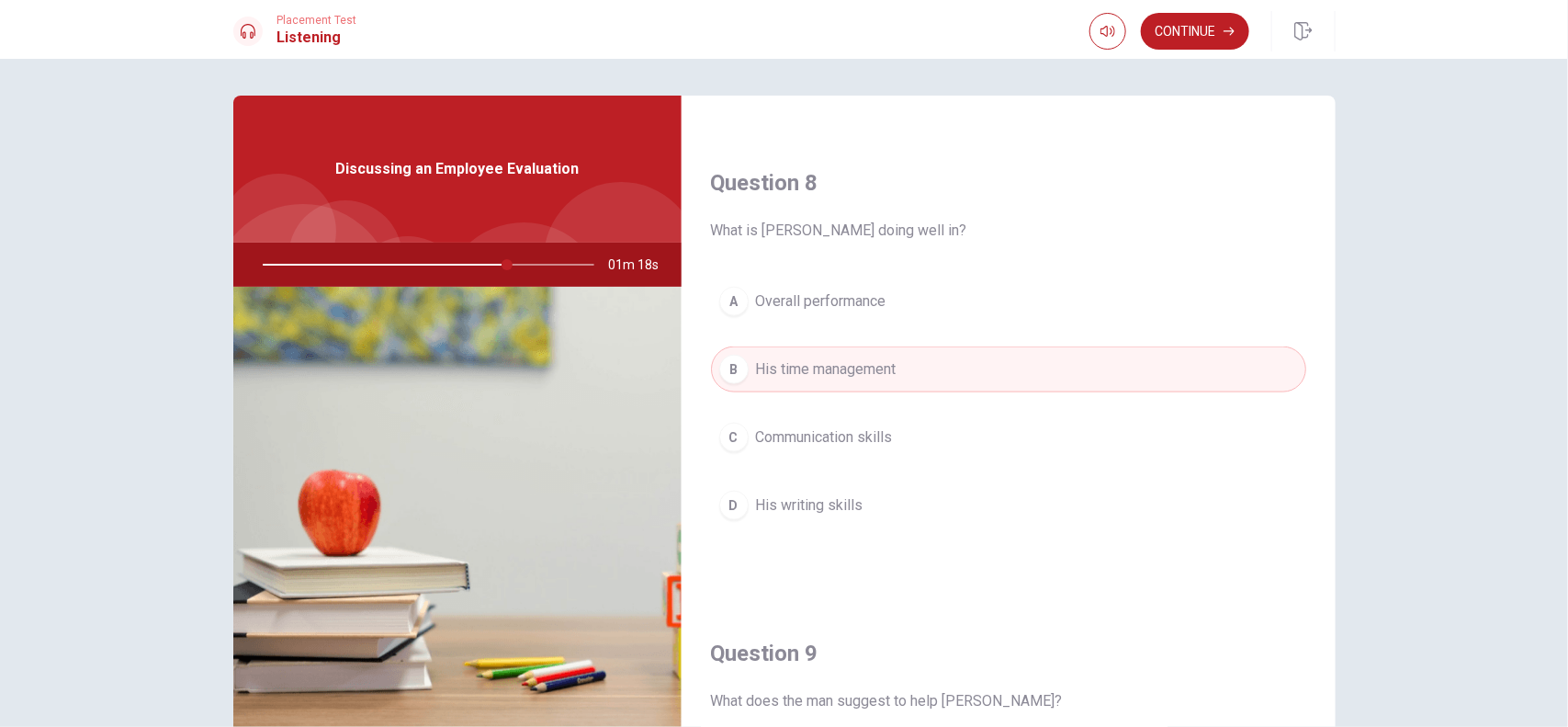 scroll, scrollTop: 1153, scrollLeft: 0, axis: vertical 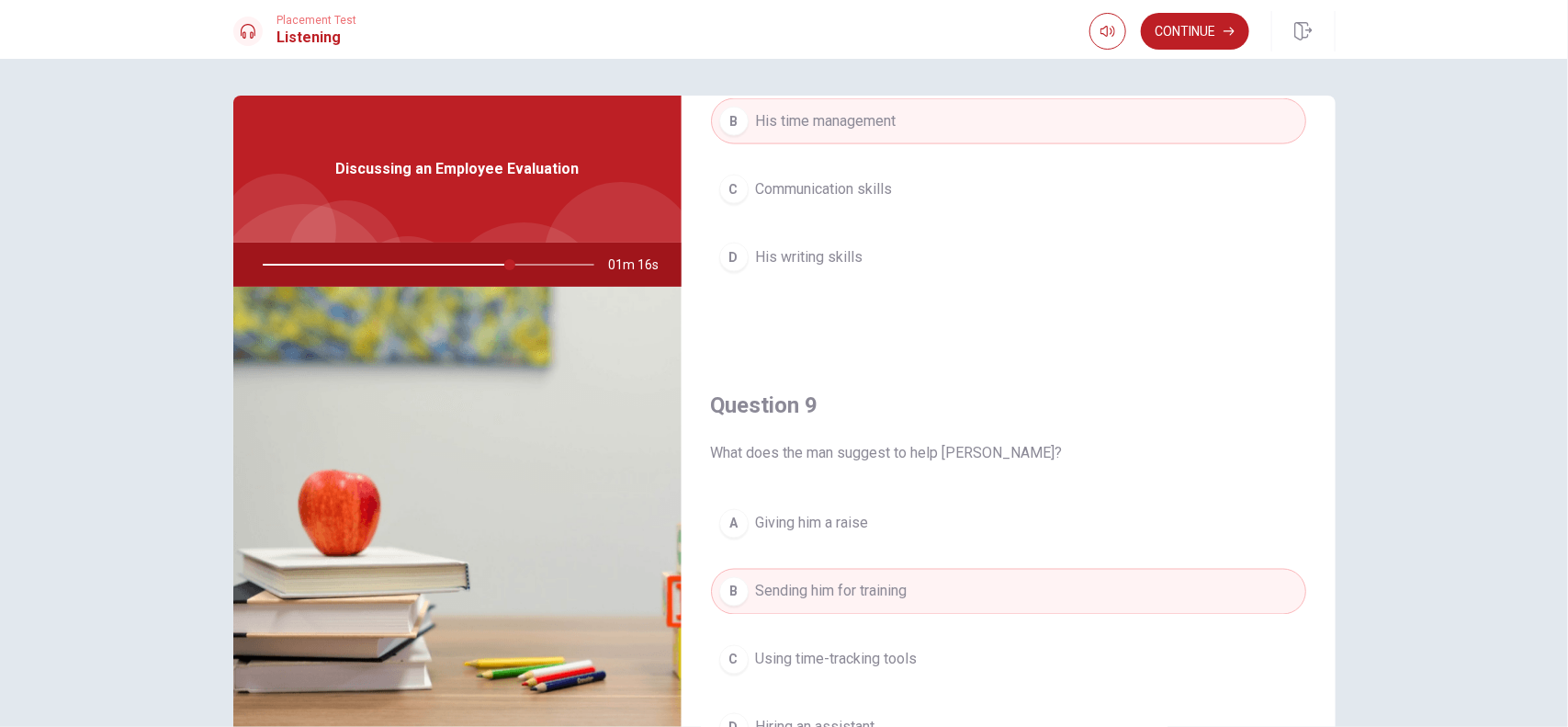 click on "Question 9 What does the man suggest to help [PERSON_NAME]? A Giving him a raise B Sending him for training C Using time-tracking tools D Hiring an assistant" at bounding box center (1009, 589) 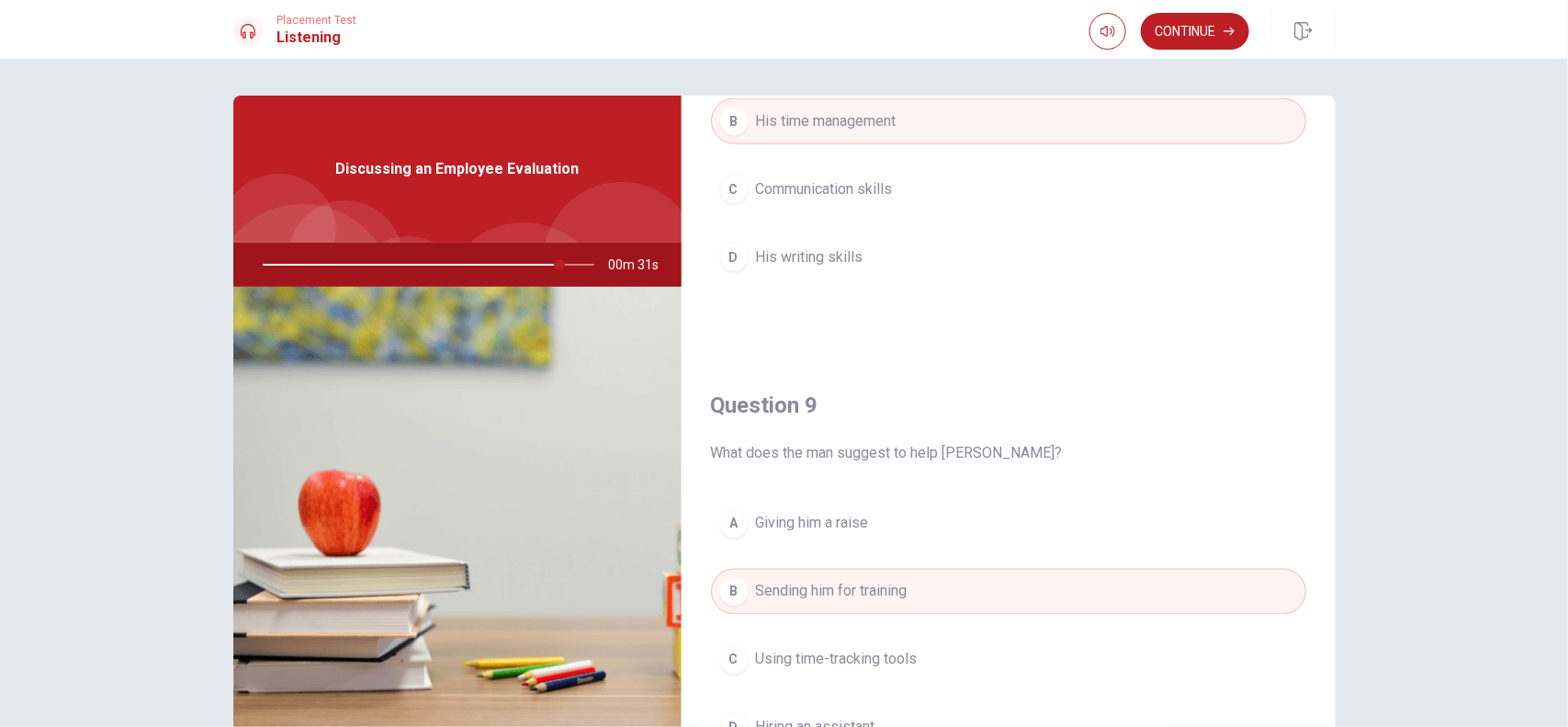scroll, scrollTop: 1721, scrollLeft: 0, axis: vertical 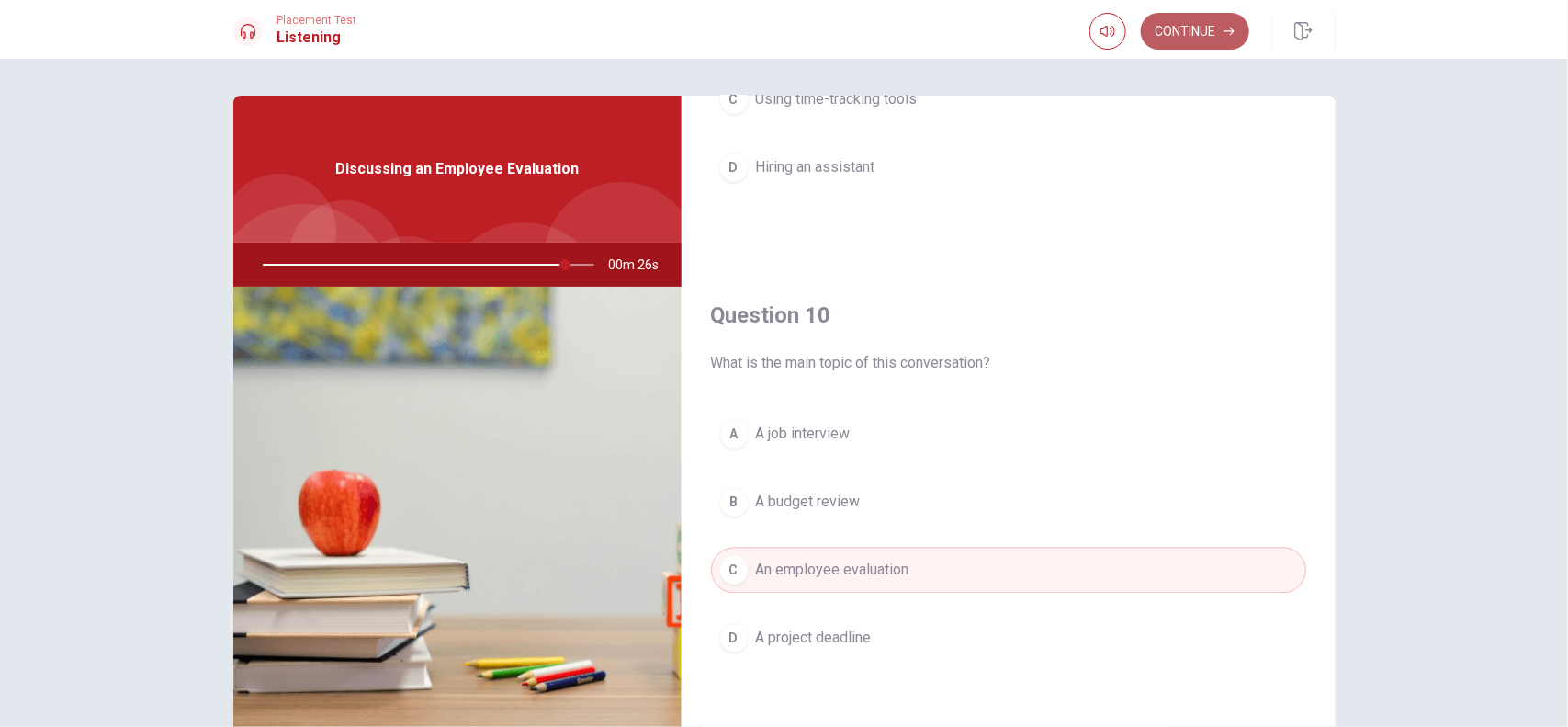 click on "Continue" at bounding box center [1195, 31] 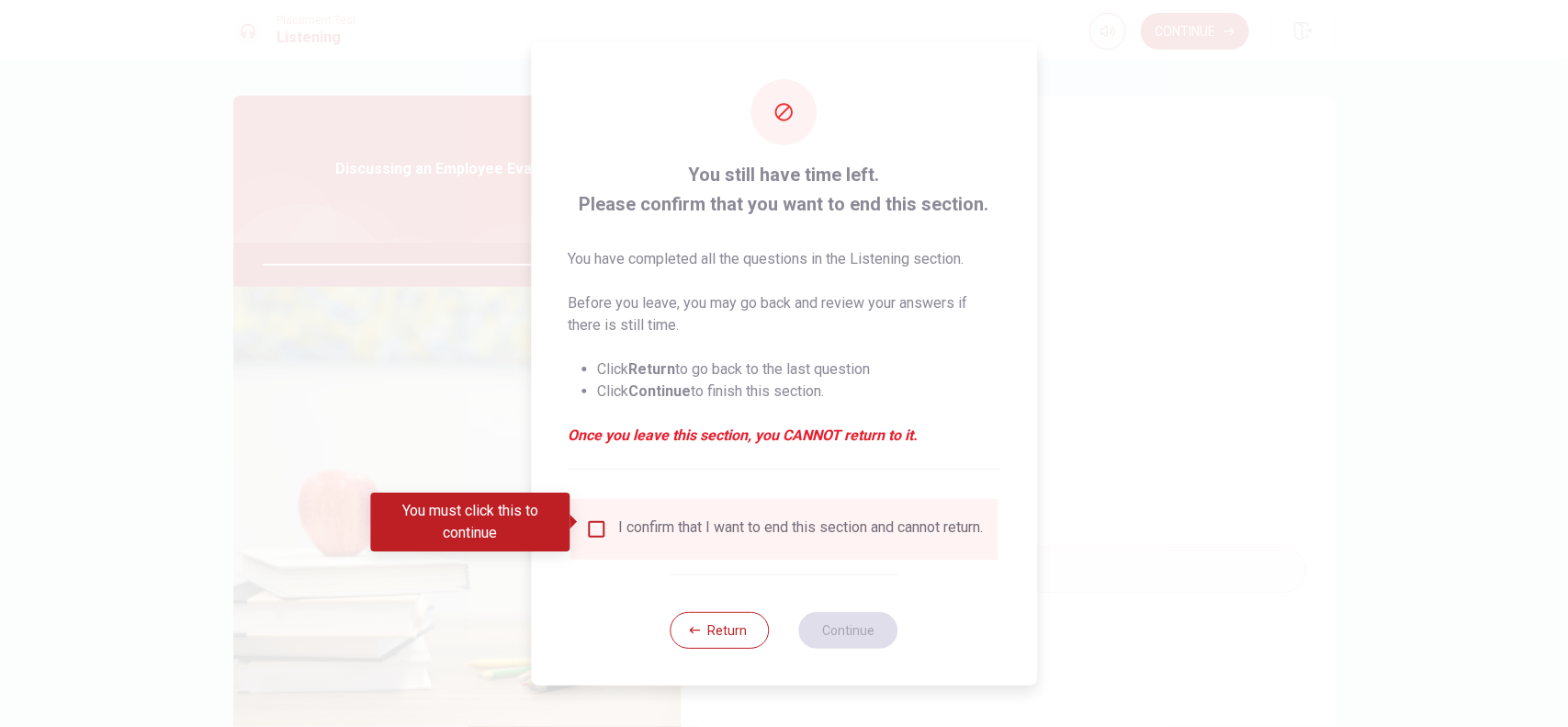 click at bounding box center [596, 529] 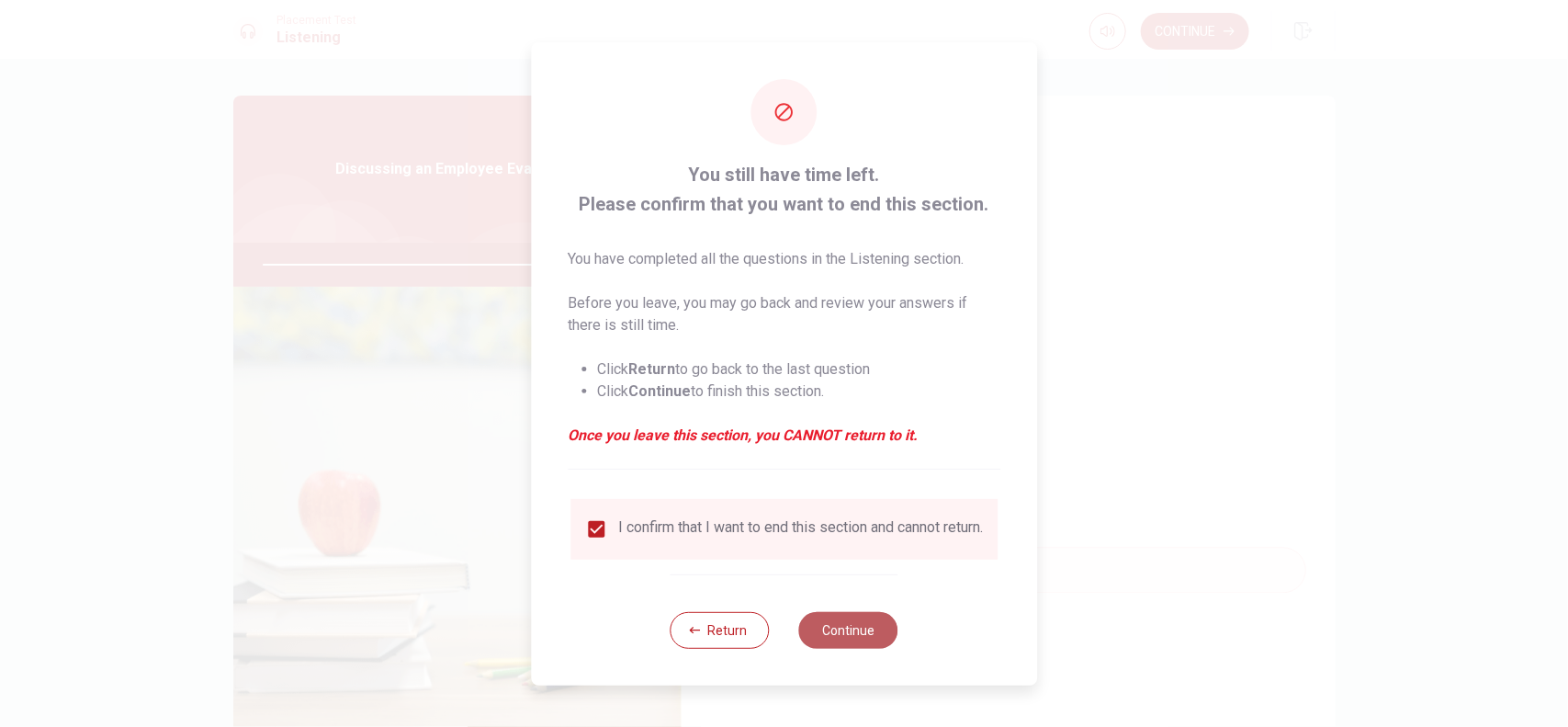 click on "Continue" at bounding box center (849, 630) 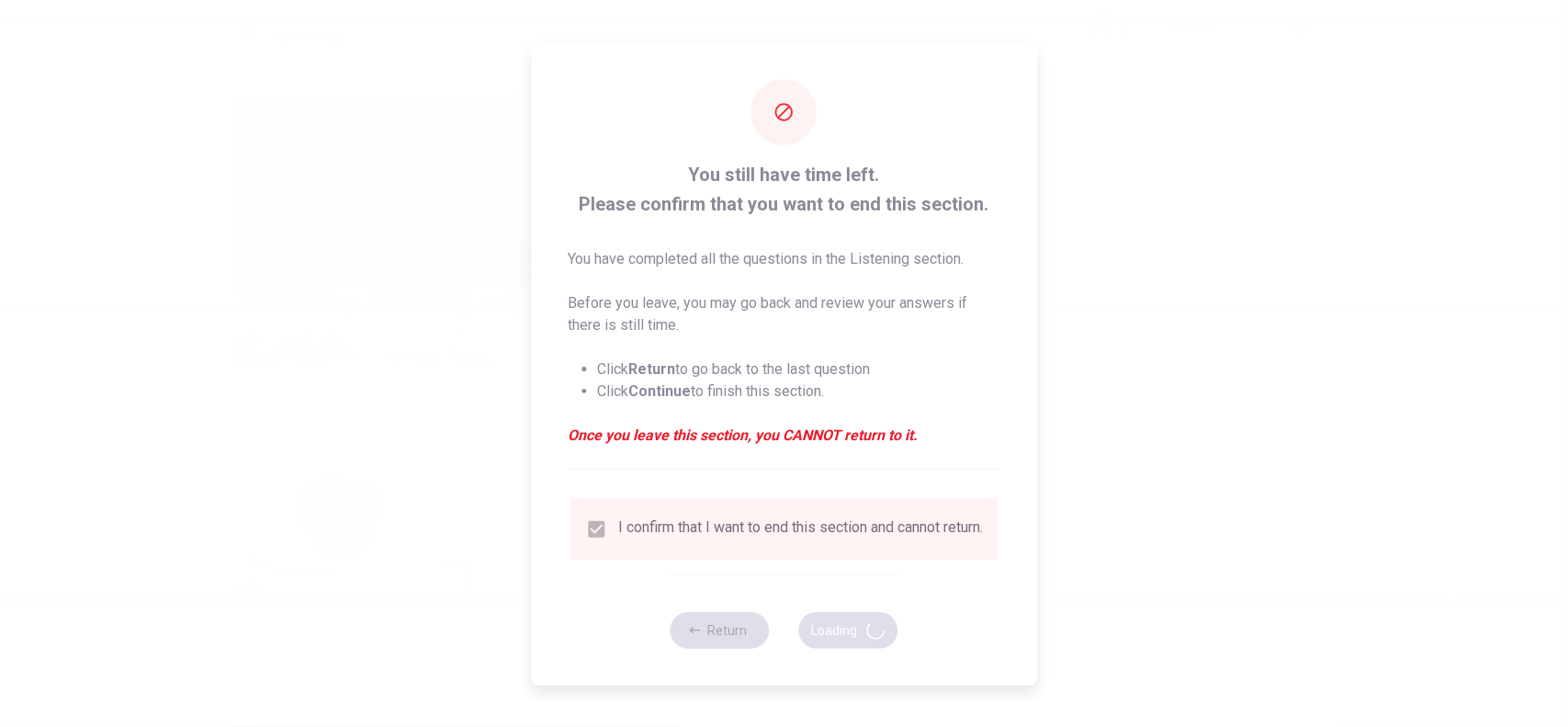 type on "93" 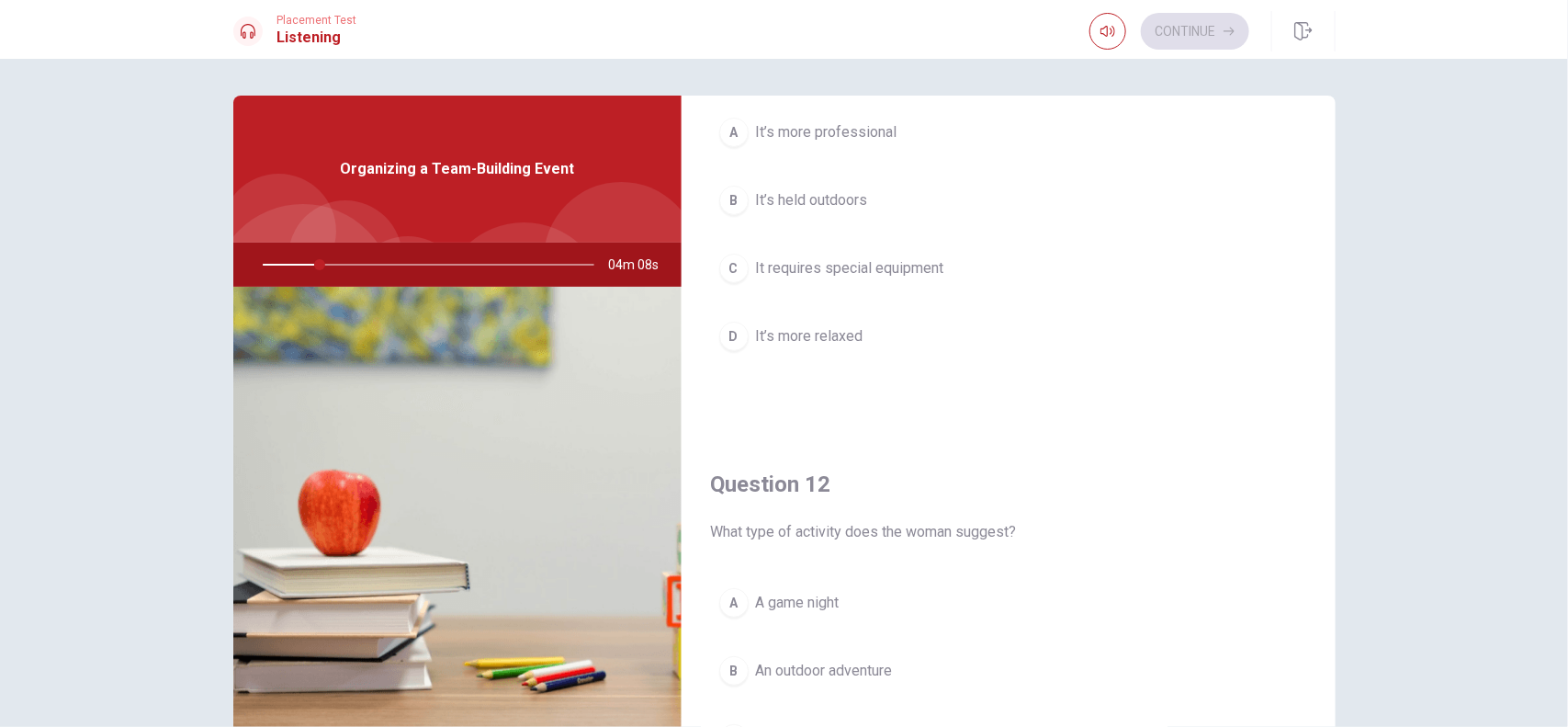 scroll, scrollTop: 0, scrollLeft: 0, axis: both 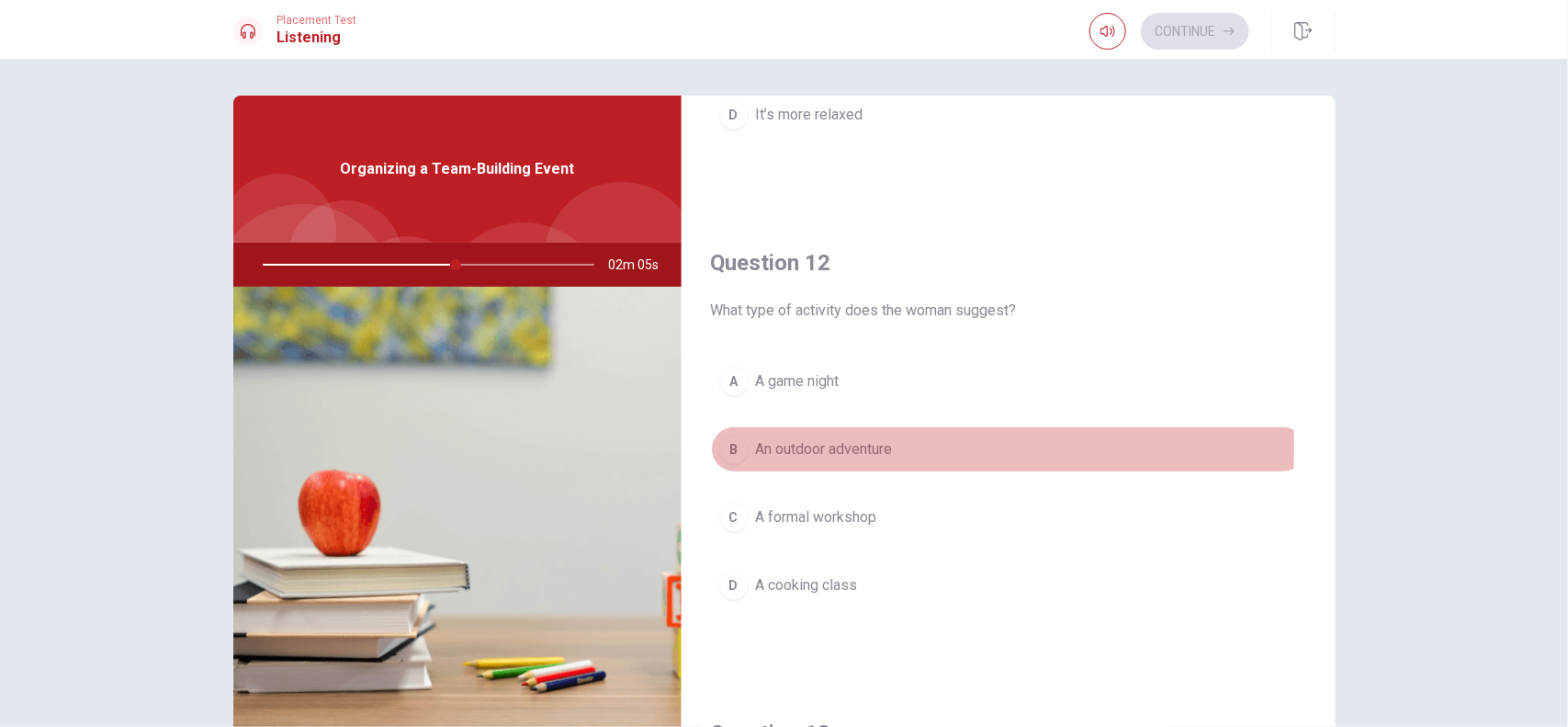 click on "B" at bounding box center [734, 449] 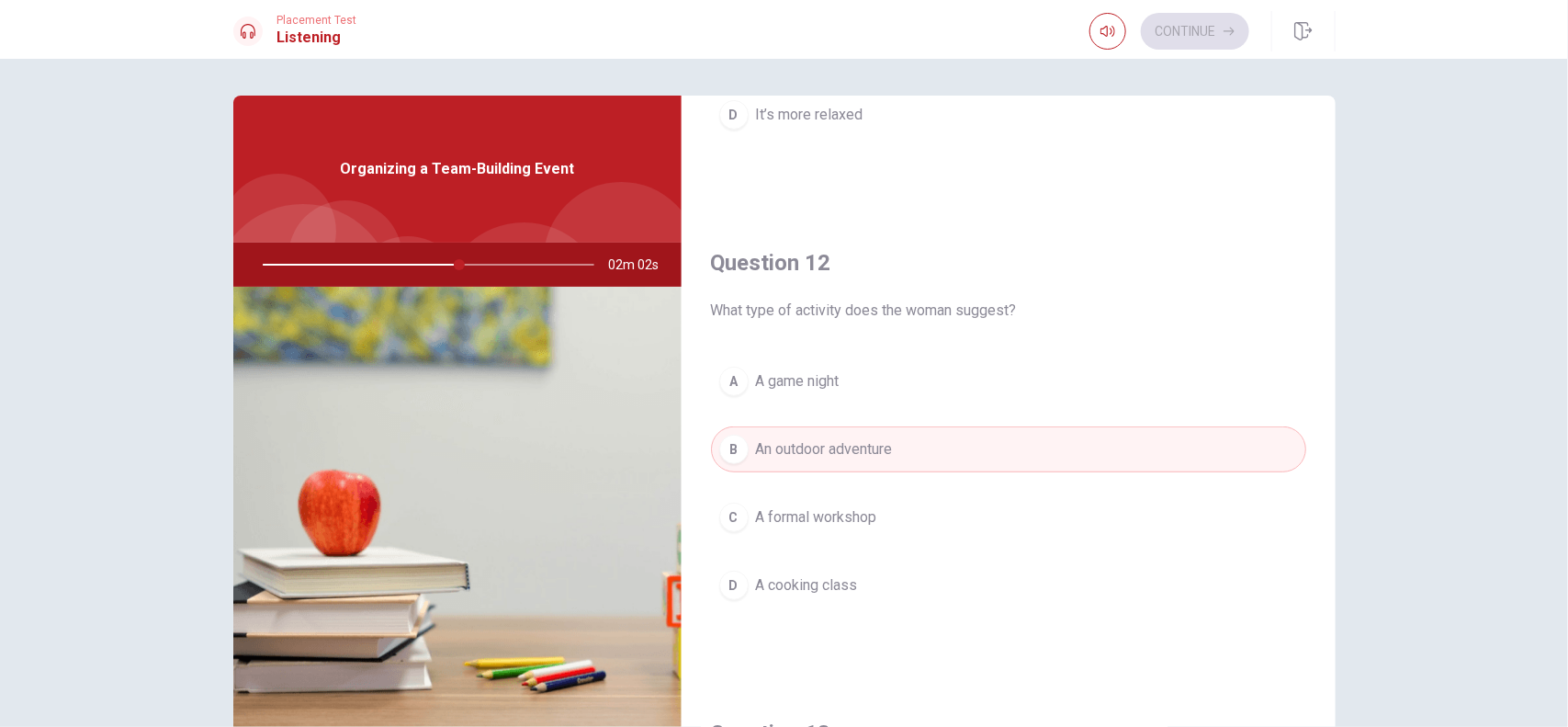 drag, startPoint x: 1316, startPoint y: 253, endPoint x: 1318, endPoint y: 311, distance: 58.03447 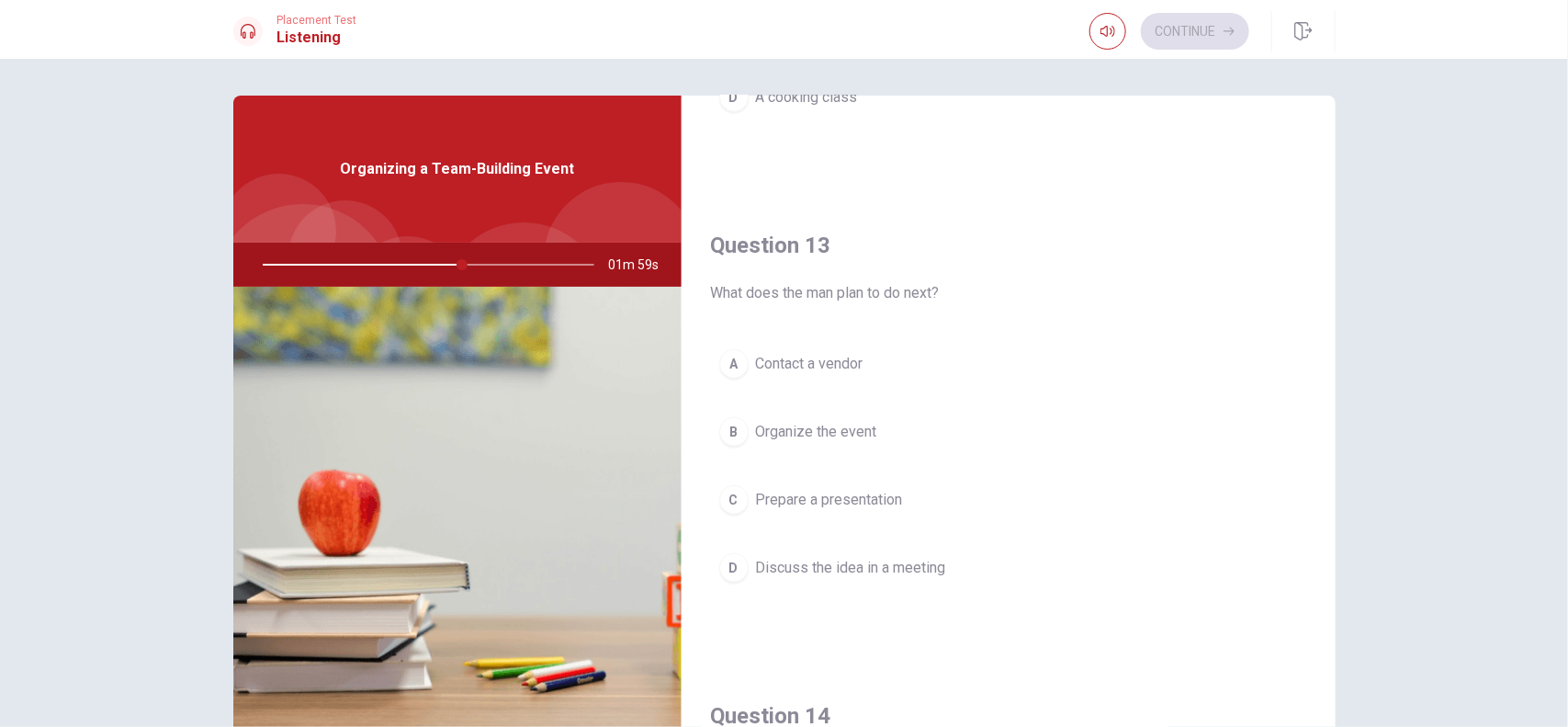scroll, scrollTop: 896, scrollLeft: 0, axis: vertical 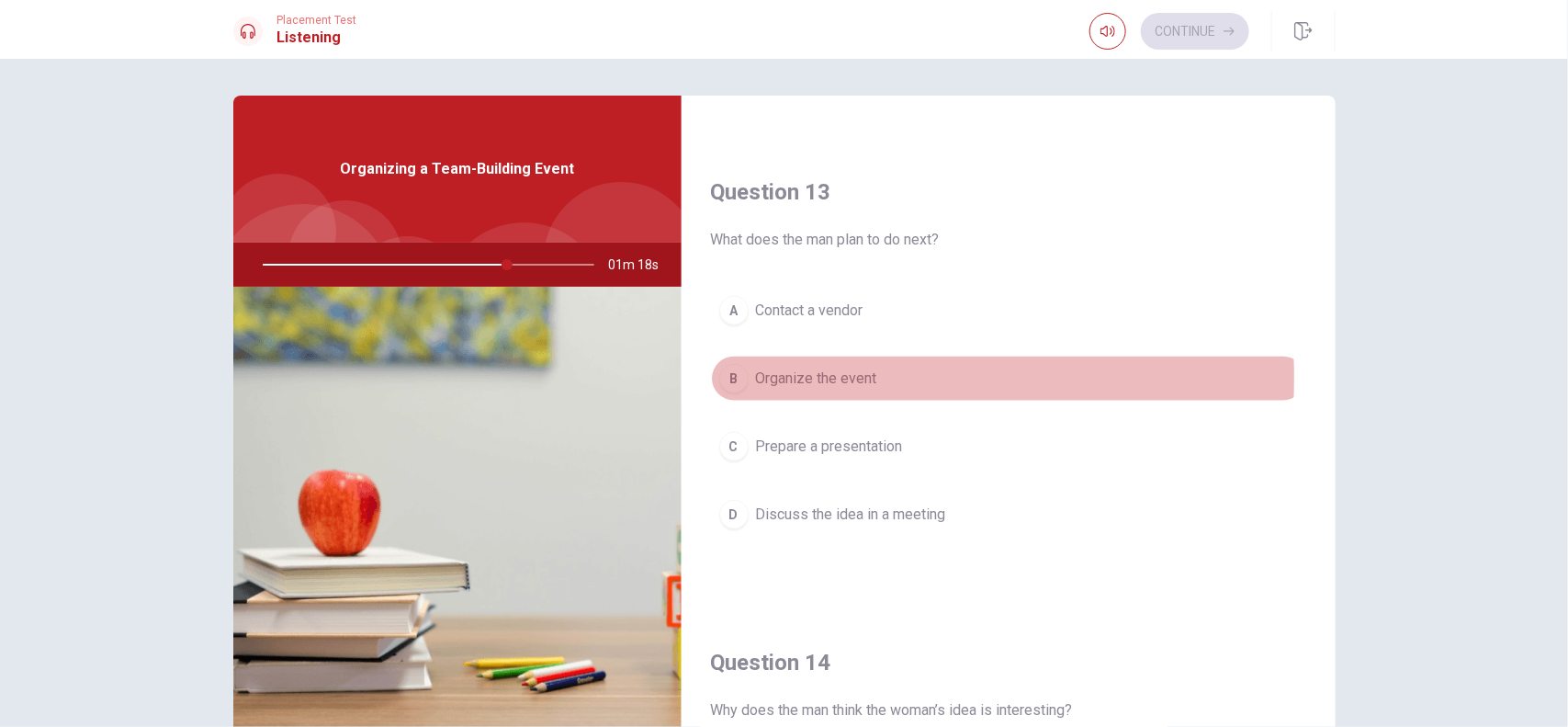 click on "B" at bounding box center (734, 379) 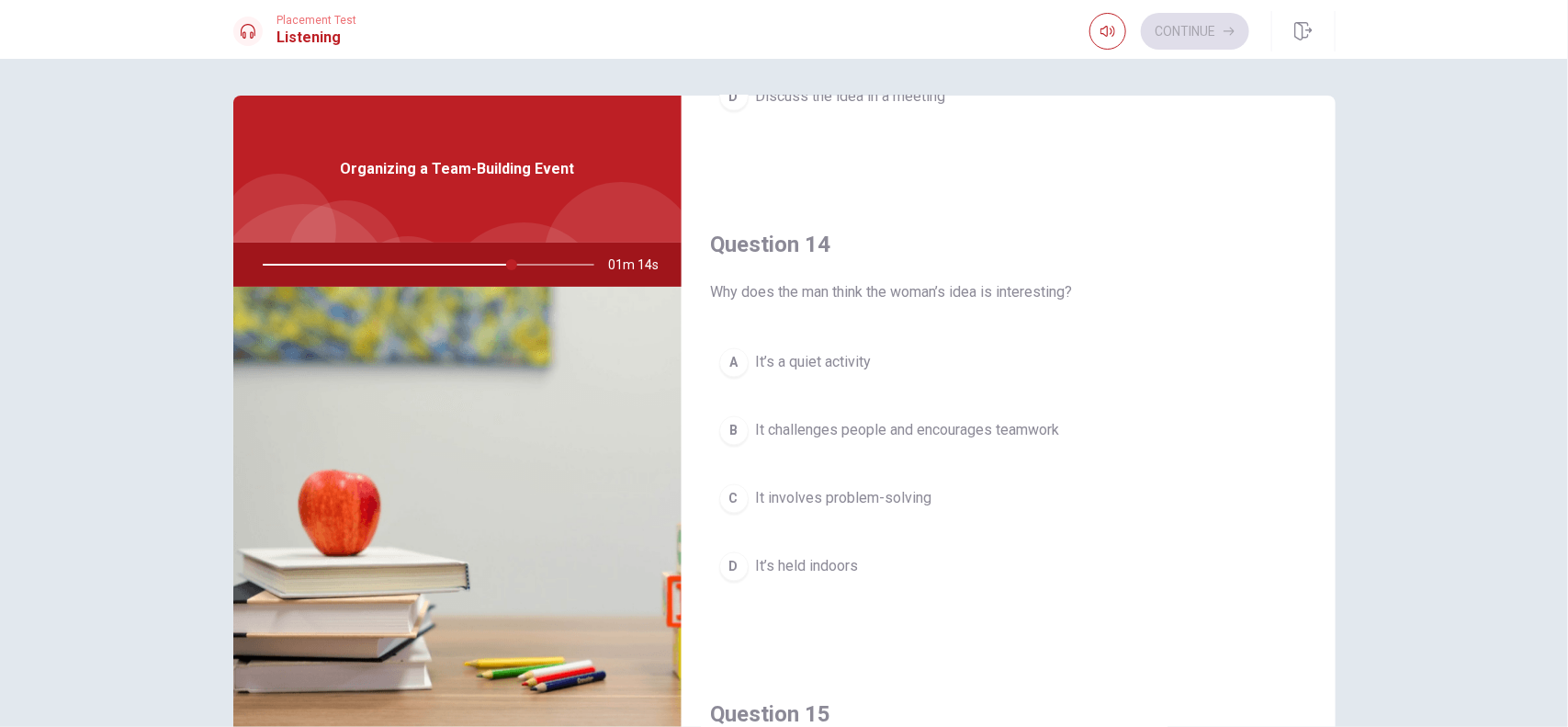 scroll, scrollTop: 1322, scrollLeft: 0, axis: vertical 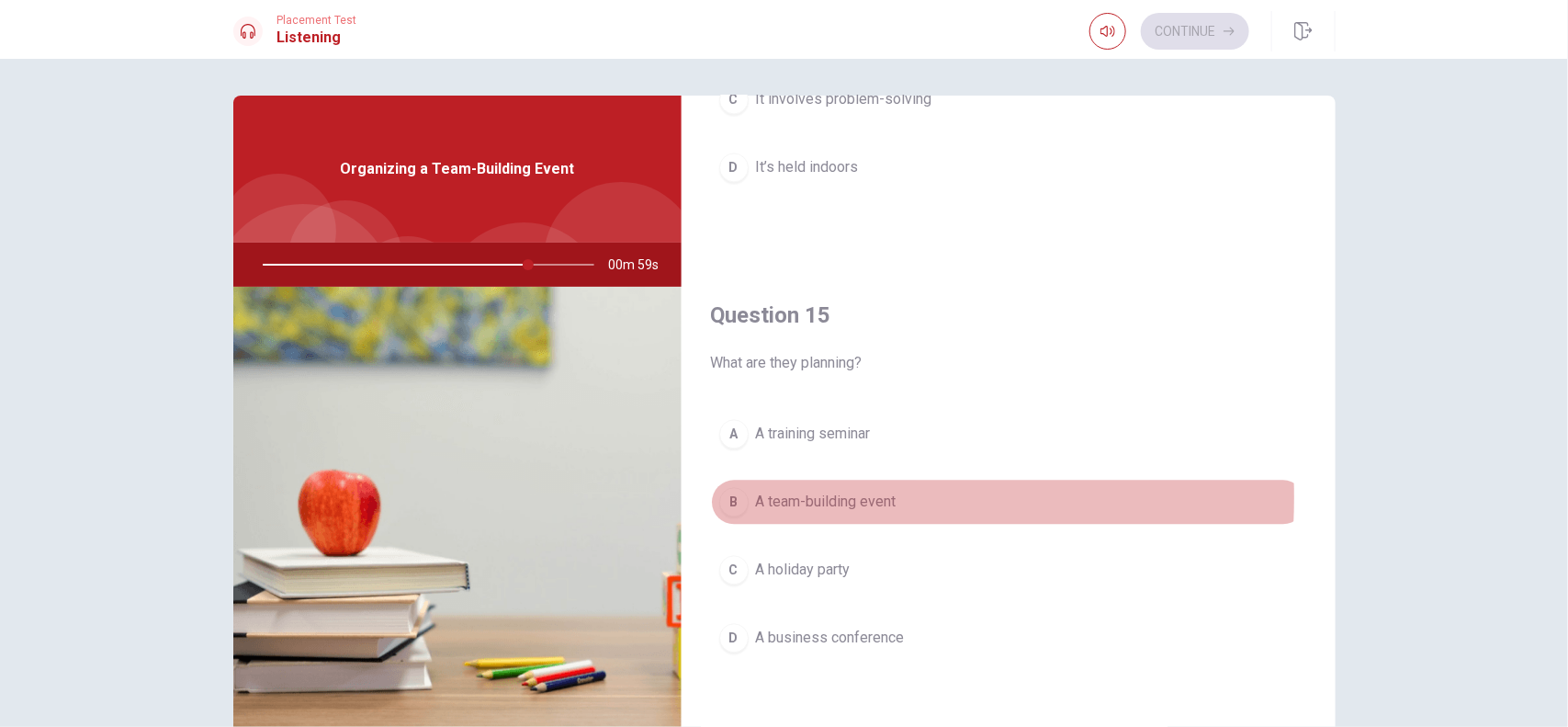 click on "B" at bounding box center [734, 502] 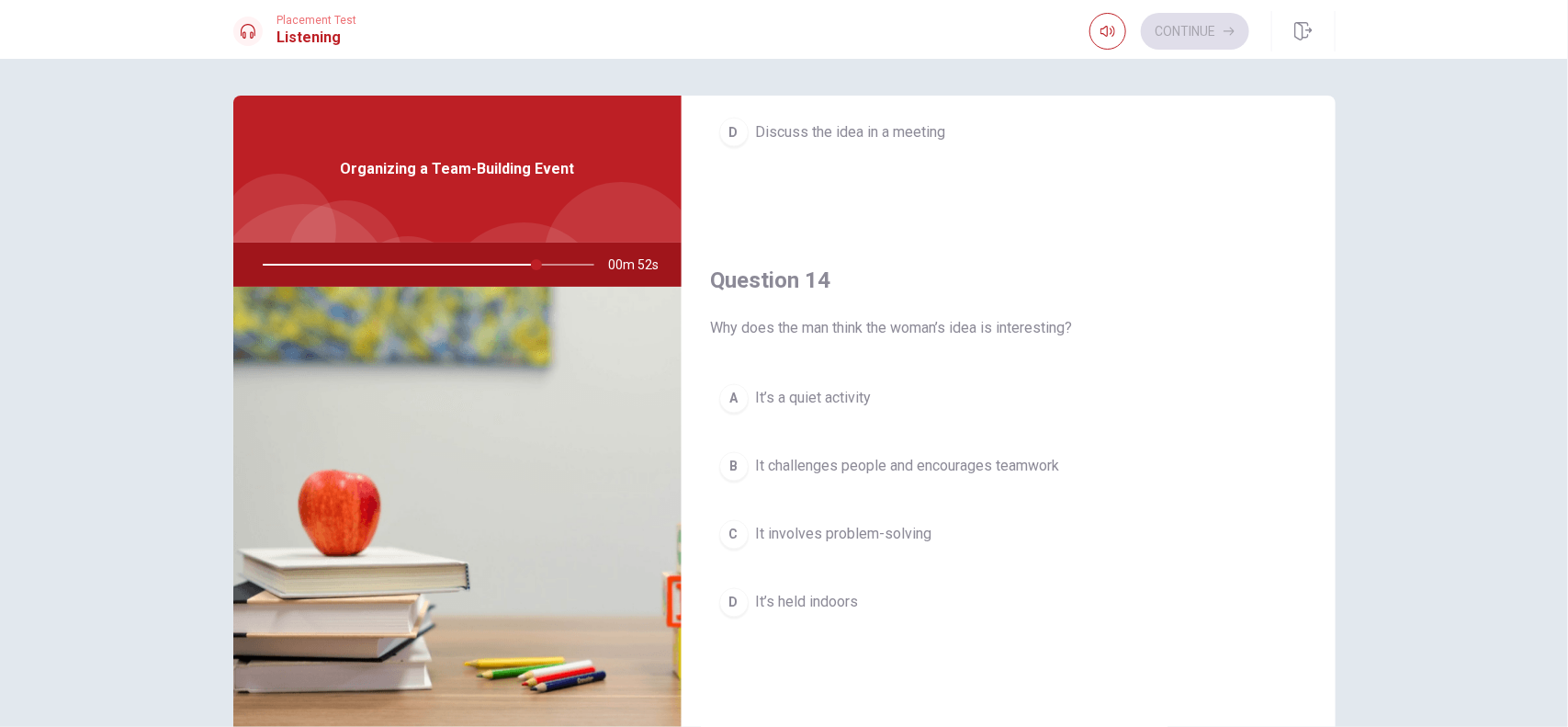 scroll, scrollTop: 1269, scrollLeft: 0, axis: vertical 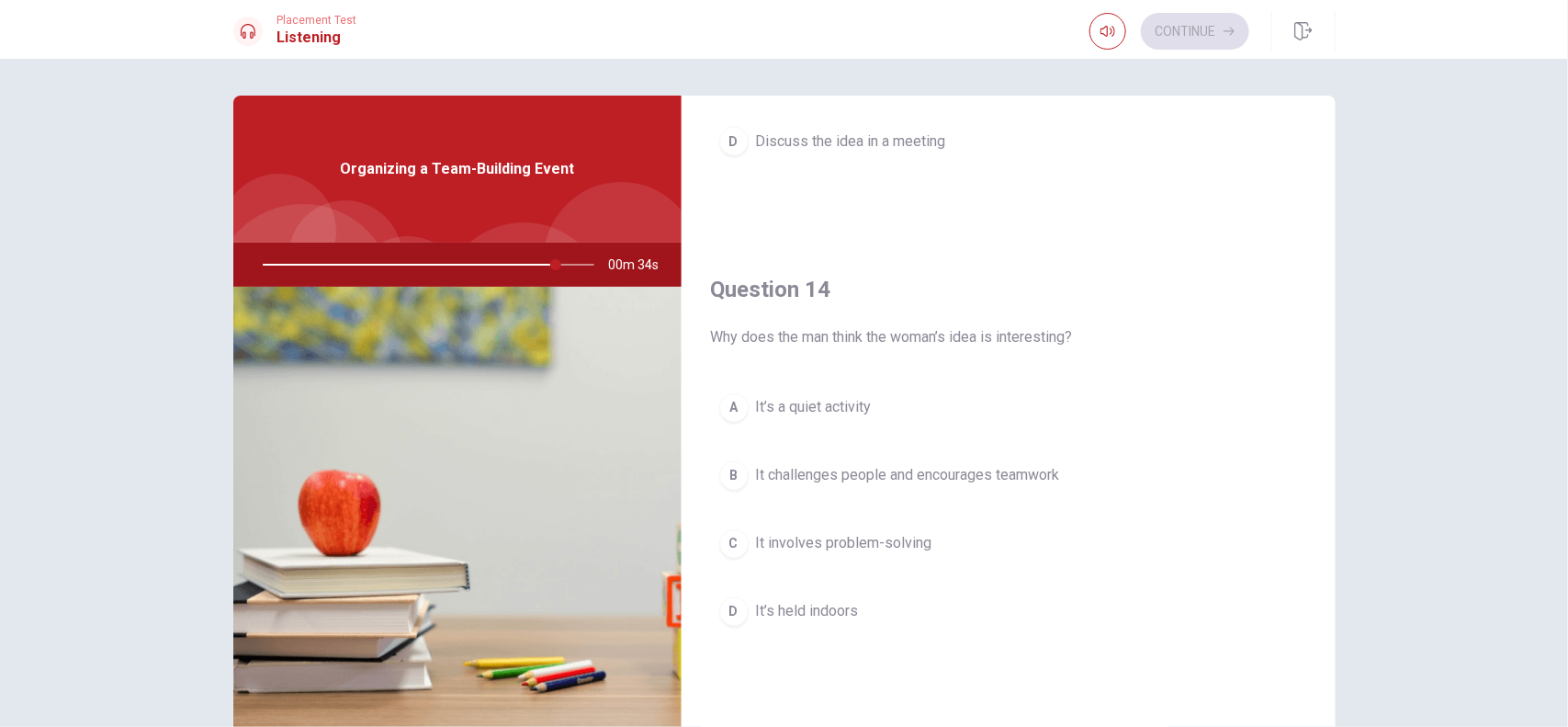 click on "B" at bounding box center [734, 476] 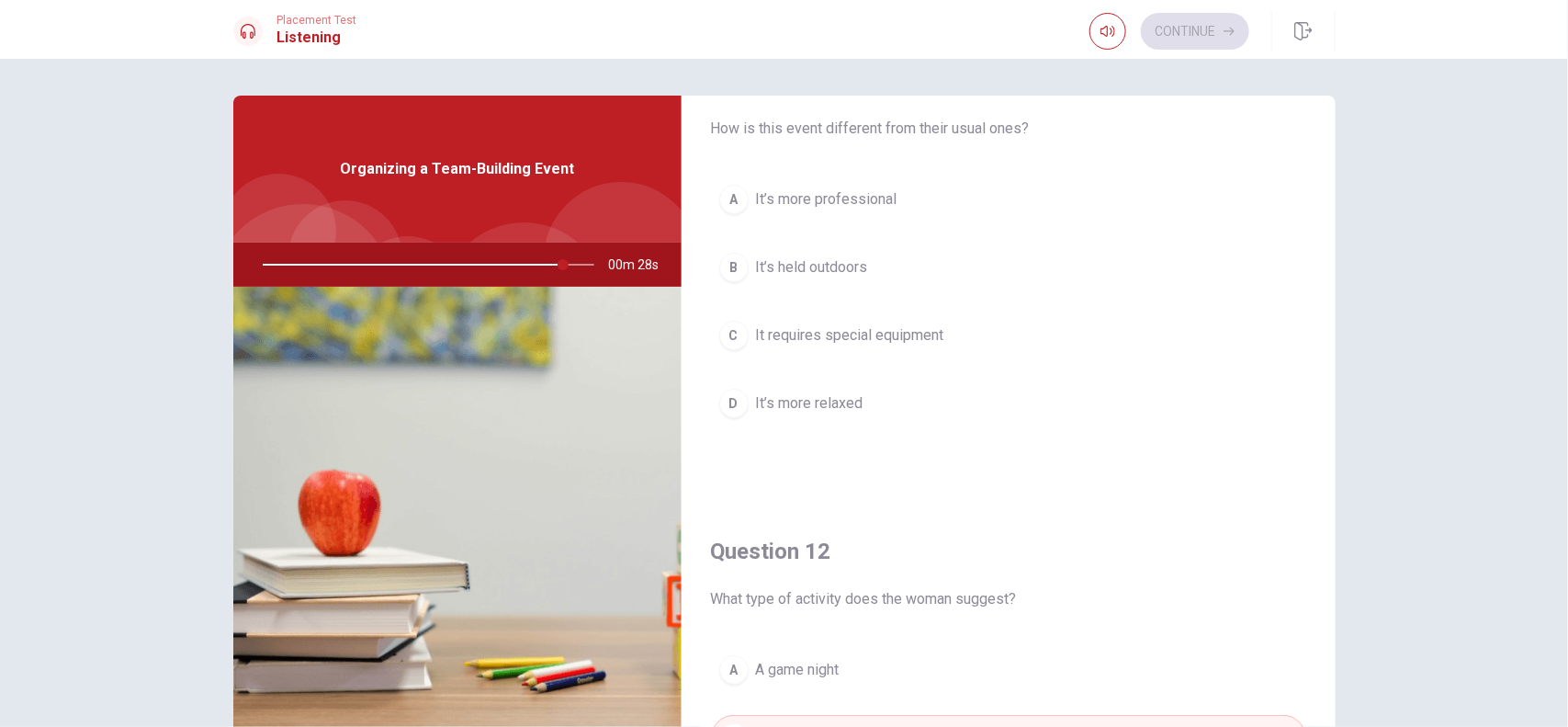 scroll, scrollTop: 0, scrollLeft: 0, axis: both 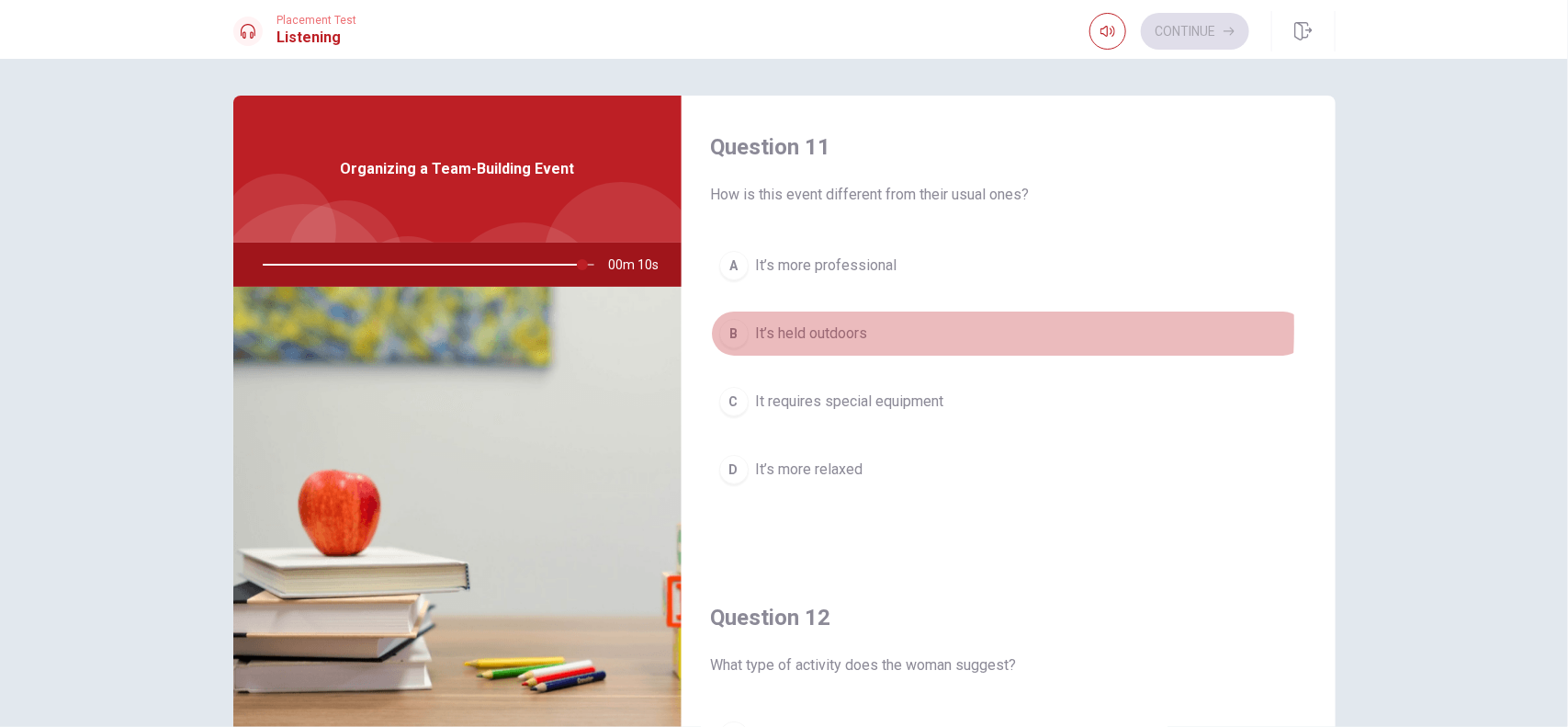 click on "B" at bounding box center [734, 334] 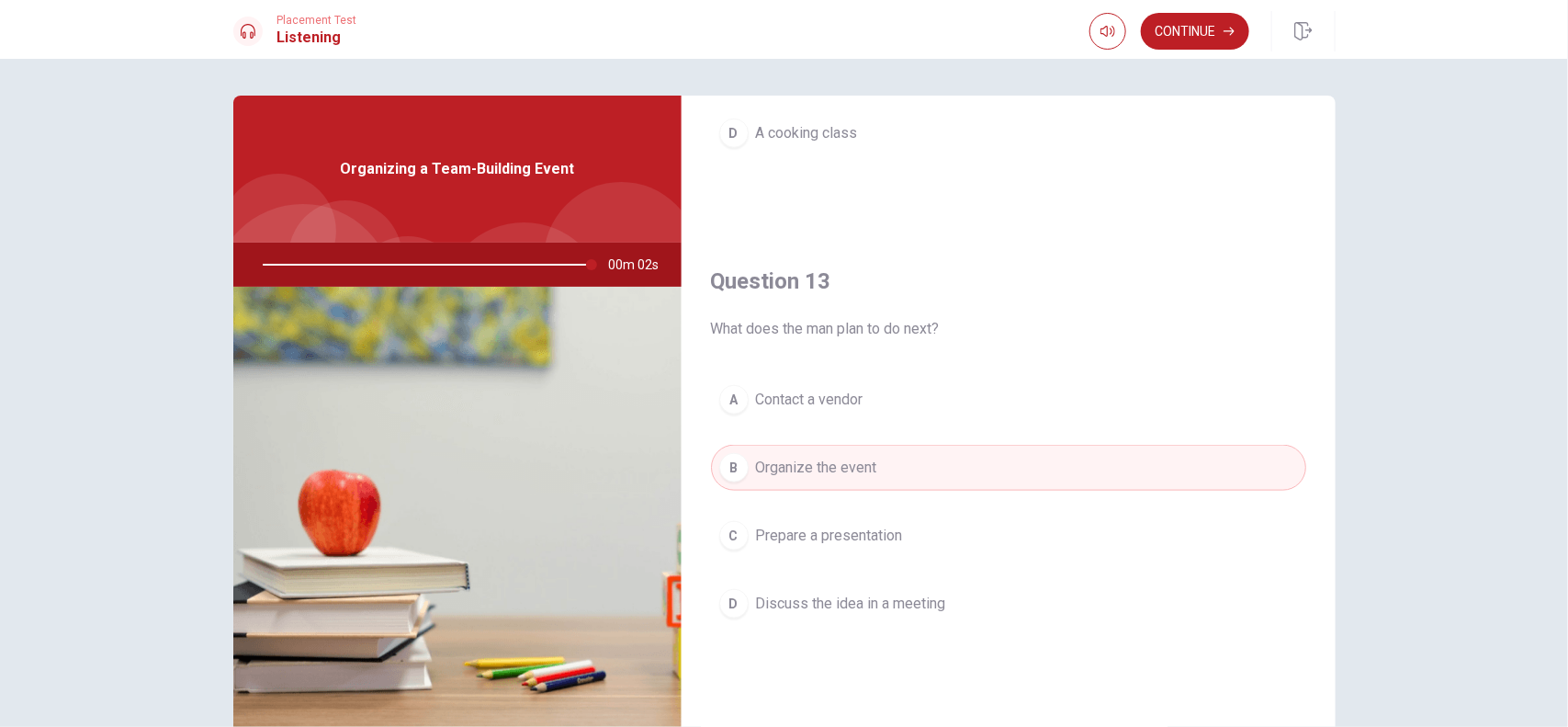 scroll, scrollTop: 1721, scrollLeft: 0, axis: vertical 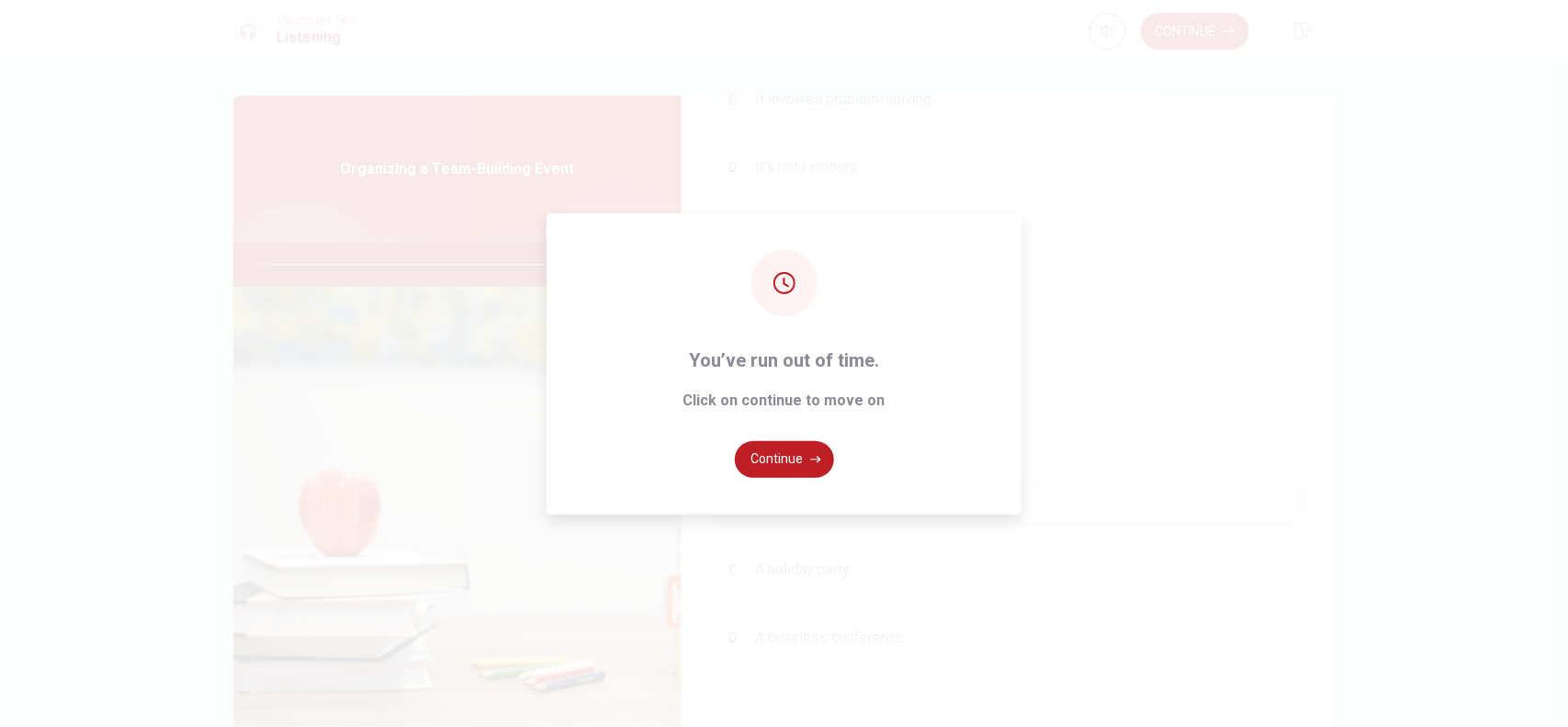 type on "0" 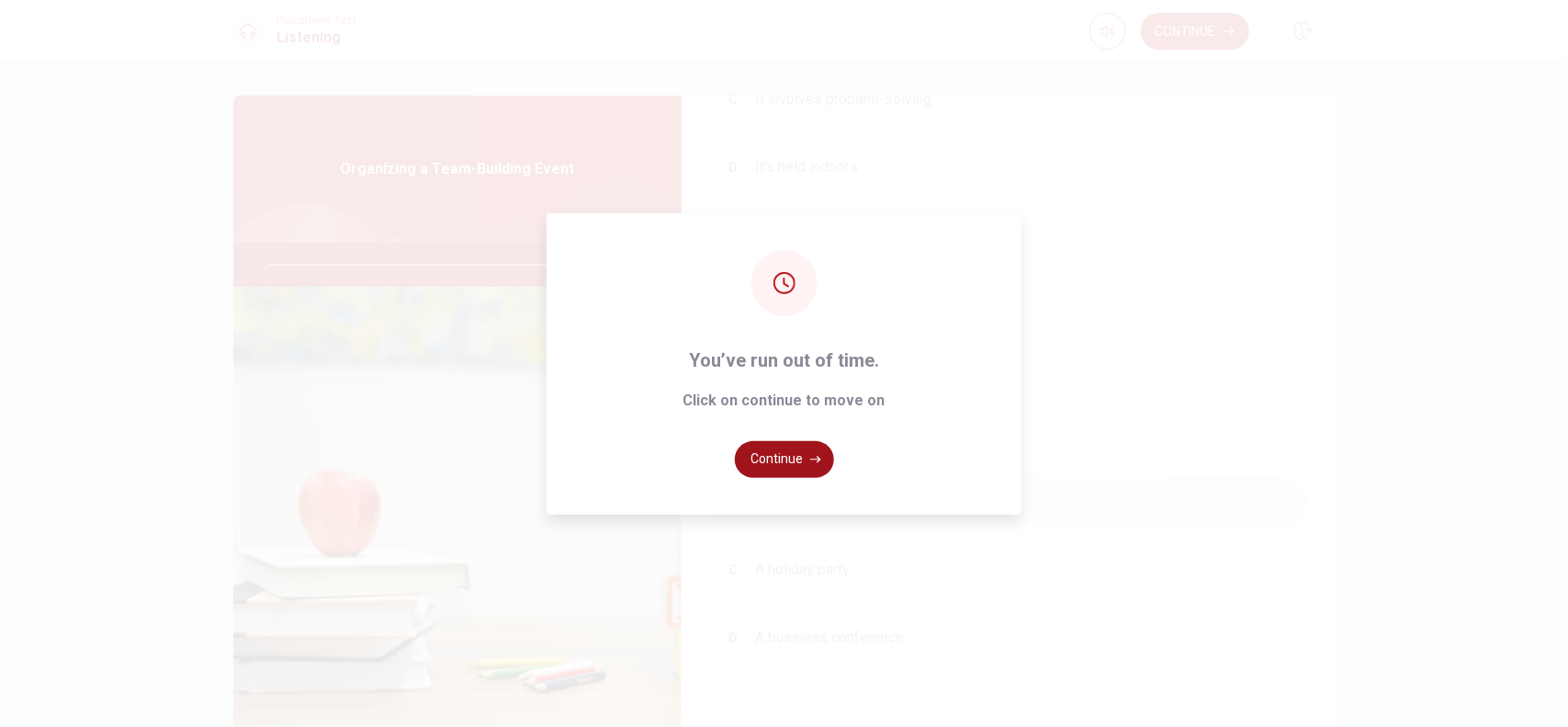 click on "Continue" at bounding box center (784, 460) 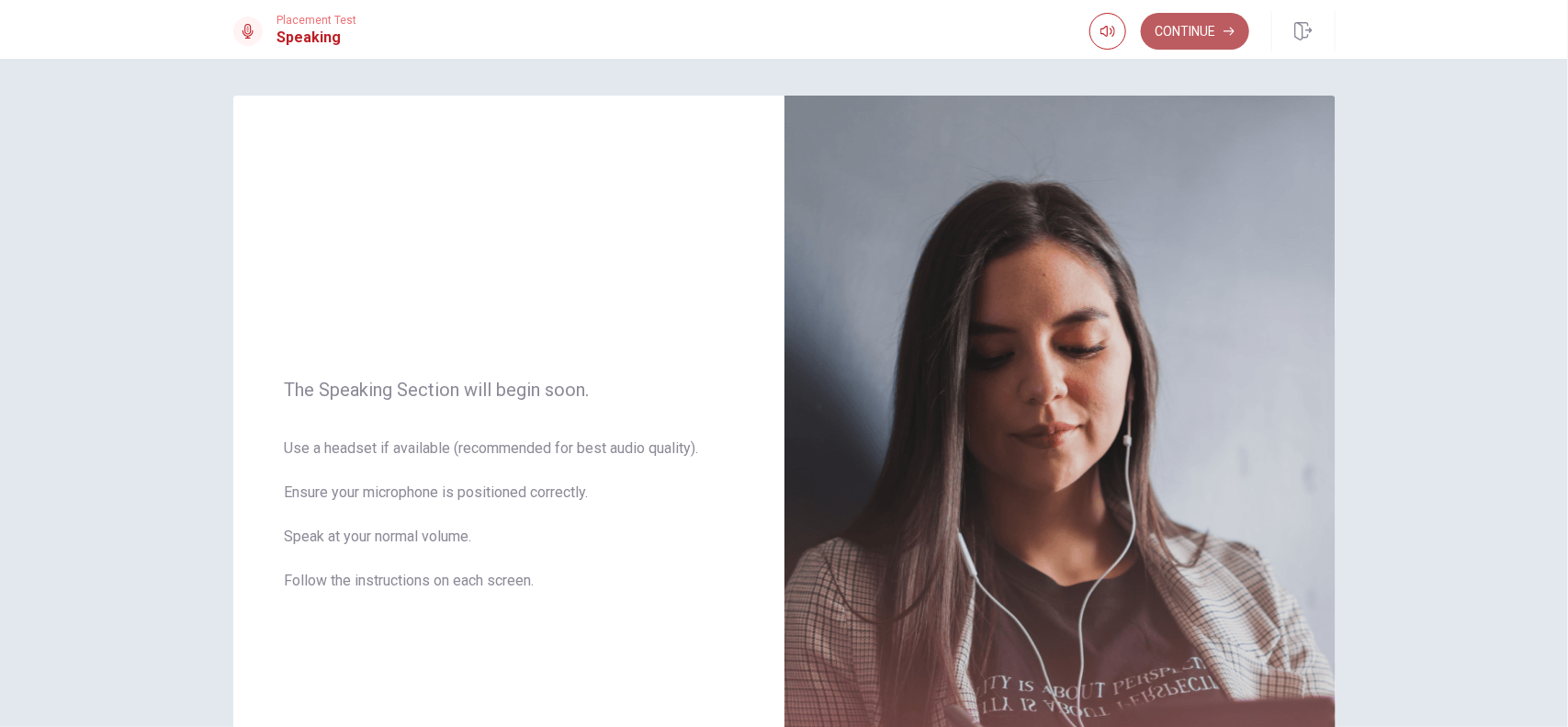 click on "Continue" at bounding box center (1195, 31) 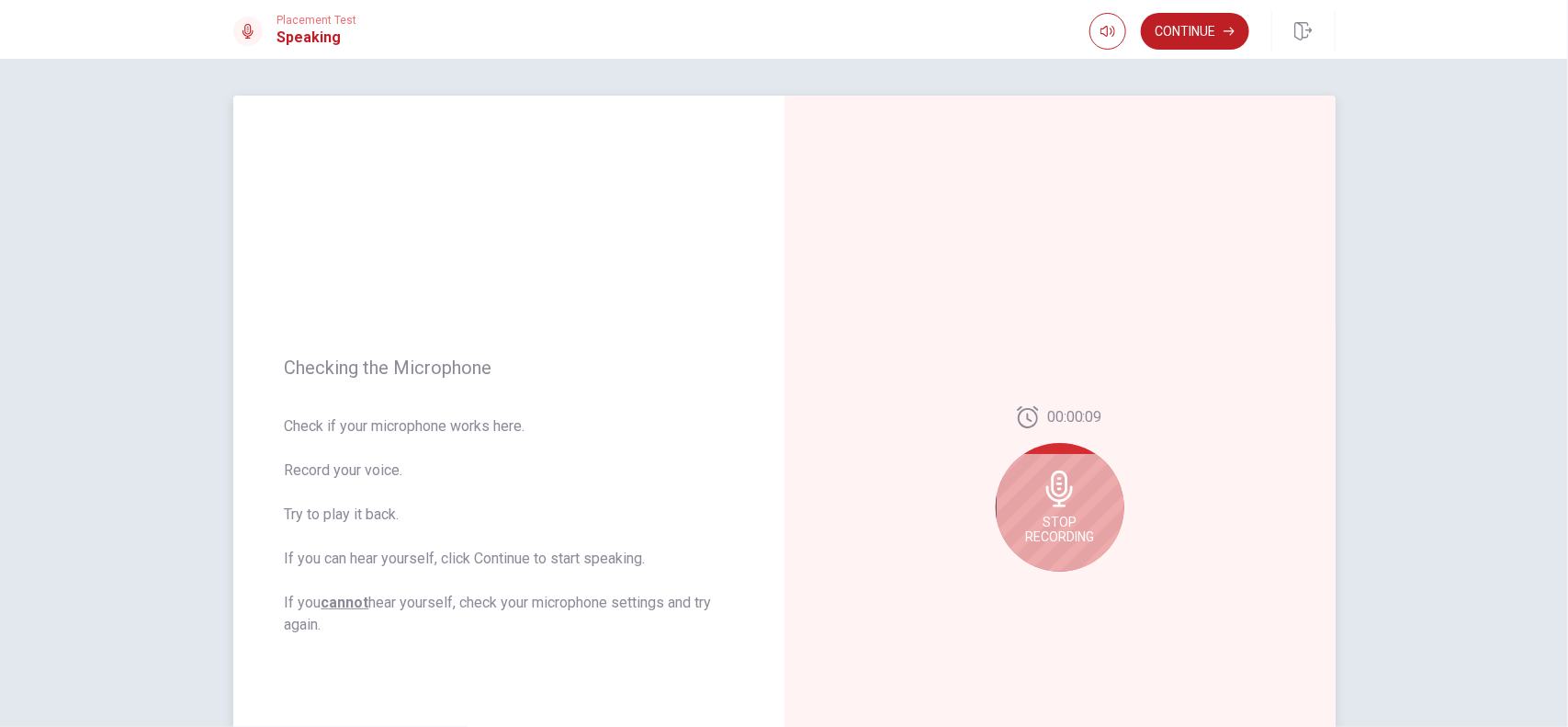 click 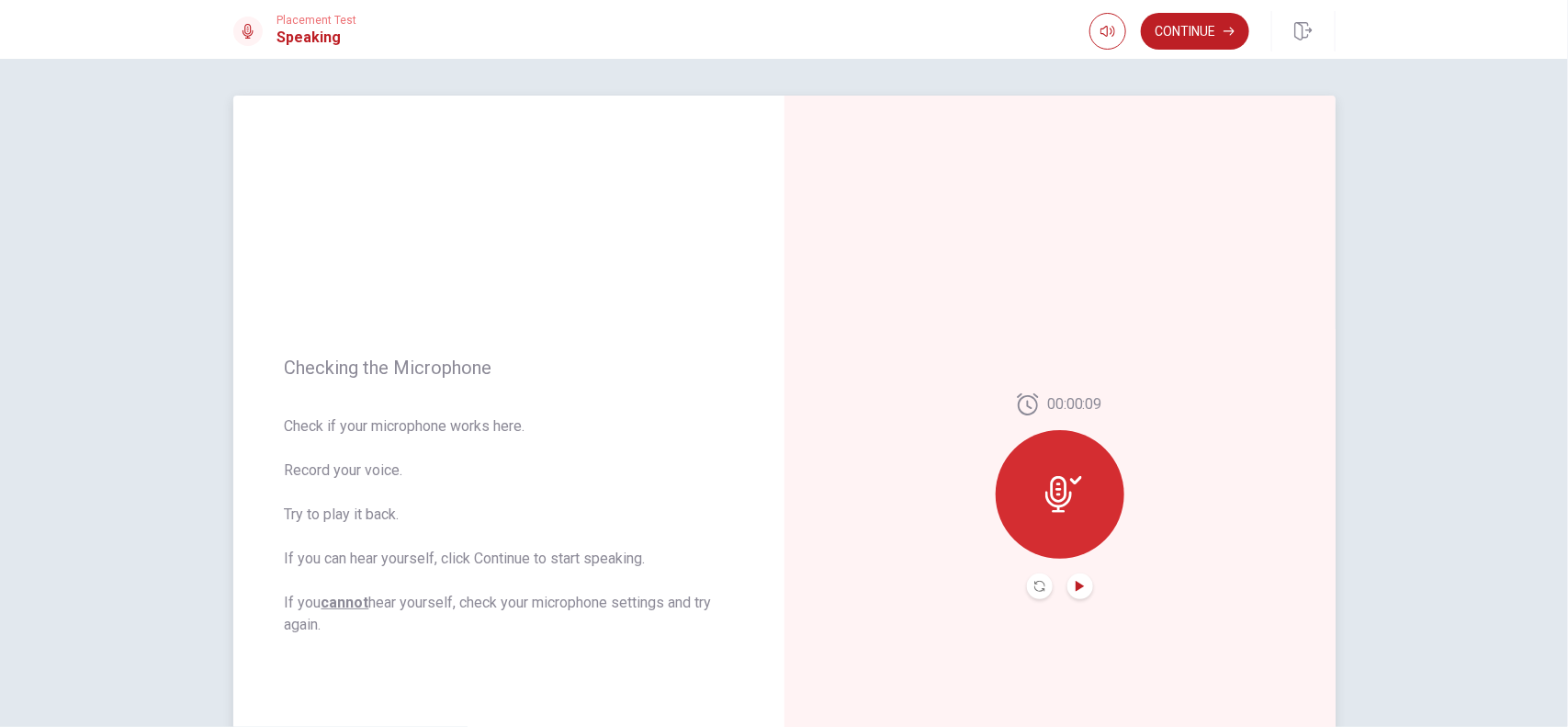click 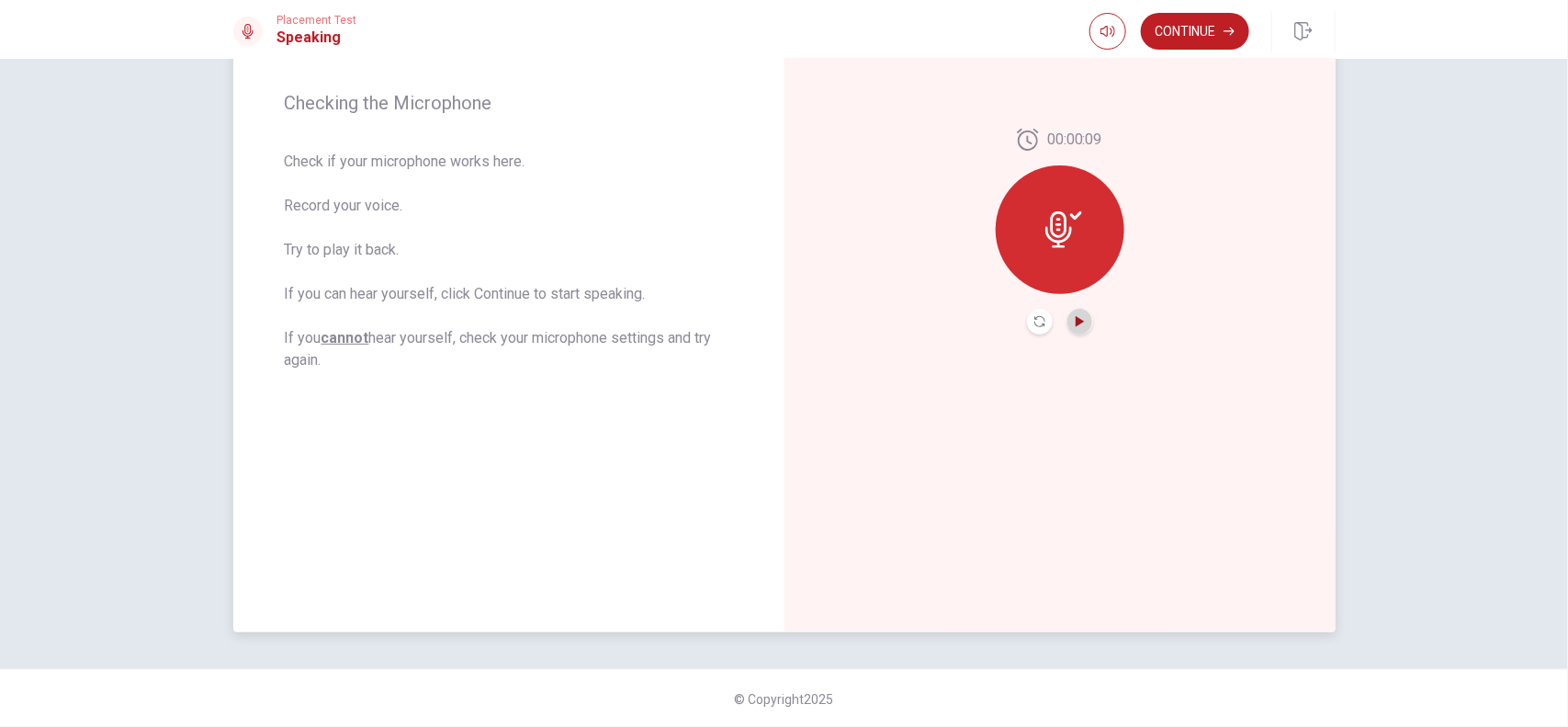 click 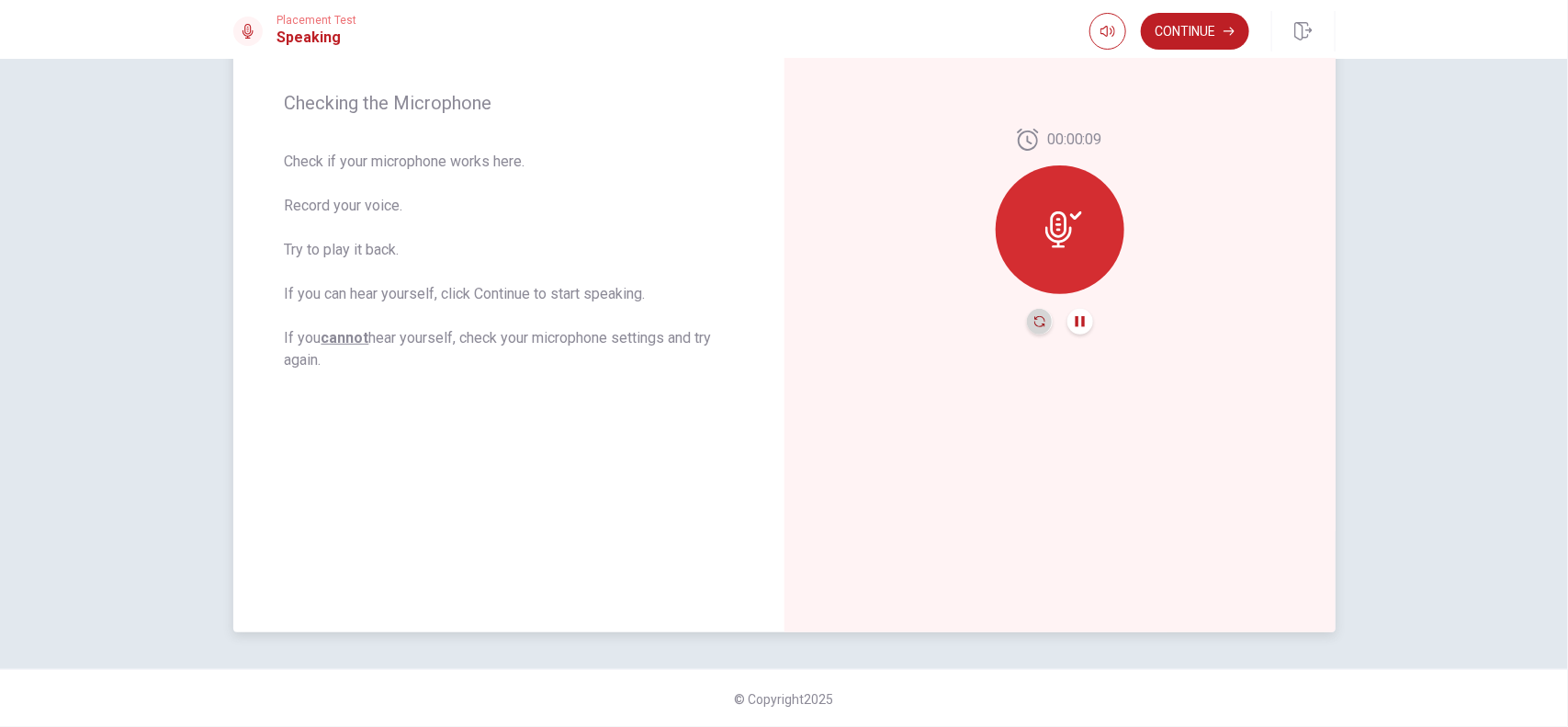 click 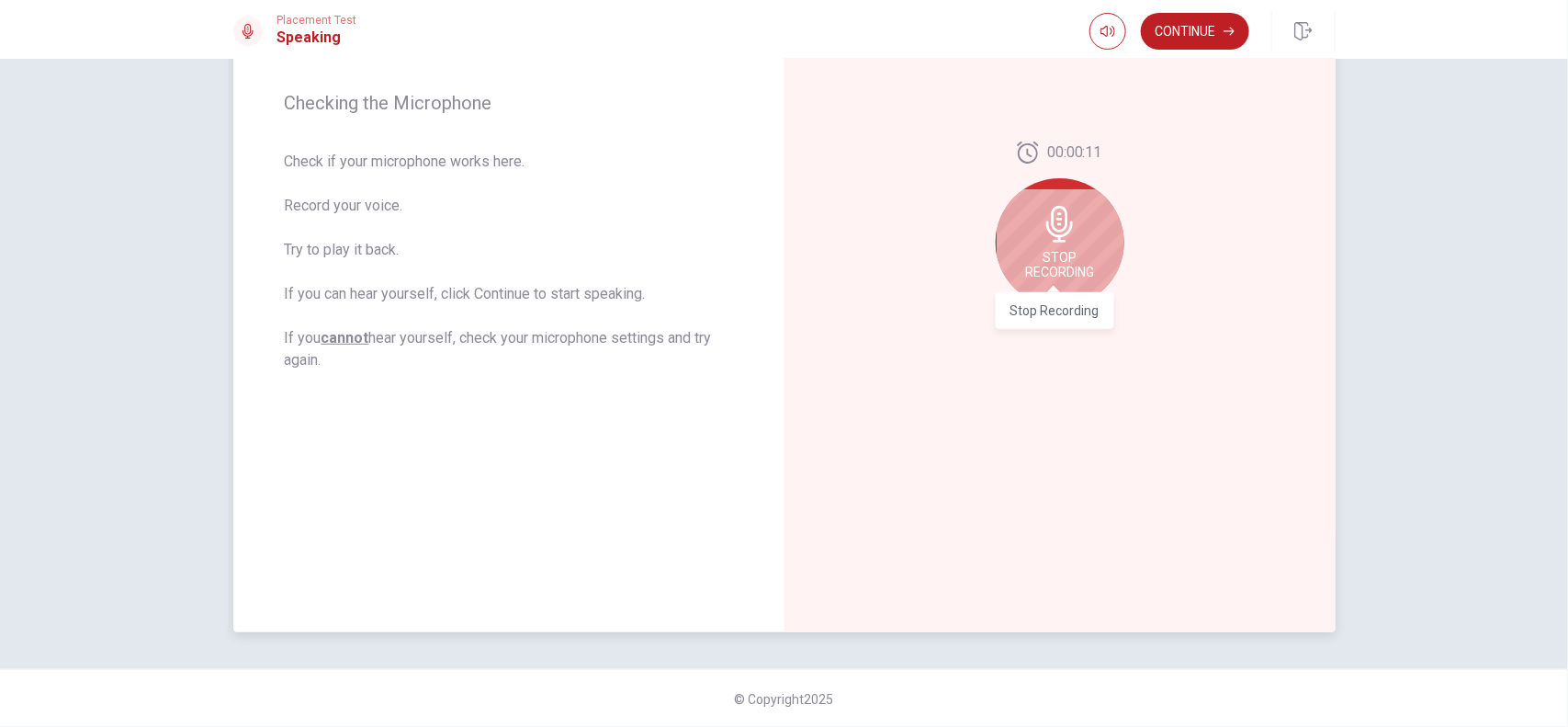 click on "Stop   Recording" at bounding box center [1059, 265] 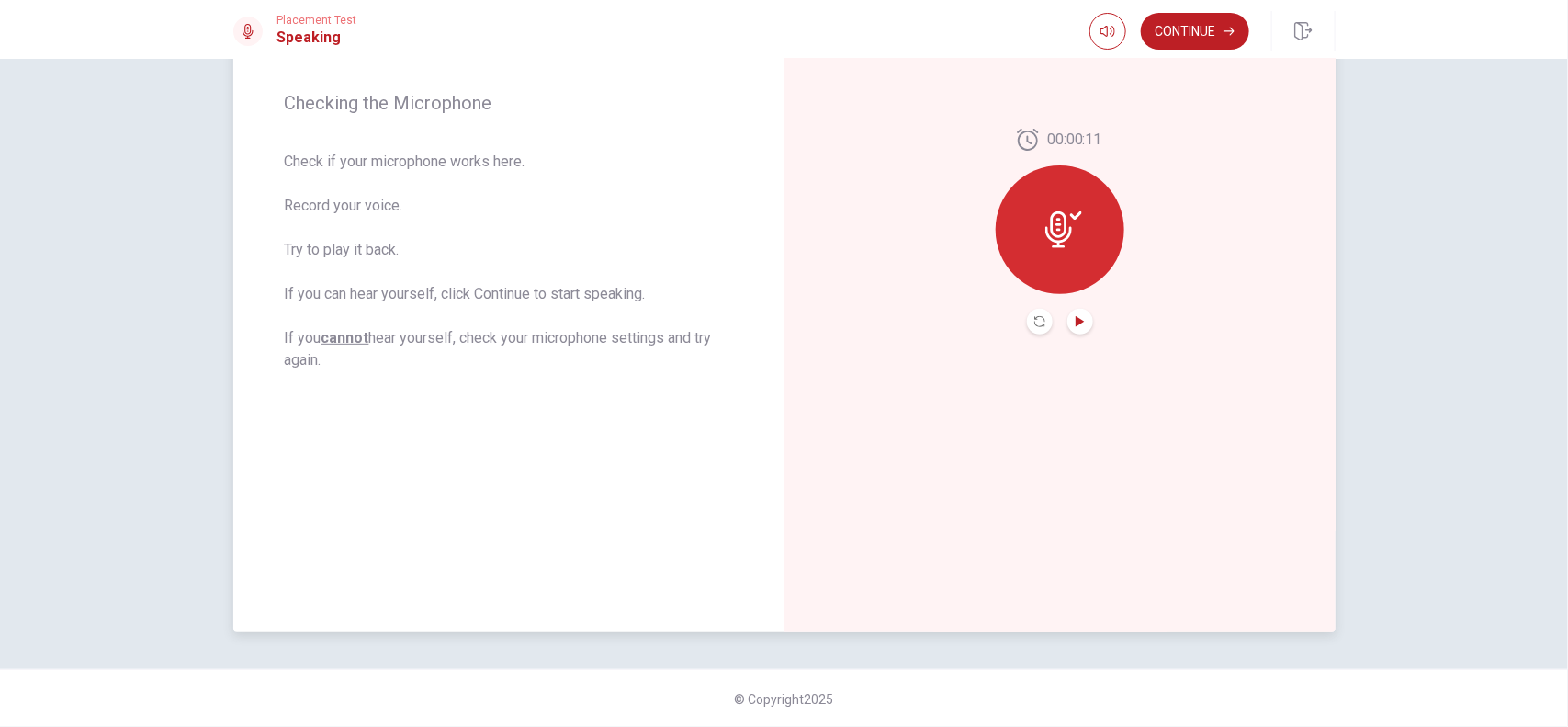 click 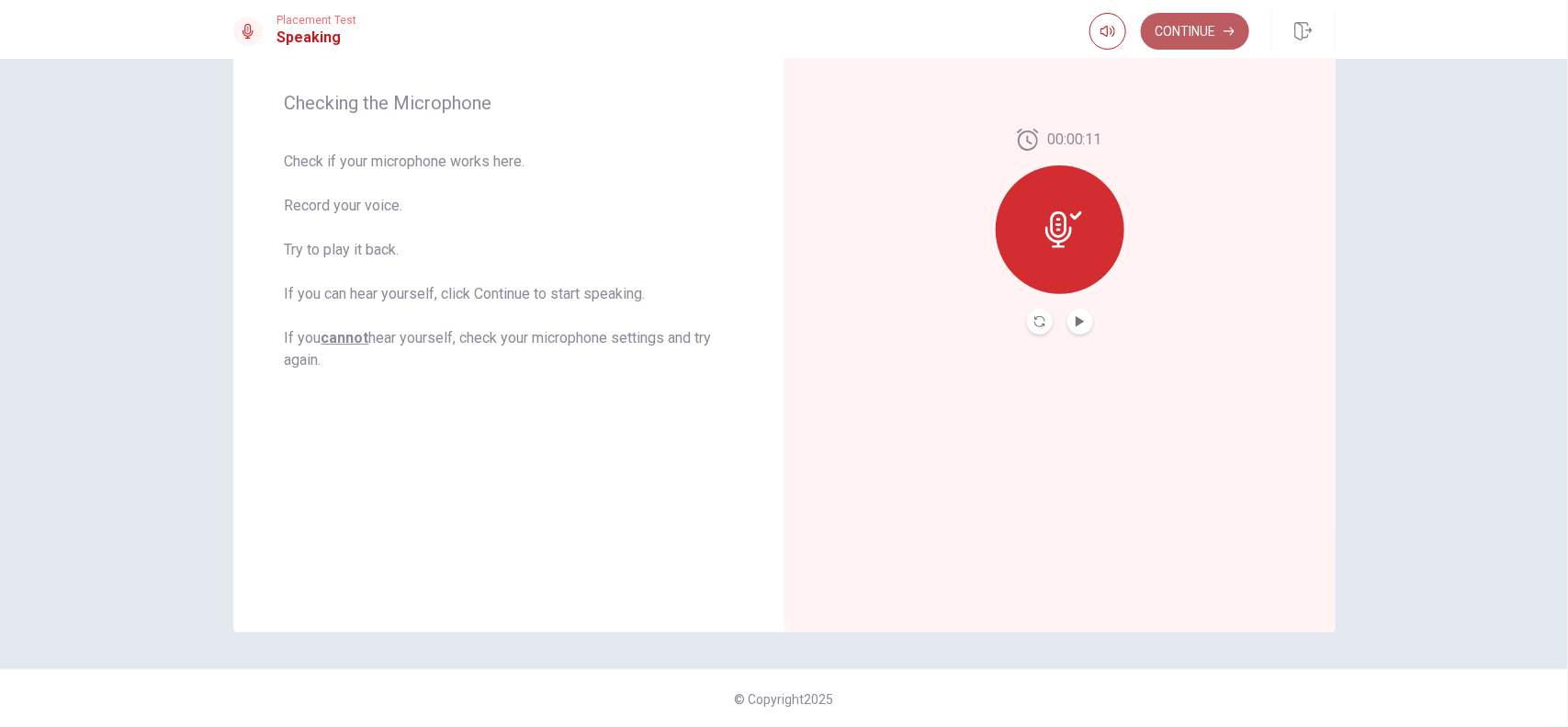 click on "Continue" at bounding box center (1195, 31) 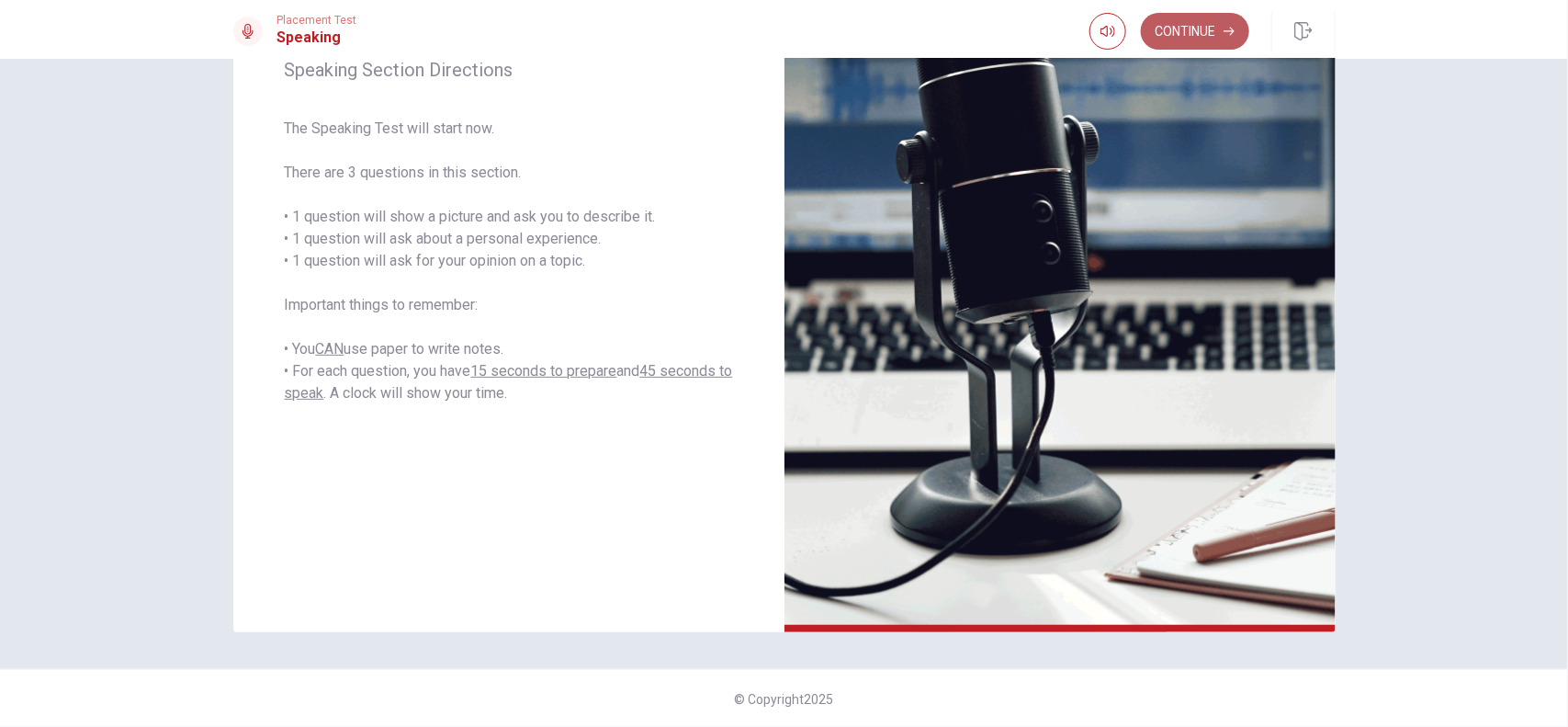 click on "Continue" at bounding box center (1195, 31) 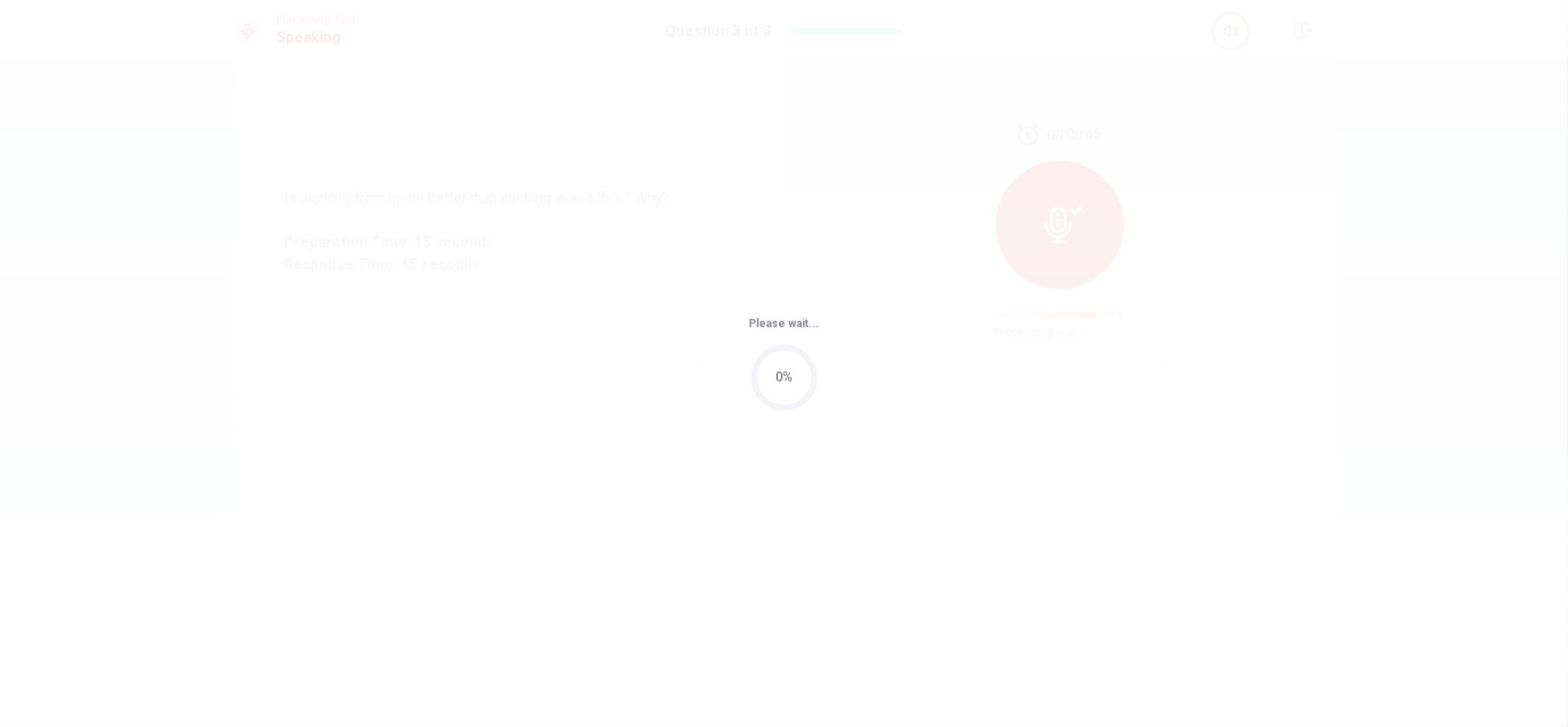 scroll, scrollTop: 0, scrollLeft: 0, axis: both 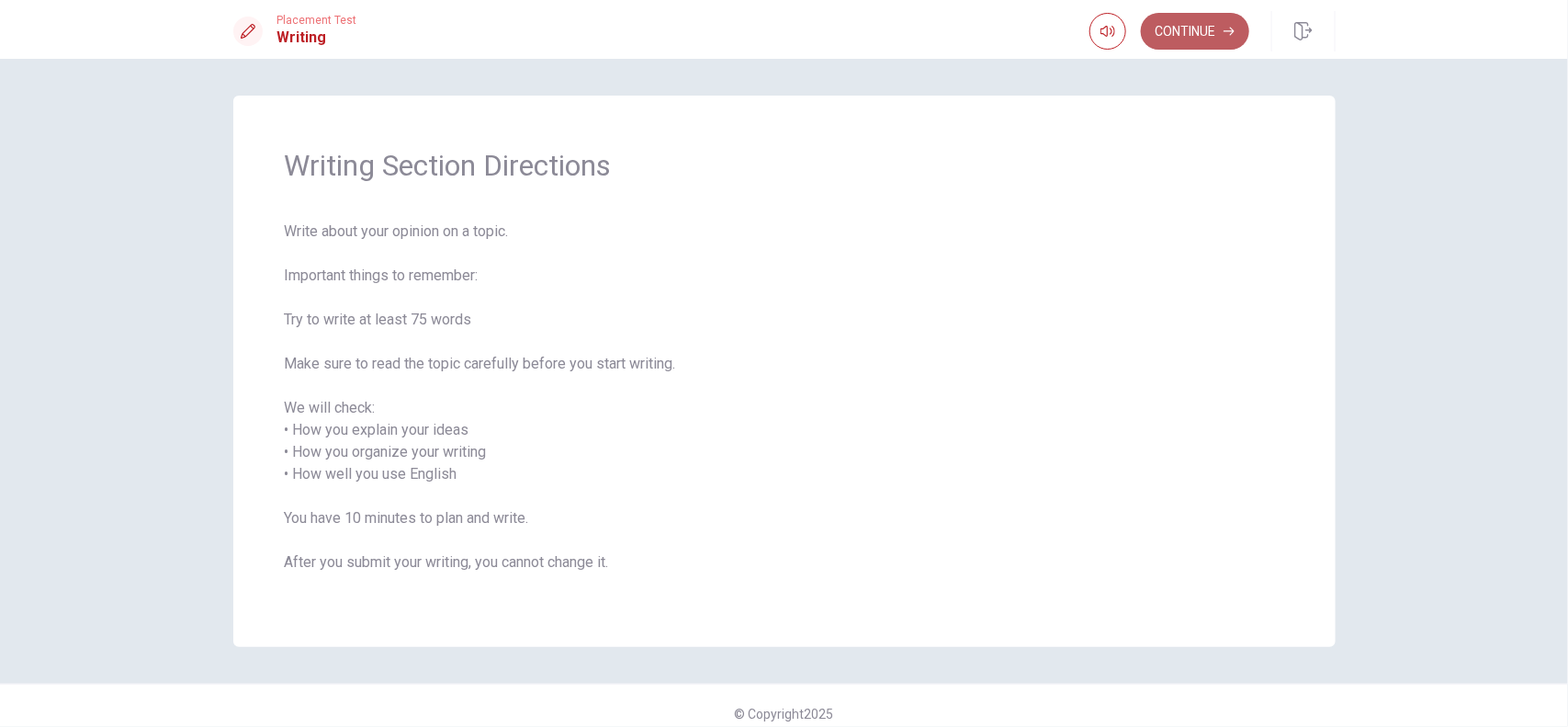 click on "Continue" at bounding box center (1195, 31) 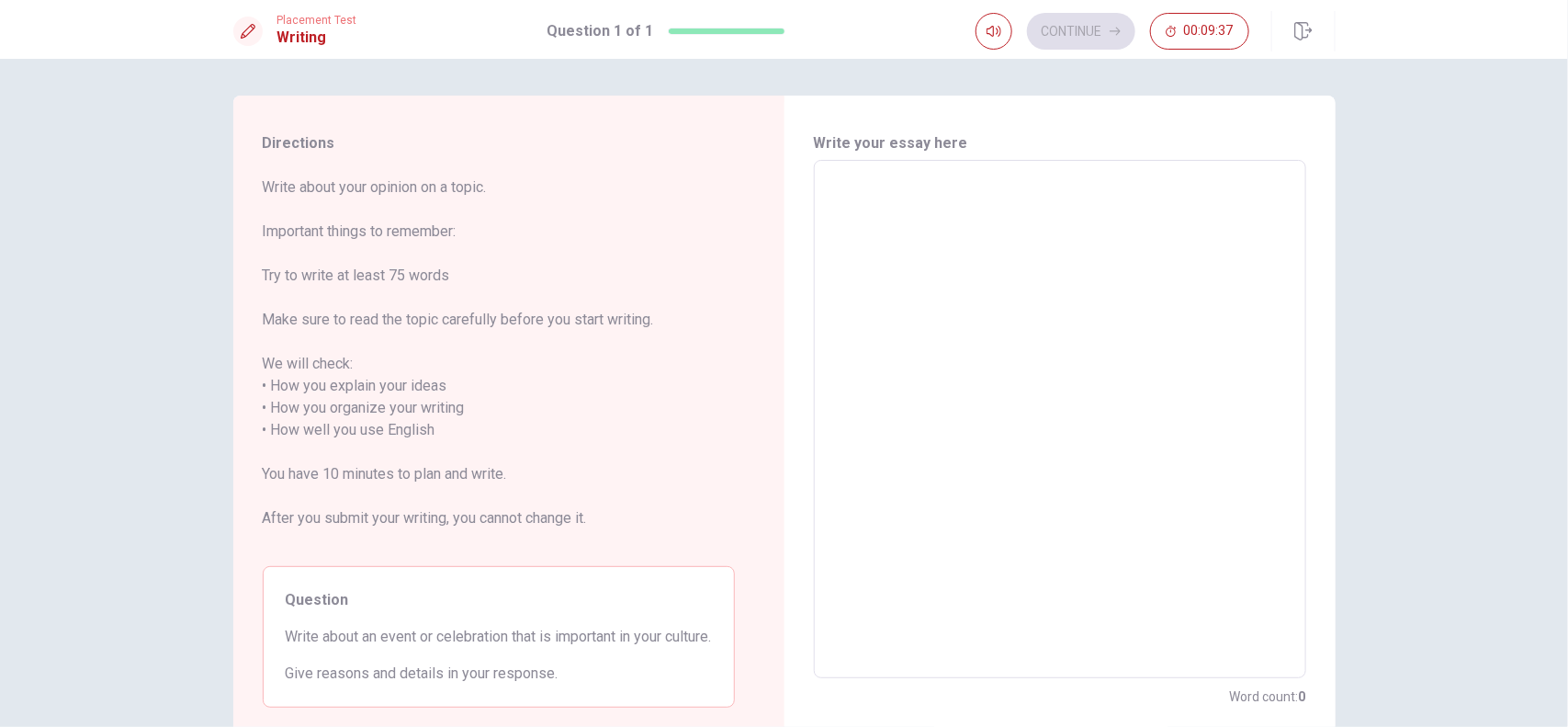 click at bounding box center (1060, 419) 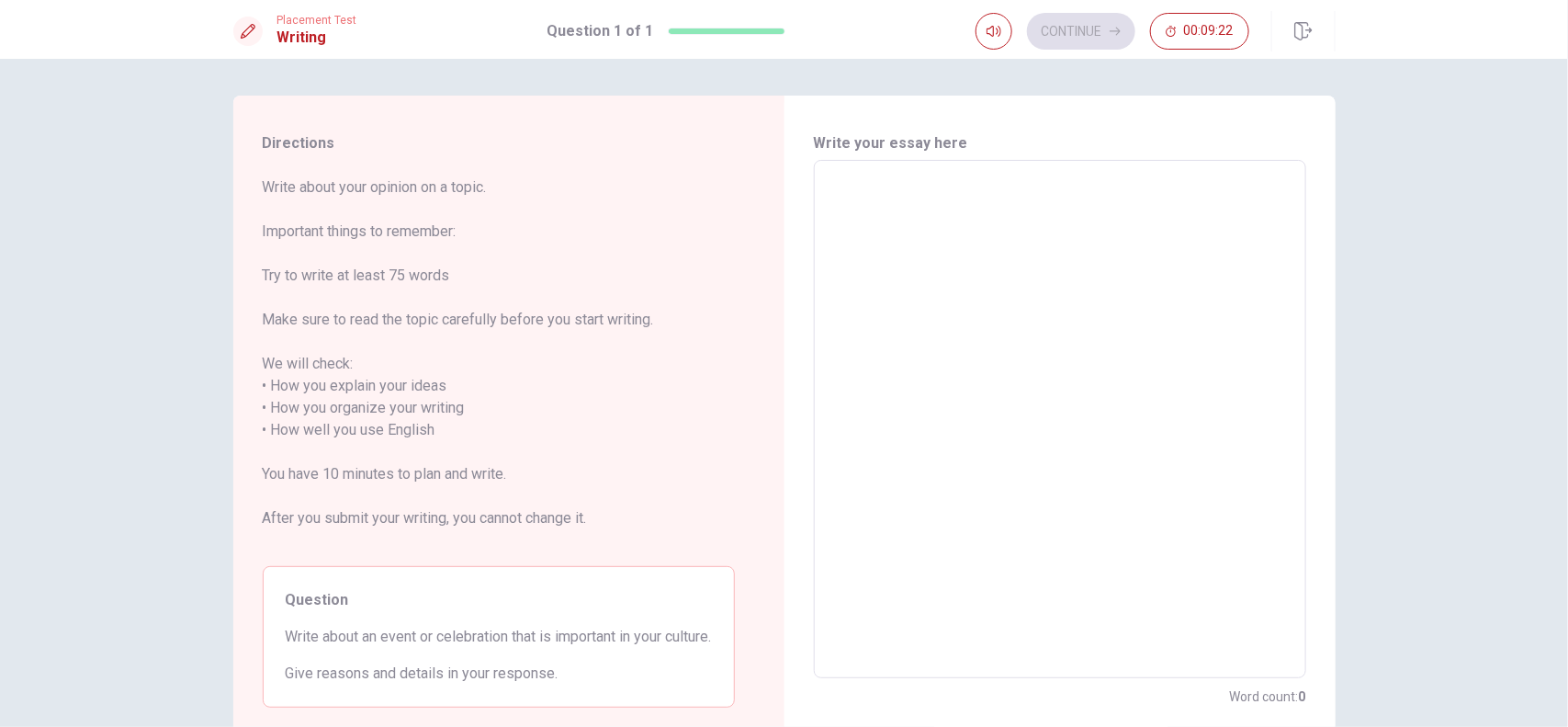 type on "i" 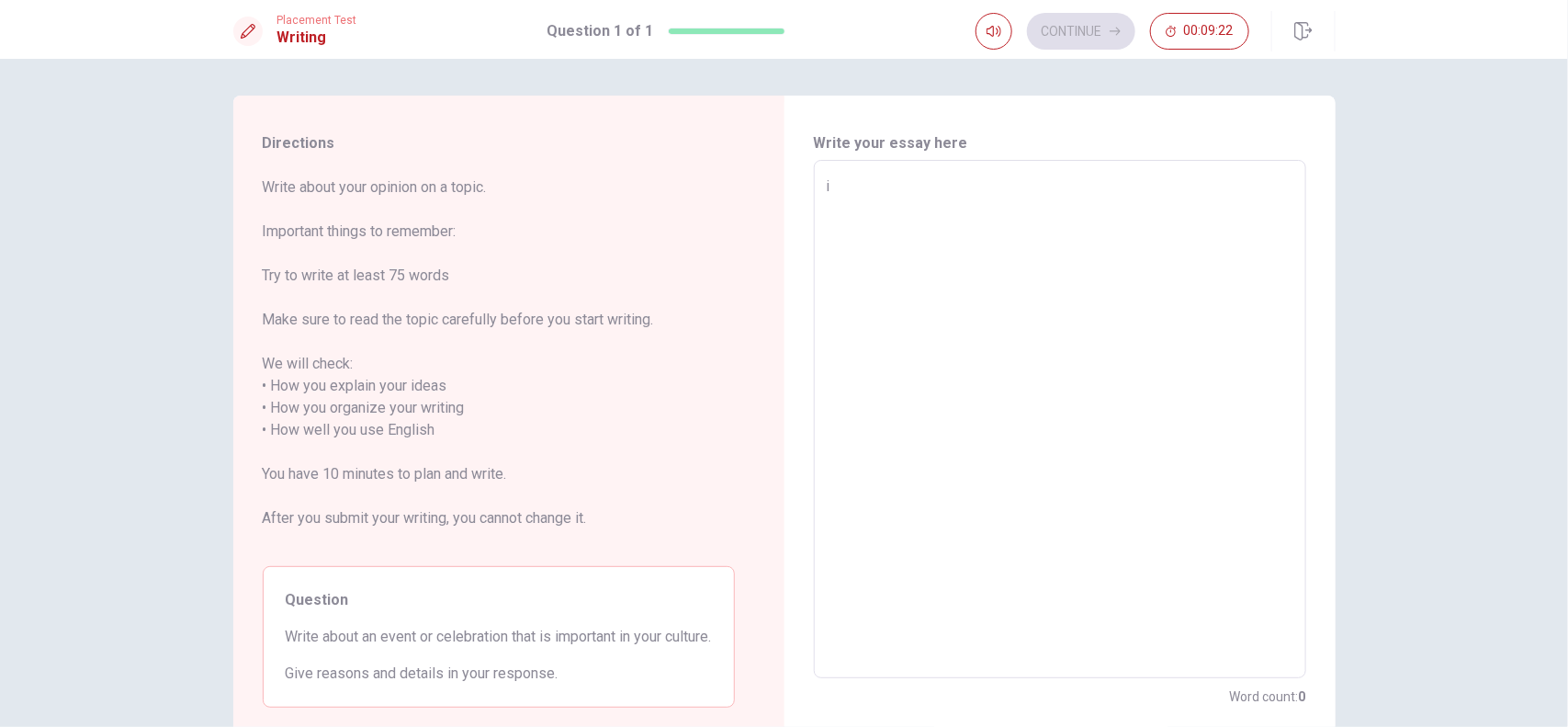 type on "x" 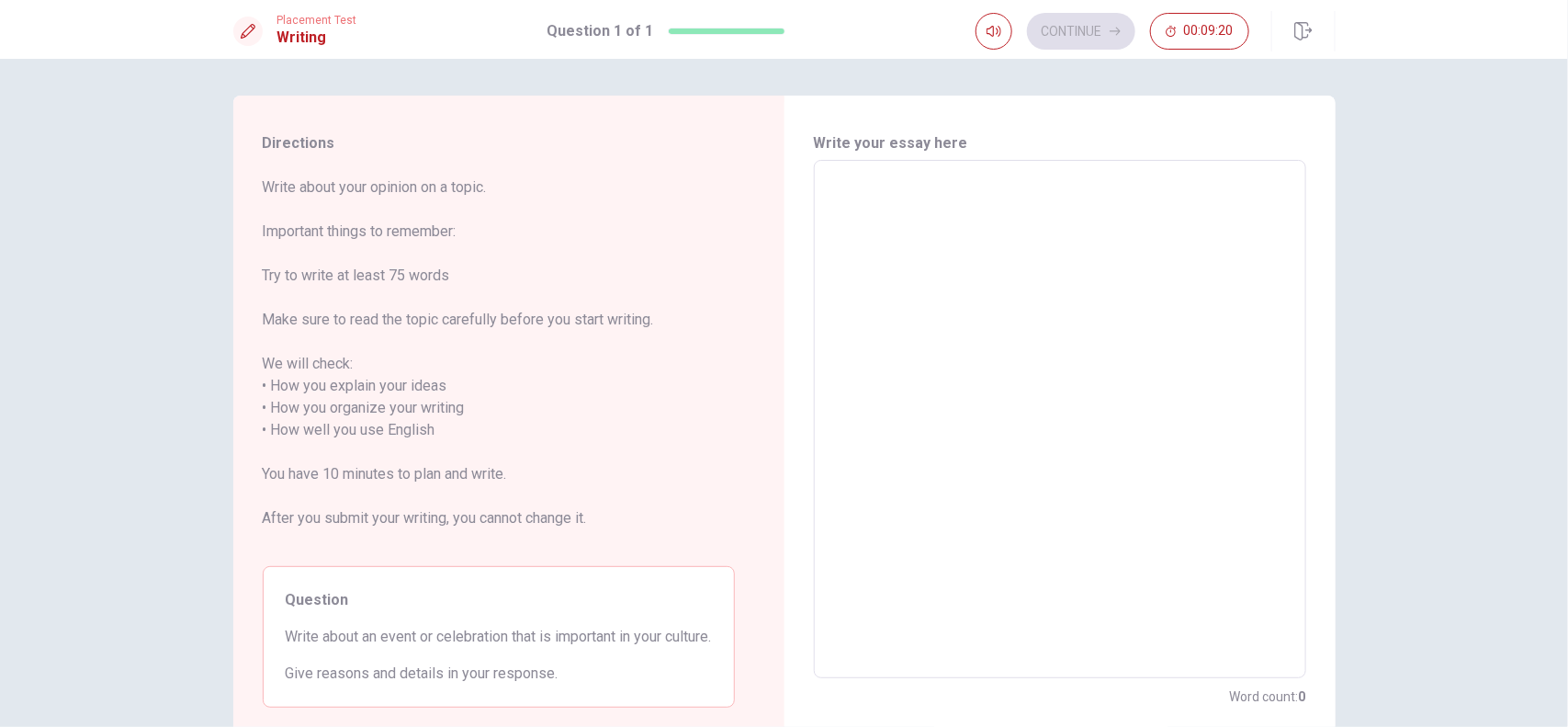type on "o" 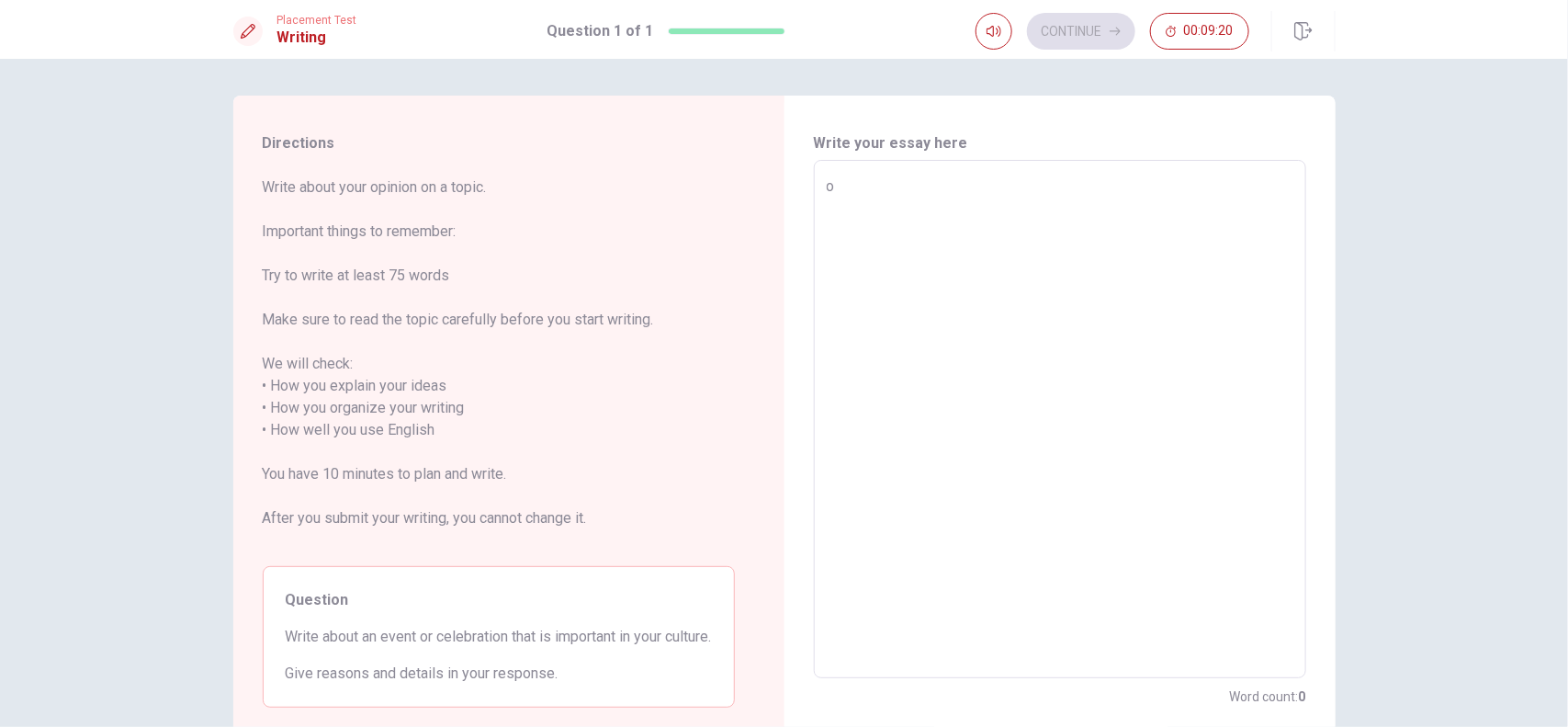 type on "x" 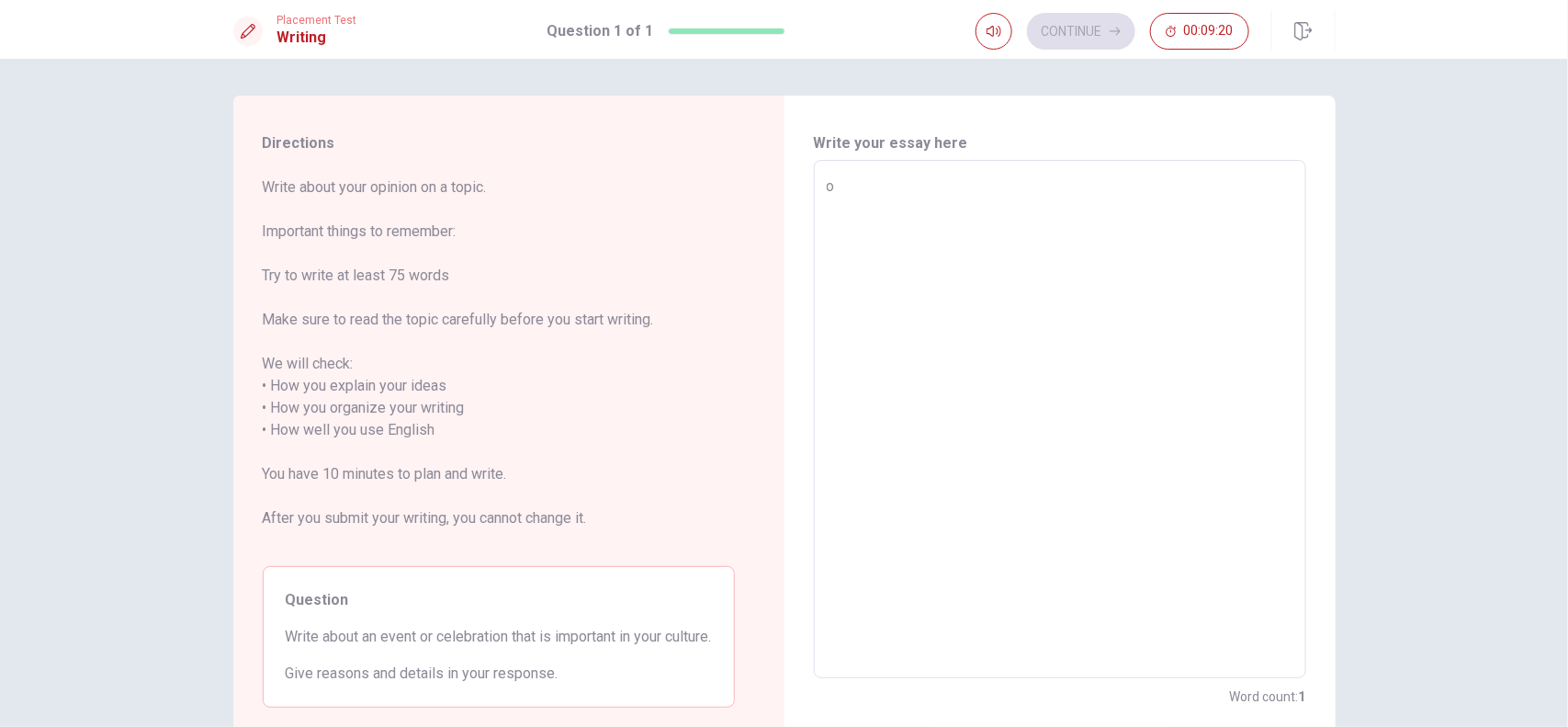 type on "oN" 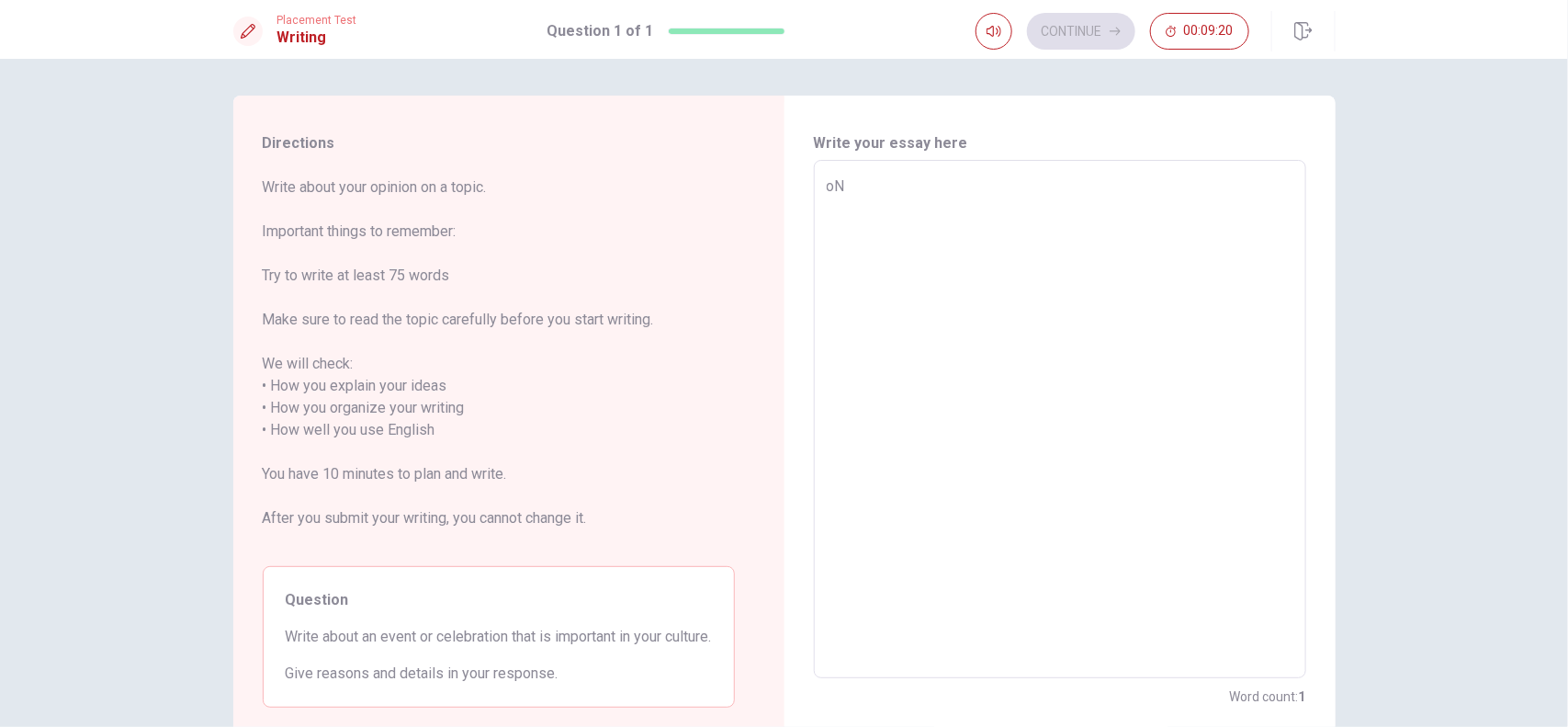 type on "x" 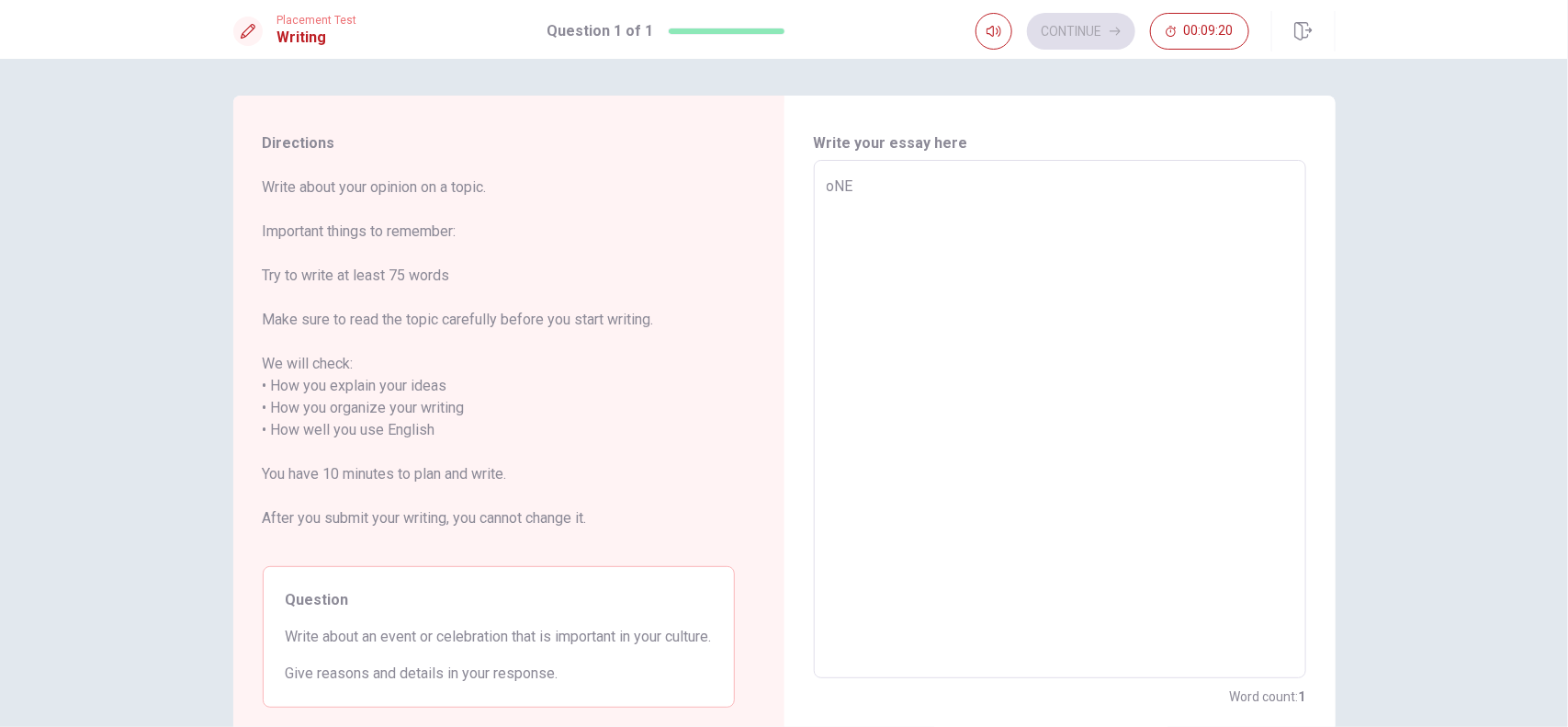type on "x" 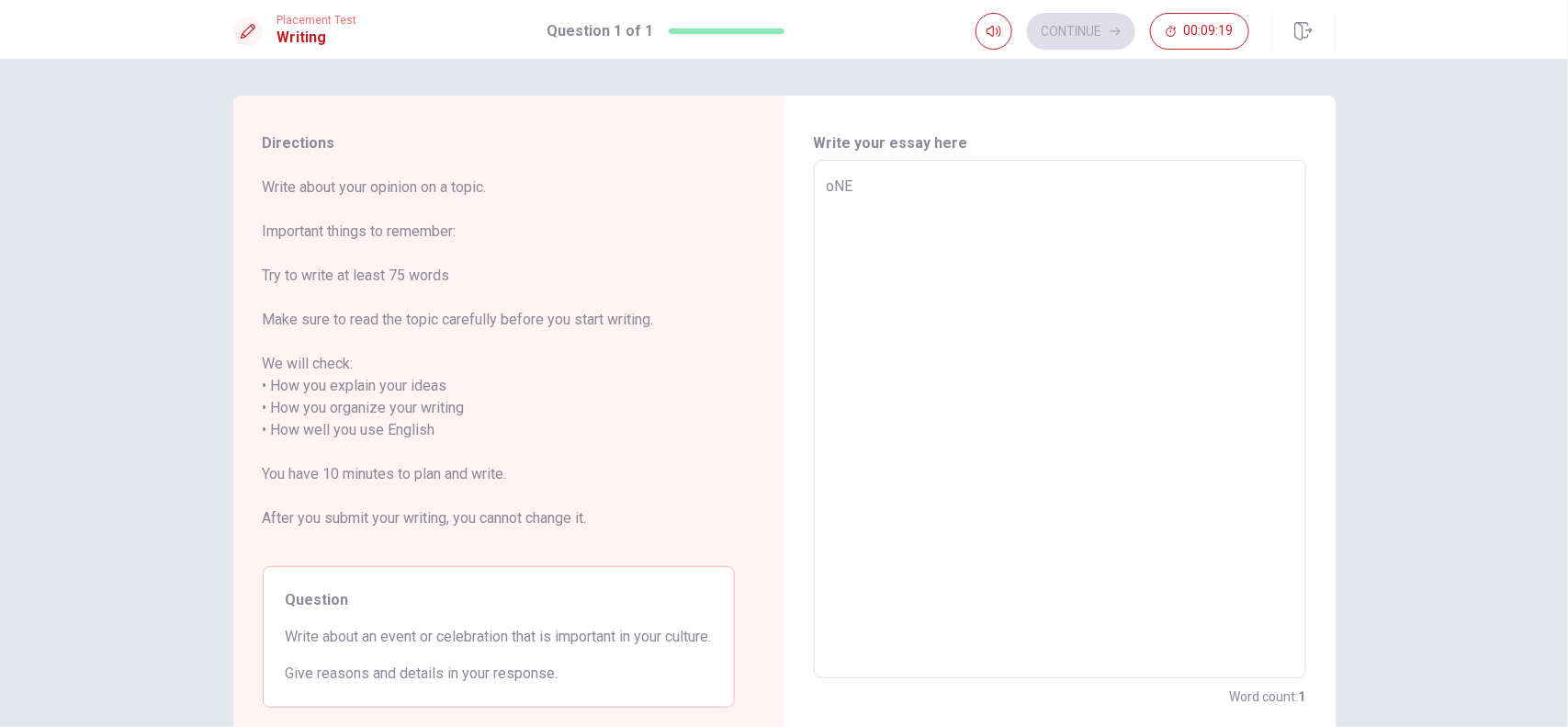 type on "oNE I" 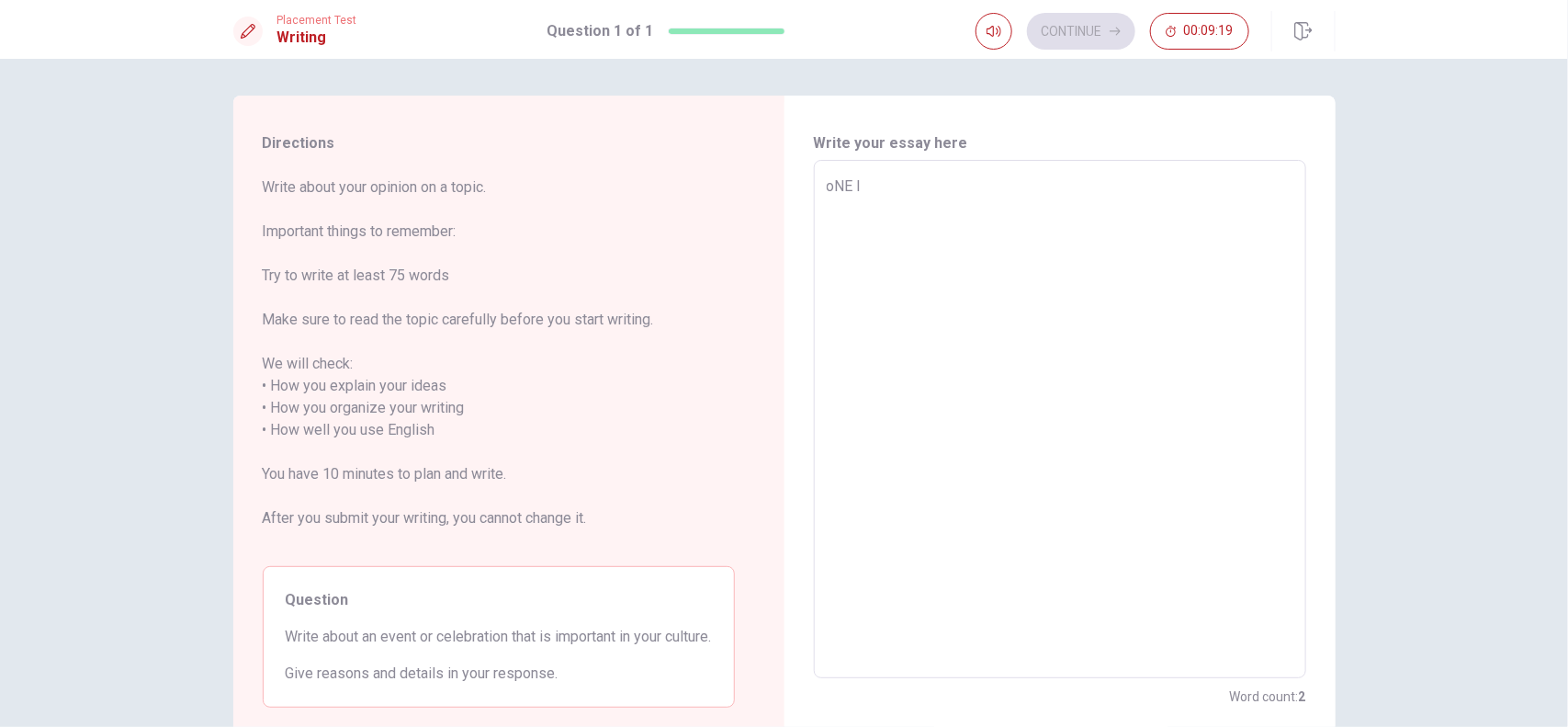 type on "x" 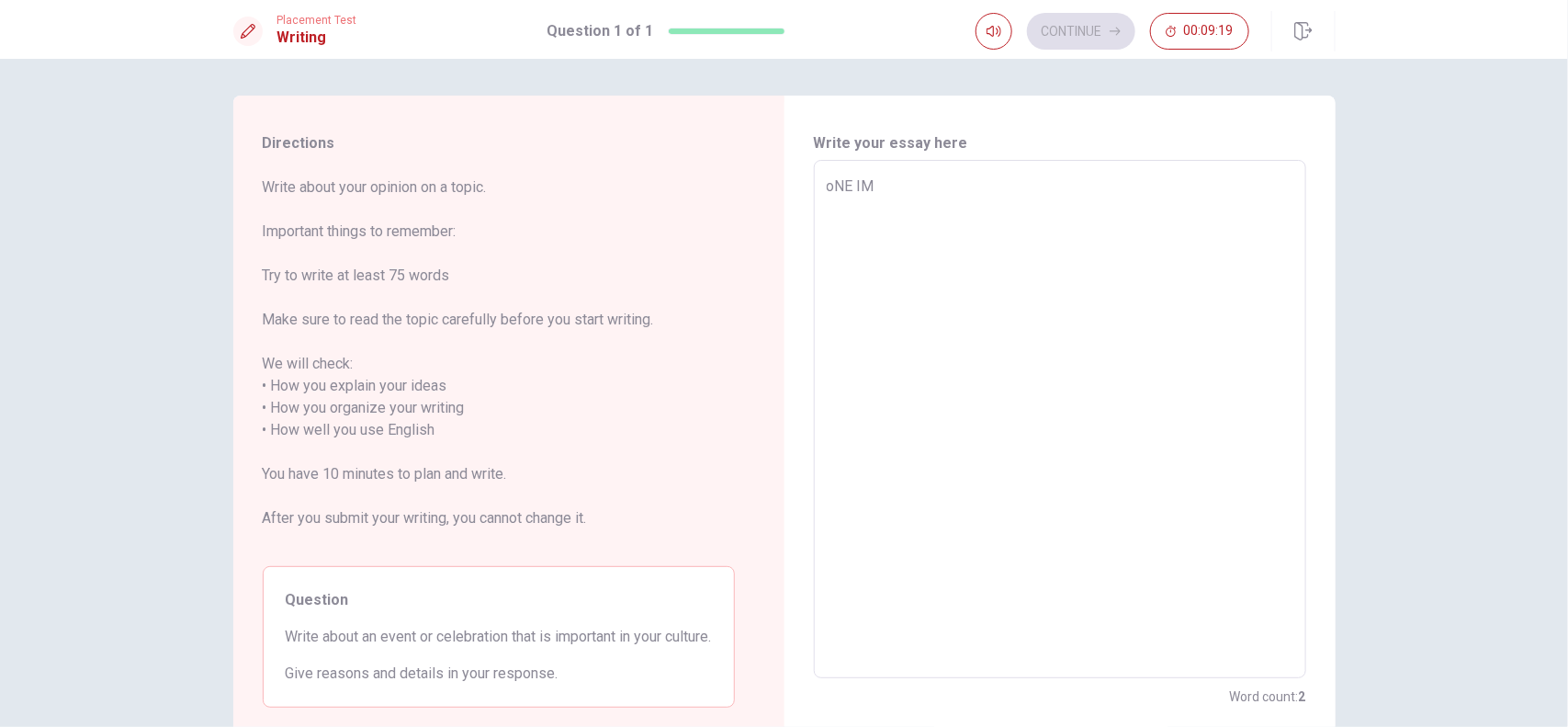 type on "x" 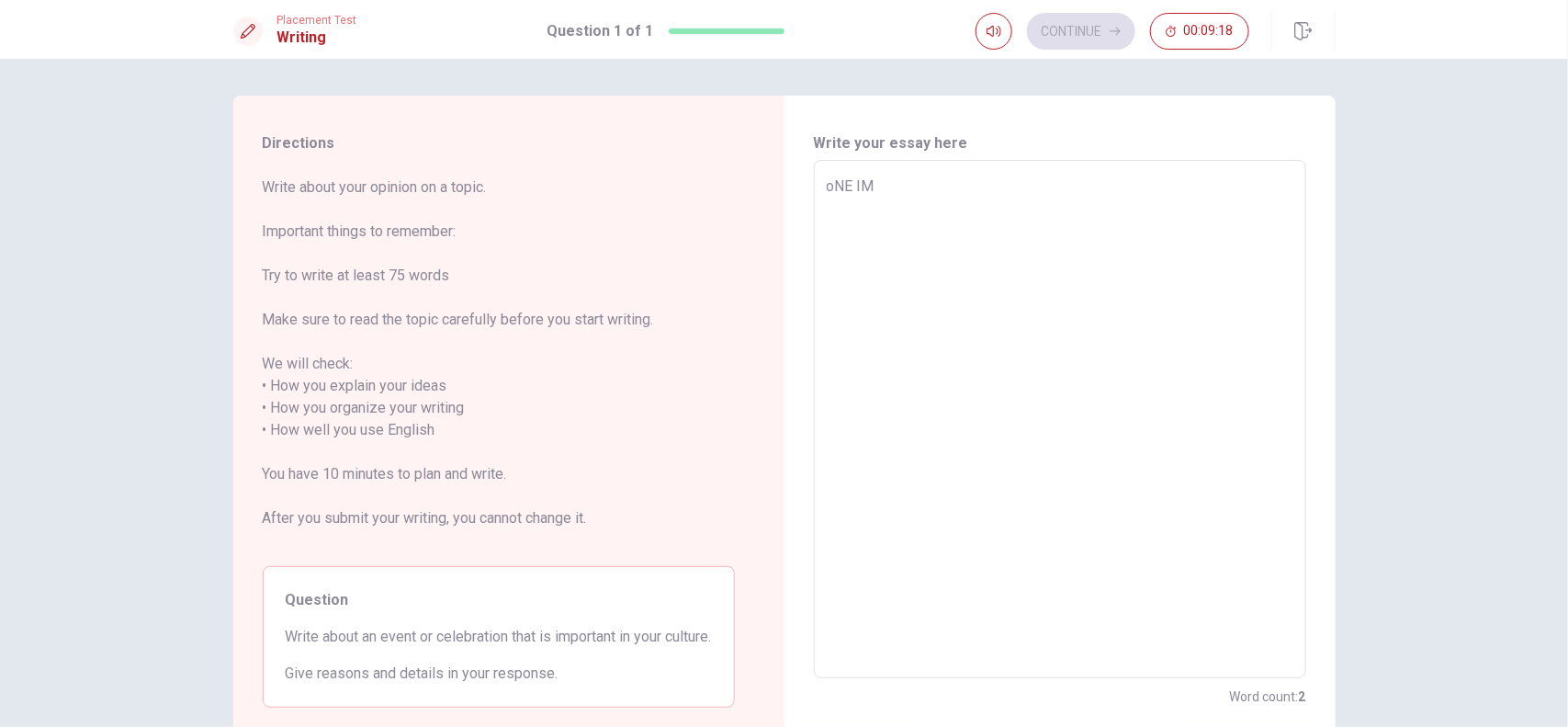 type on "oNE IMP" 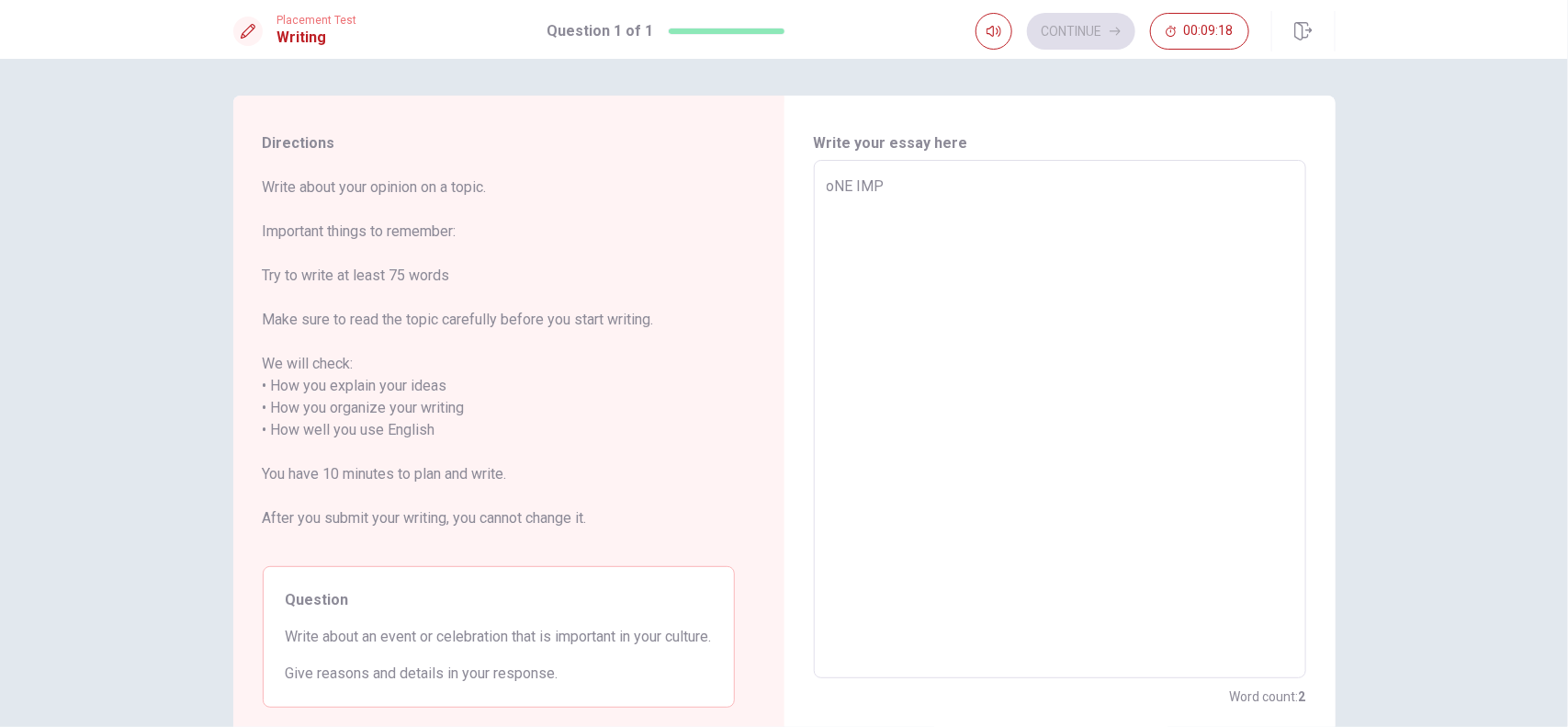 type on "x" 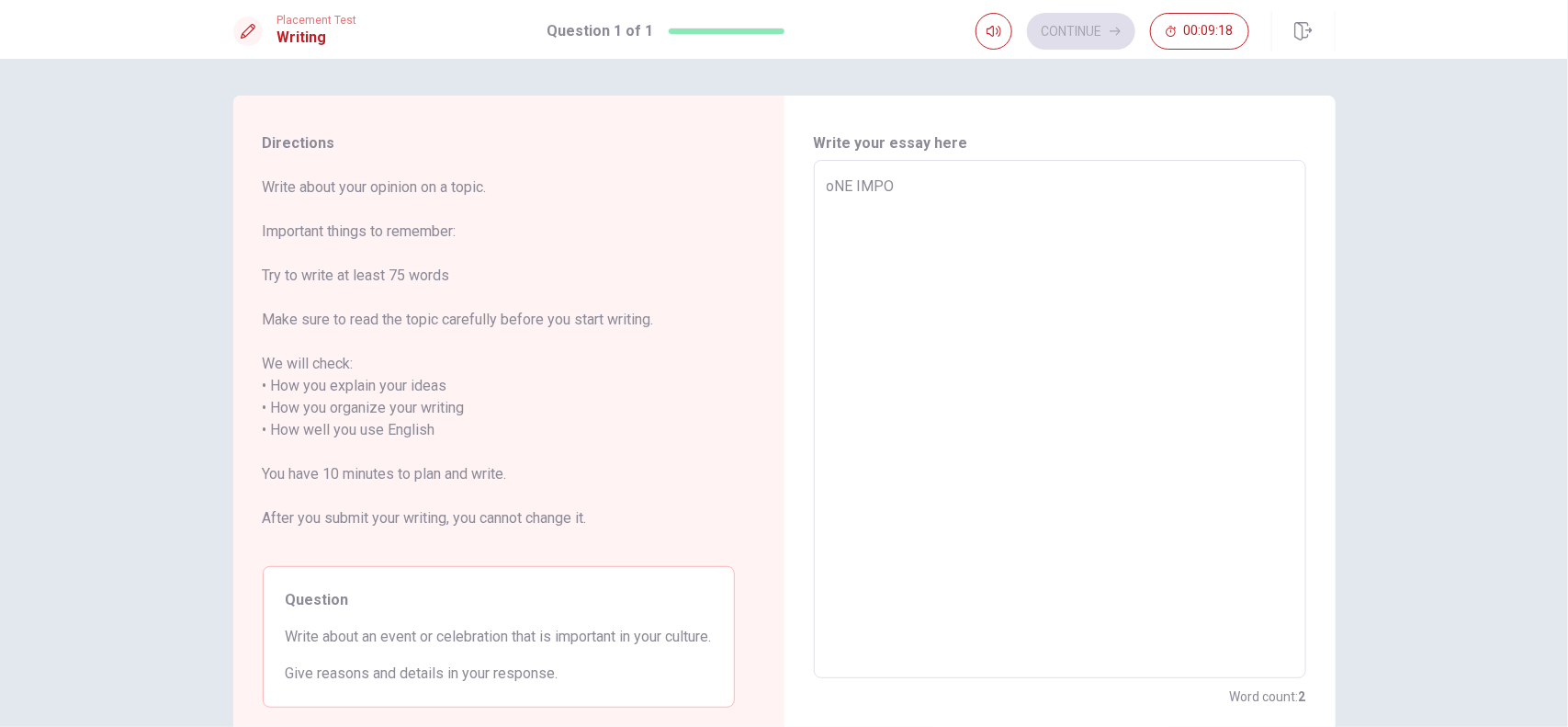 type on "x" 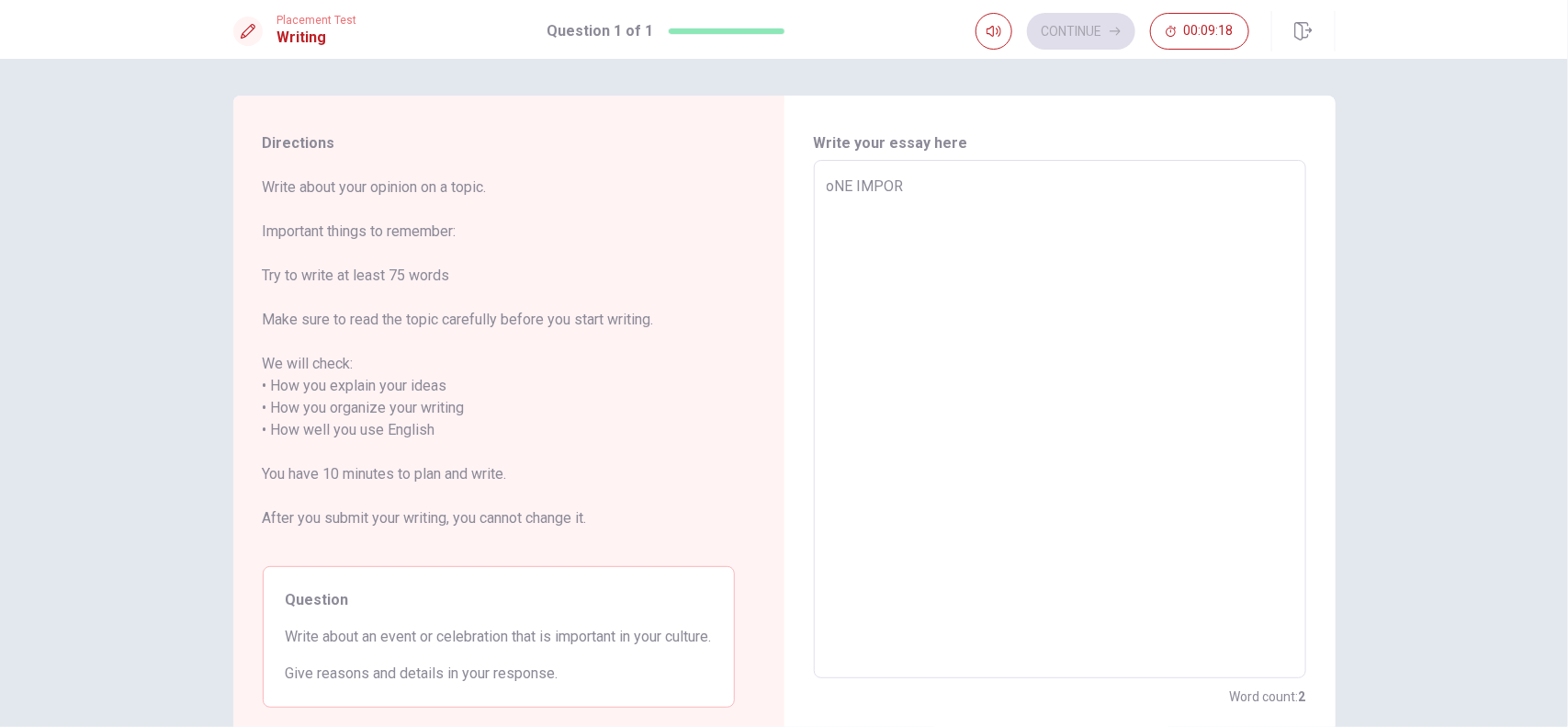 type on "x" 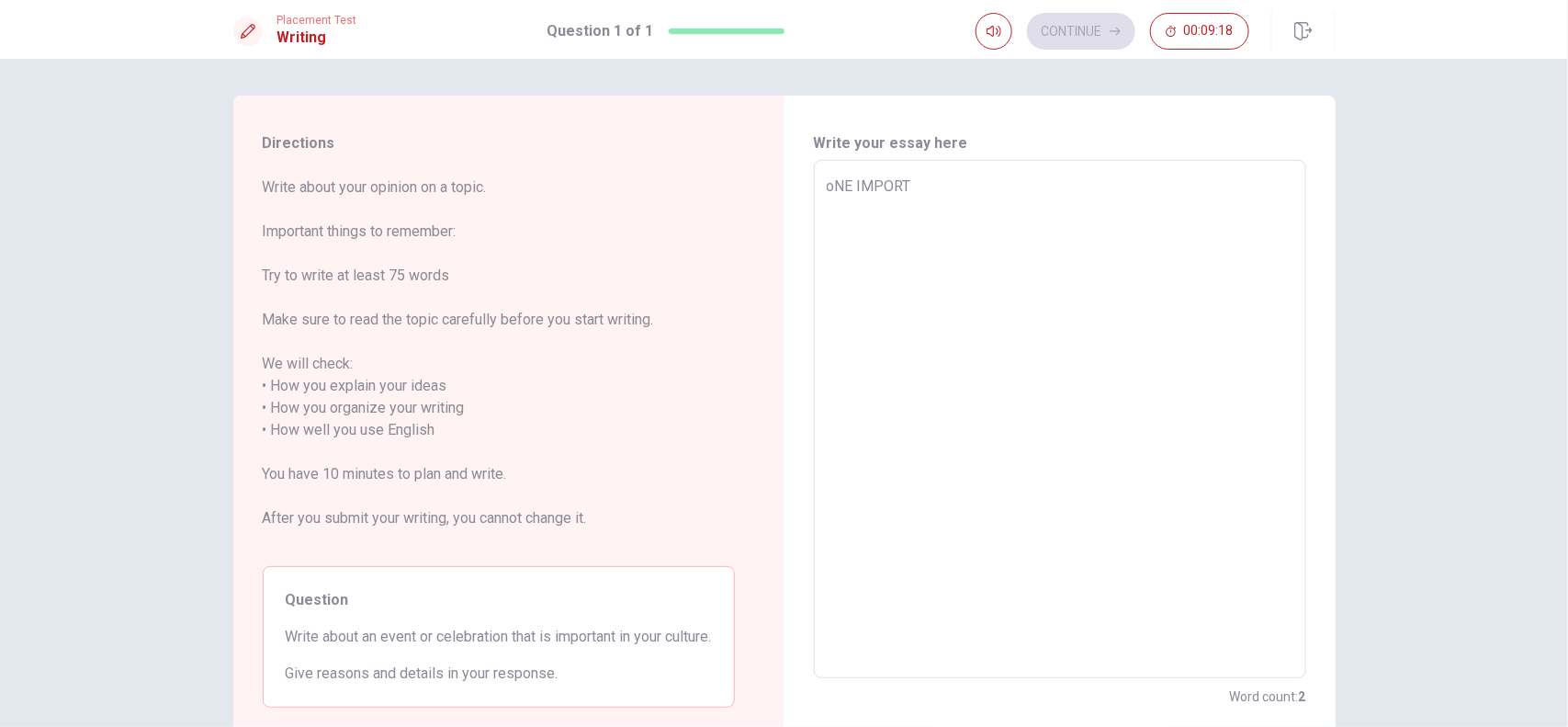type on "x" 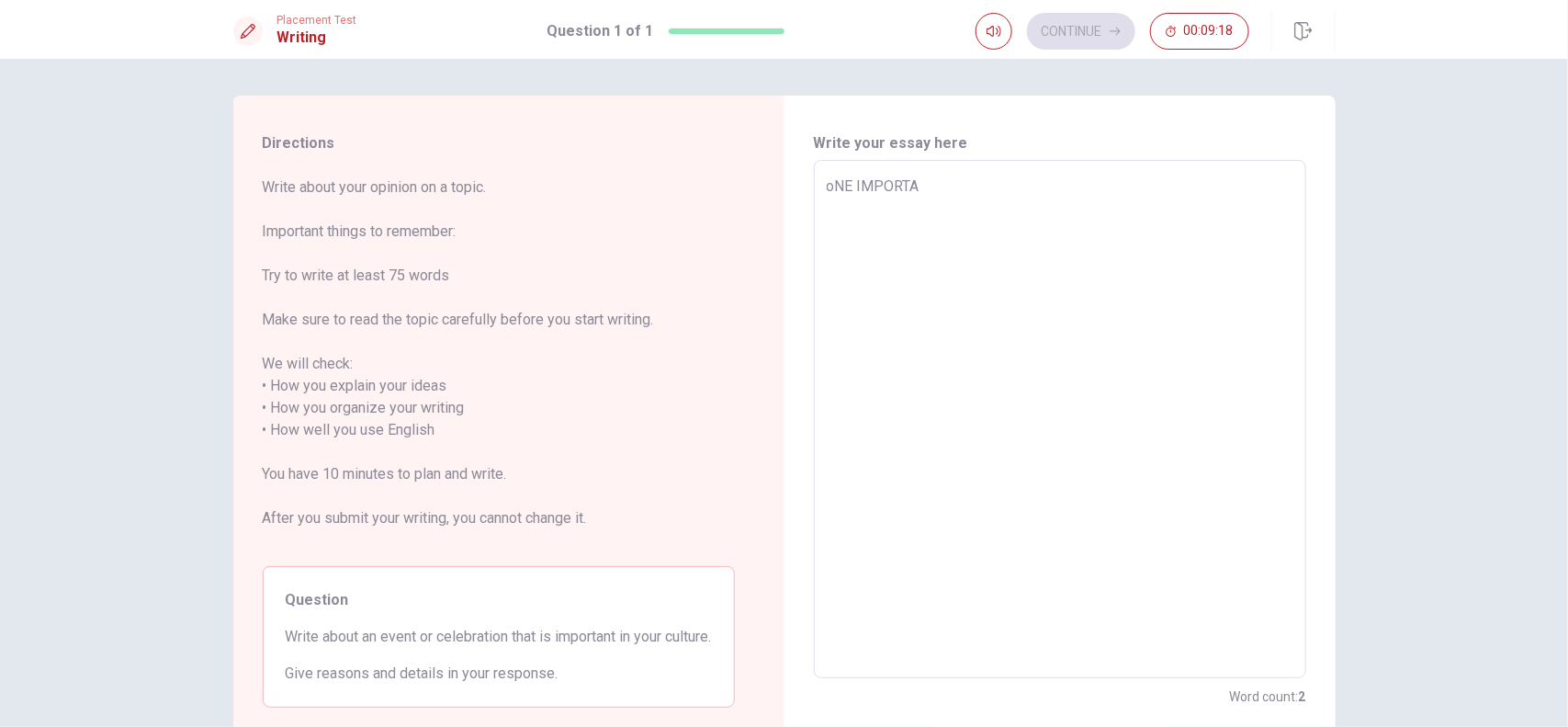 type on "x" 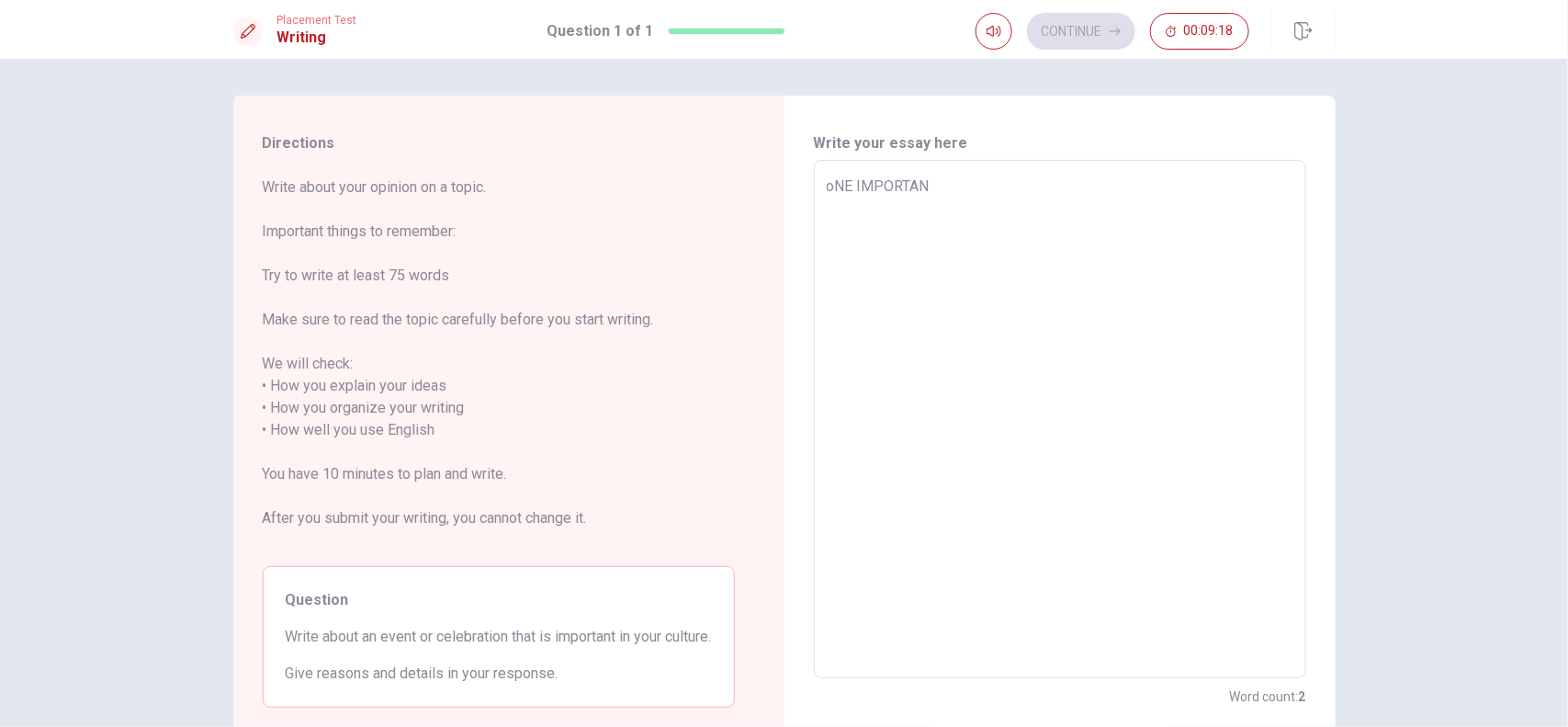 type on "x" 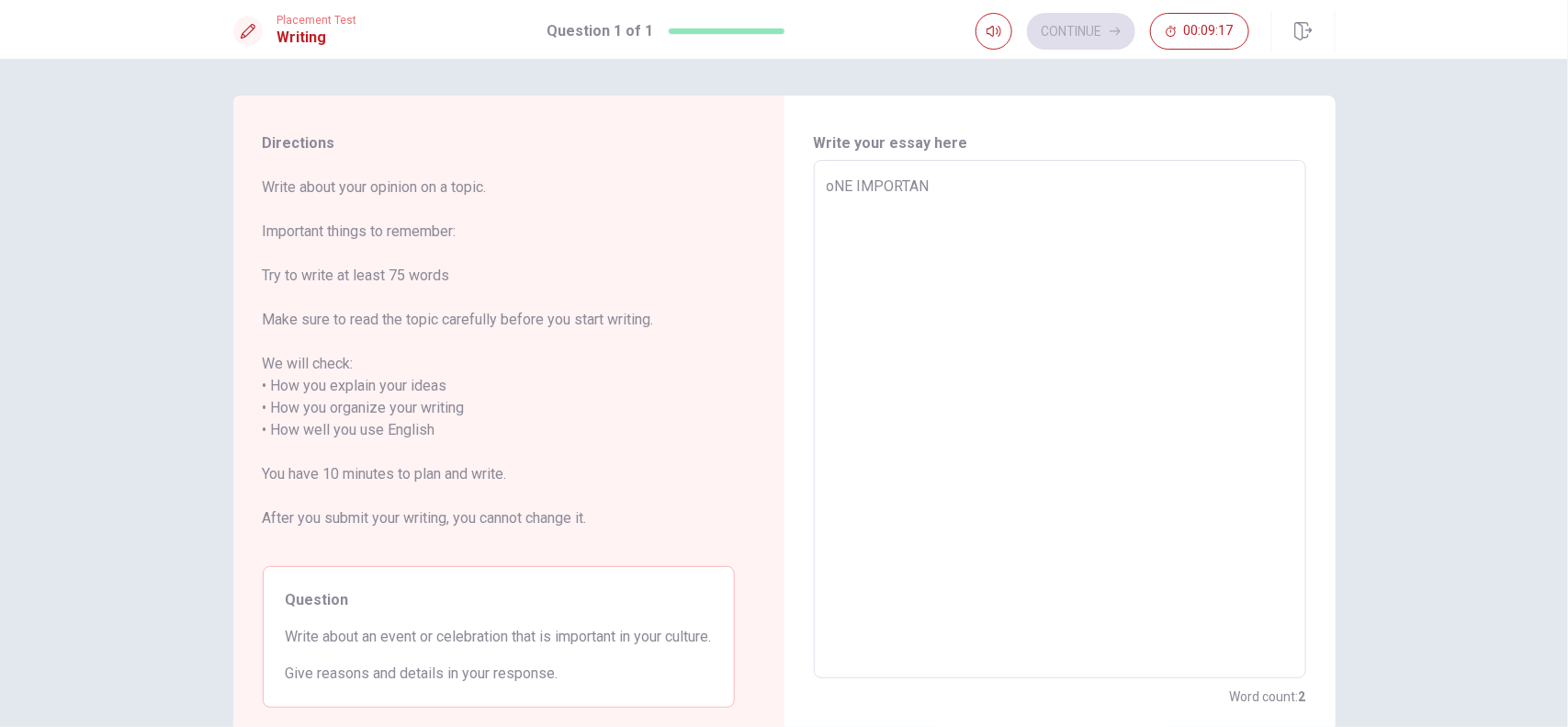 type on "oNE IMPORTA" 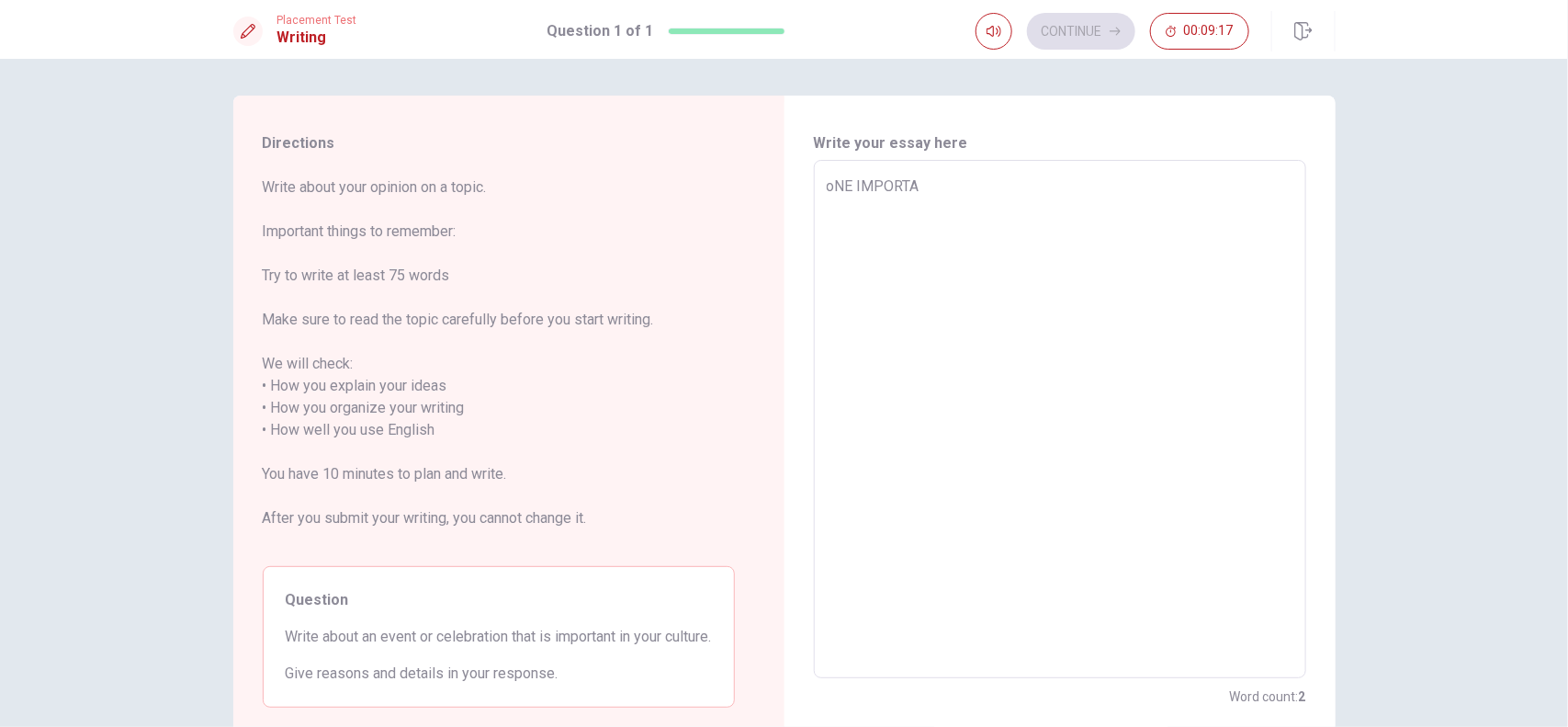 type on "x" 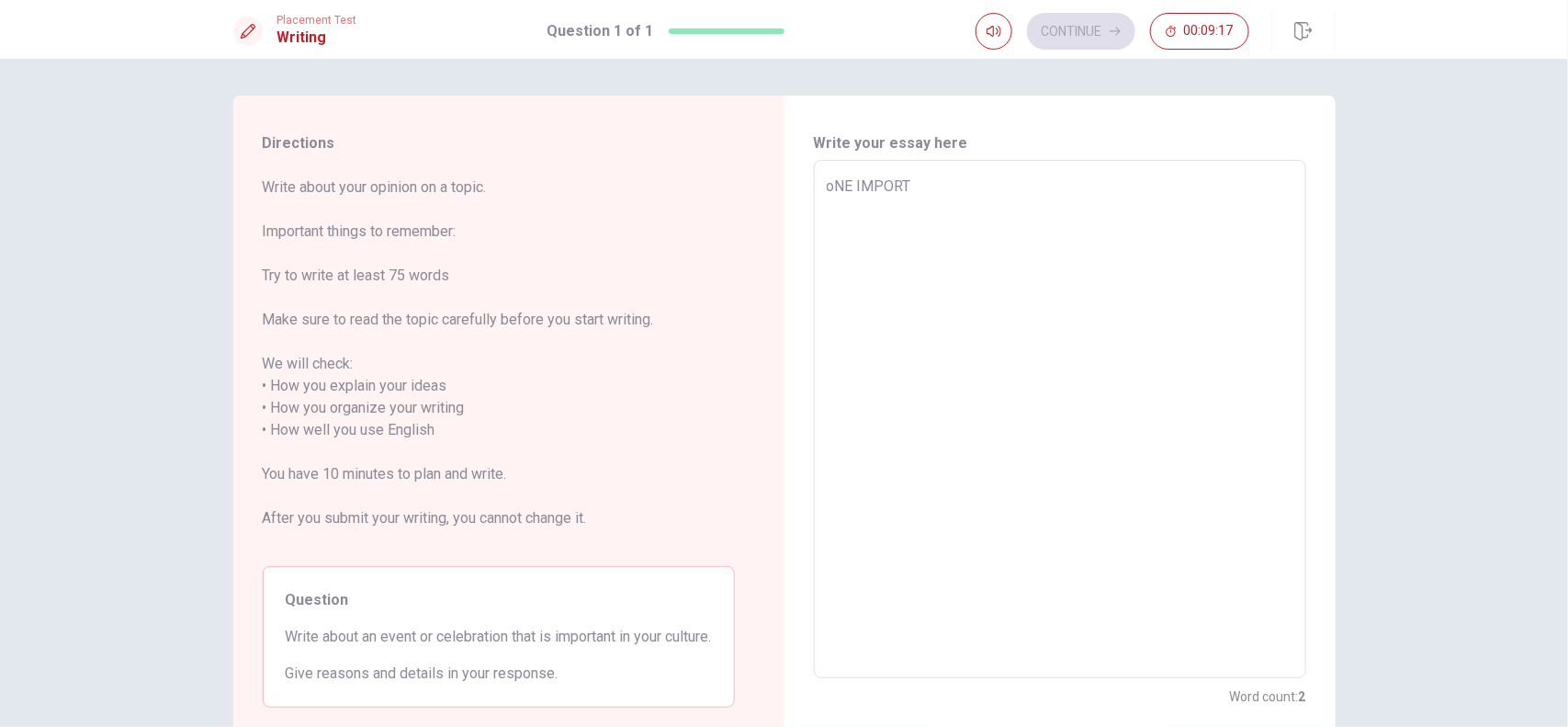 type on "oNE IMPOR" 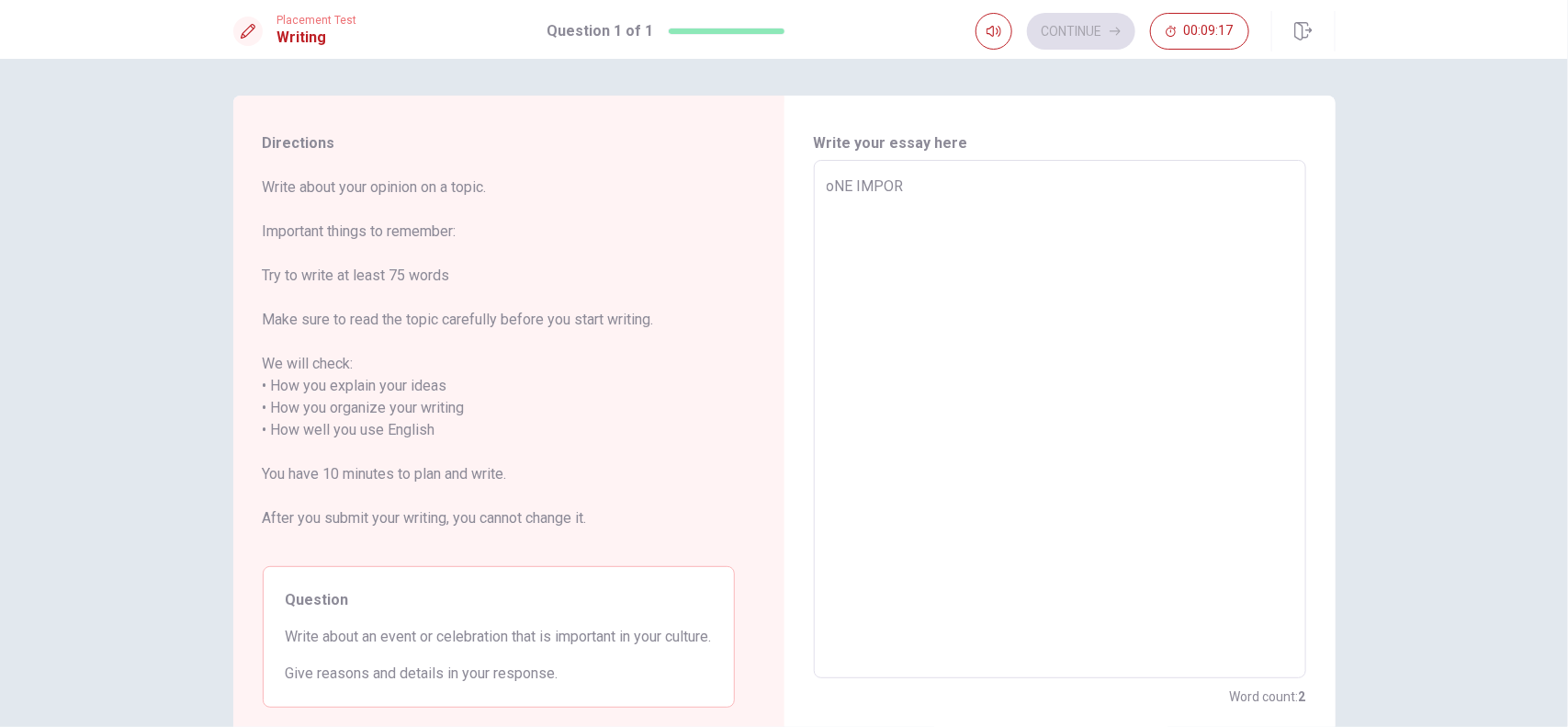 type on "x" 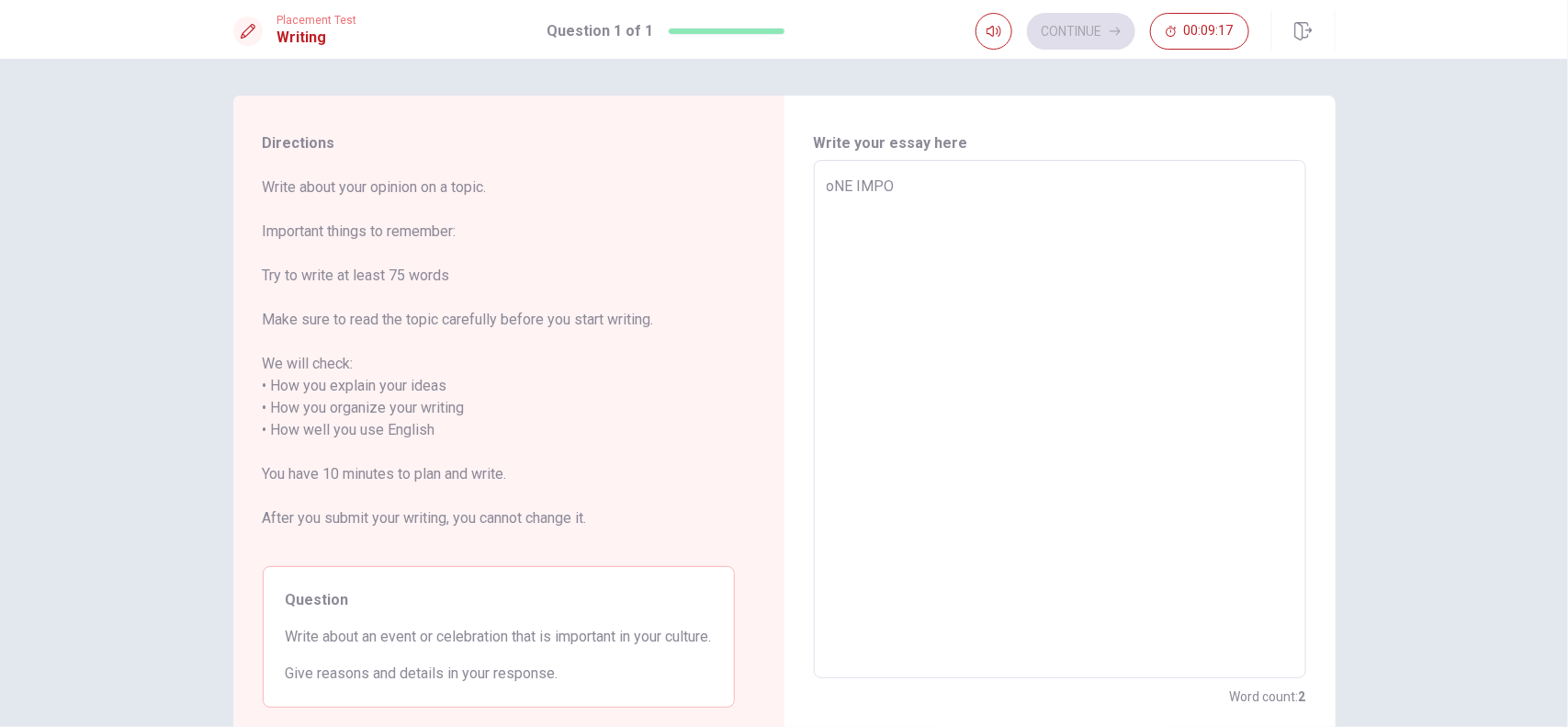 type on "x" 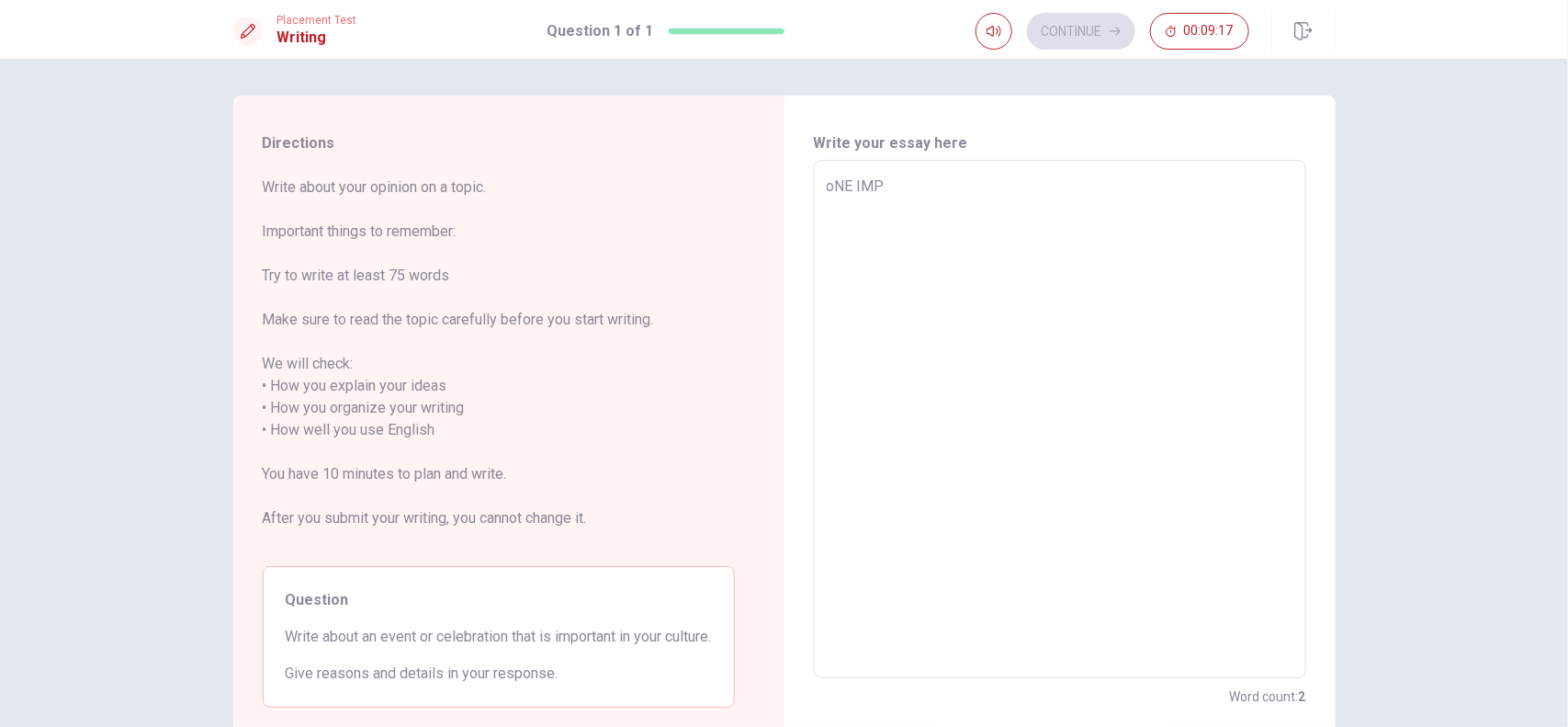 type on "x" 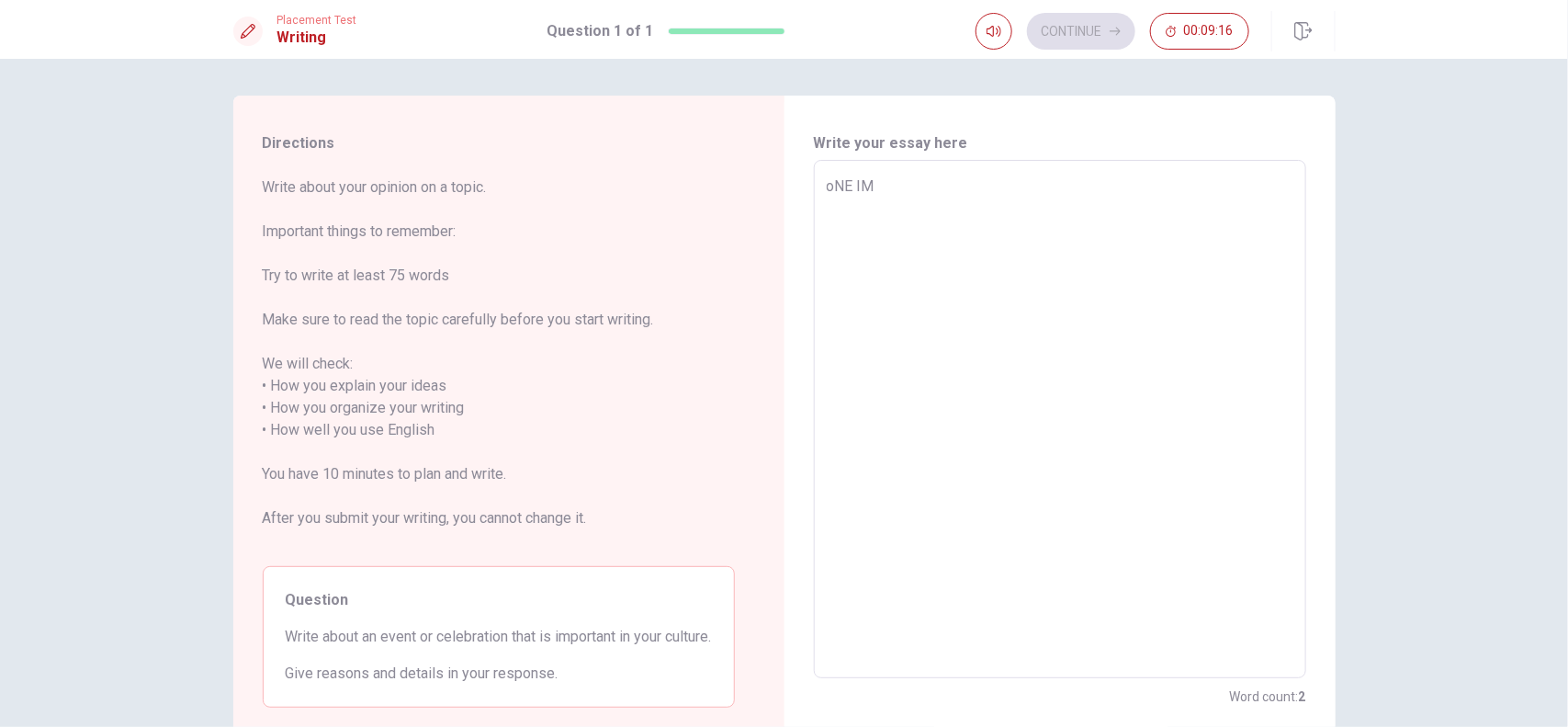 type on "oNE I" 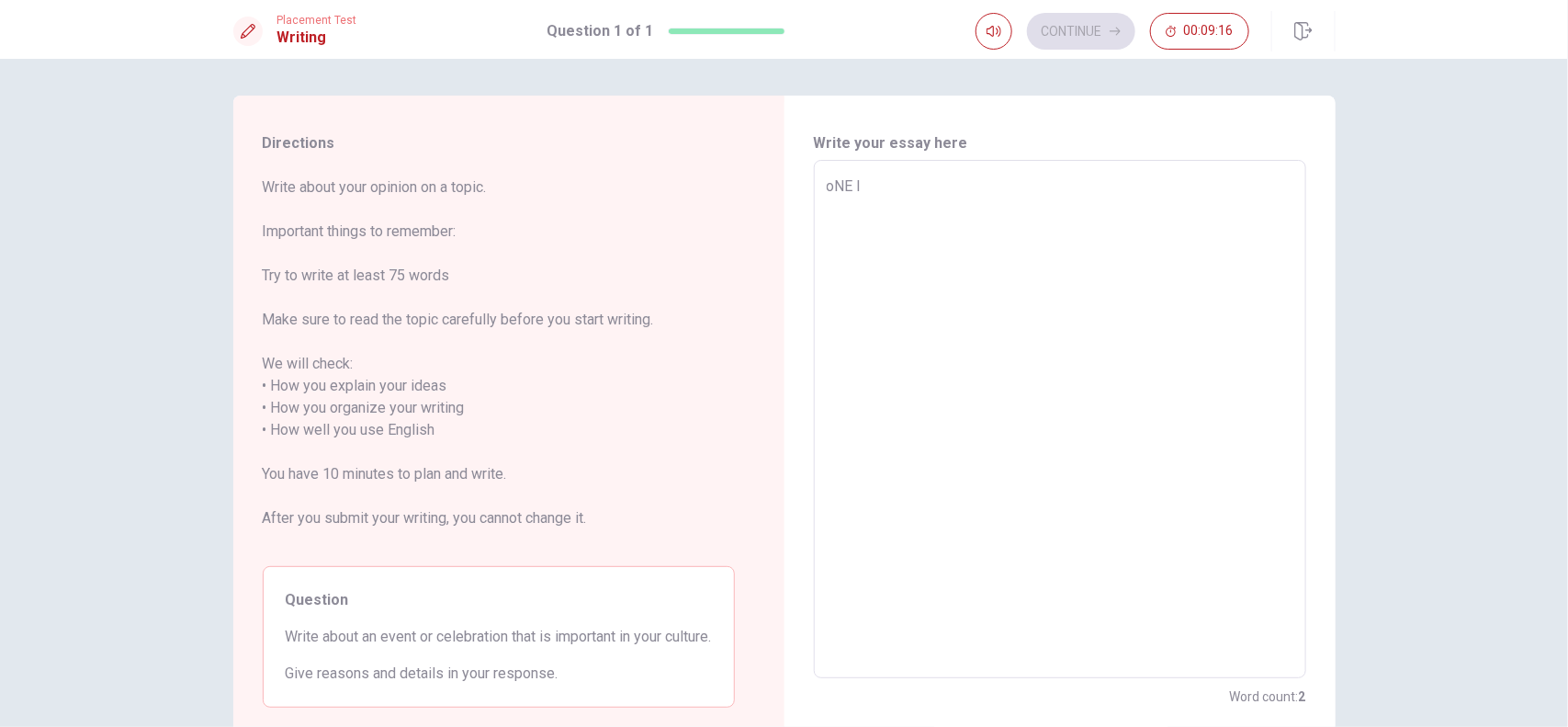 type on "oNE" 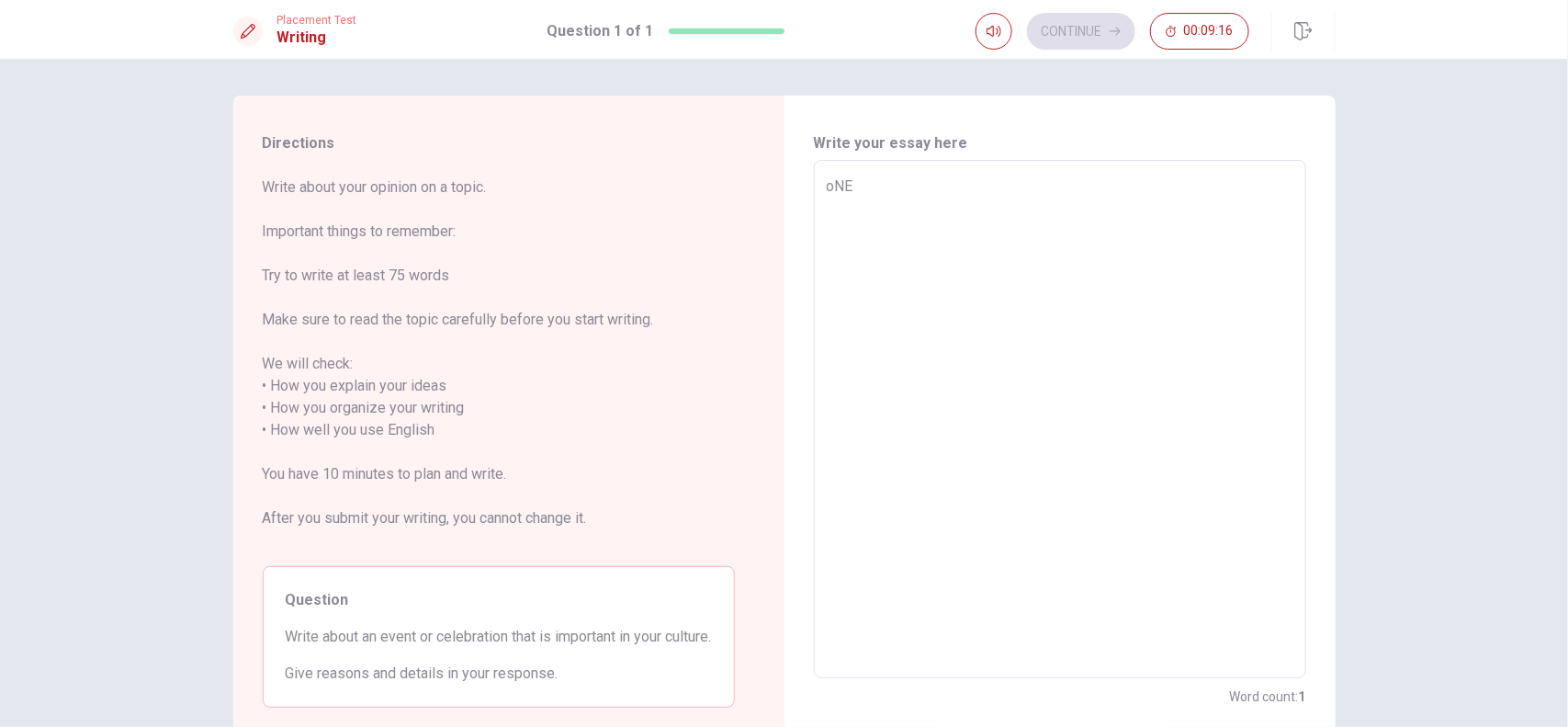 type on "oNE" 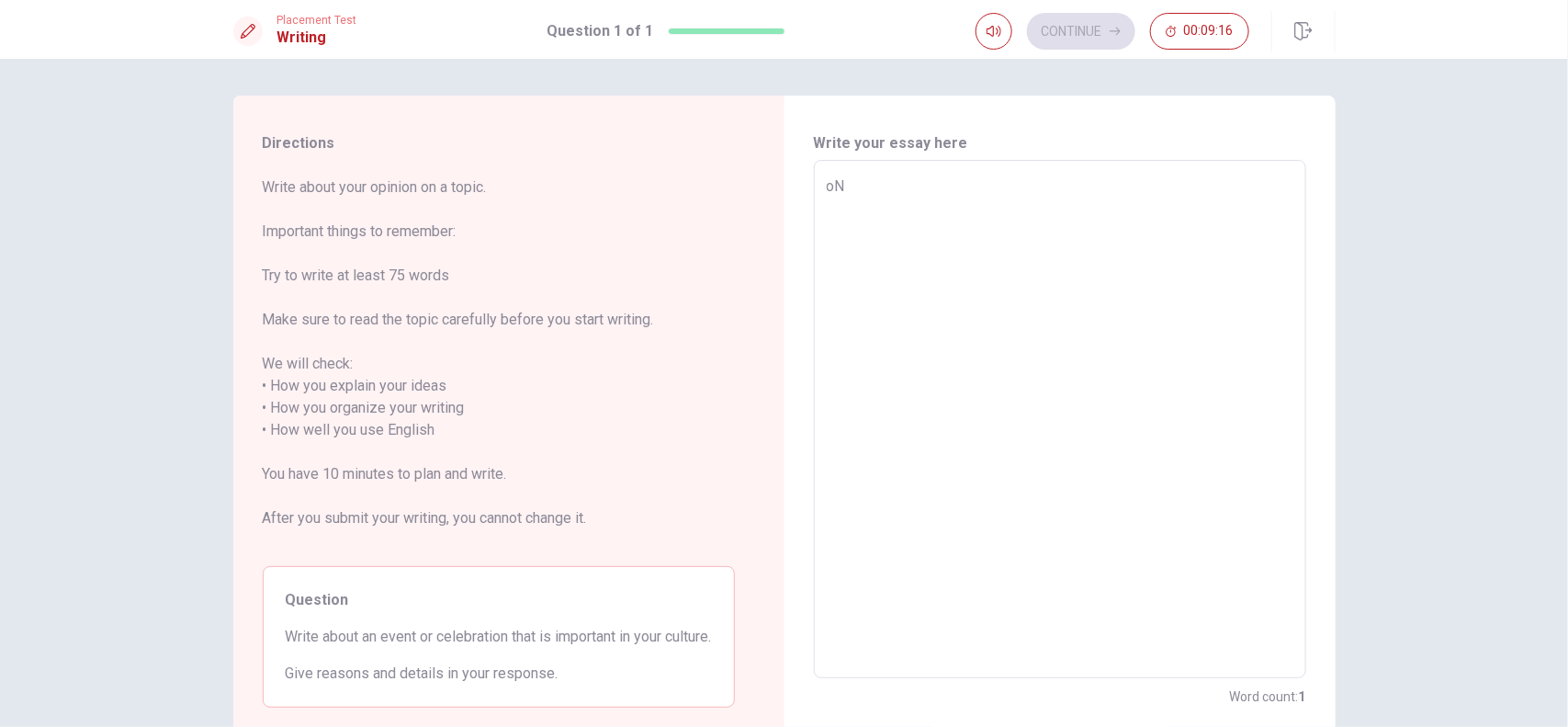 type on "o" 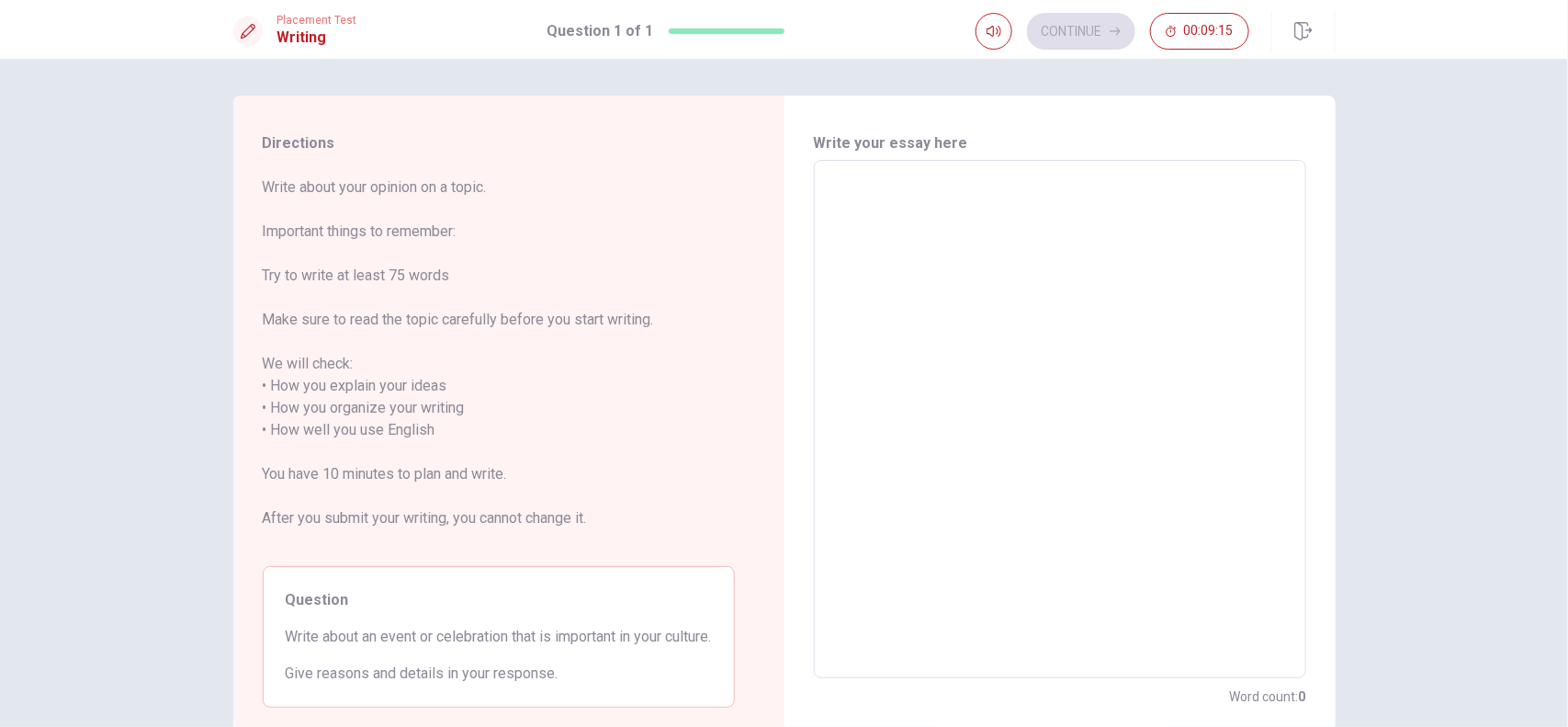 type on "O" 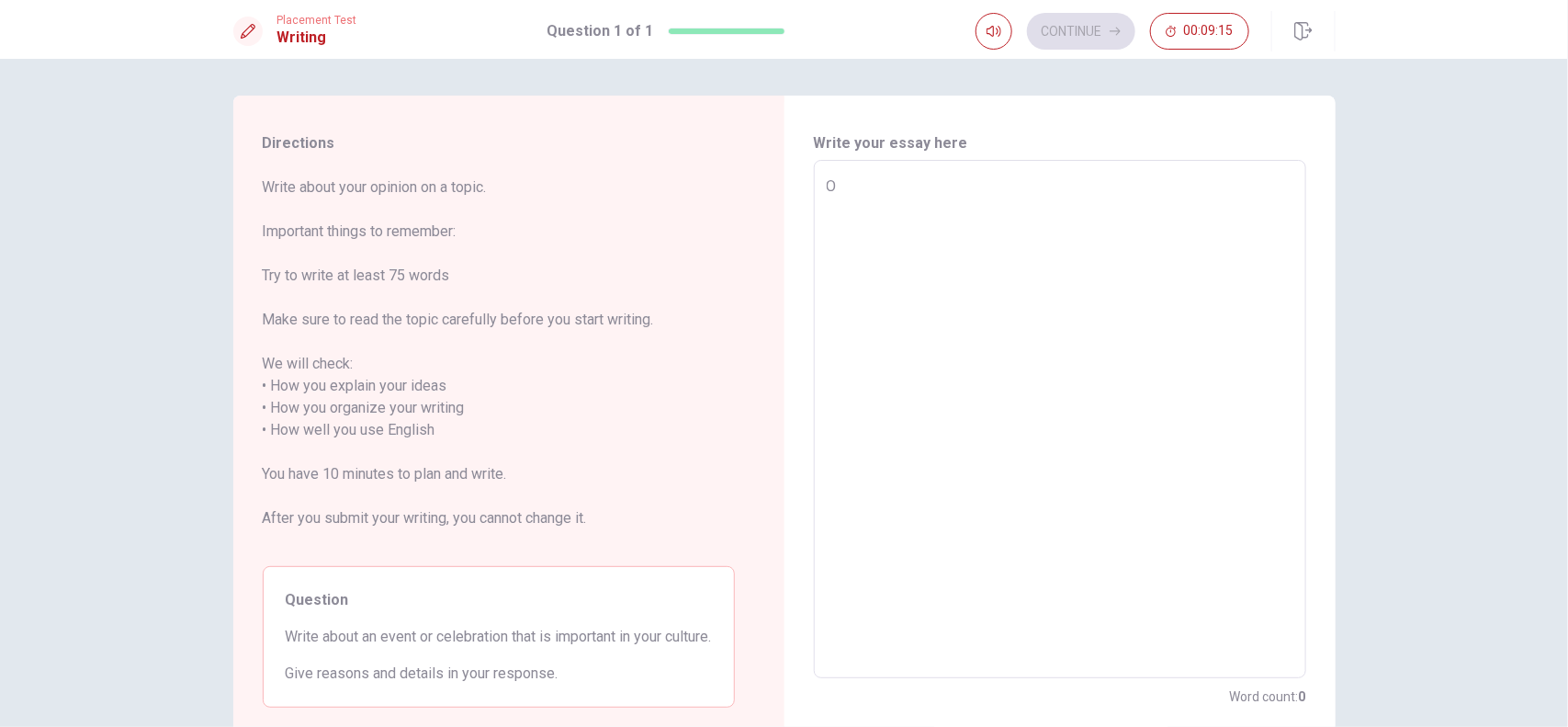 type on "x" 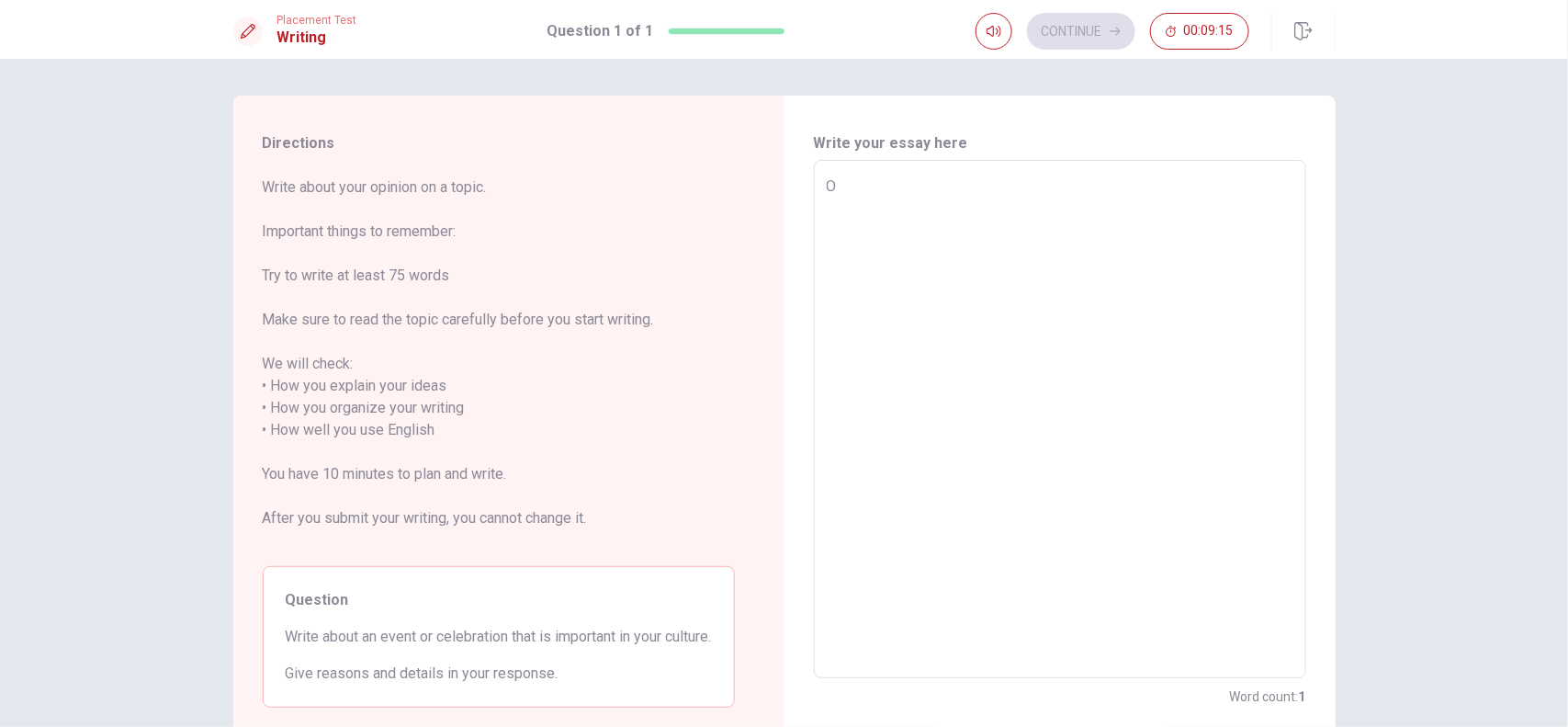 type on "On" 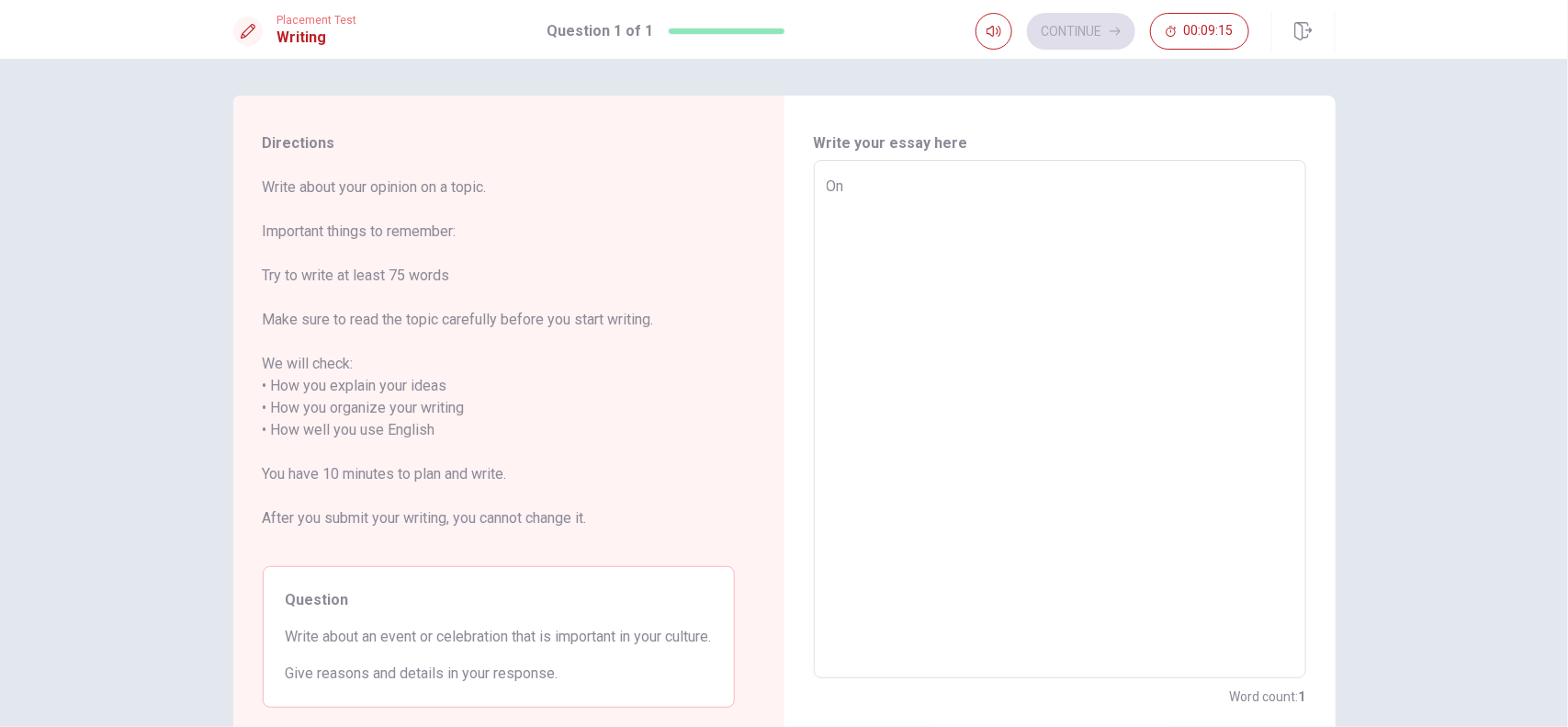 type on "x" 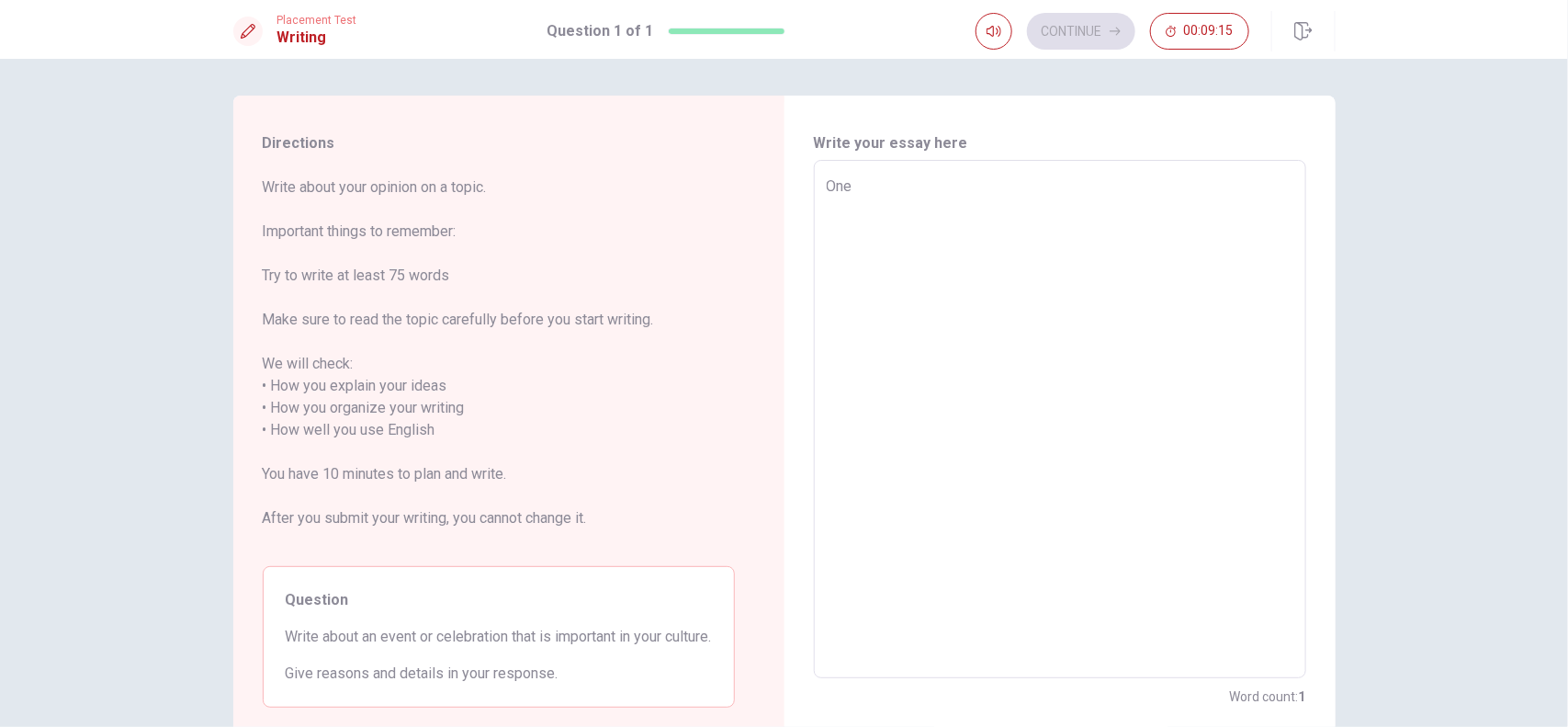 type on "x" 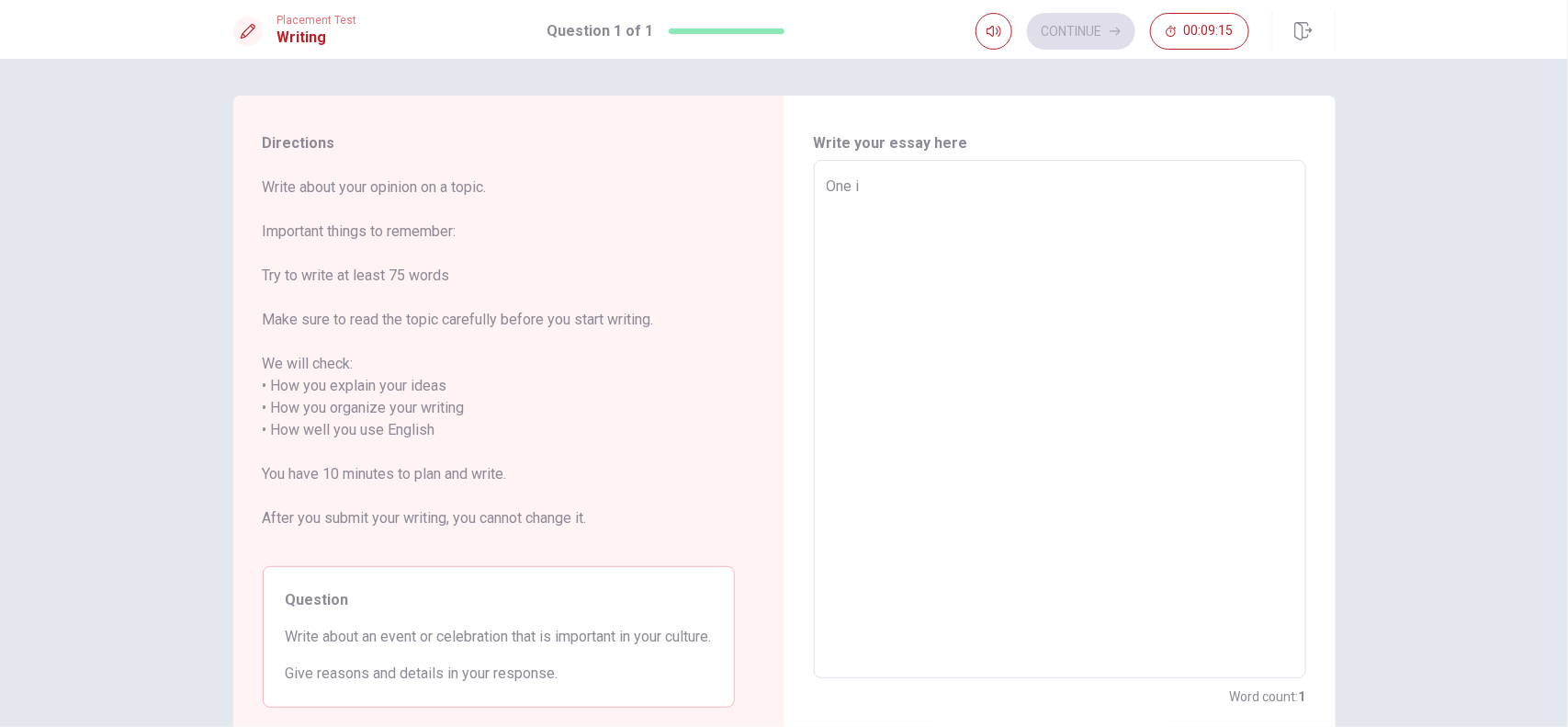 type on "x" 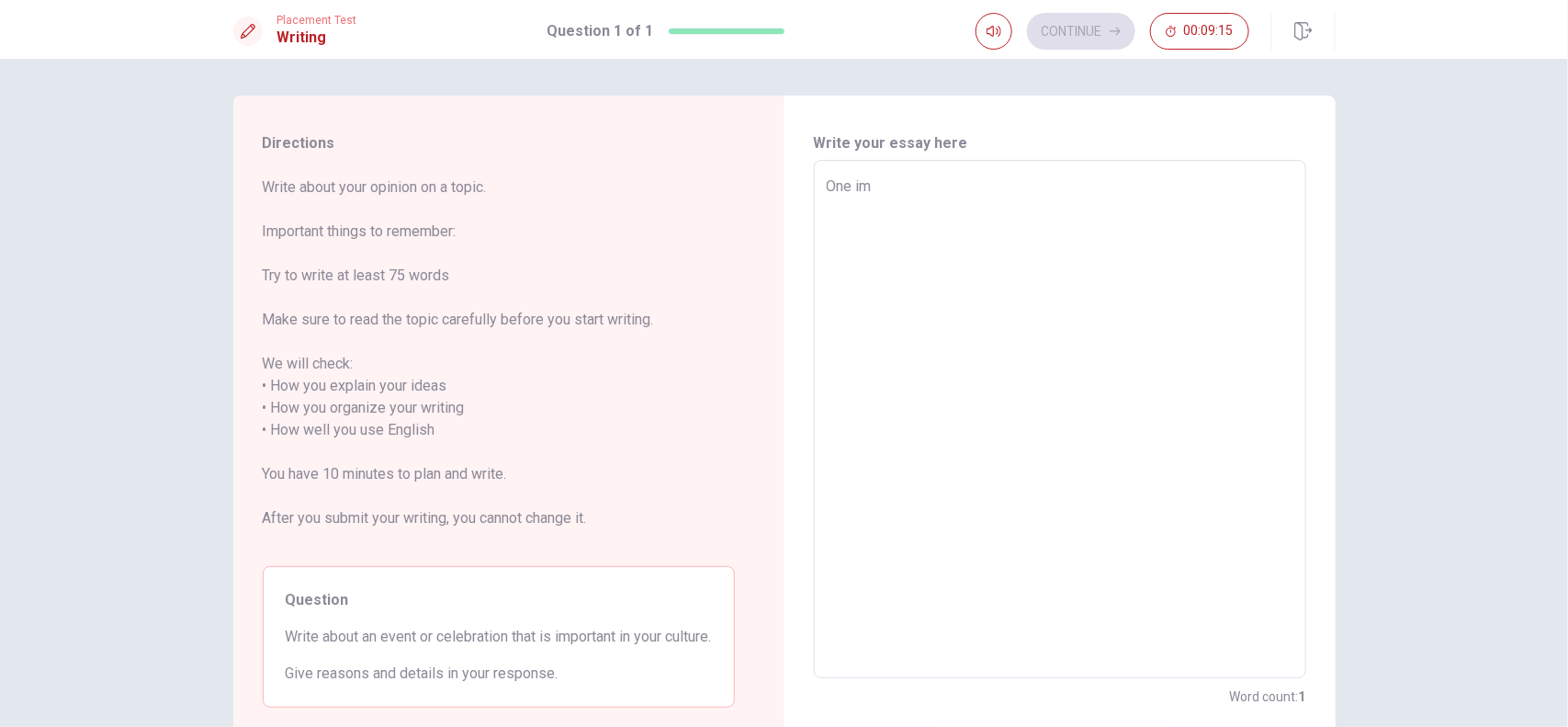 type on "x" 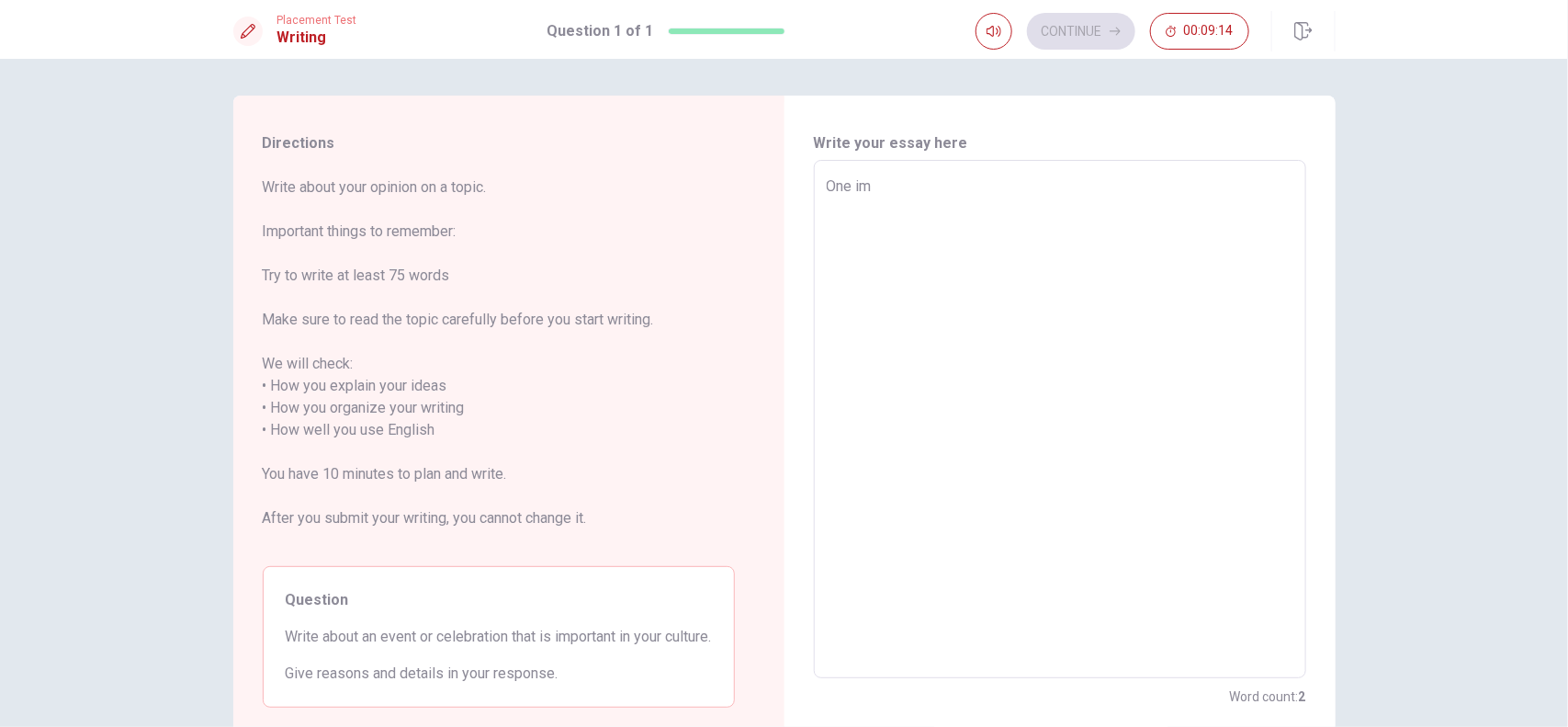 type on "One imp" 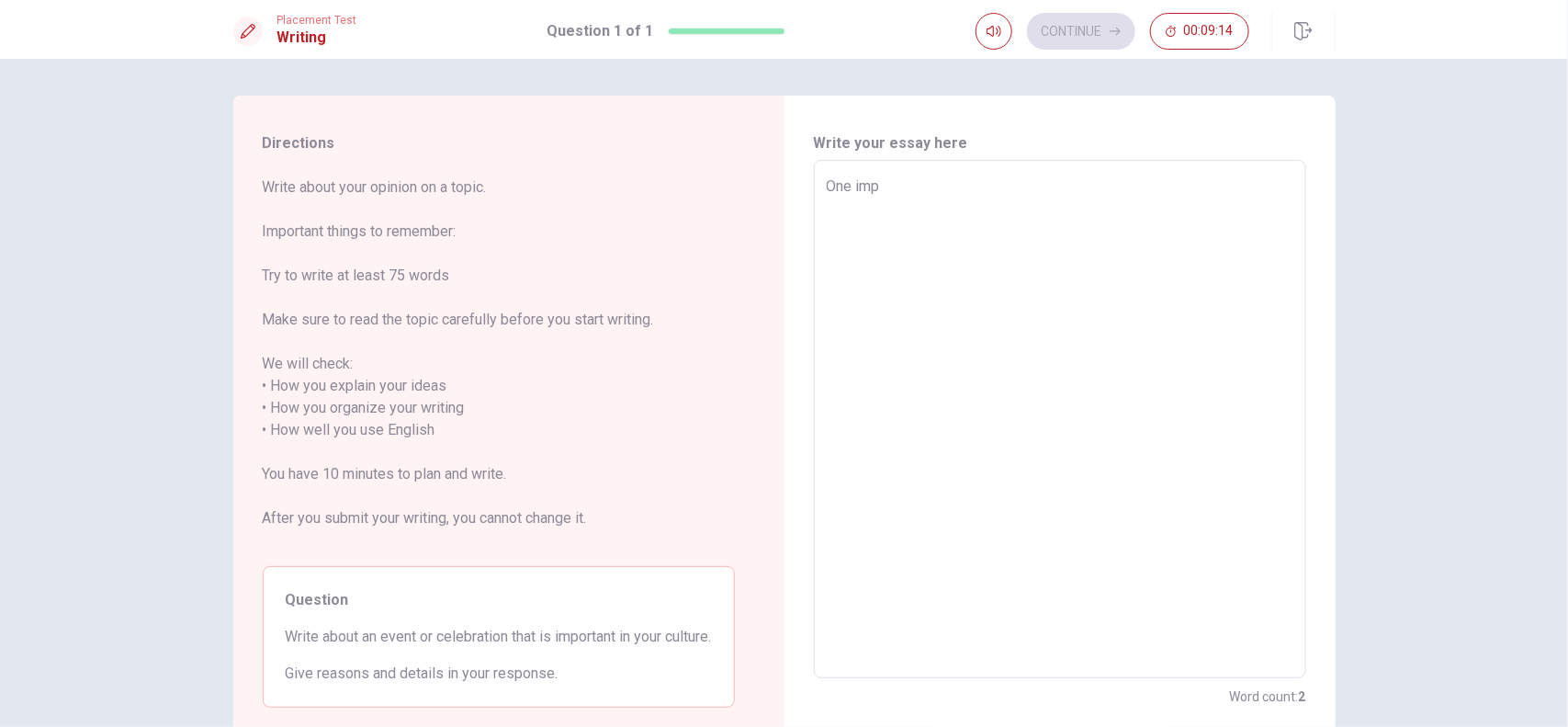 type on "x" 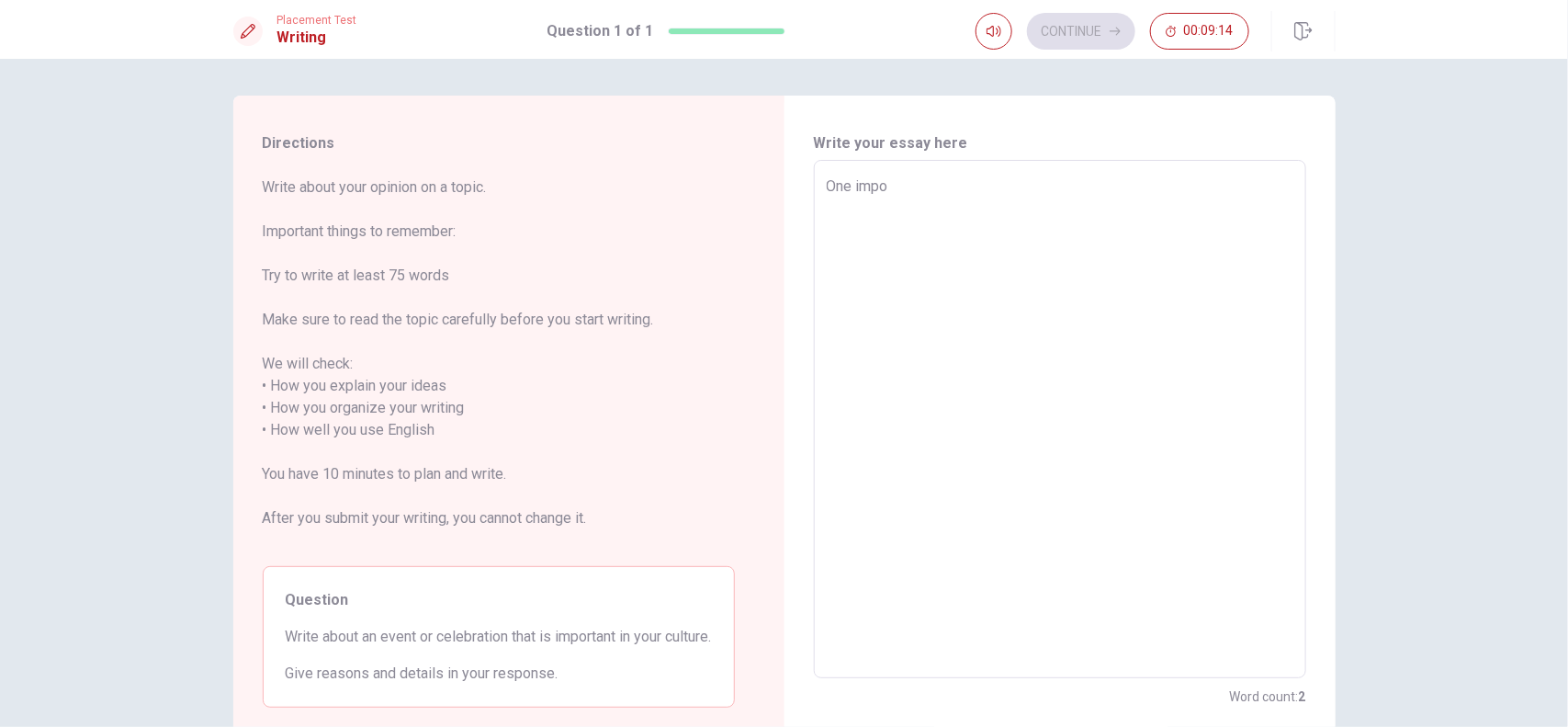 type on "x" 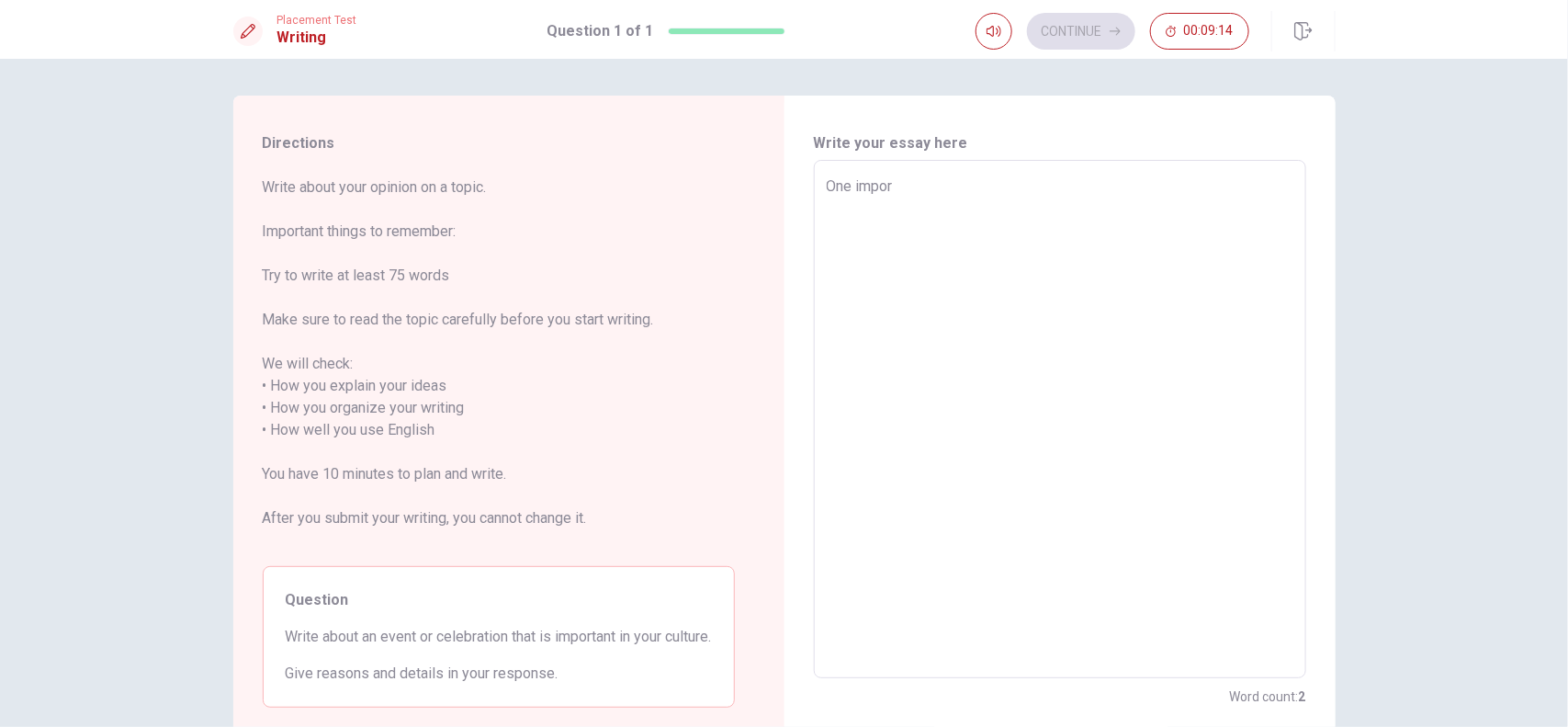 type on "x" 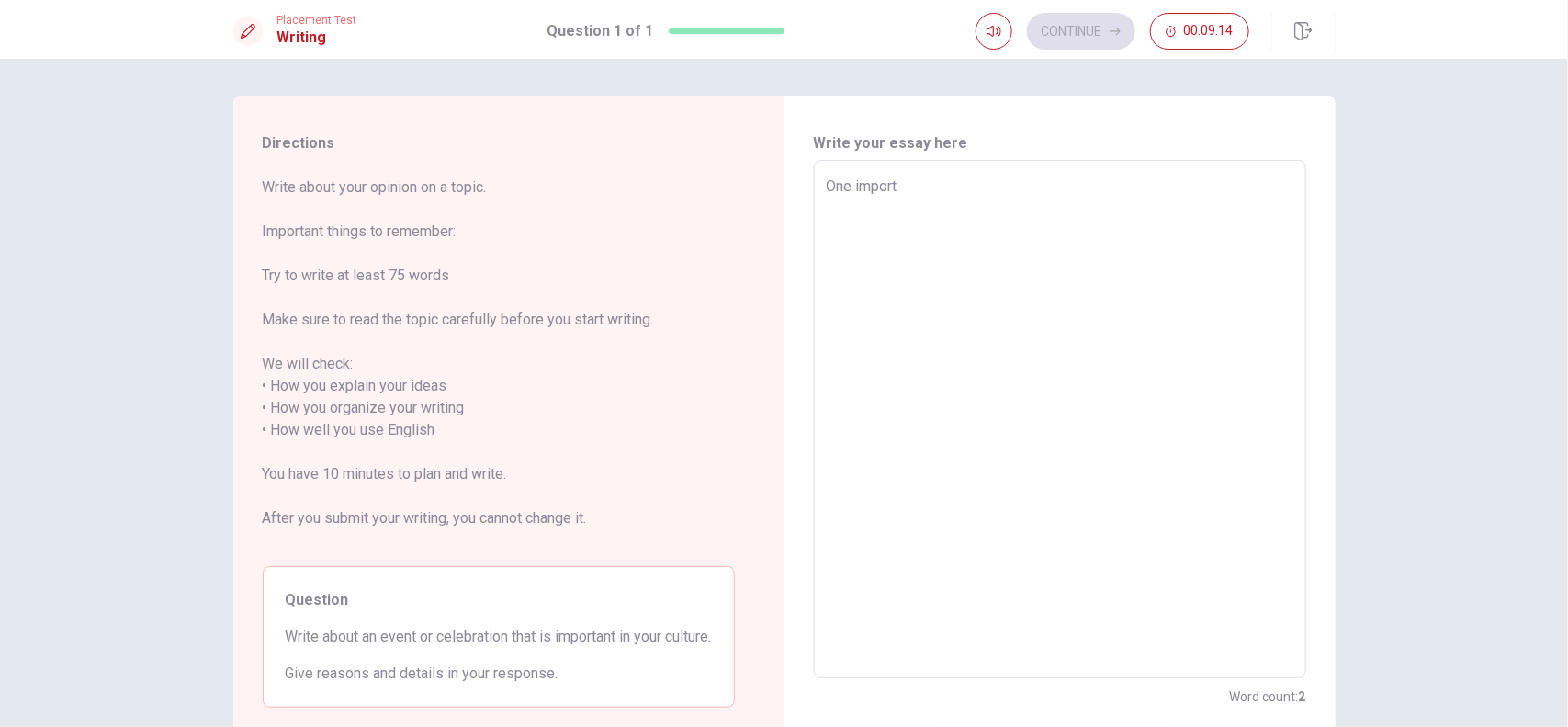 type on "x" 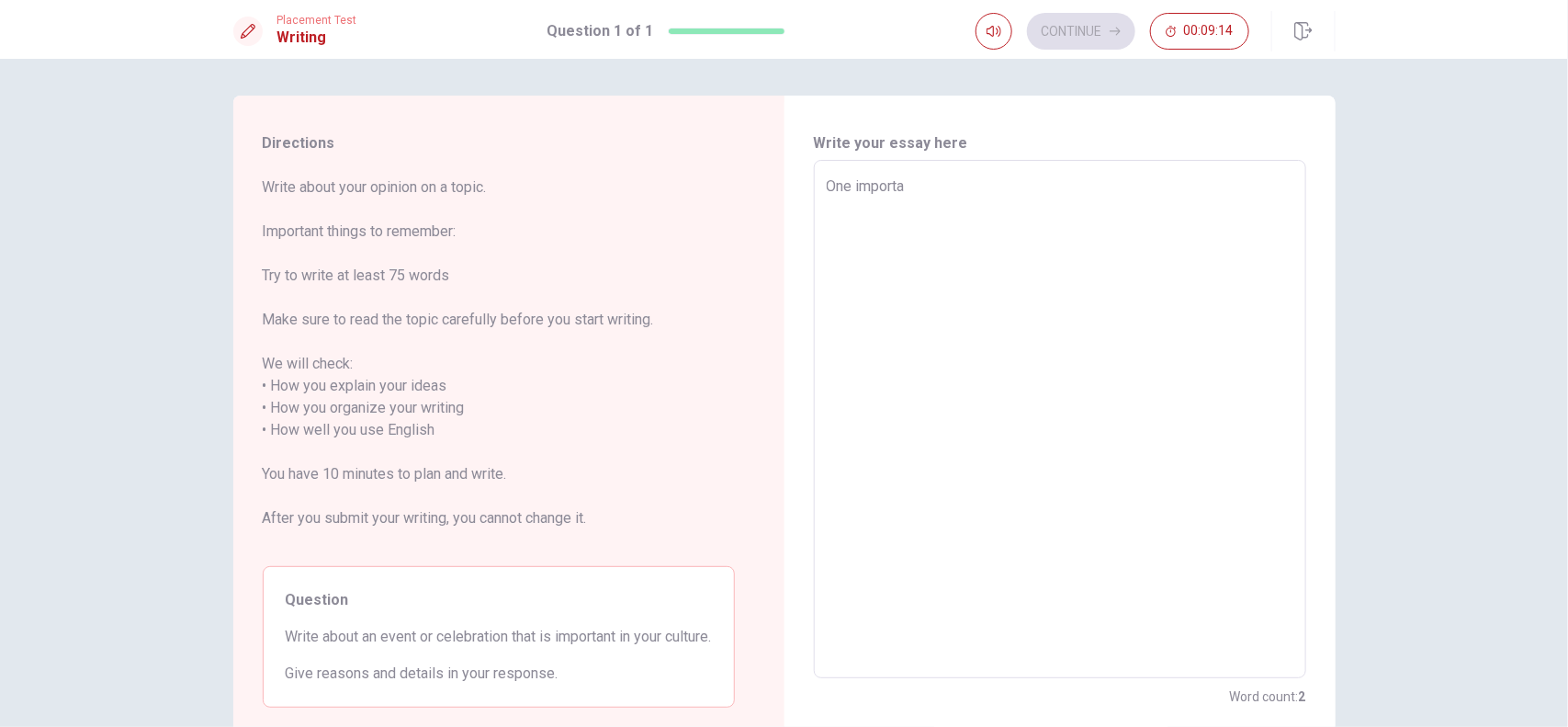 type on "x" 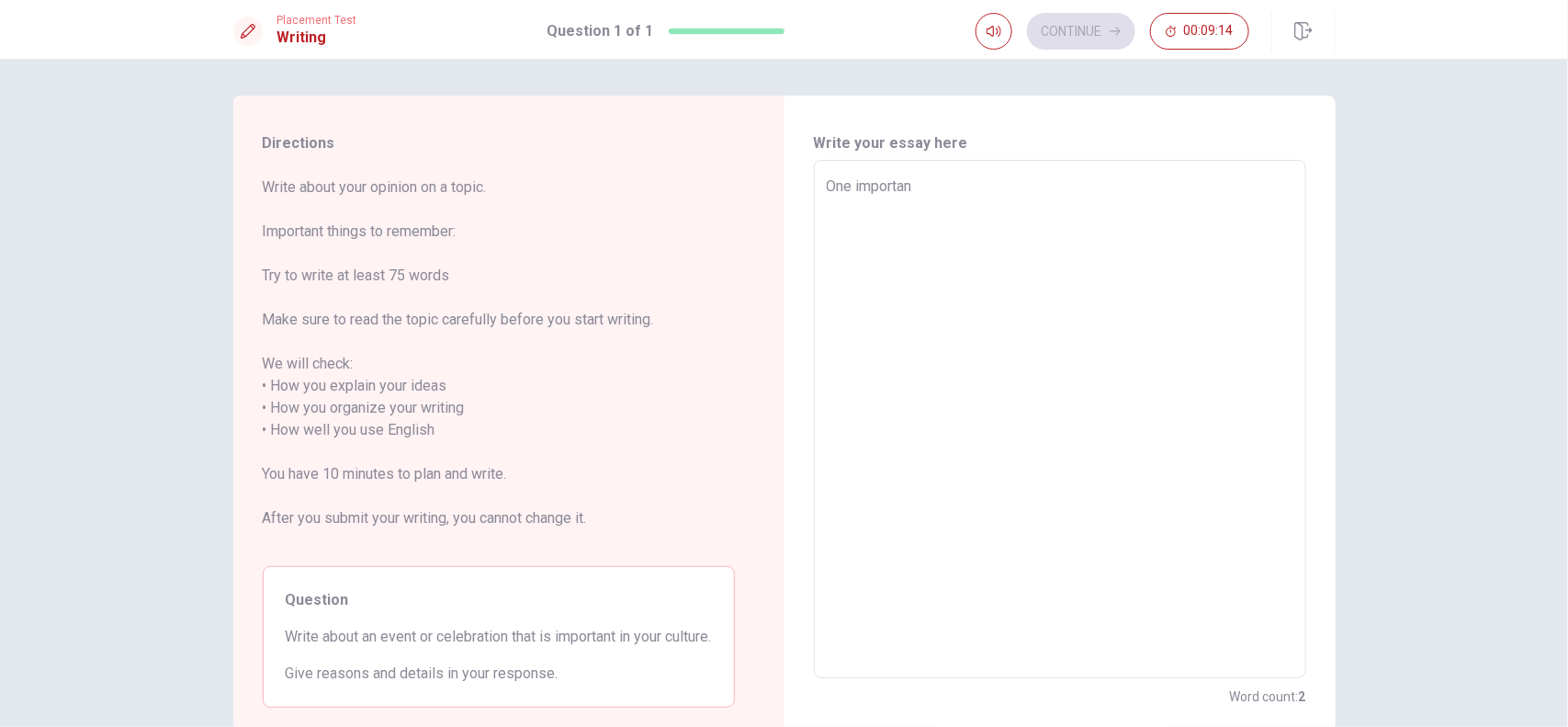 type on "x" 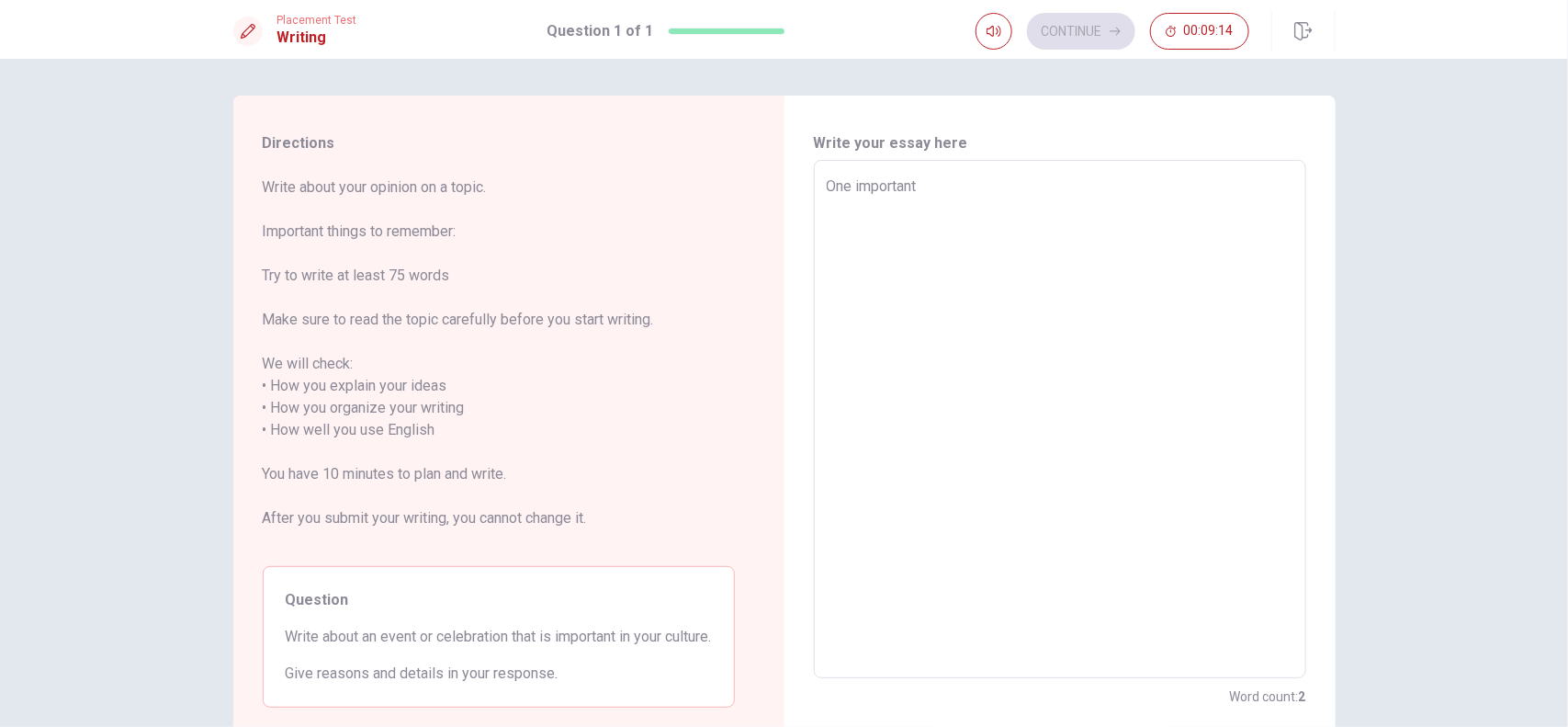 type on "x" 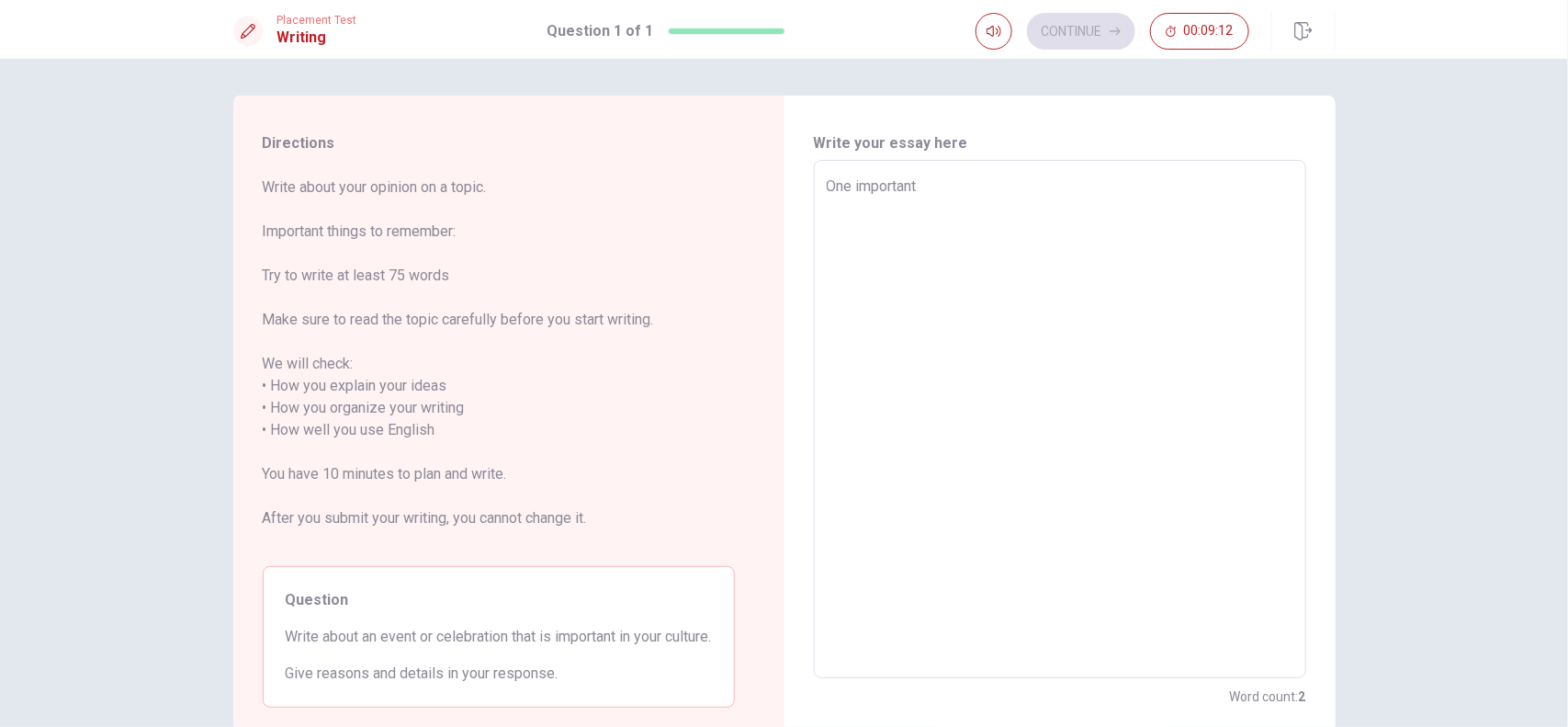 type on "x" 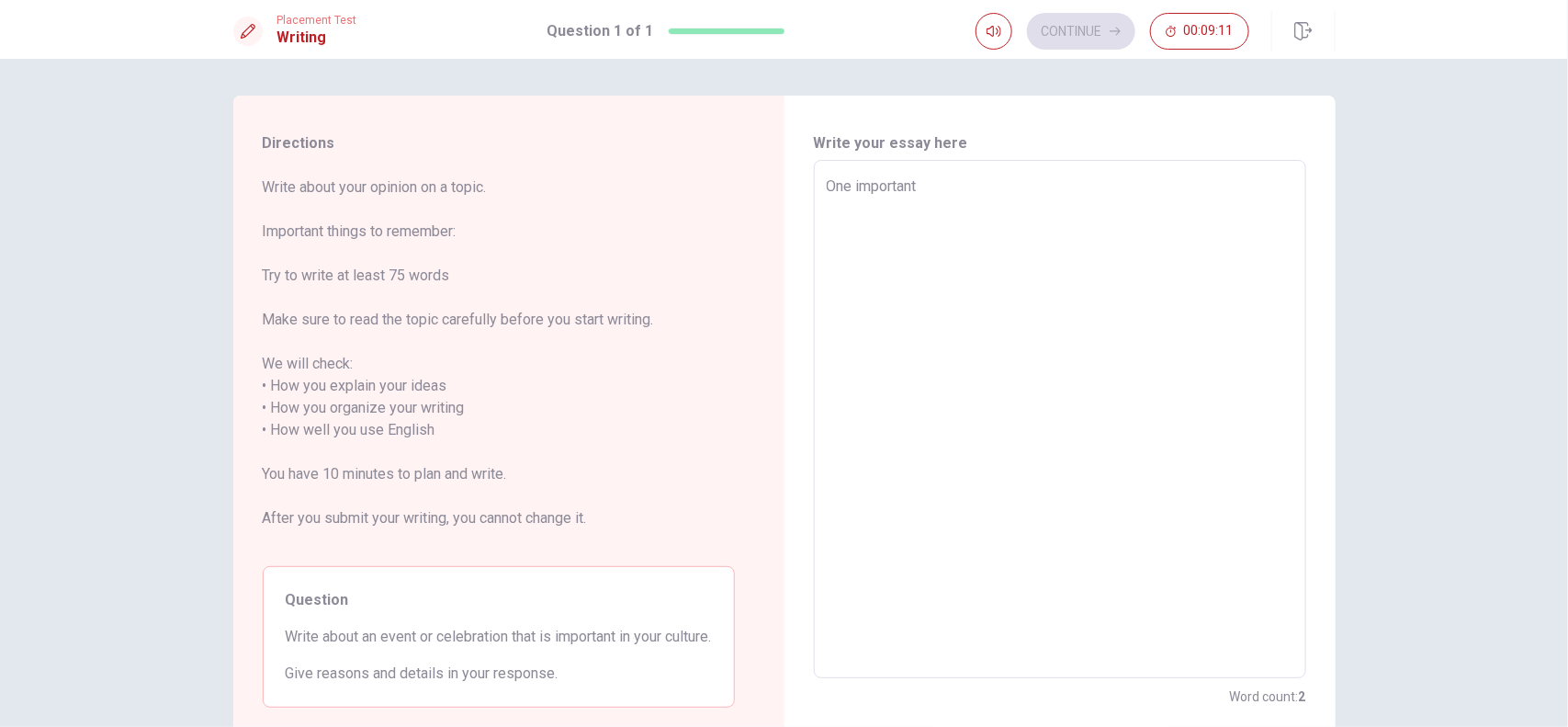 type on "One important e" 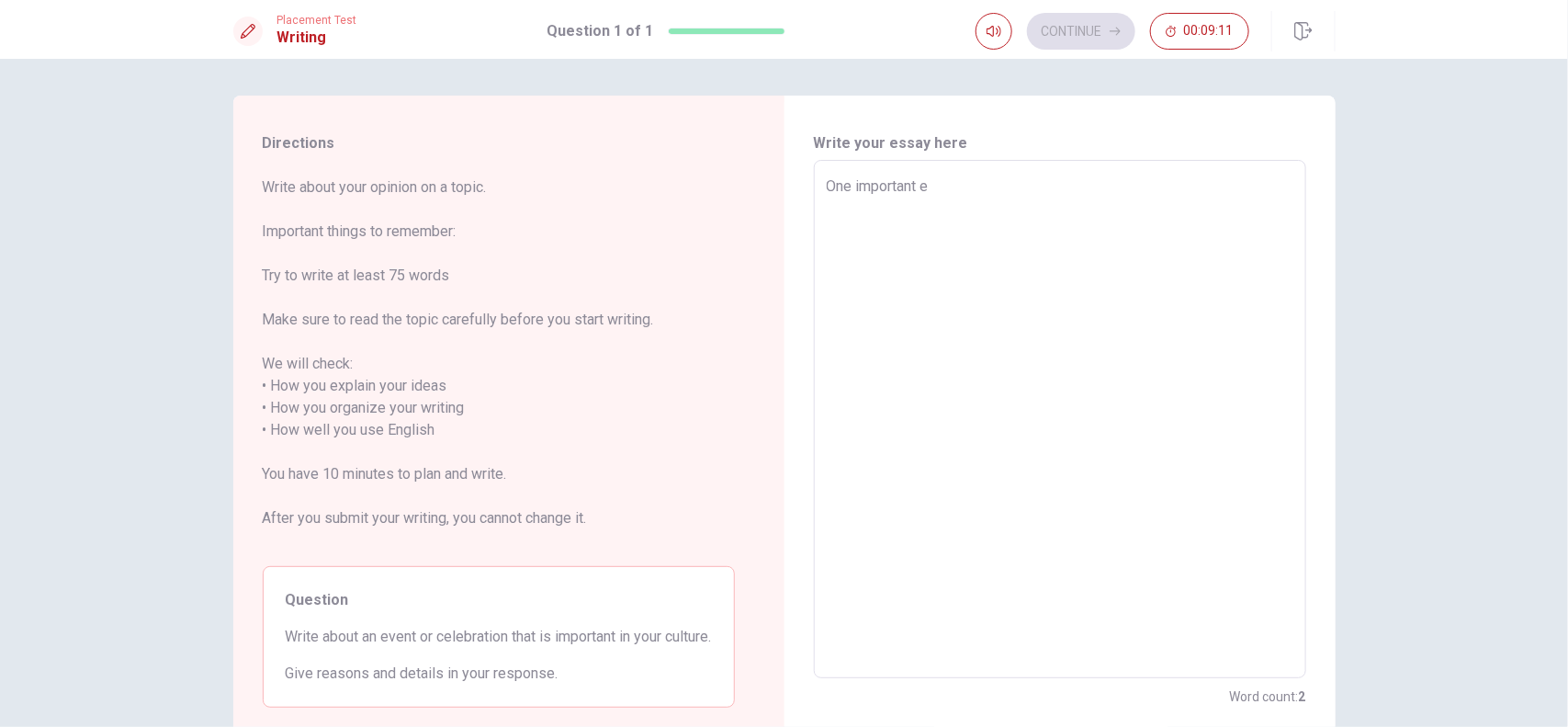 type on "x" 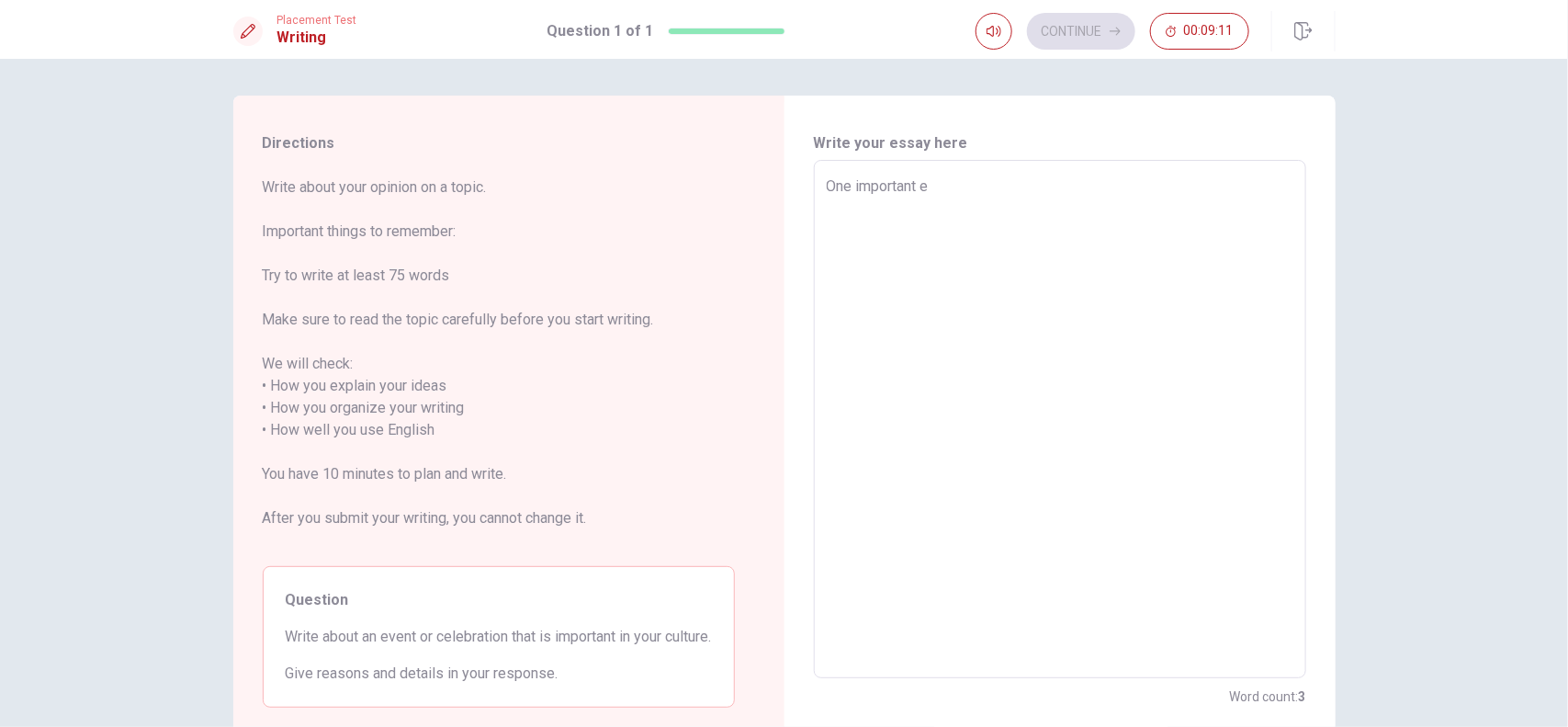 type on "One important" 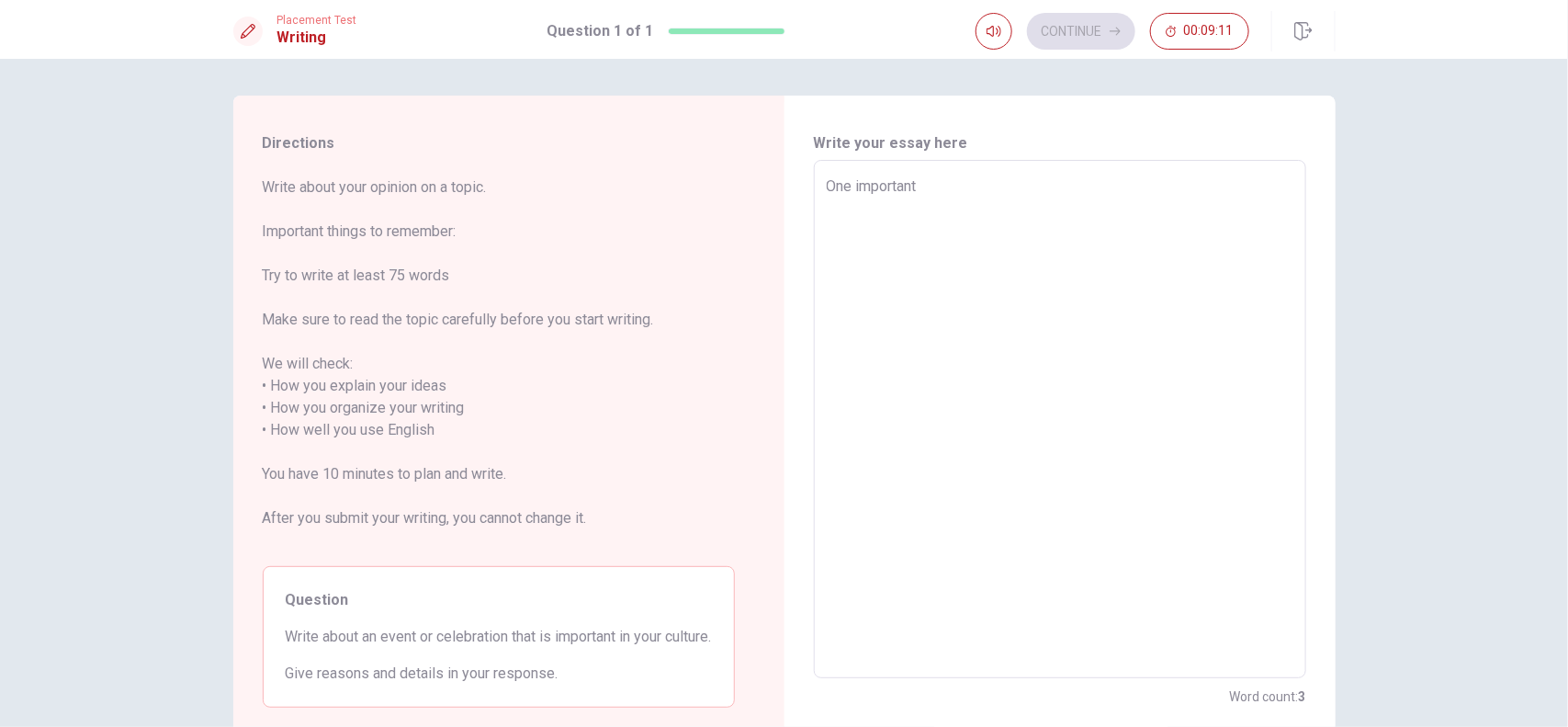 type on "x" 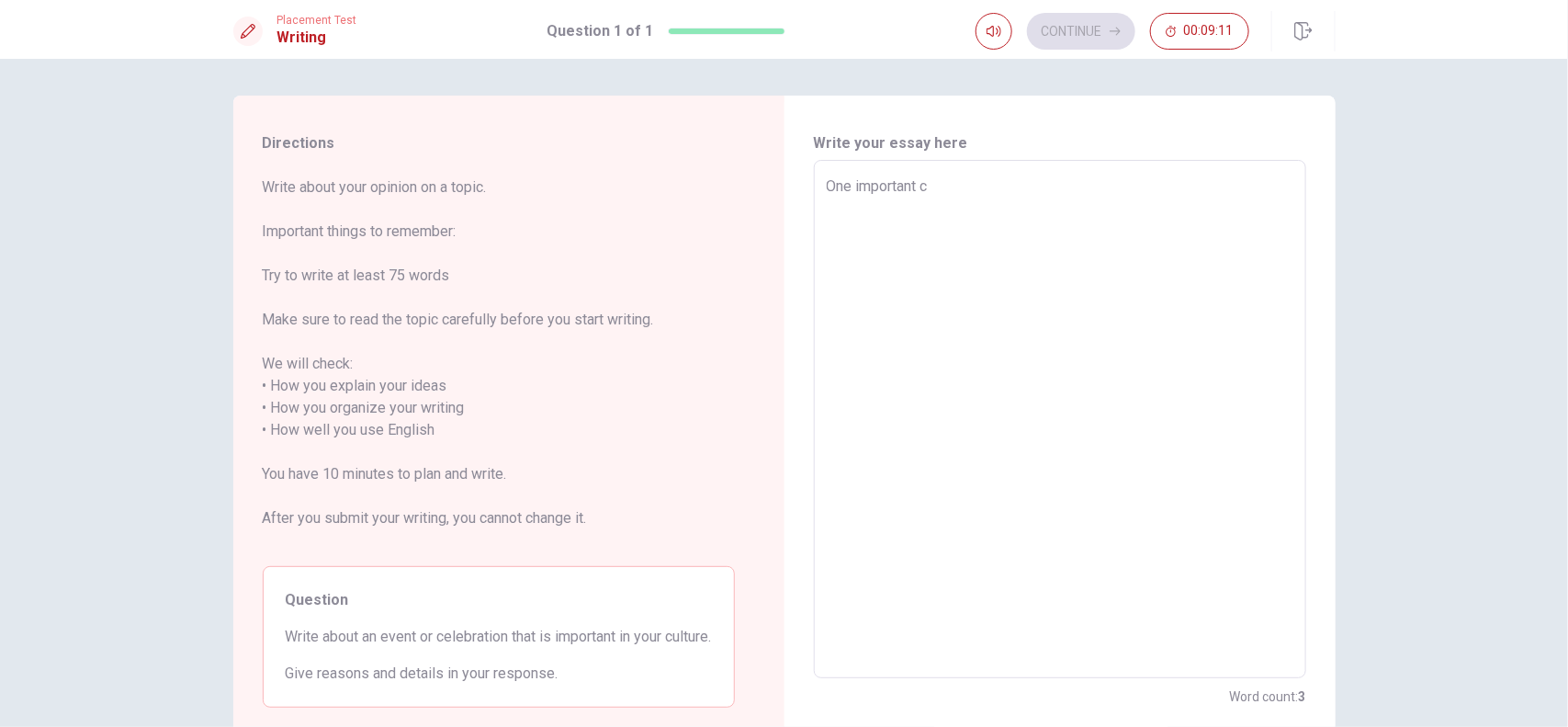 type on "x" 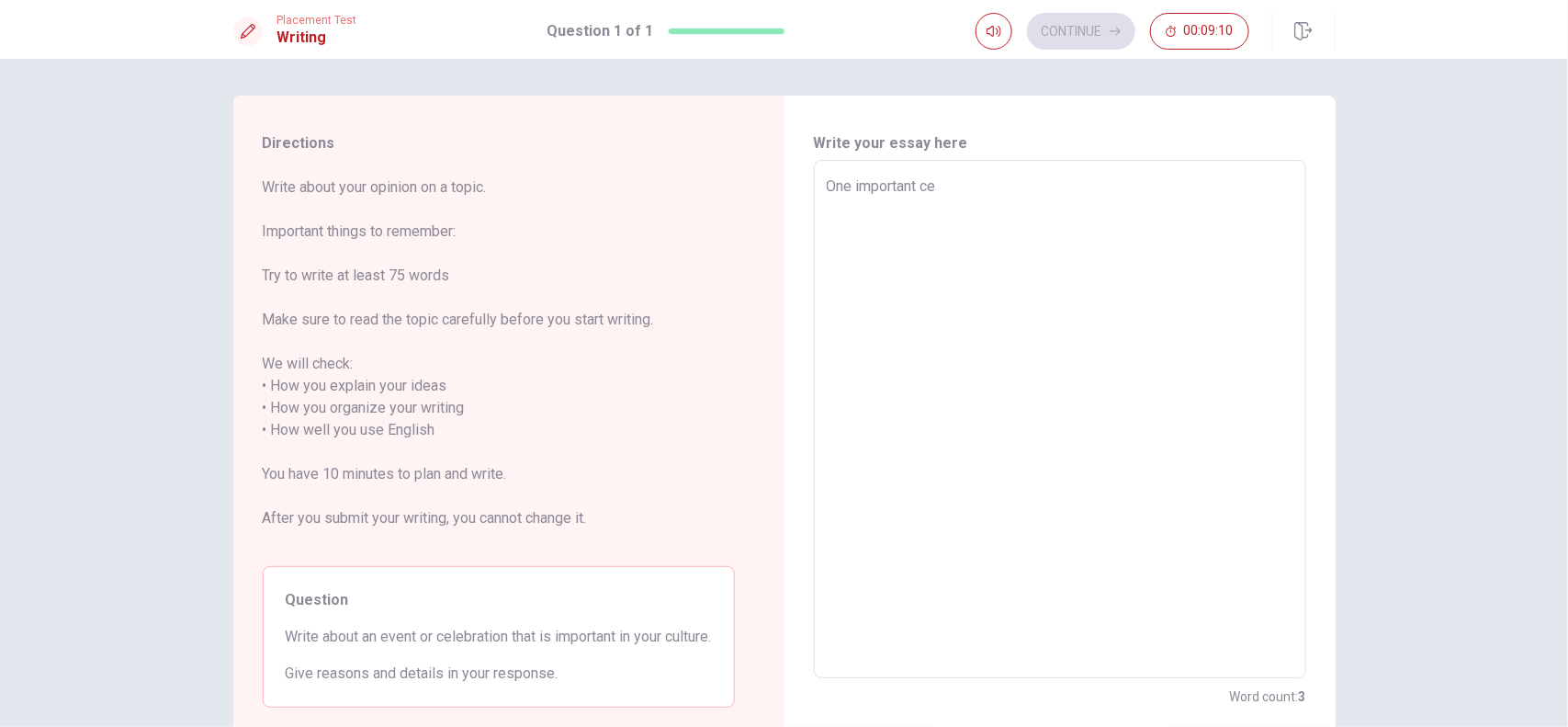 type on "x" 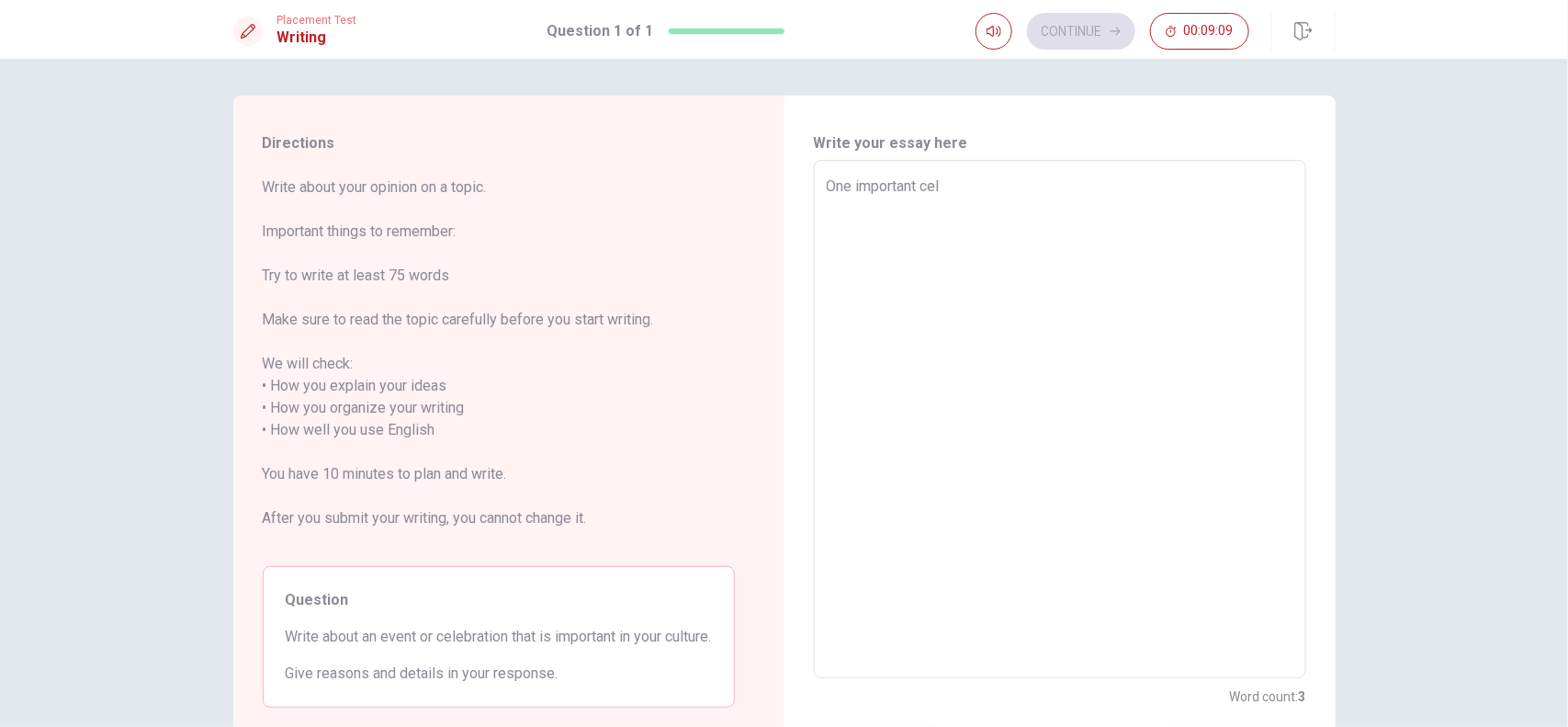 type on "x" 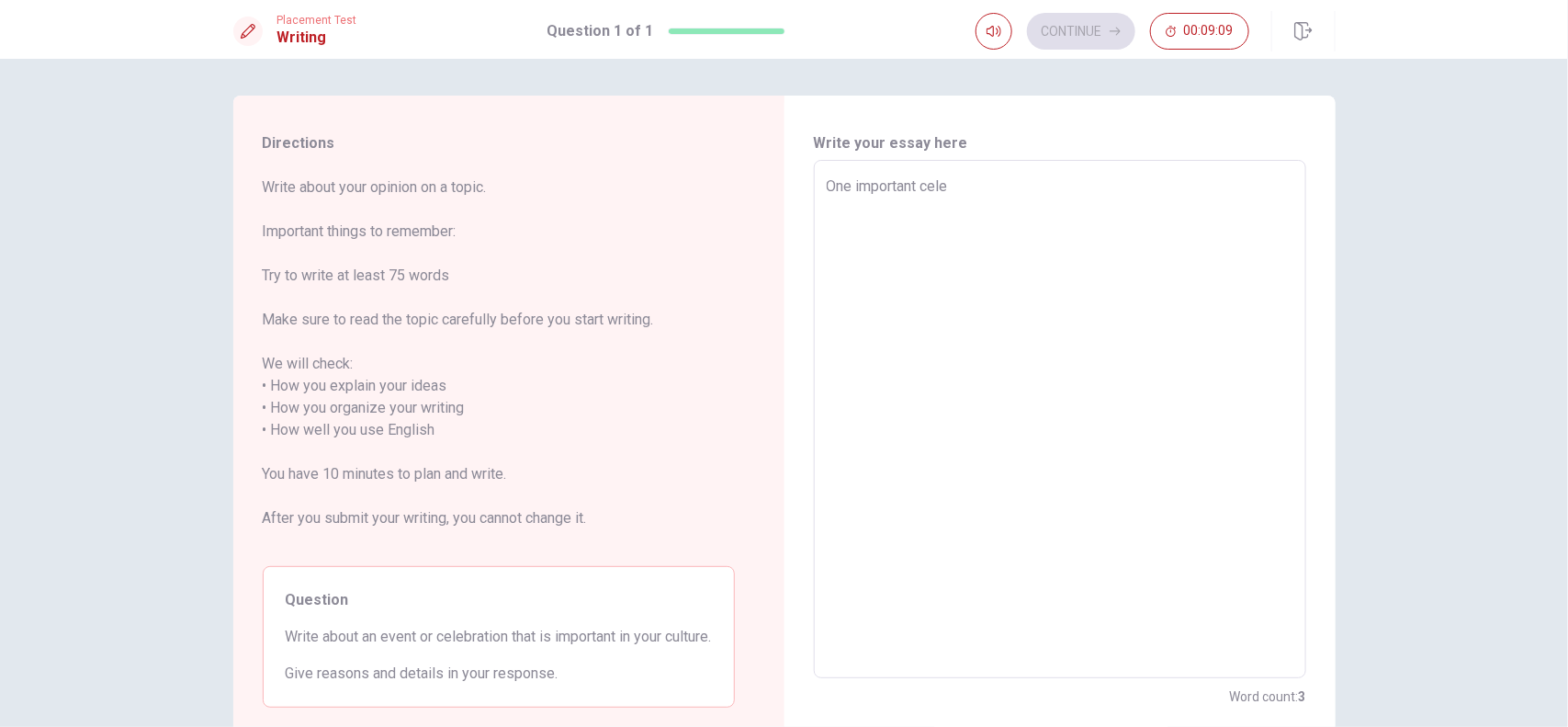 type on "x" 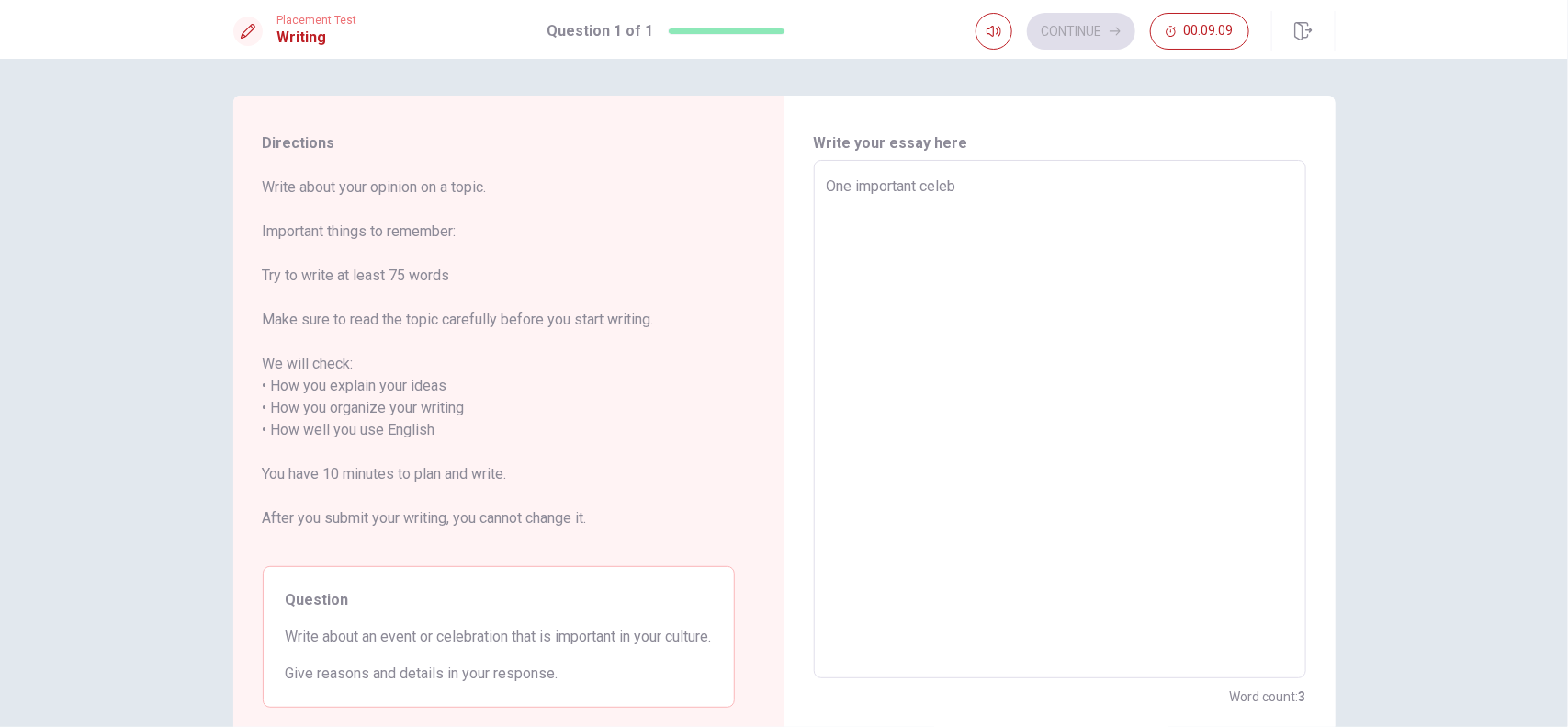 type on "x" 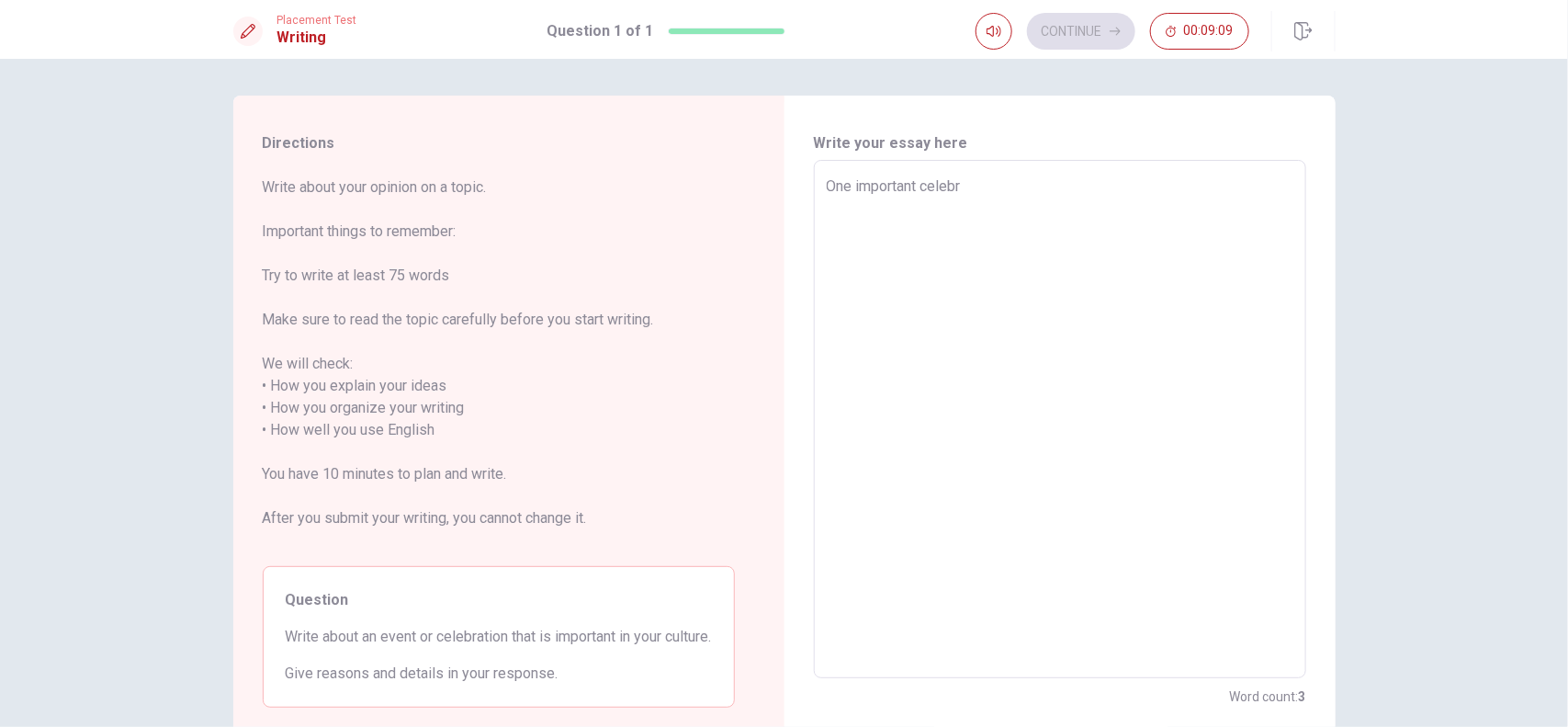type on "x" 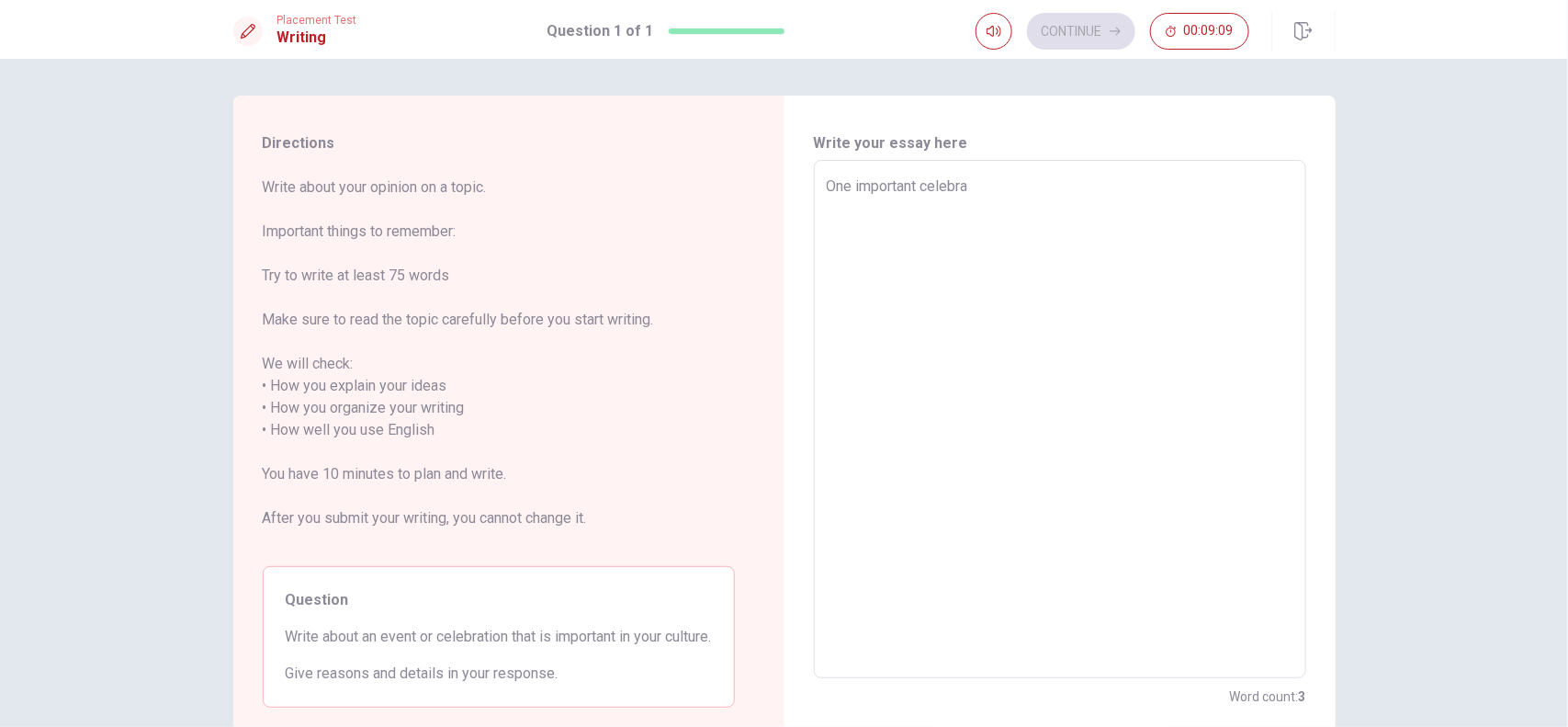 type on "x" 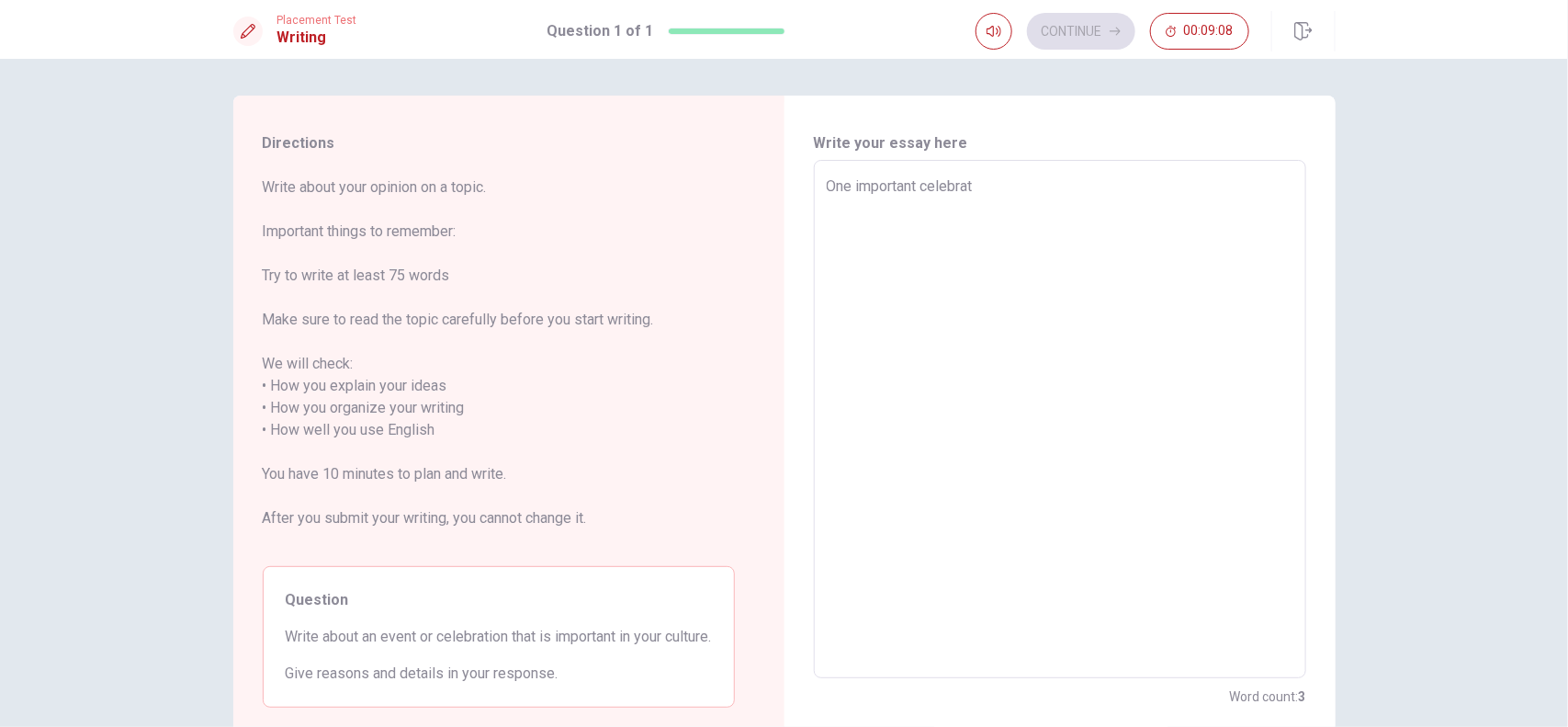 type on "x" 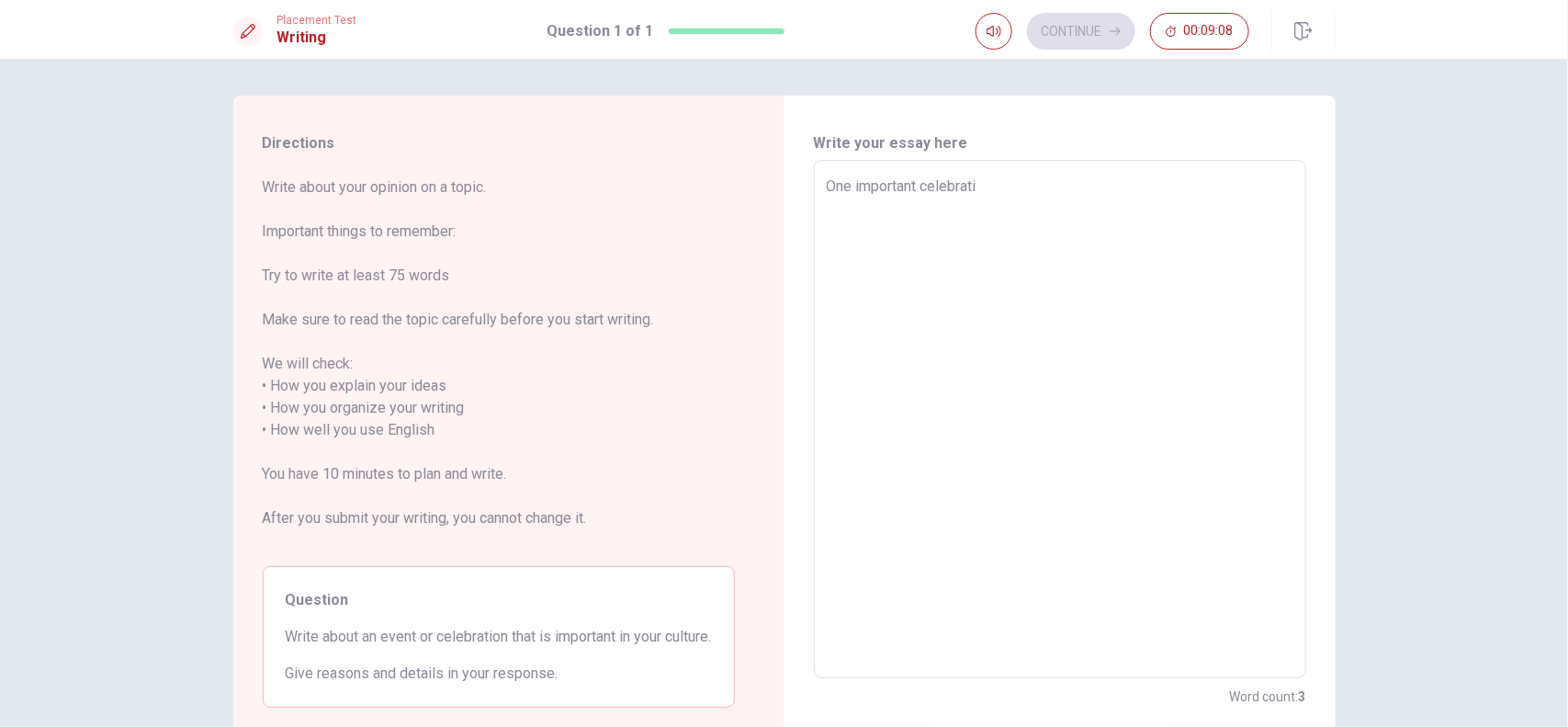 type on "x" 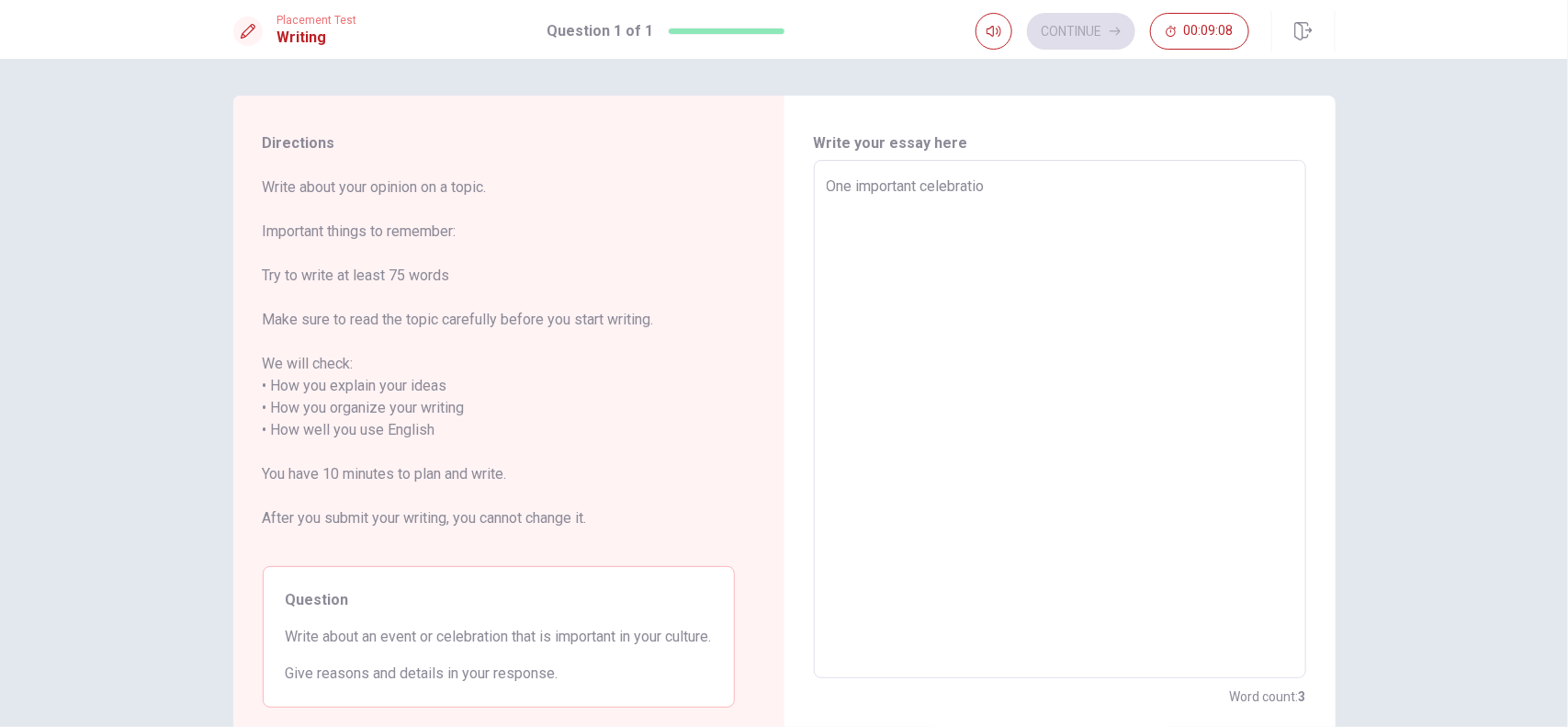 type on "x" 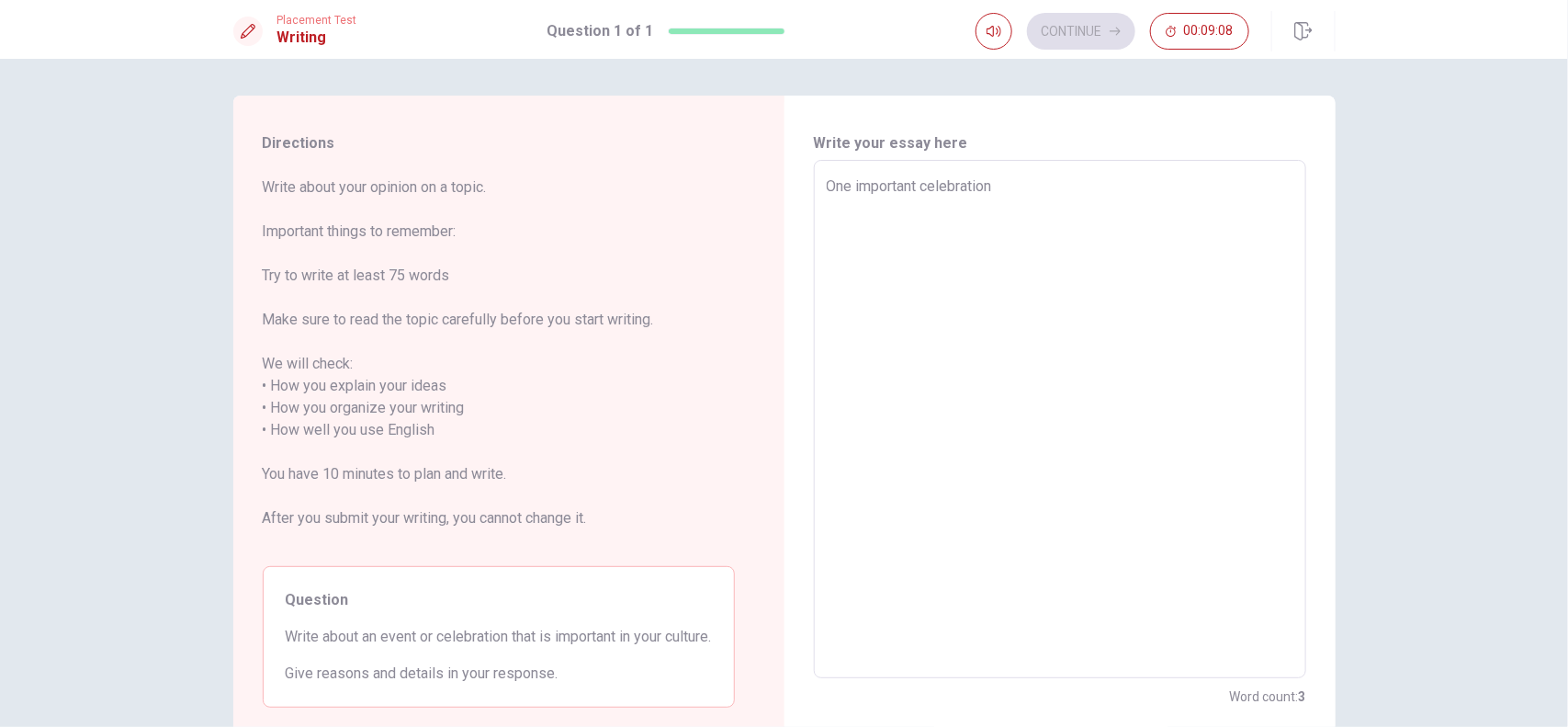 type on "x" 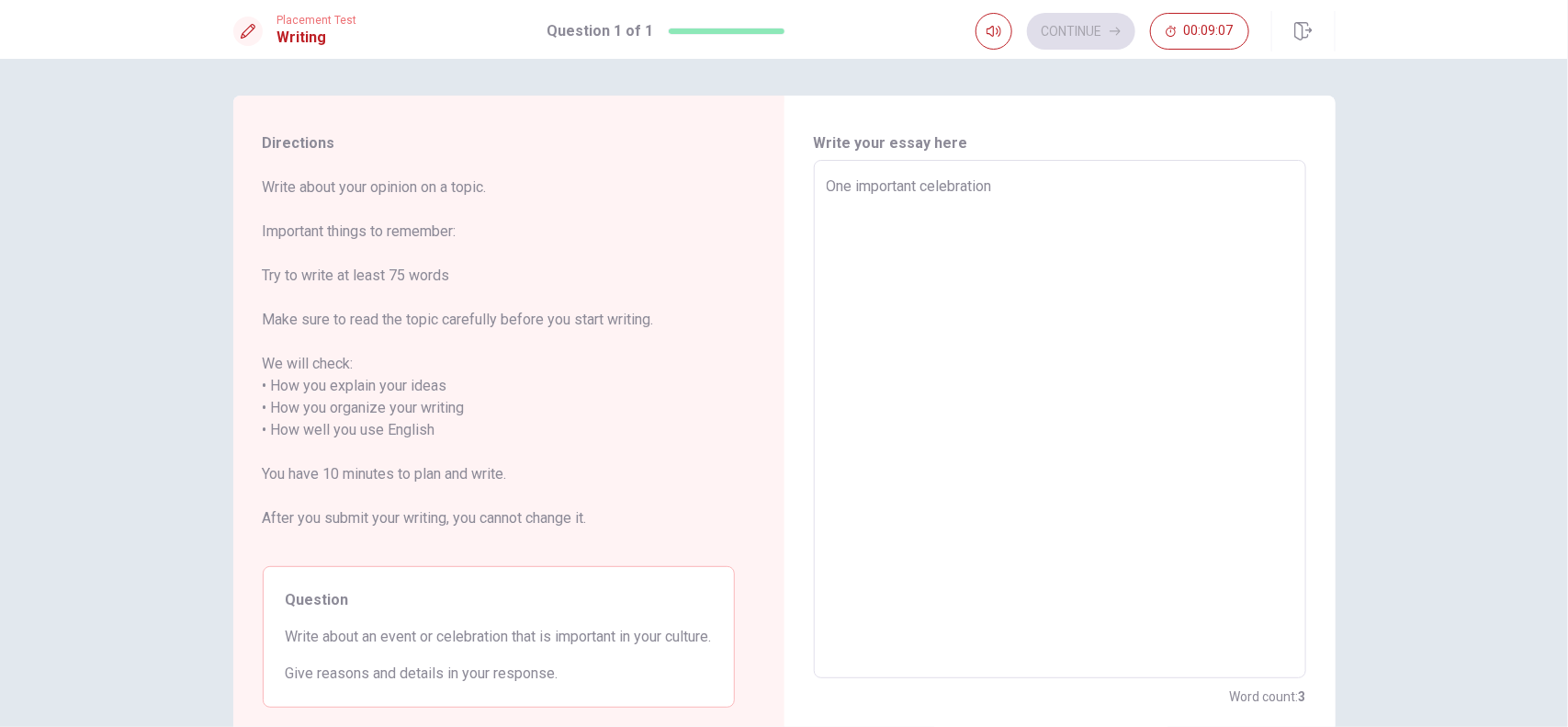 type on "x" 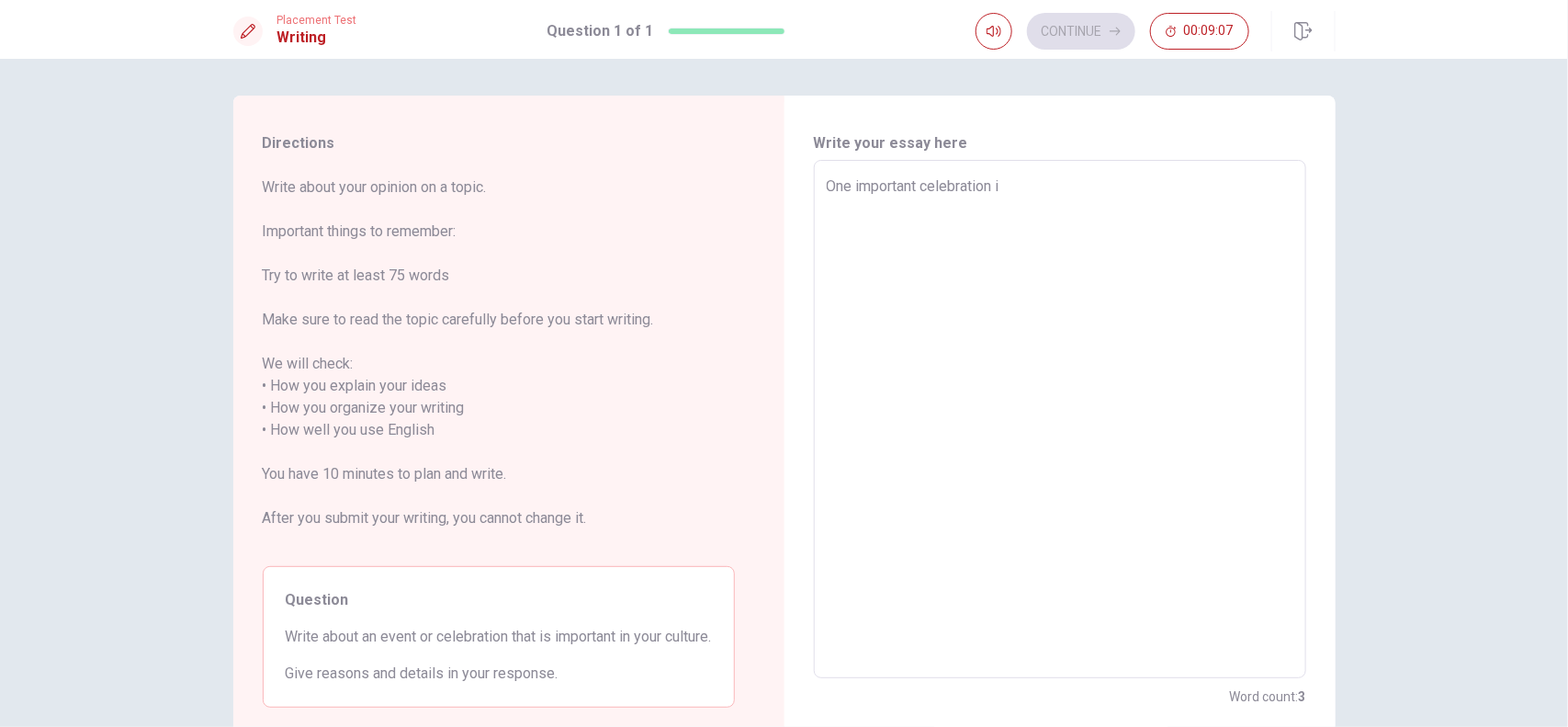 type on "x" 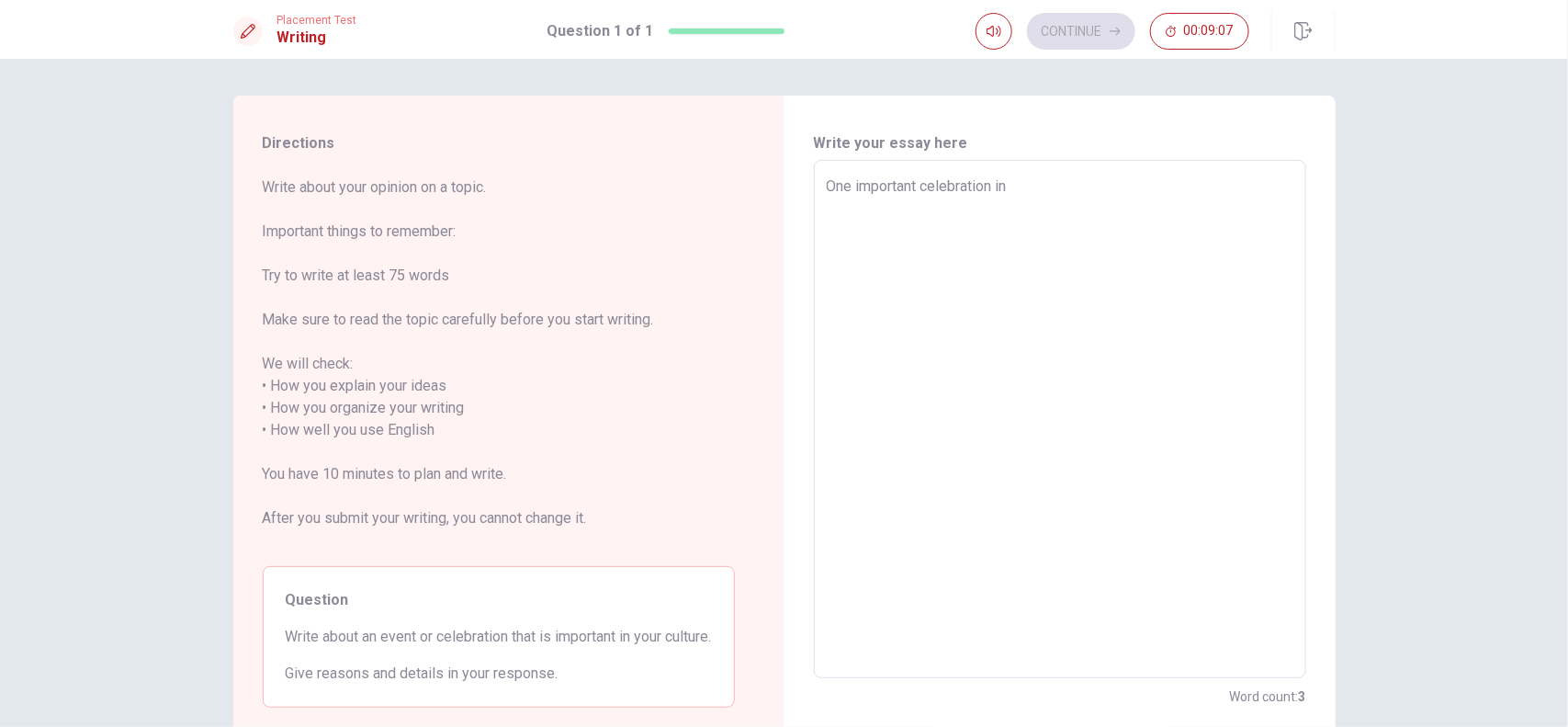 type on "x" 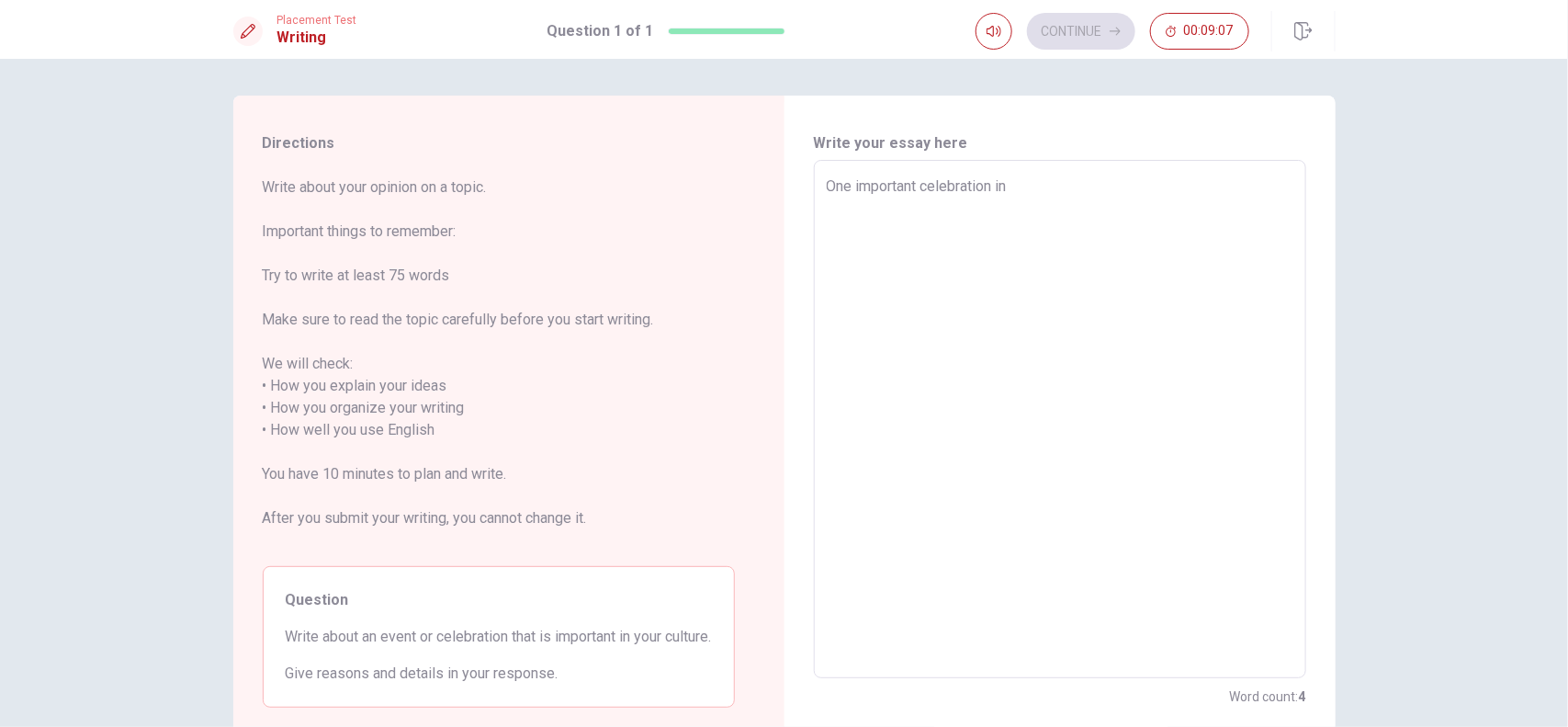 type on "One important celebration in" 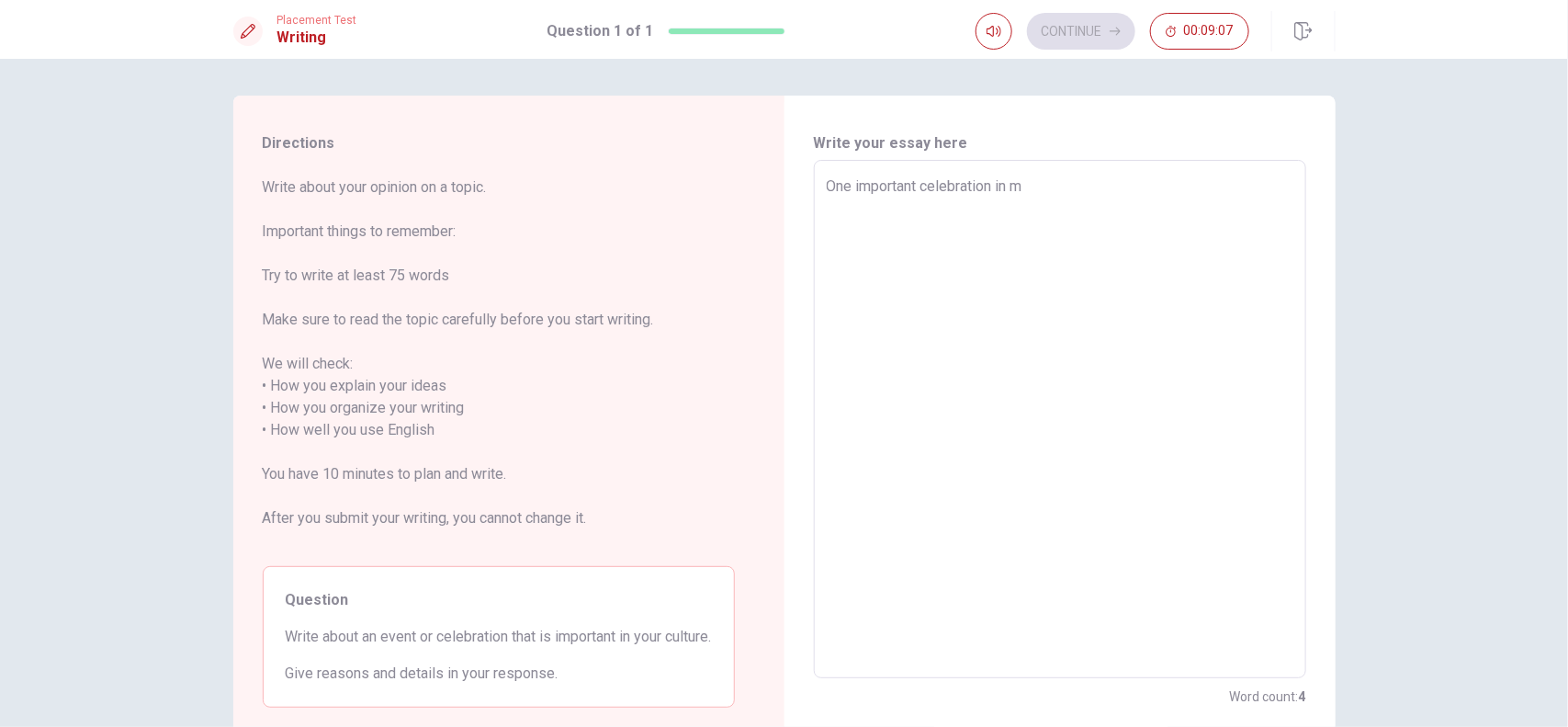type on "x" 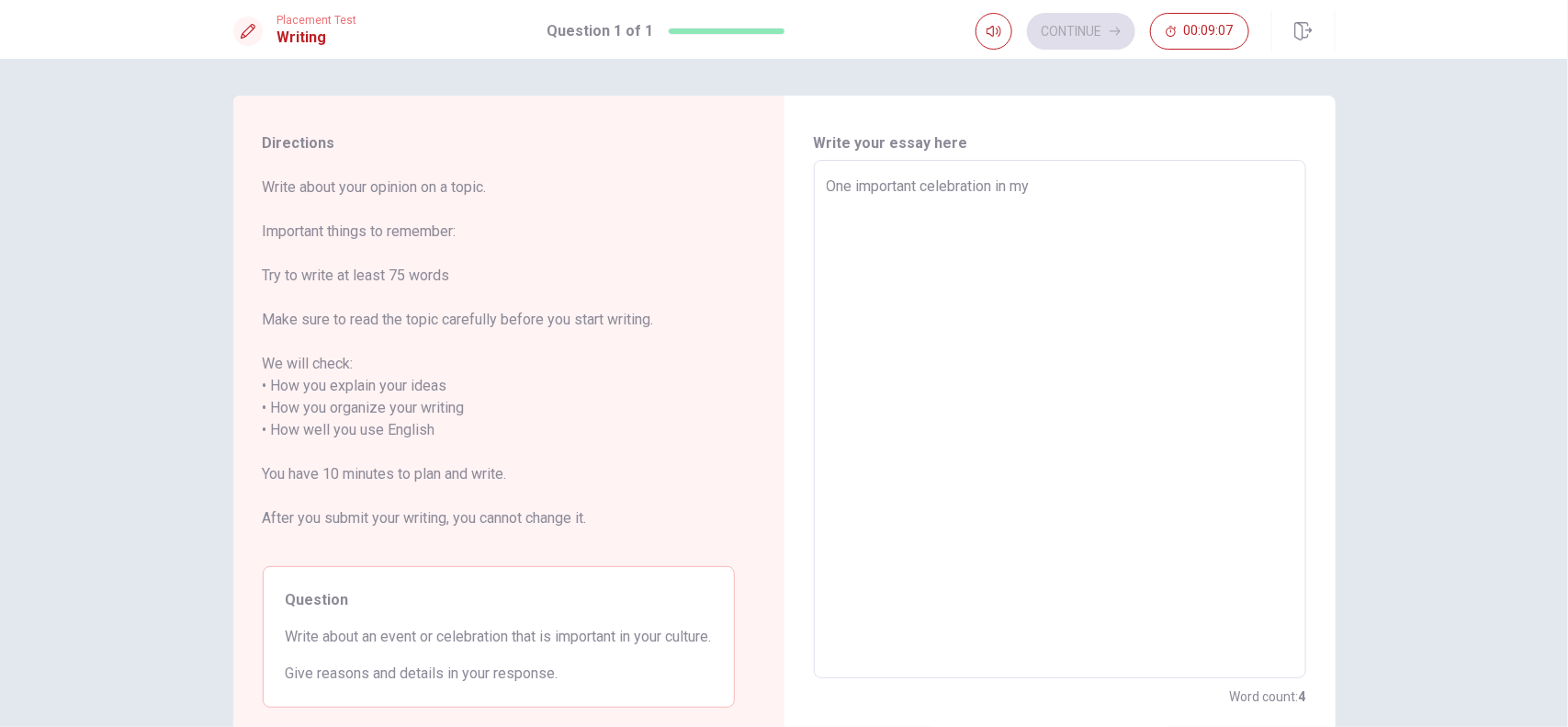 type on "x" 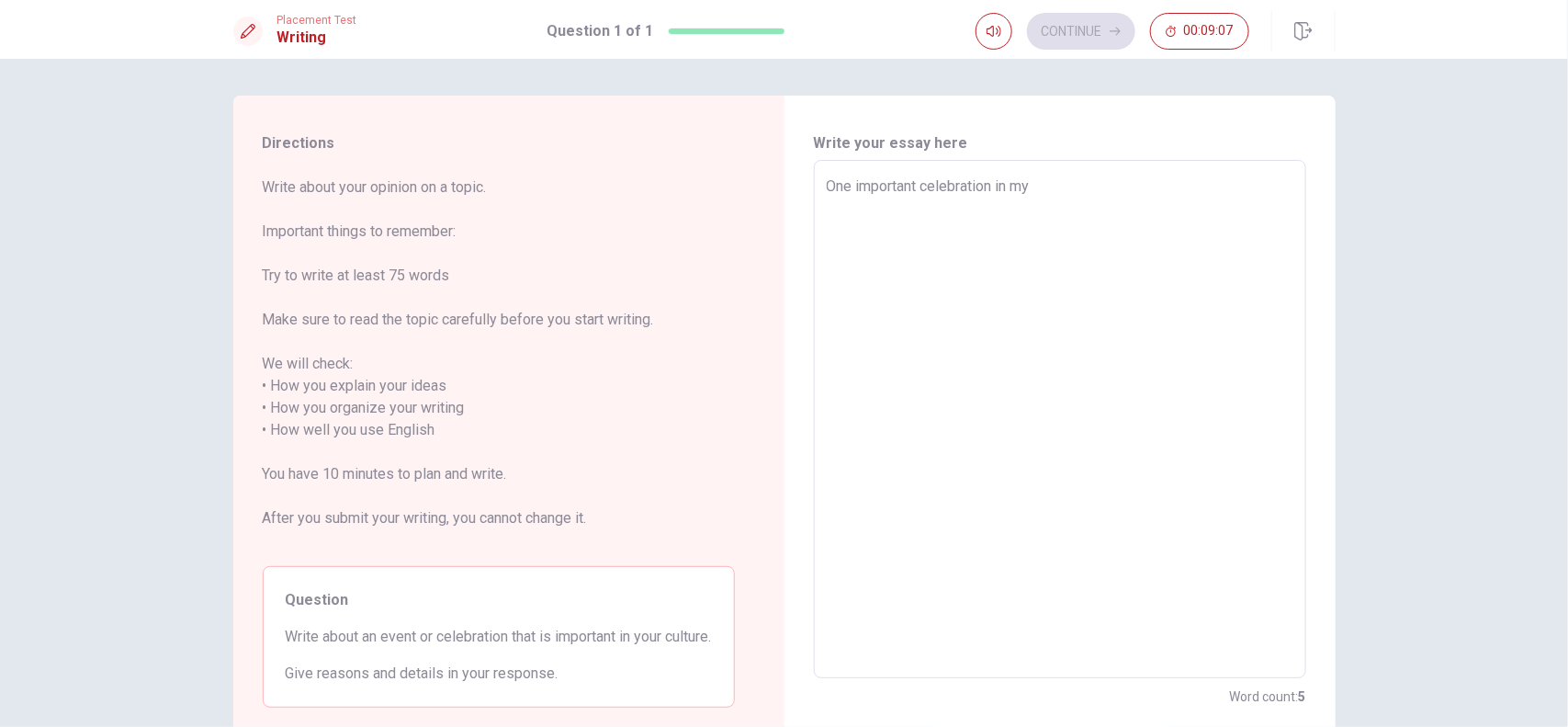 type on "One important celebration in my" 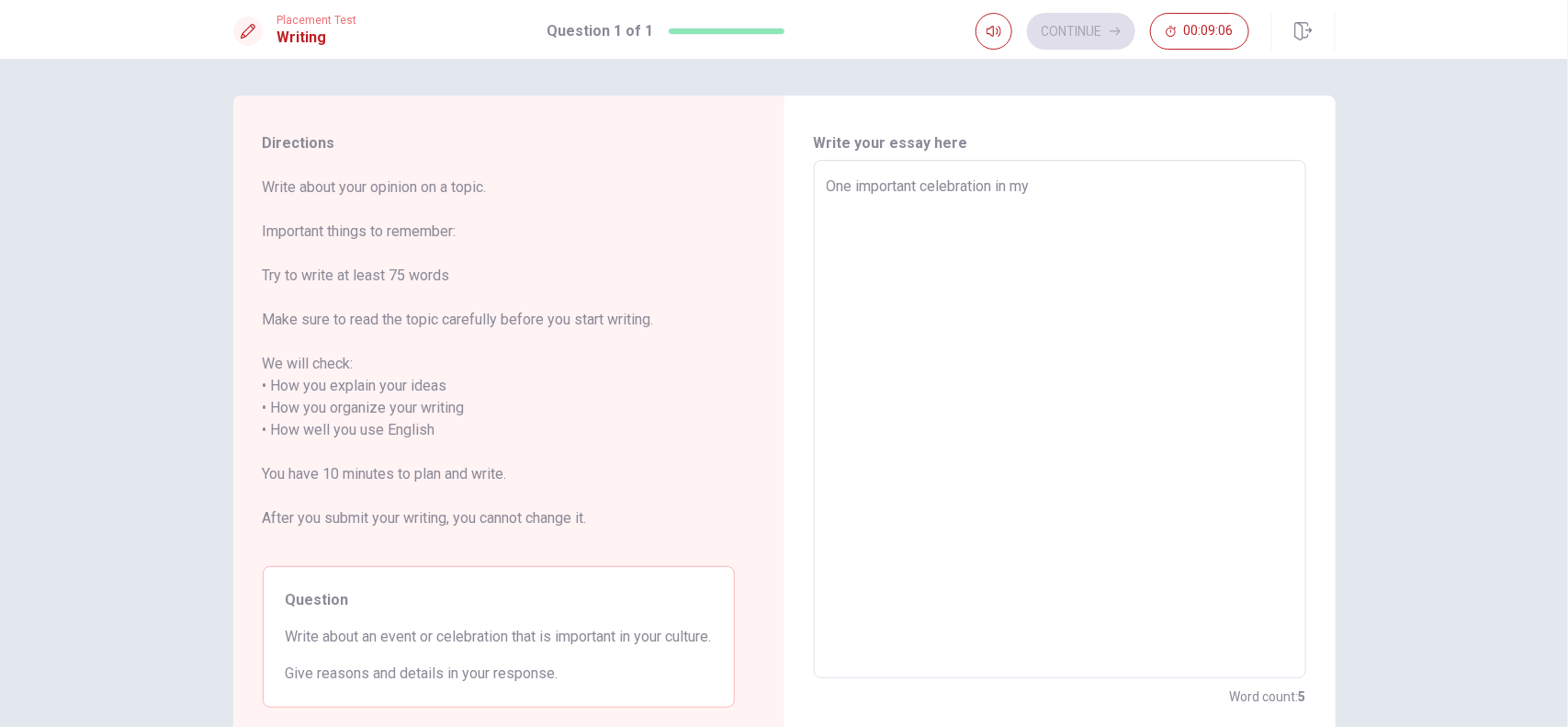 type on "One important celebration in my c" 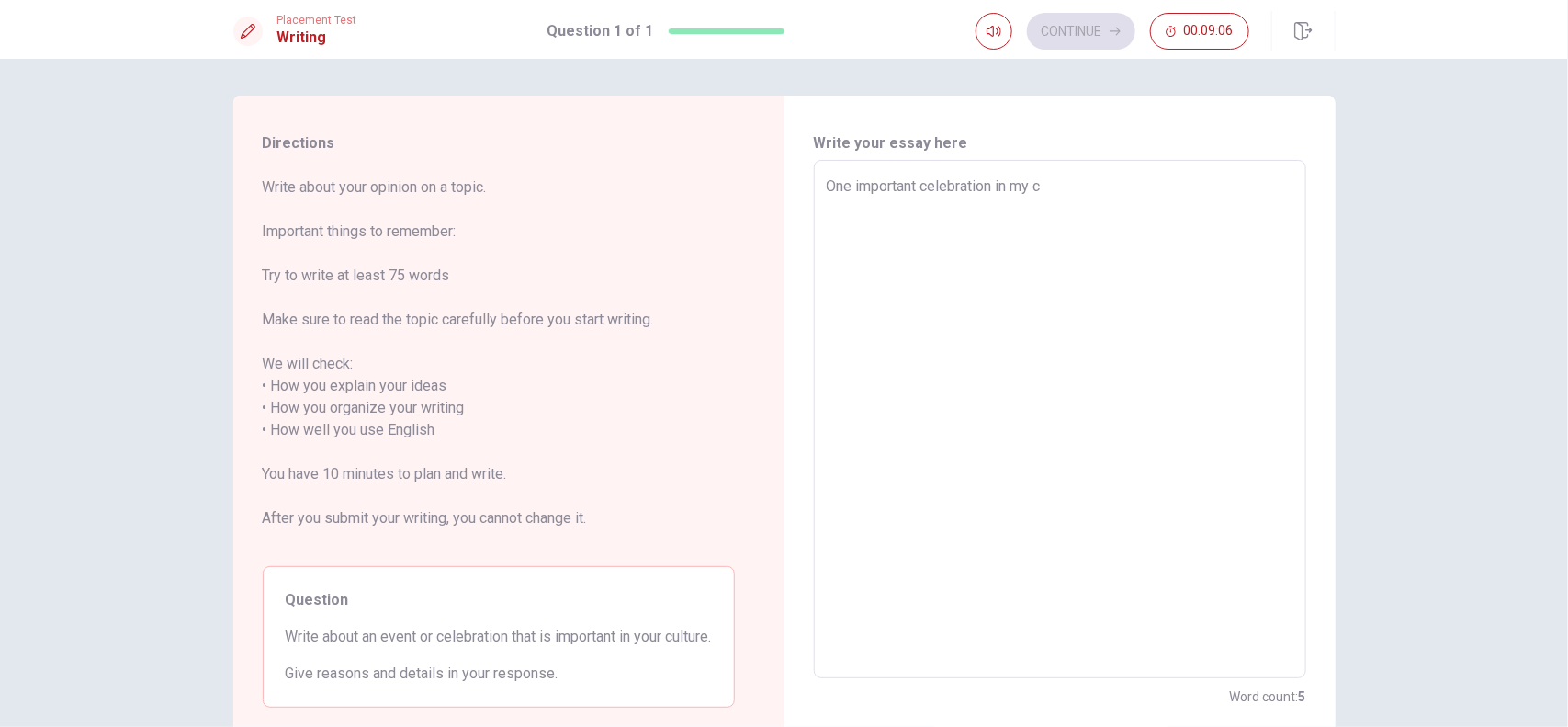 type on "x" 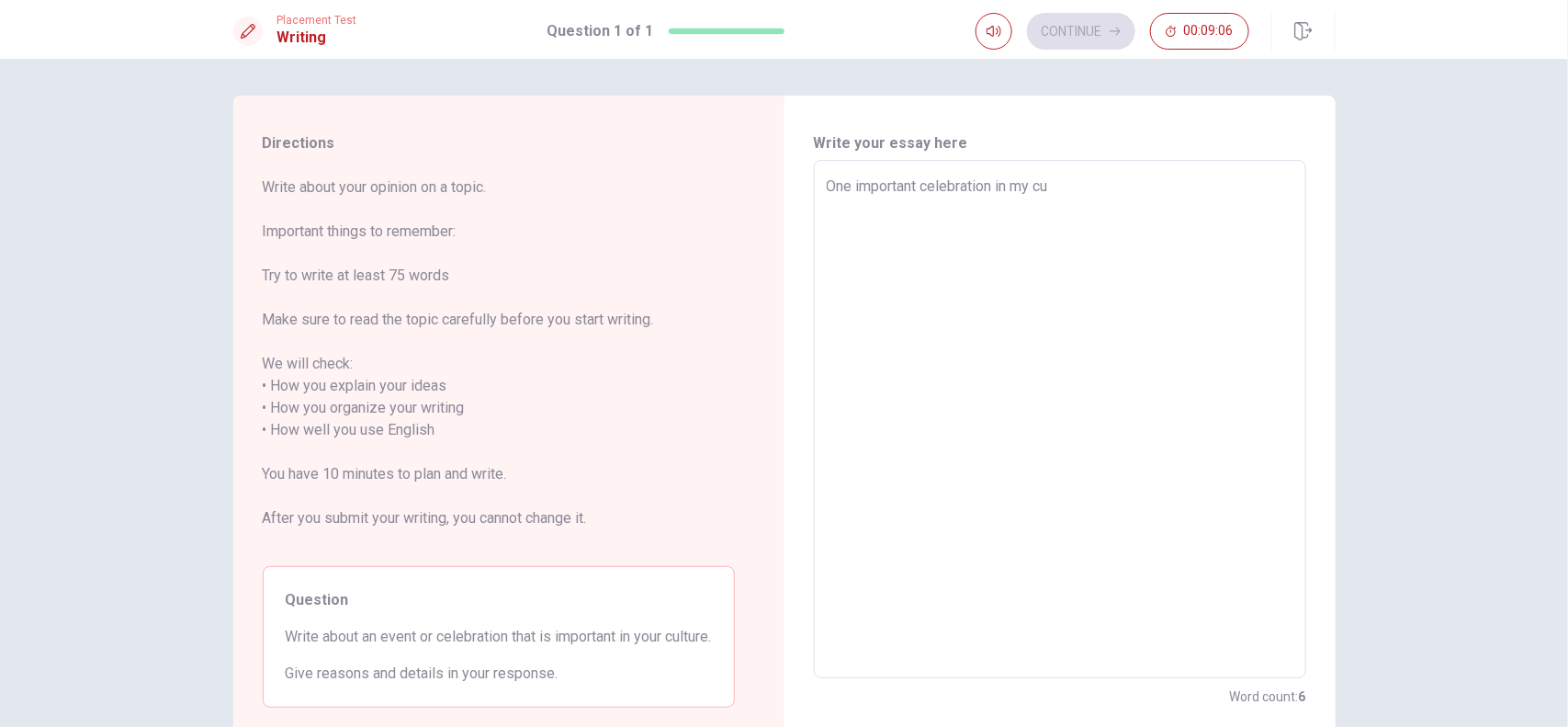 type on "One important celebration in my cul" 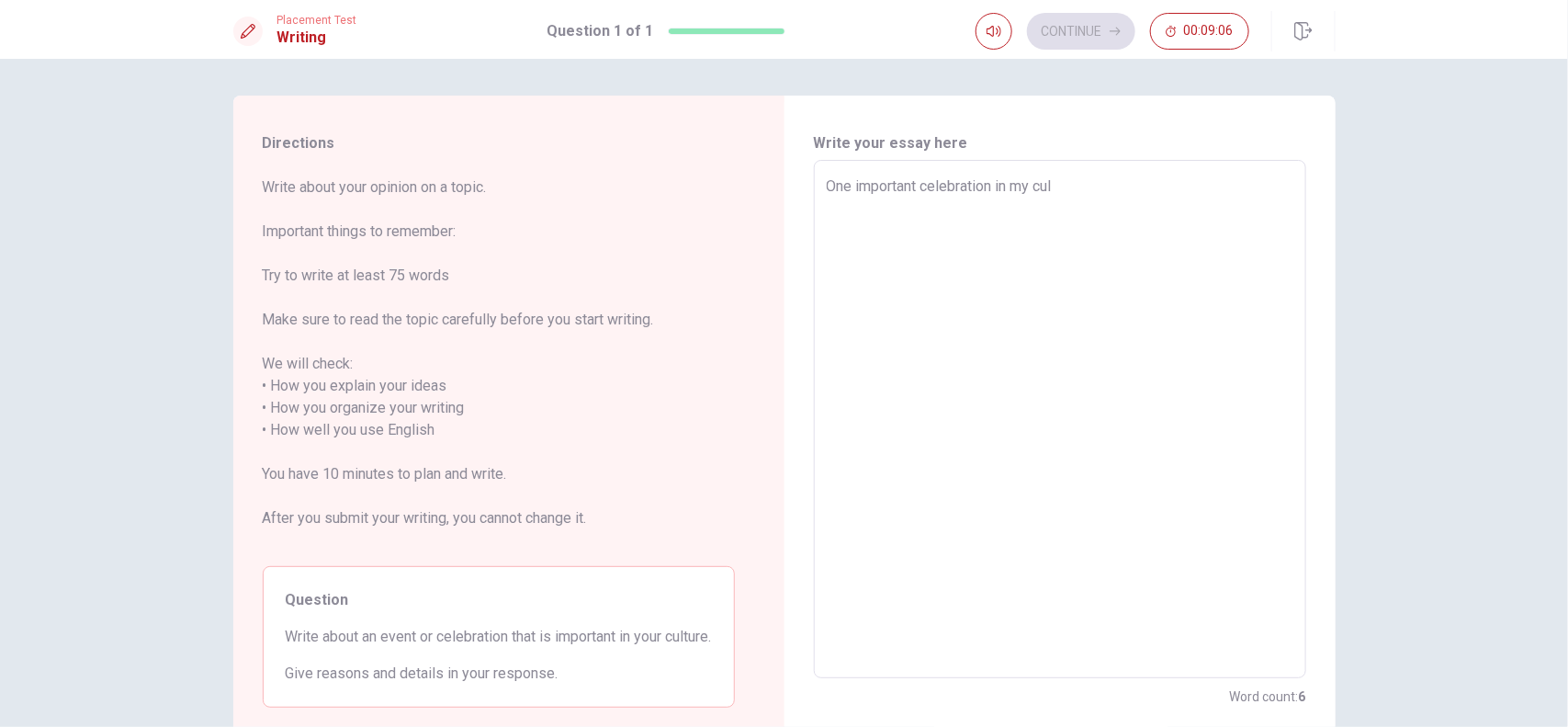 type on "x" 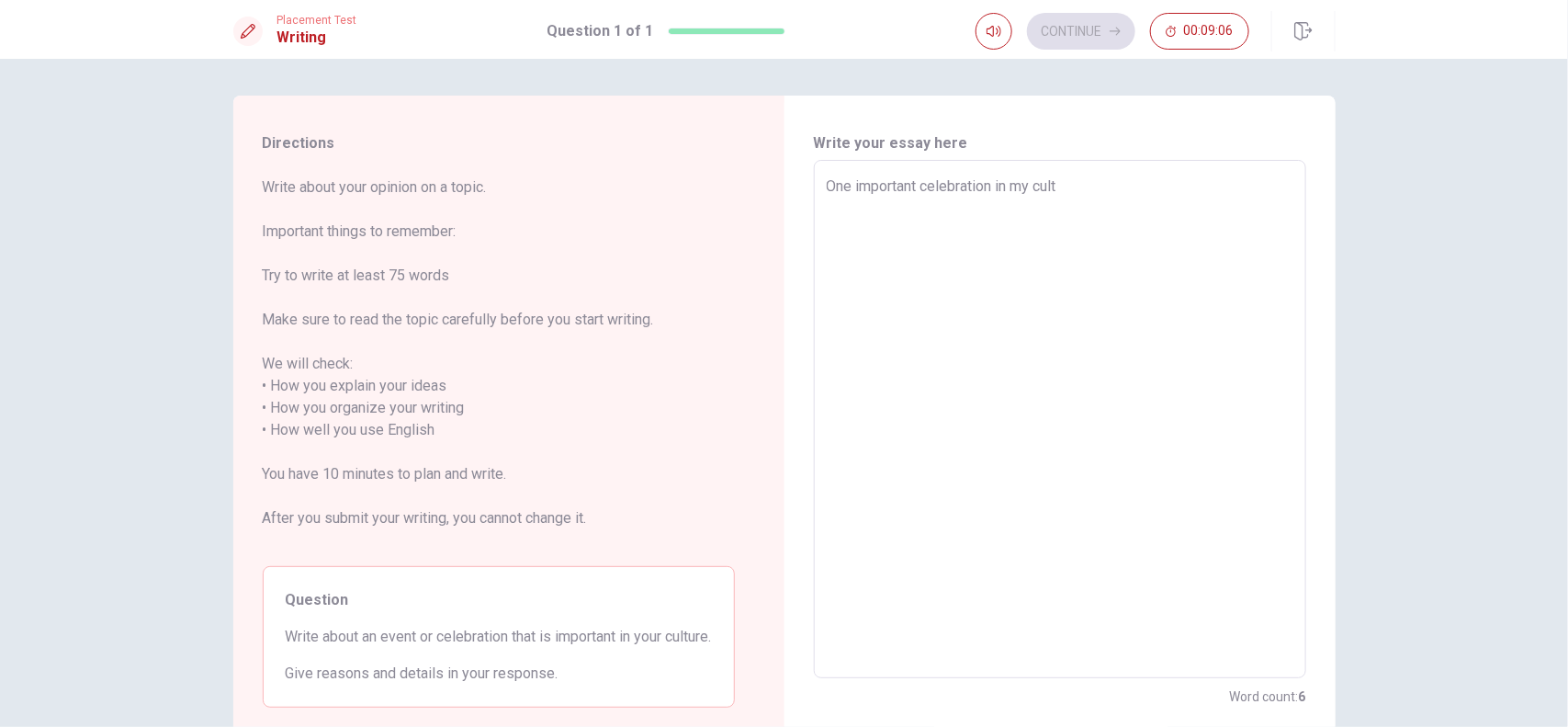 type on "x" 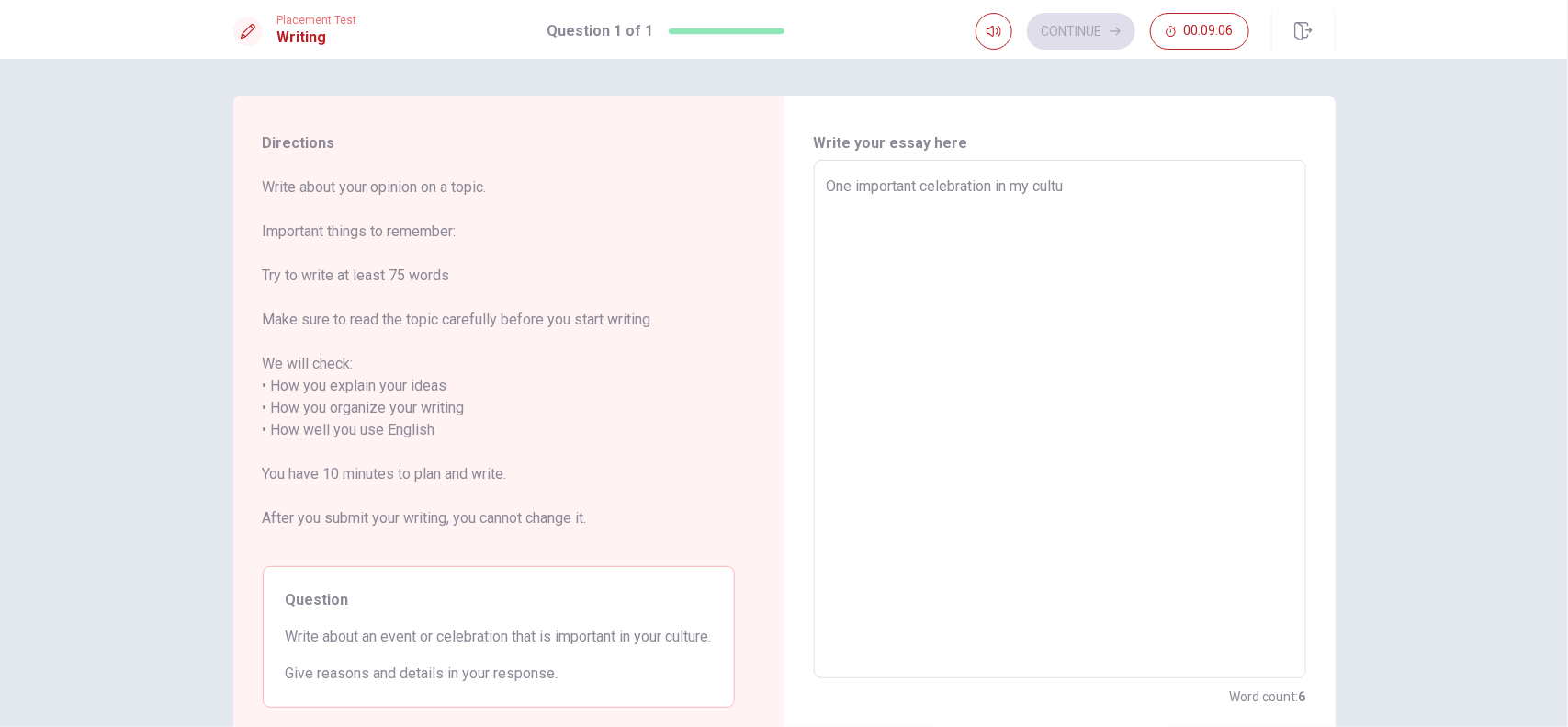 type on "x" 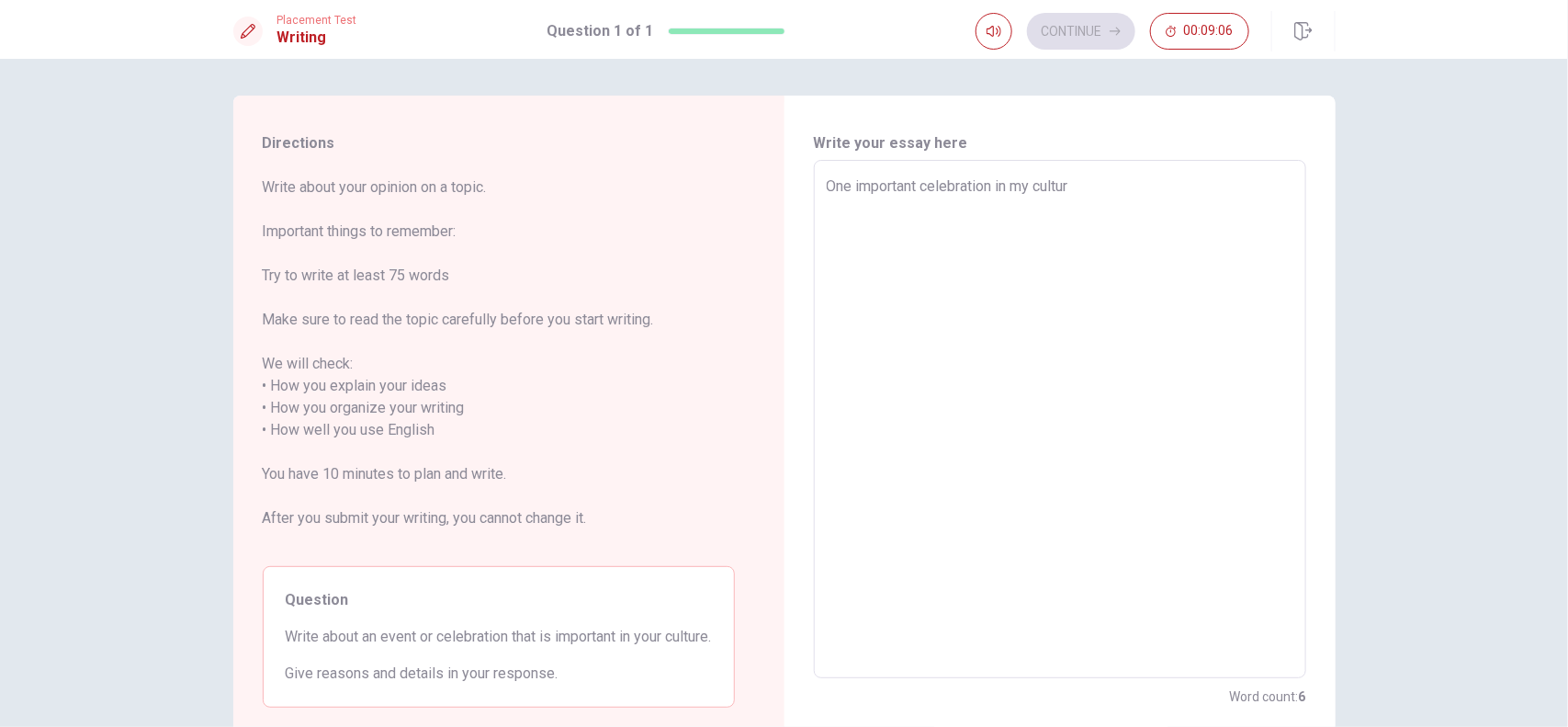 type on "x" 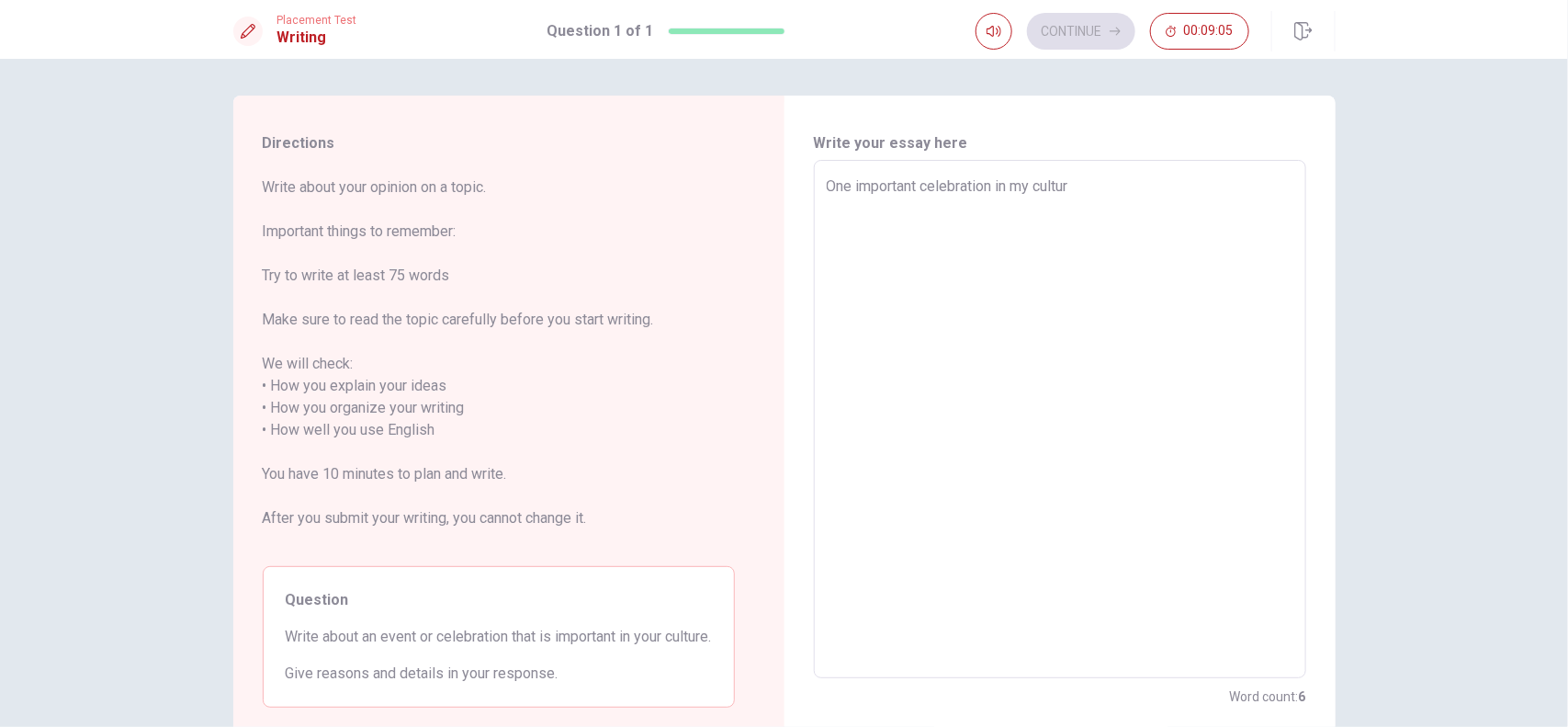 type on "One important celebration in my culture" 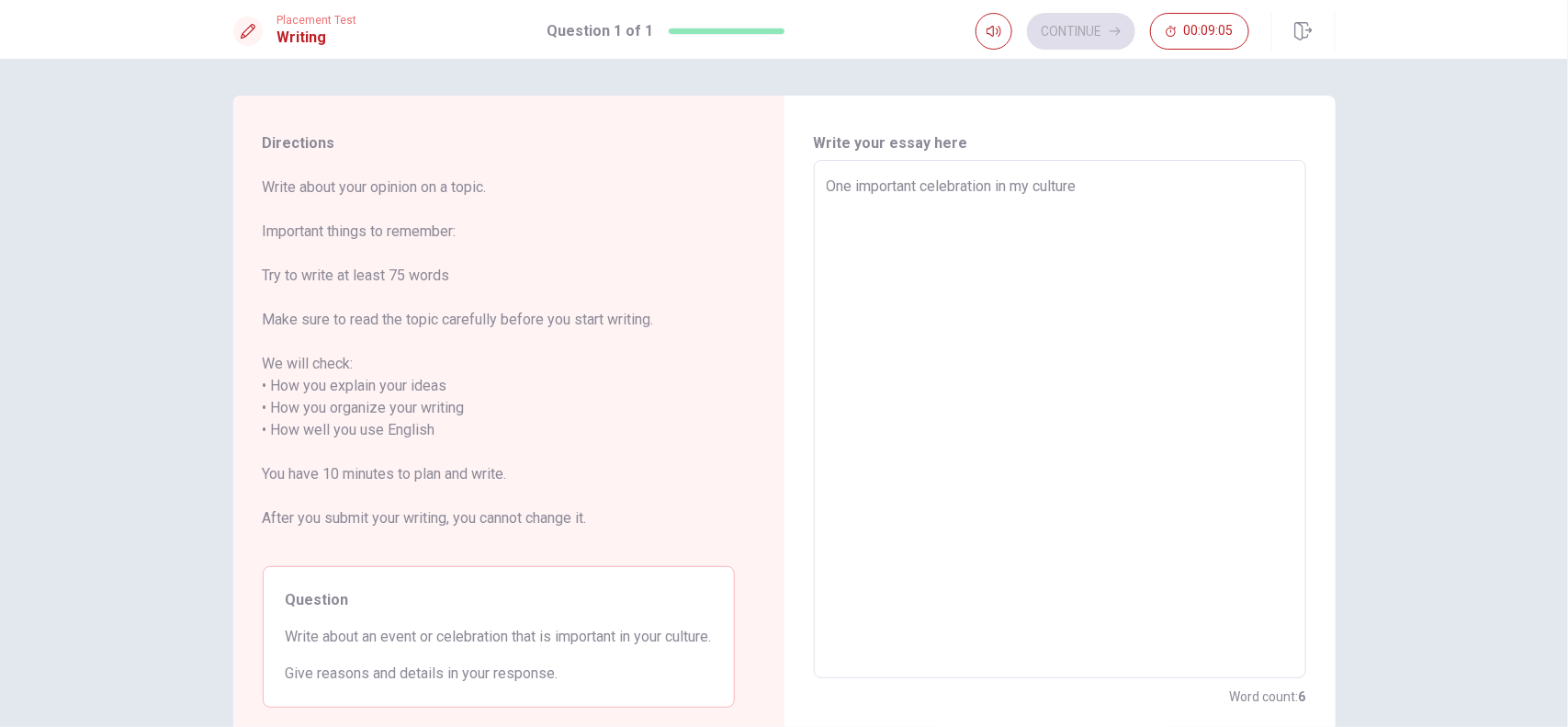 type on "x" 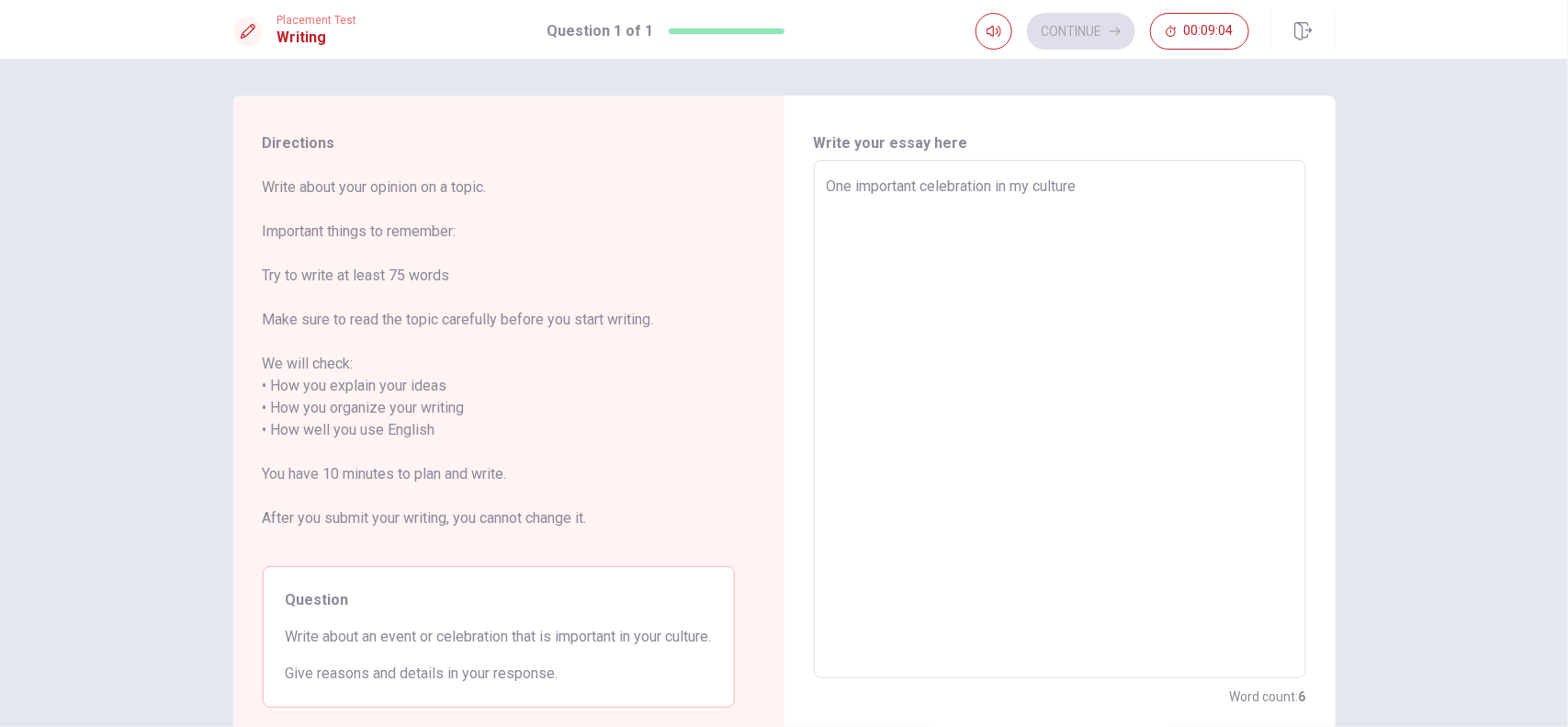 type on "One important celebration in my culture i" 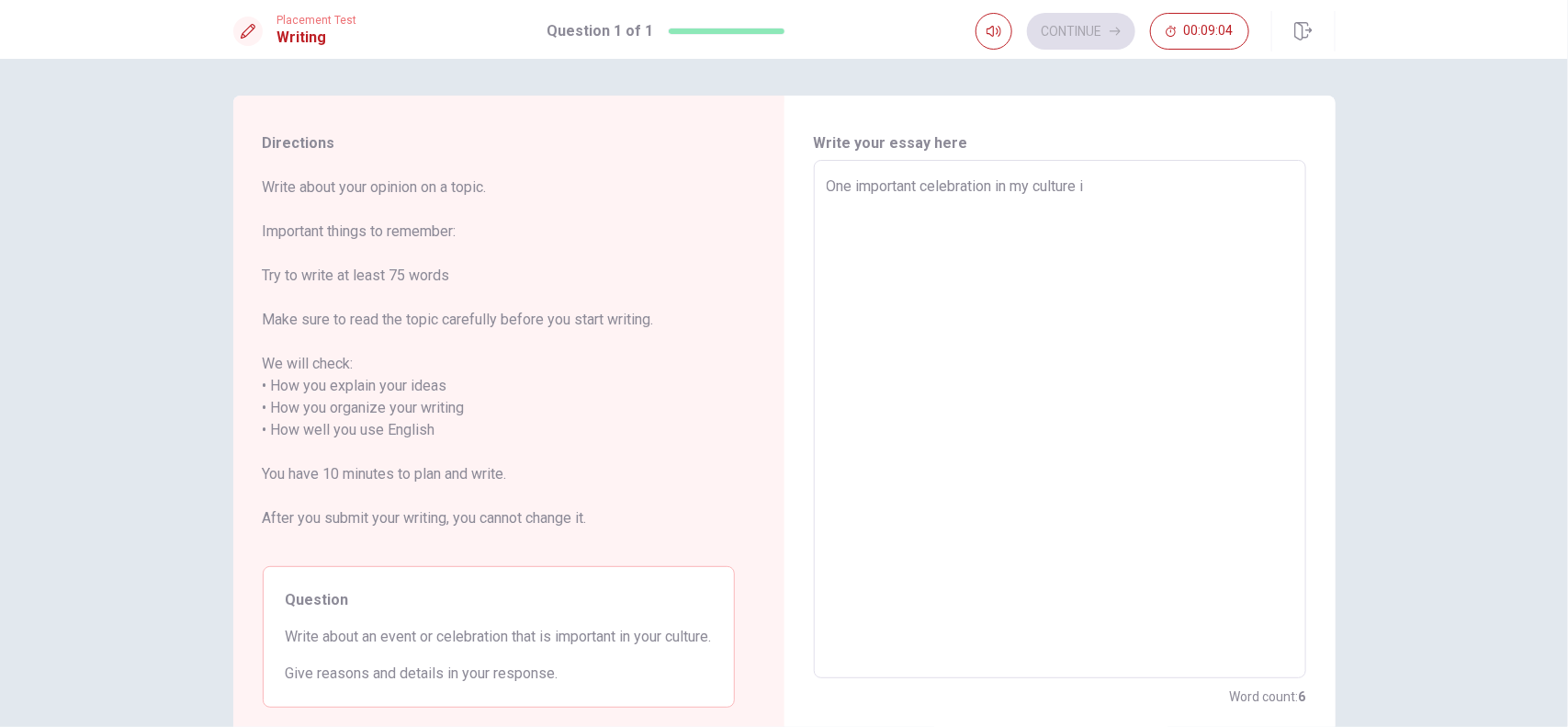 type on "x" 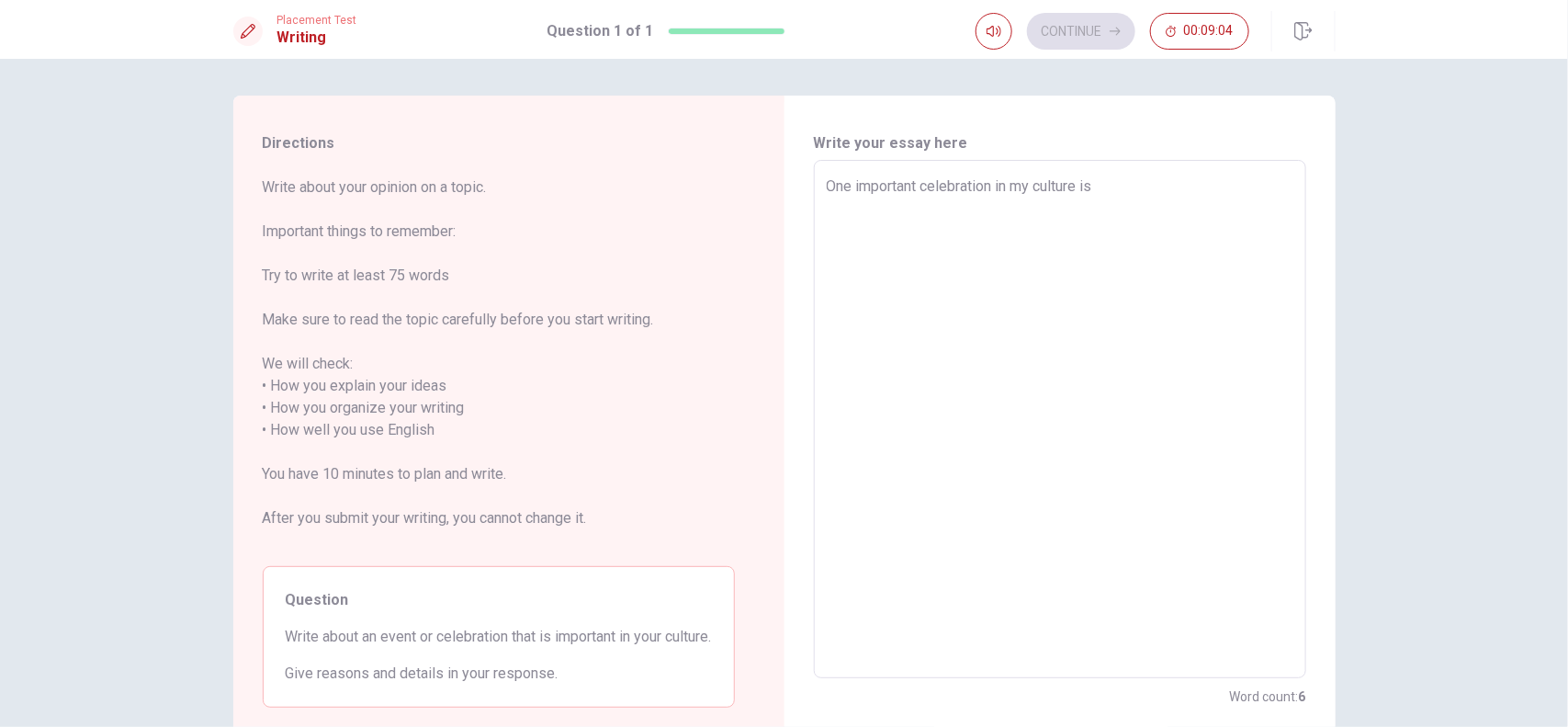 type on "x" 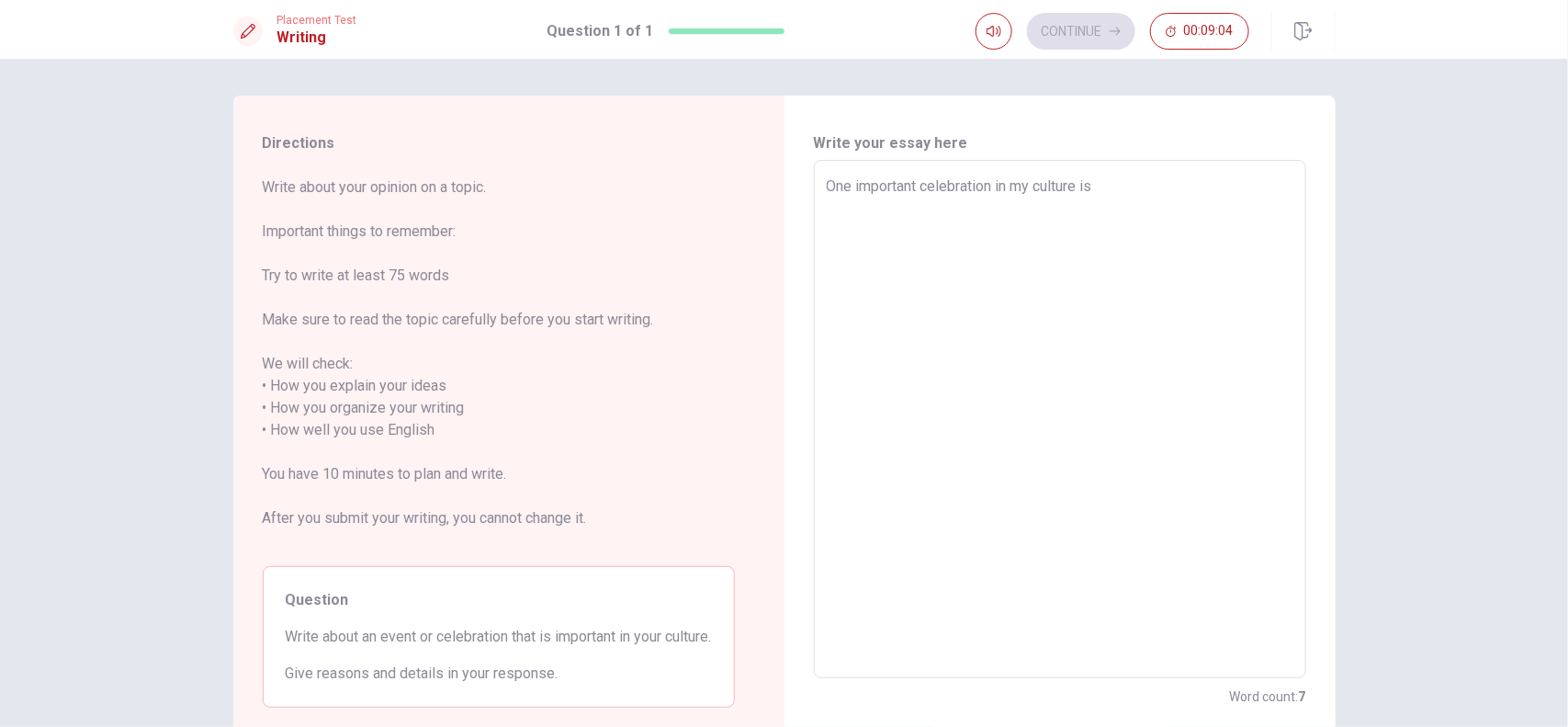 type on "One important celebration in my culture is" 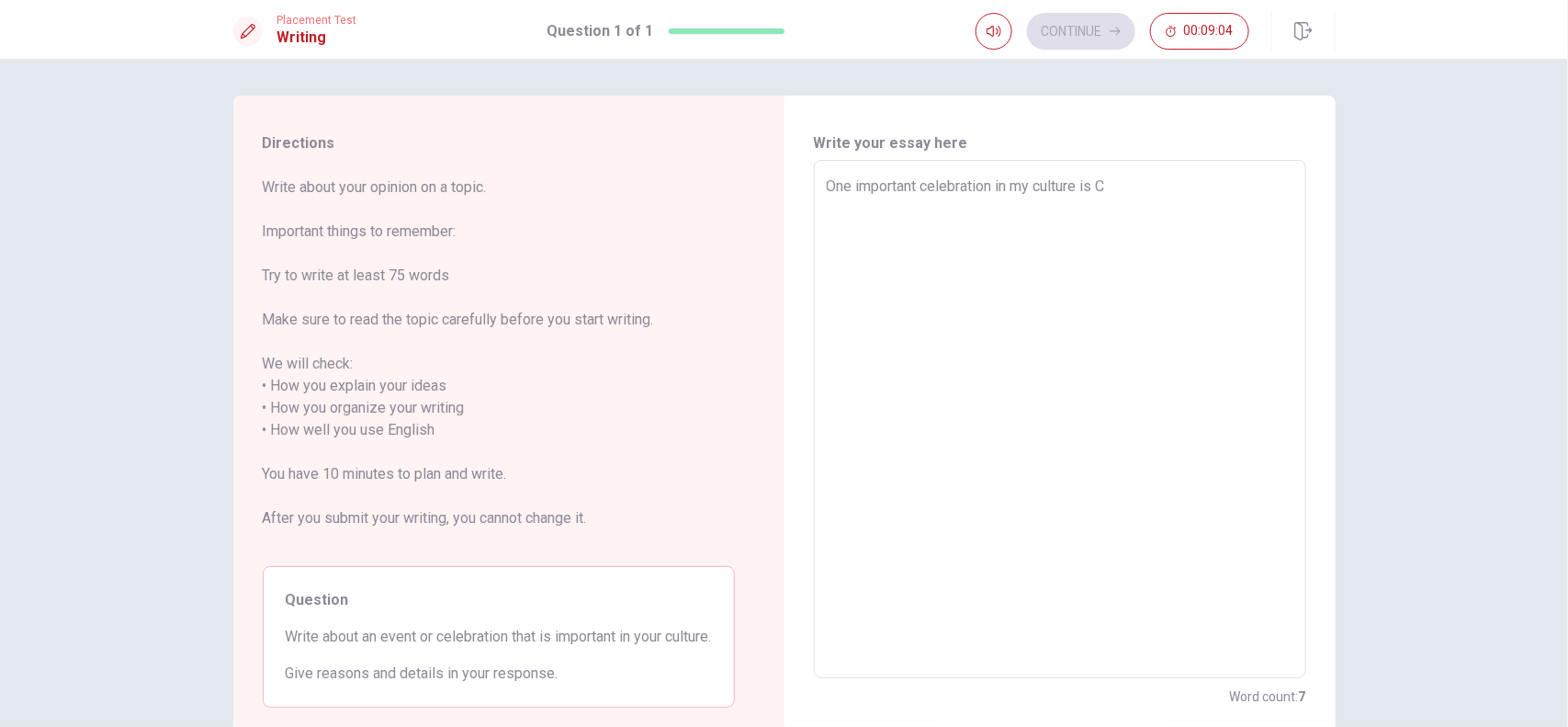 type on "x" 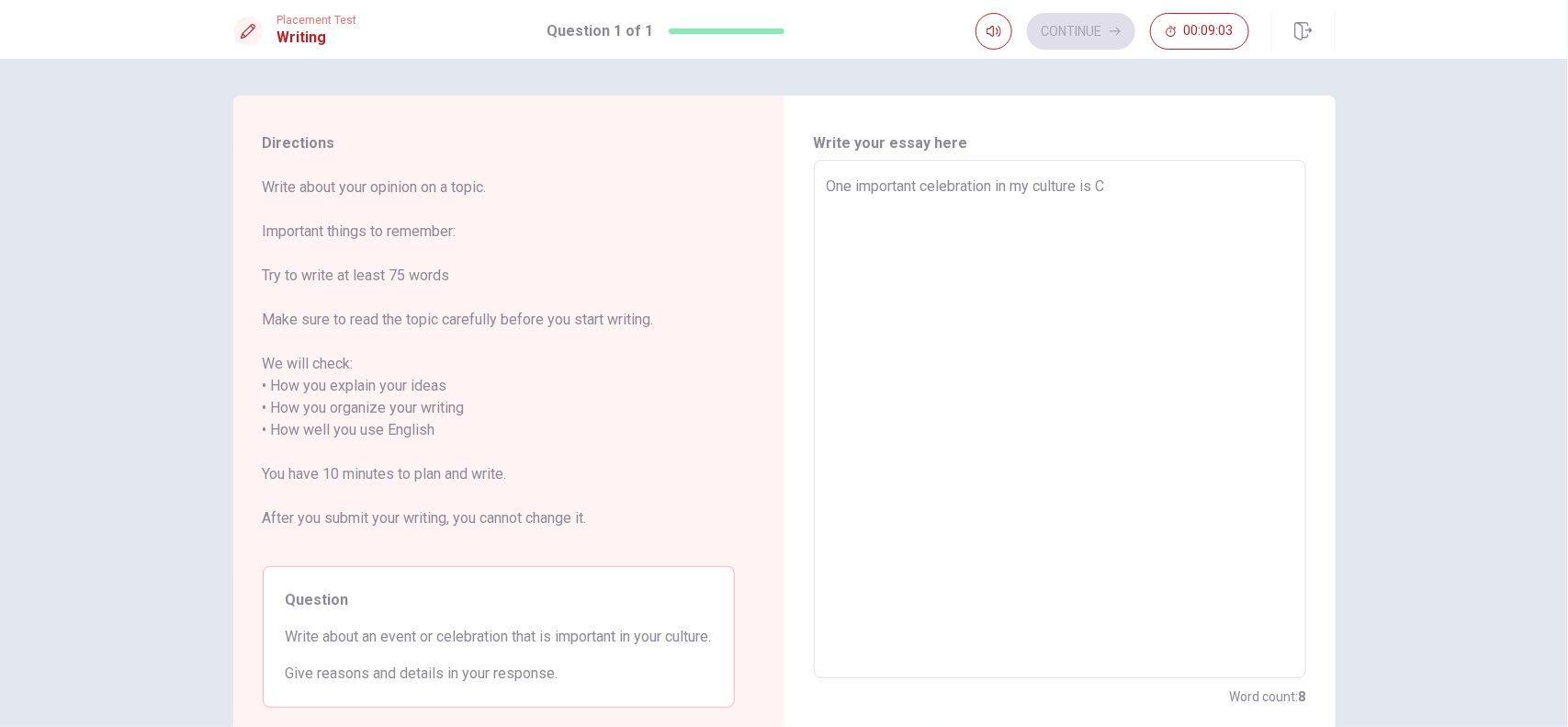 type on "One important celebration in my culture is Ca" 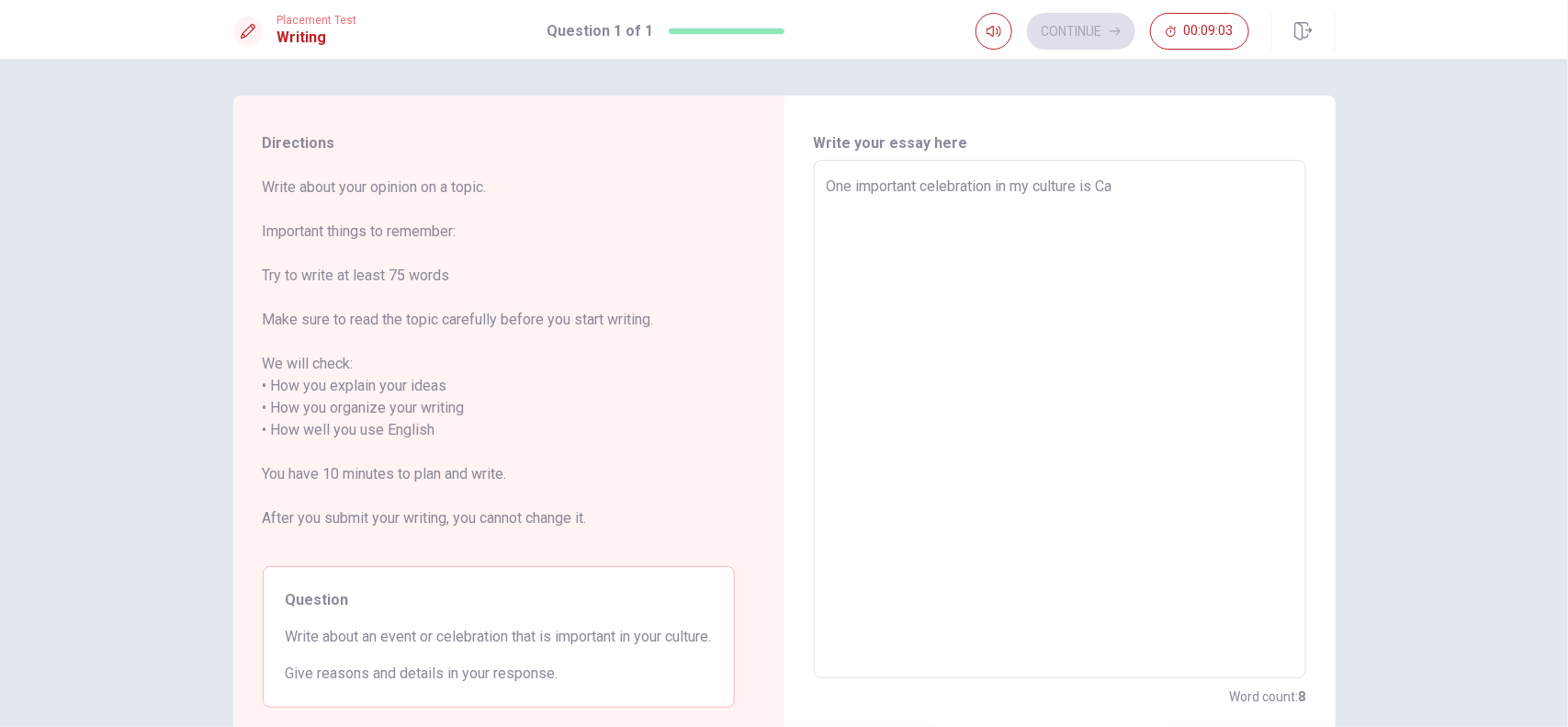 type on "x" 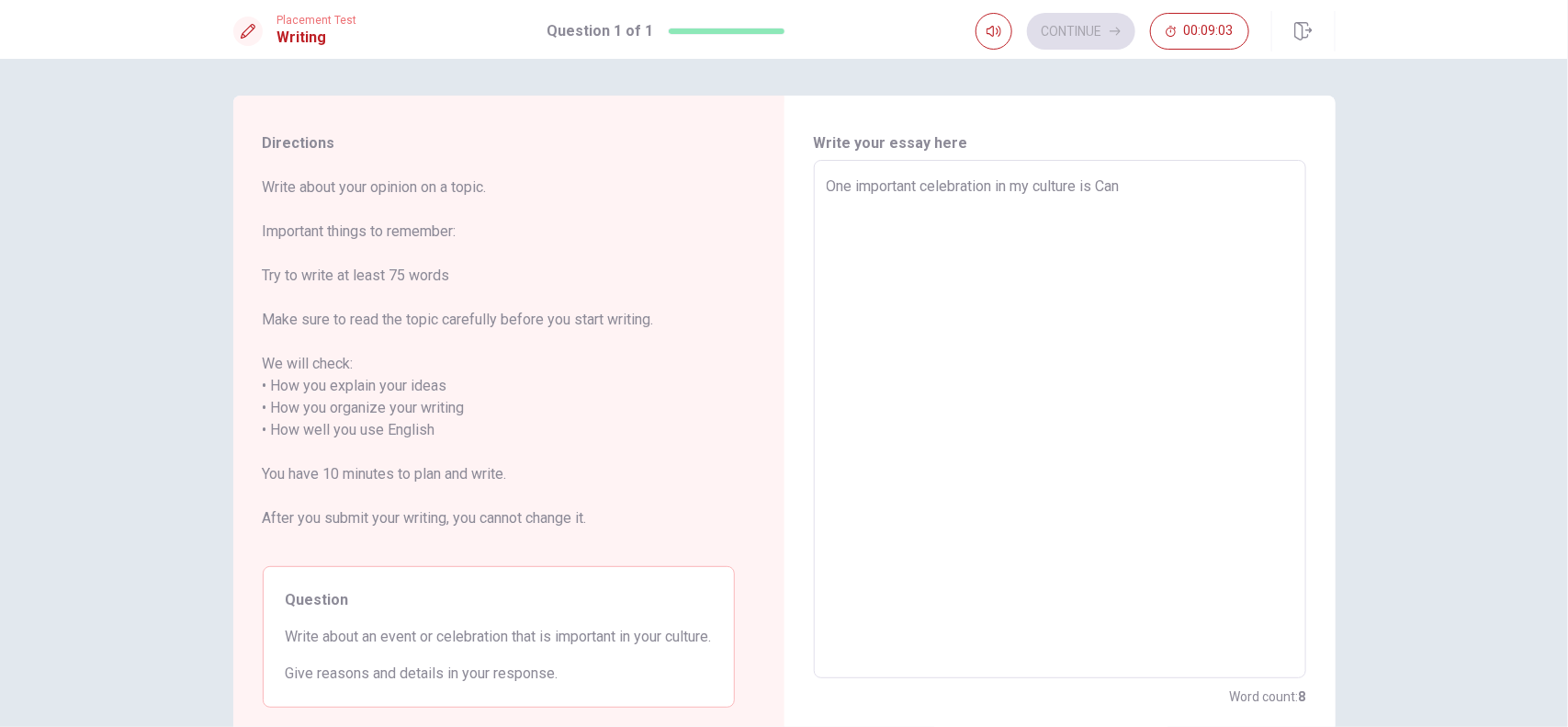 type on "x" 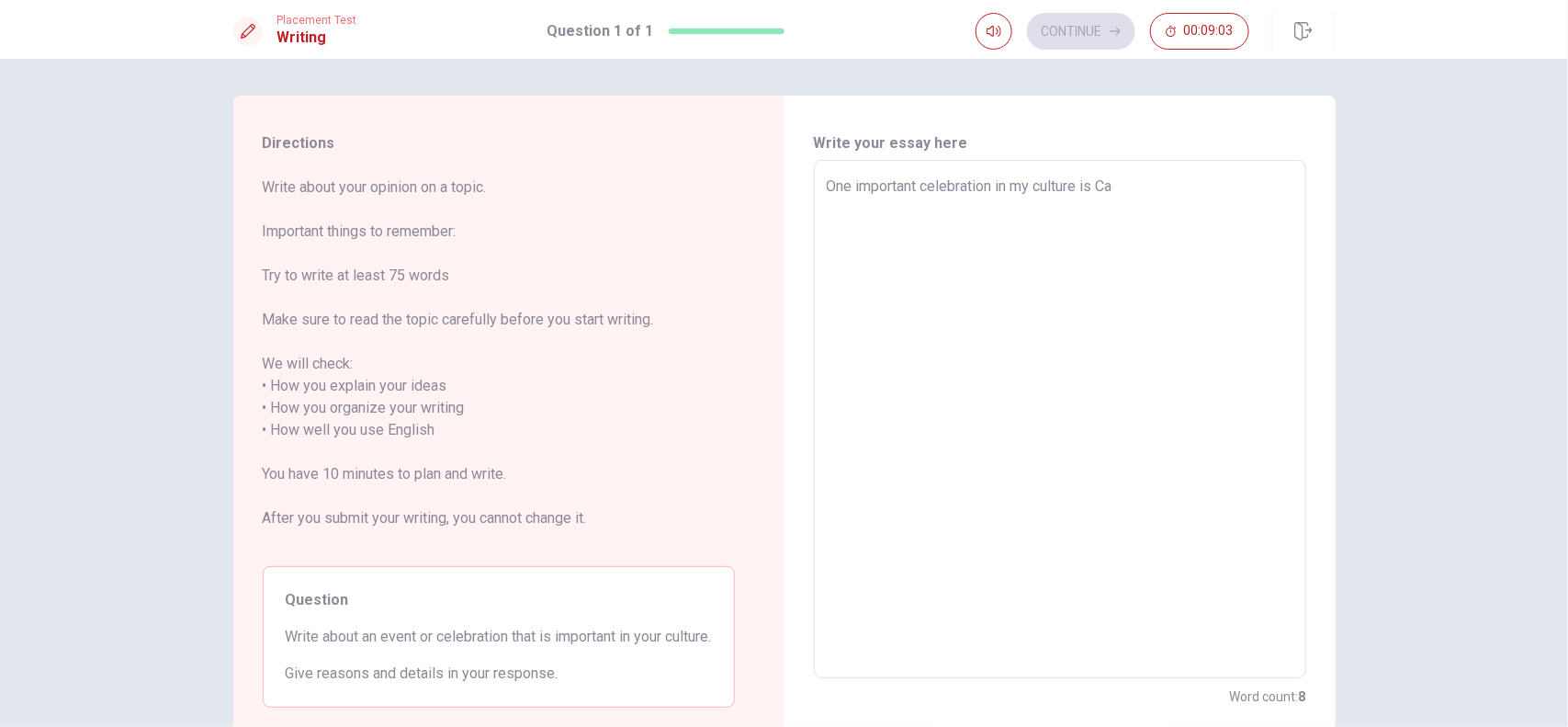 type on "x" 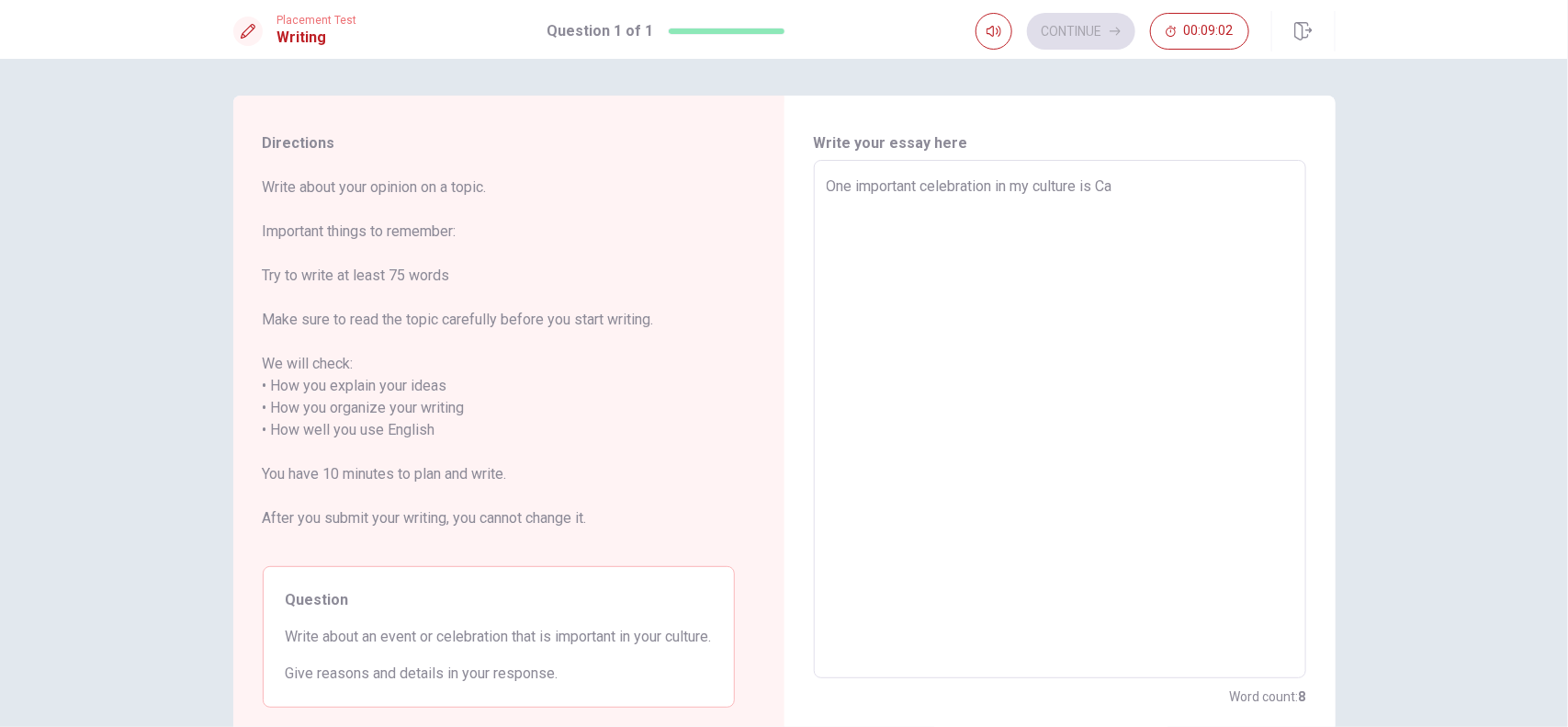type on "One important celebration in my culture is Car" 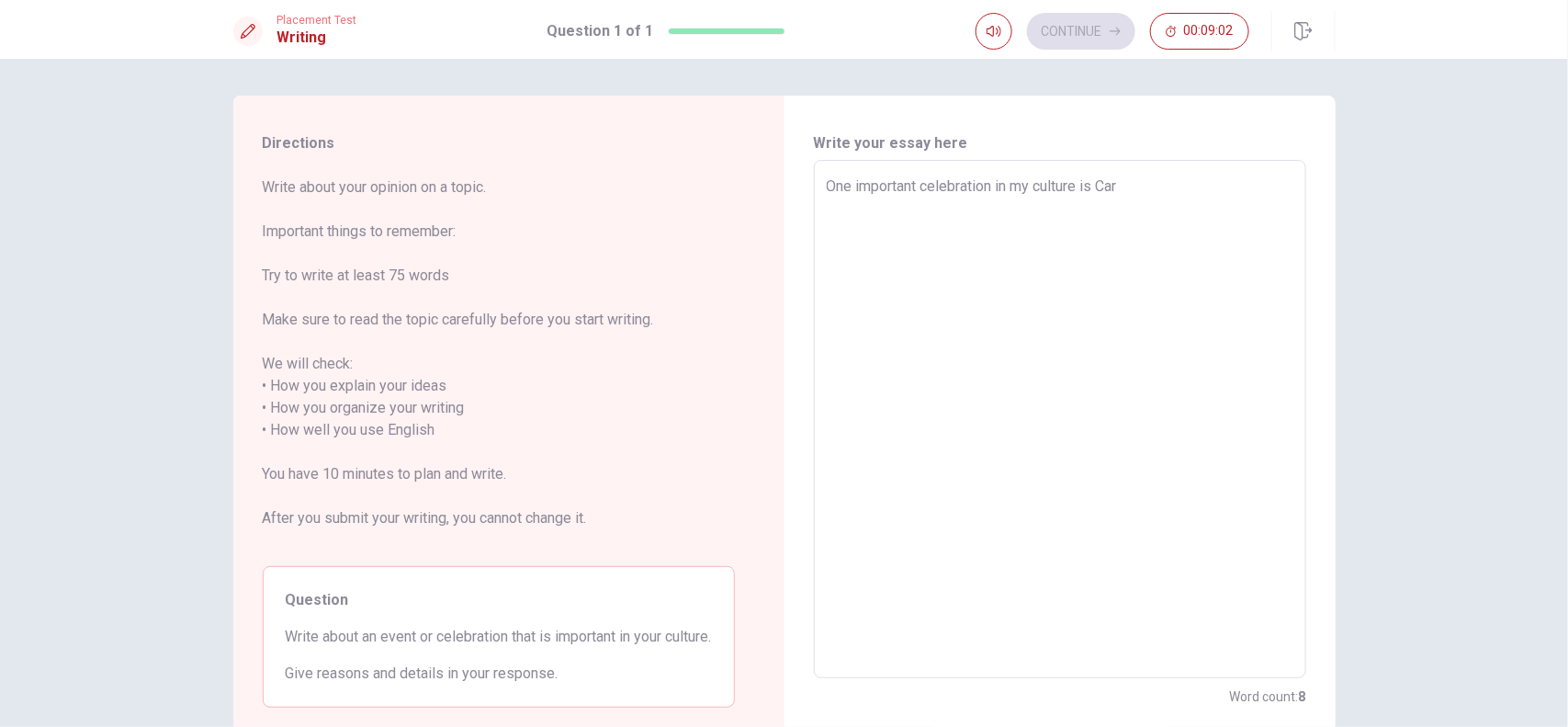 type on "x" 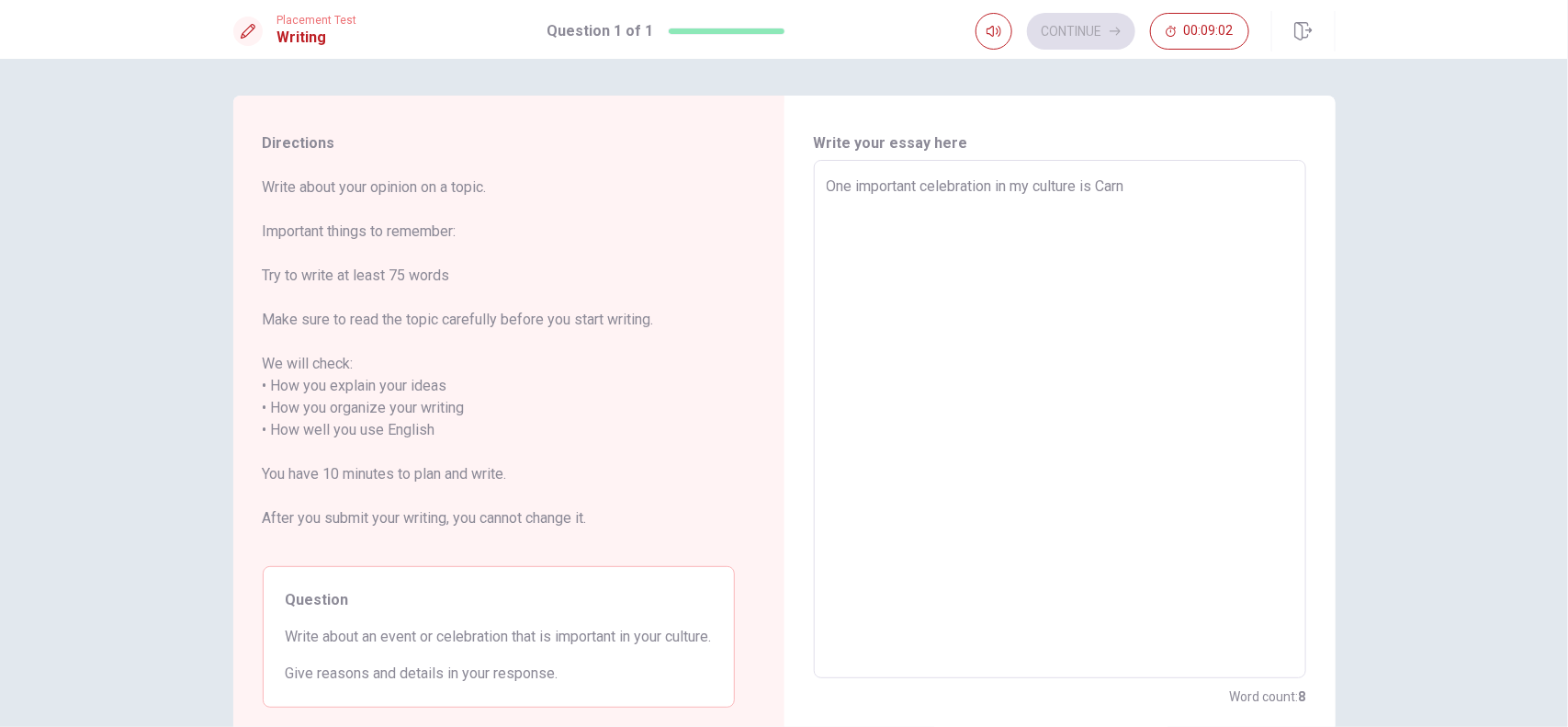 type on "x" 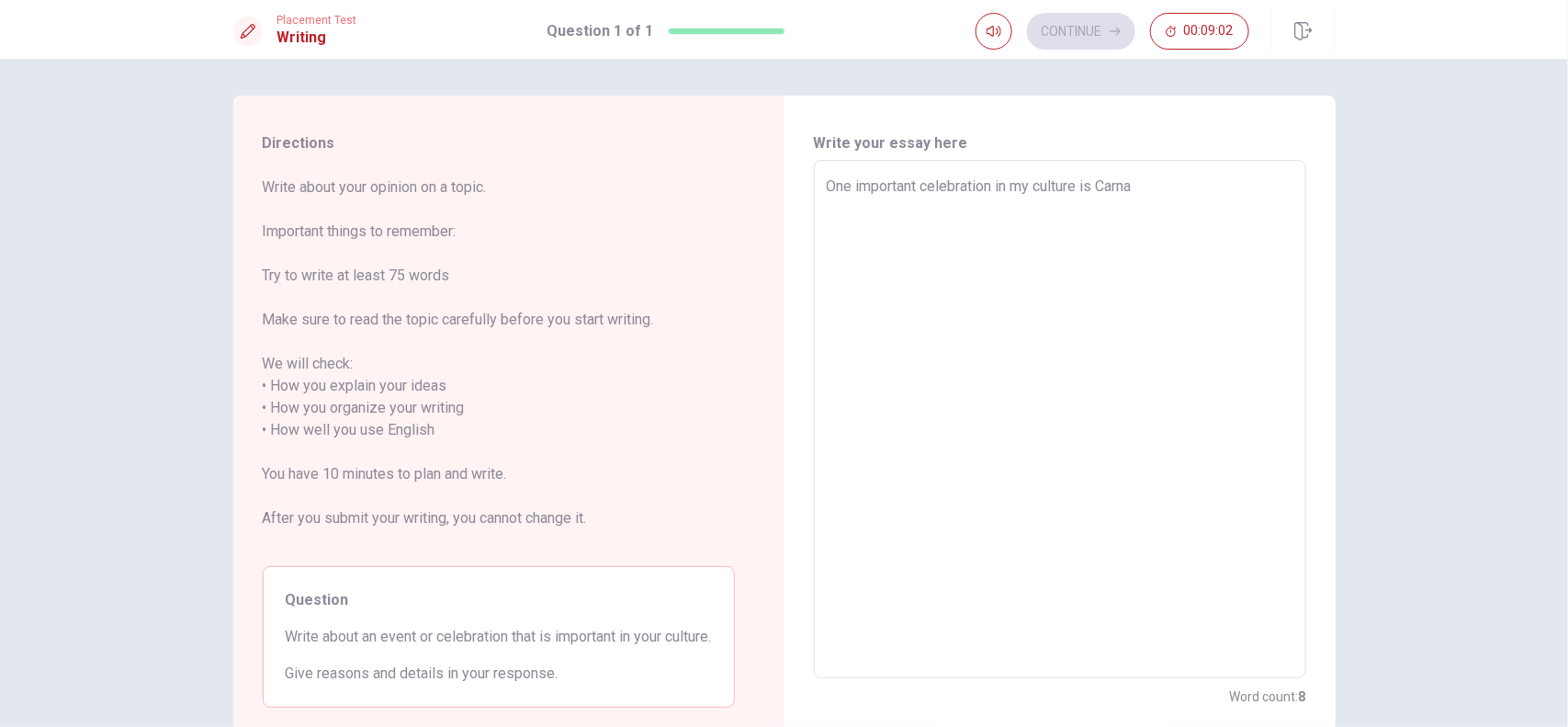 type on "x" 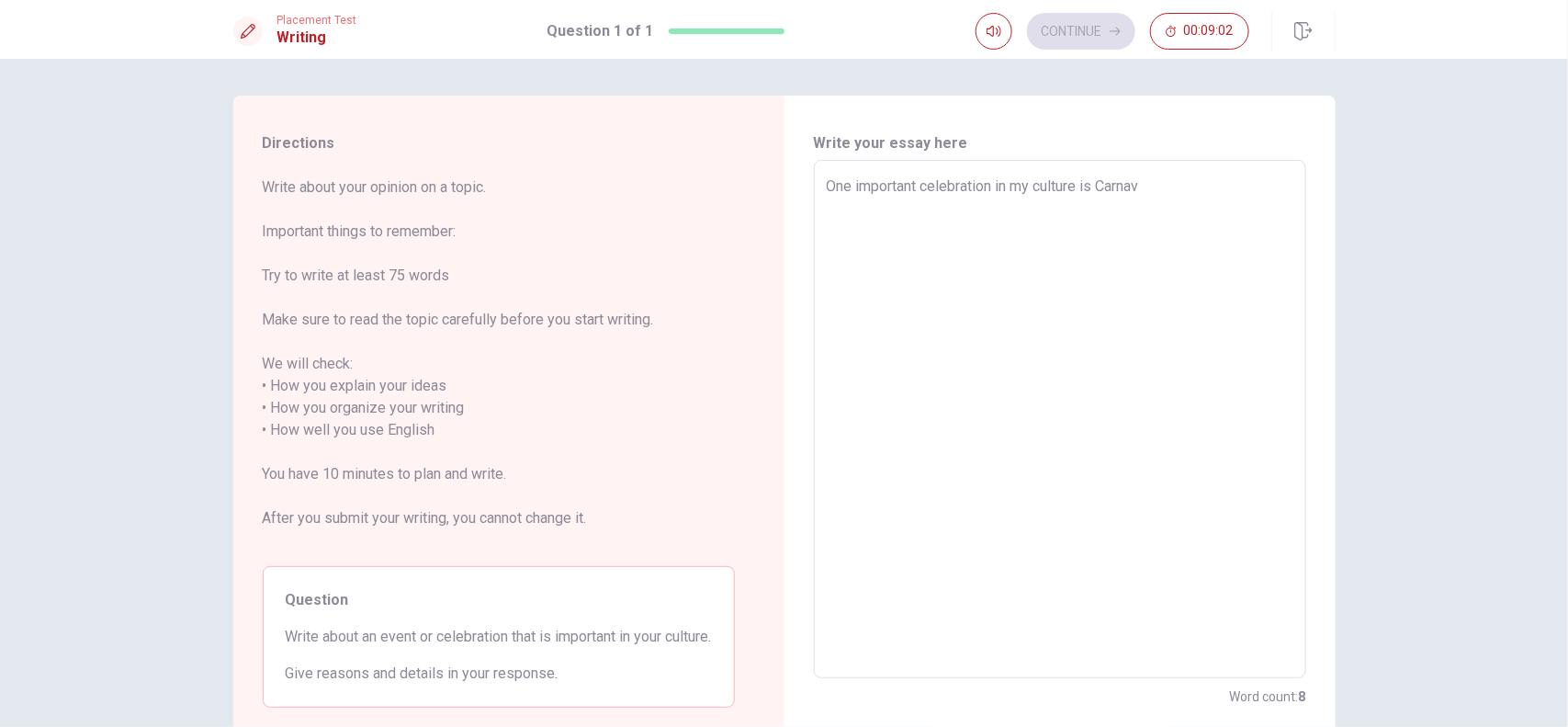 type on "x" 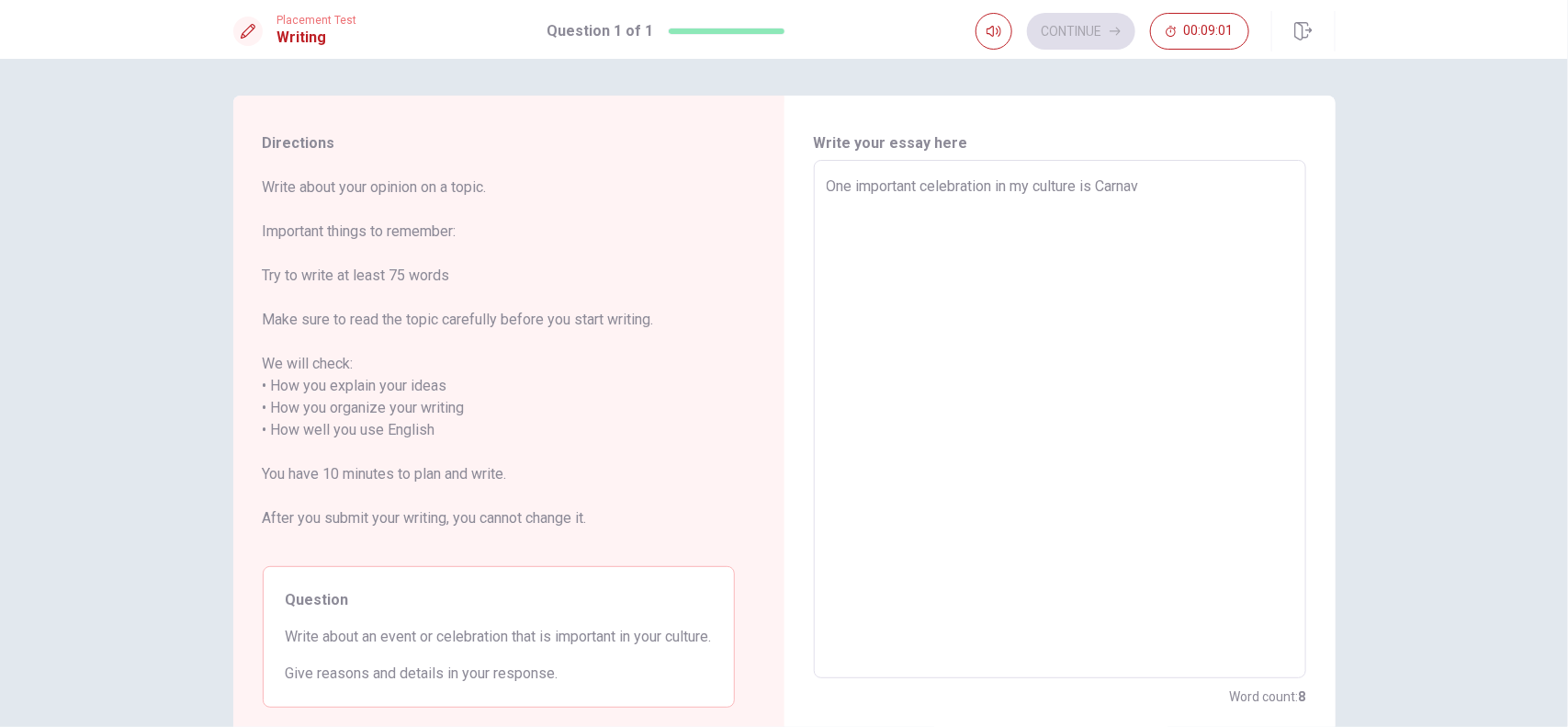 type on "One important celebration in my culture is [GEOGRAPHIC_DATA]" 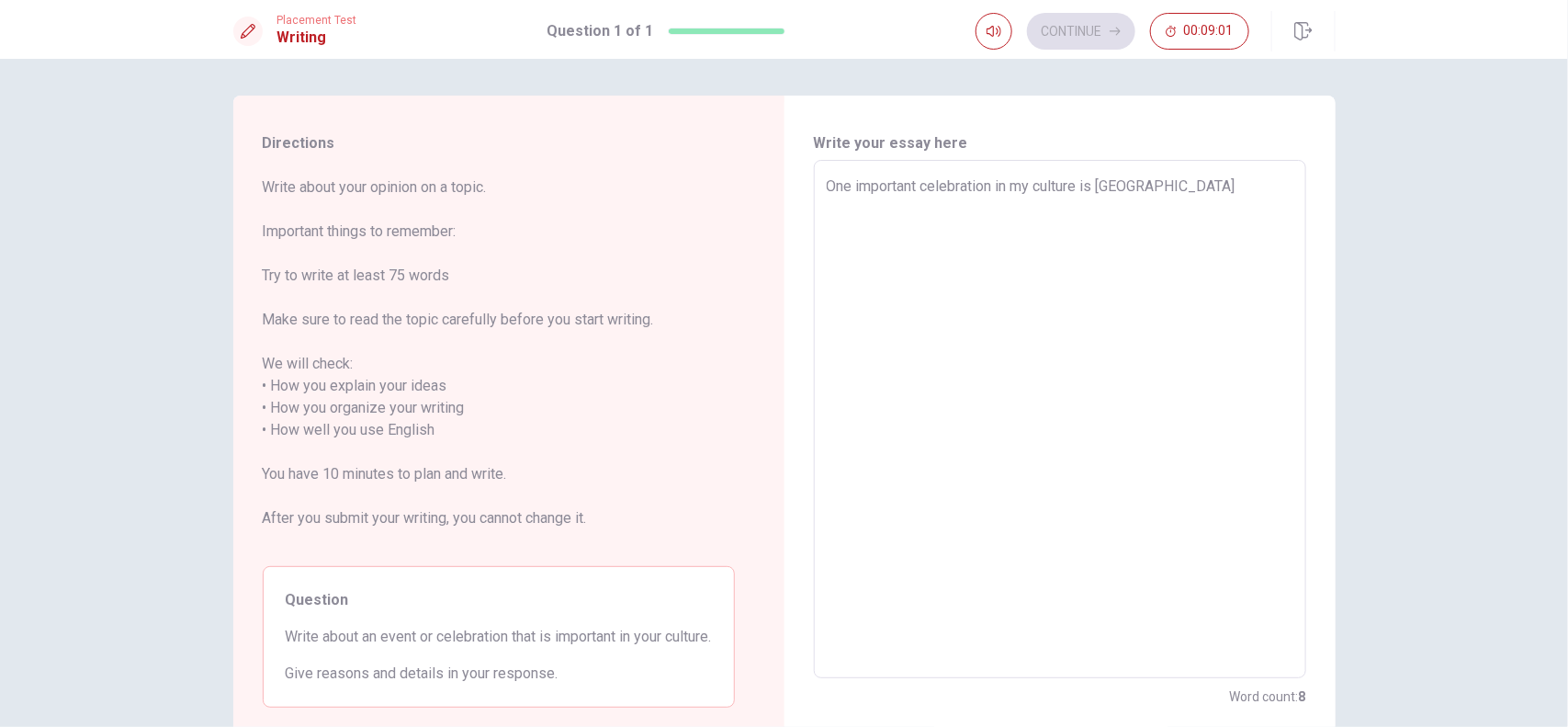 type on "x" 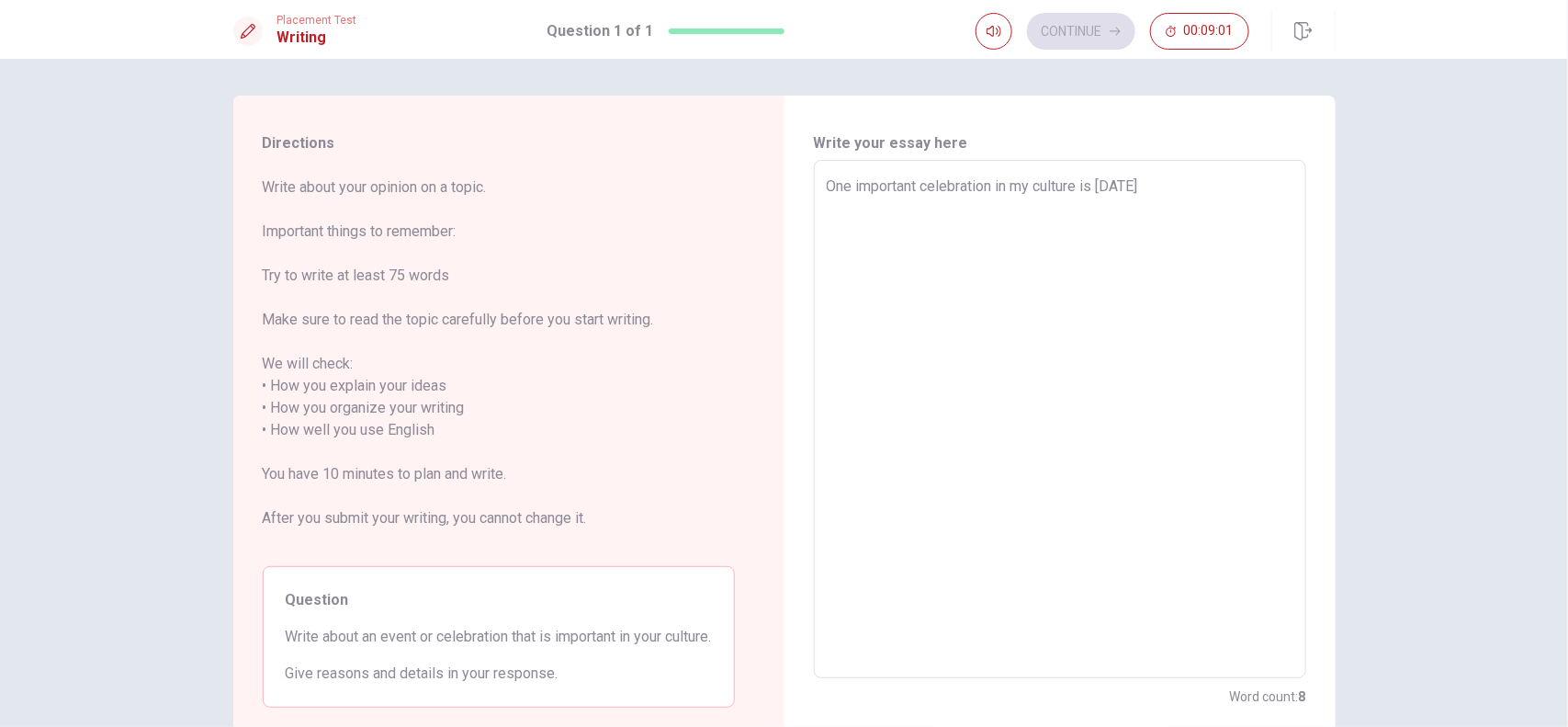 type on "One important celebration in my culture is [DATE]" 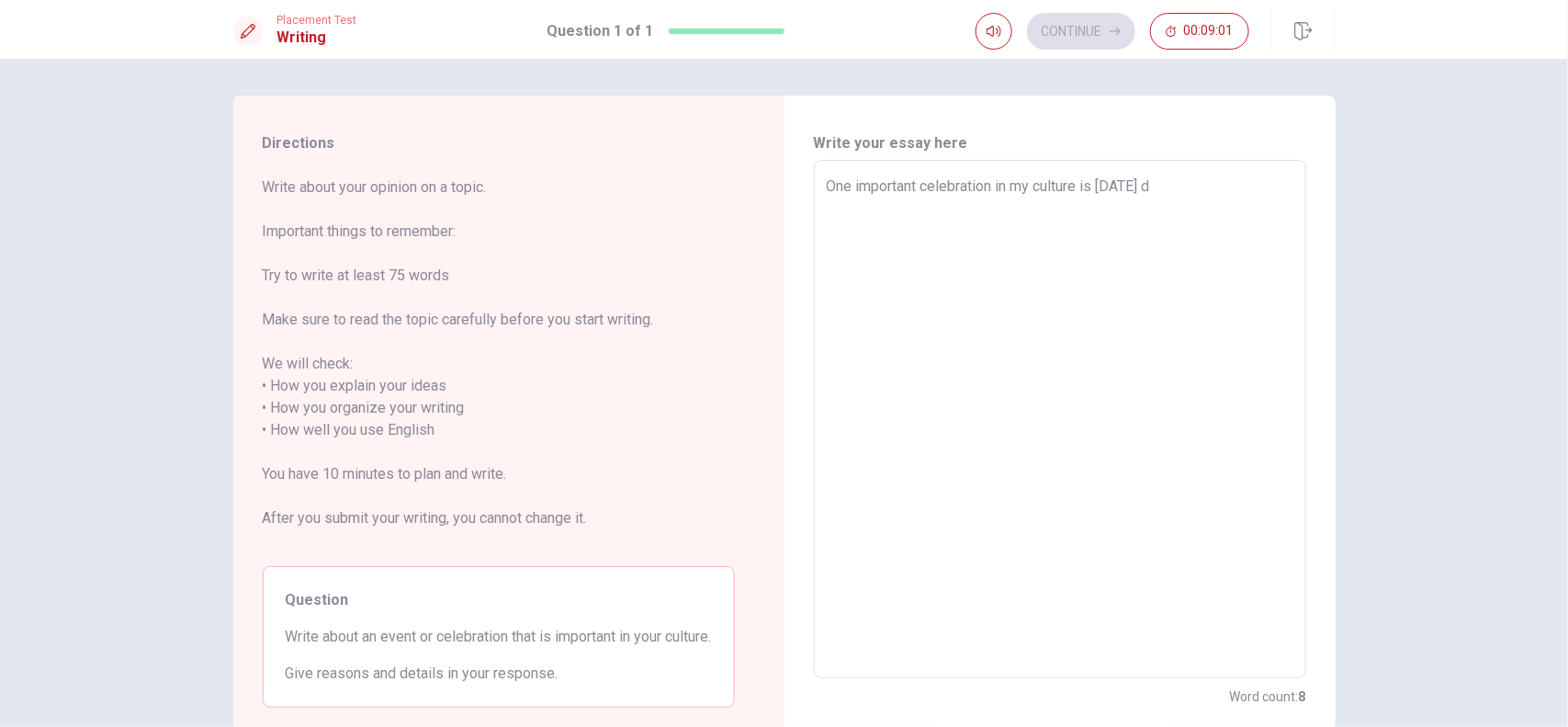 type on "x" 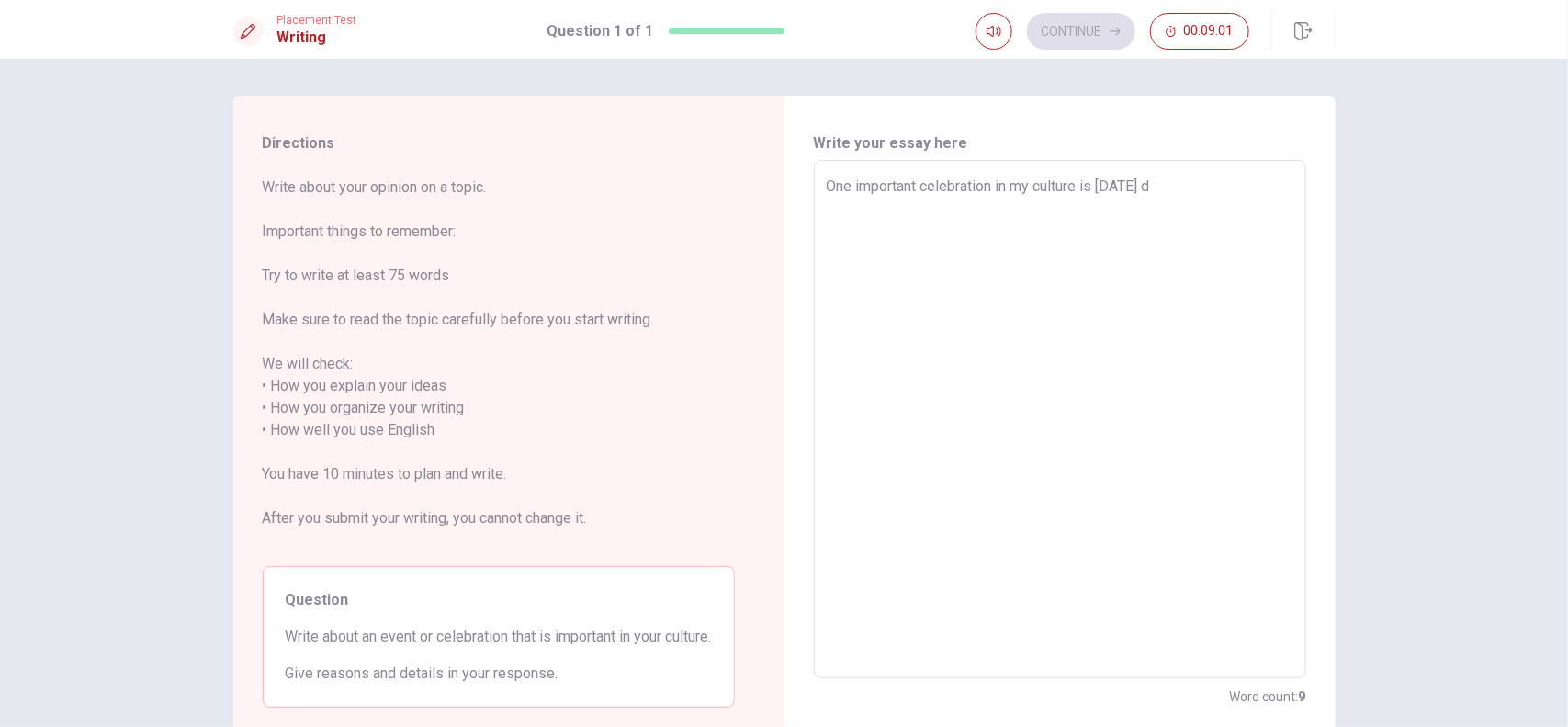 type on "One important celebration in my culture is [DATE] de" 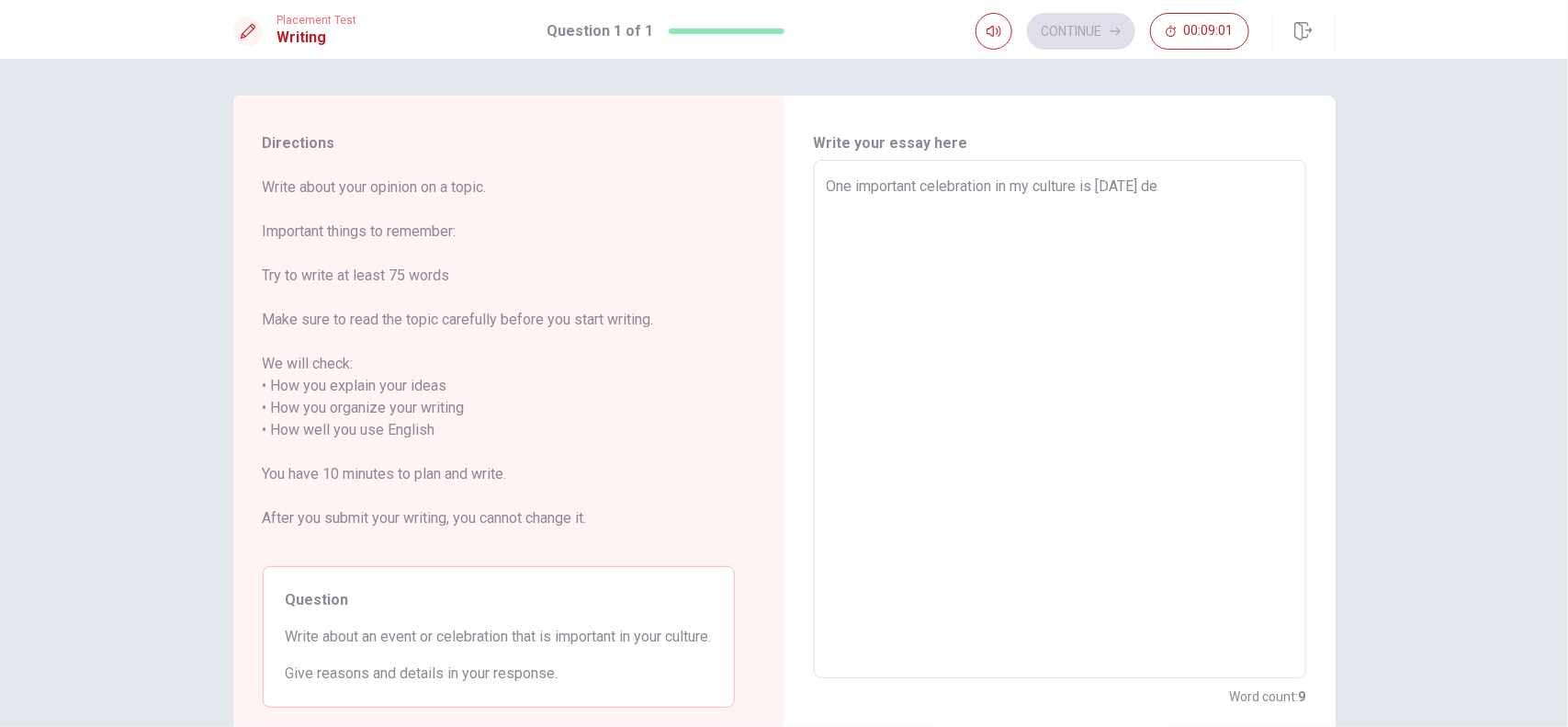 type on "x" 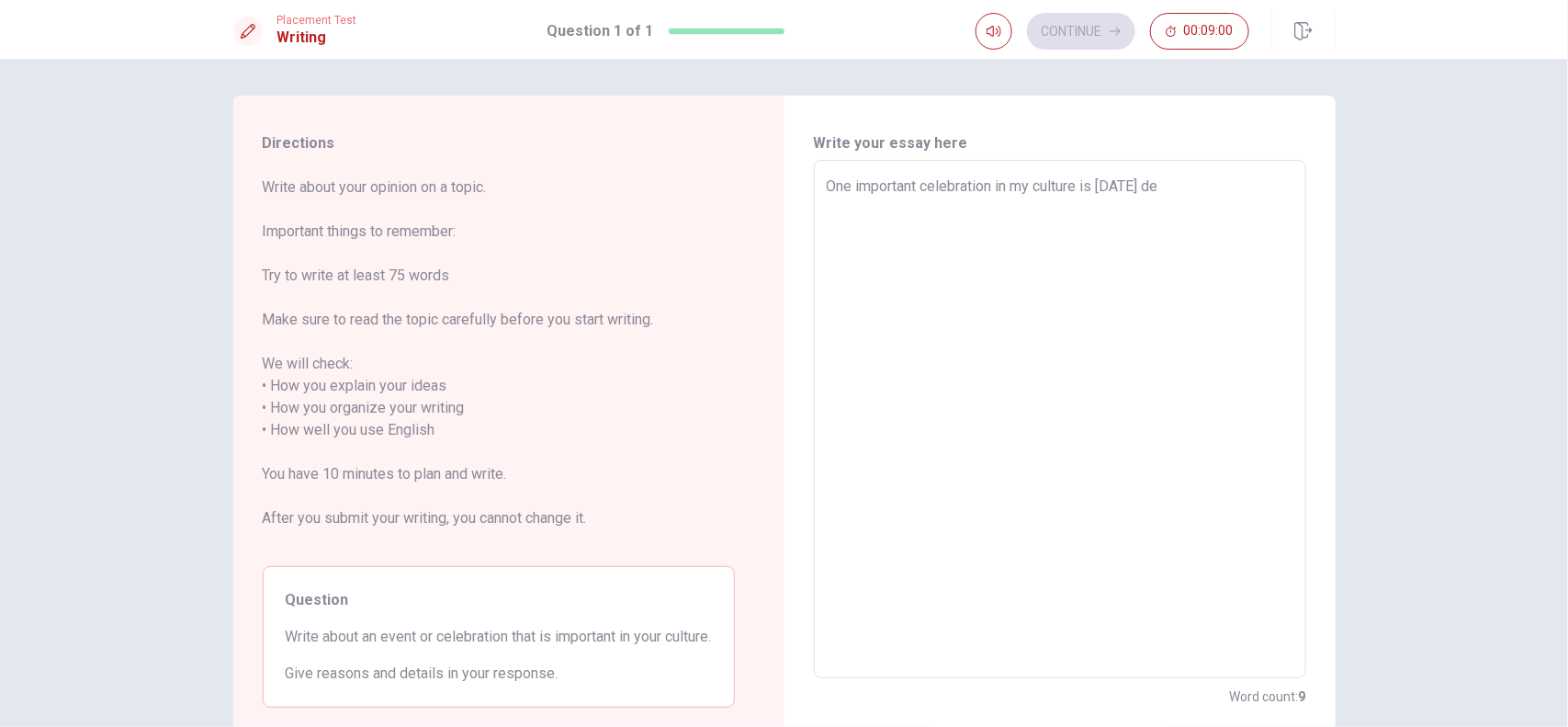 type on "One important celebration in my culture is [DATE] de B" 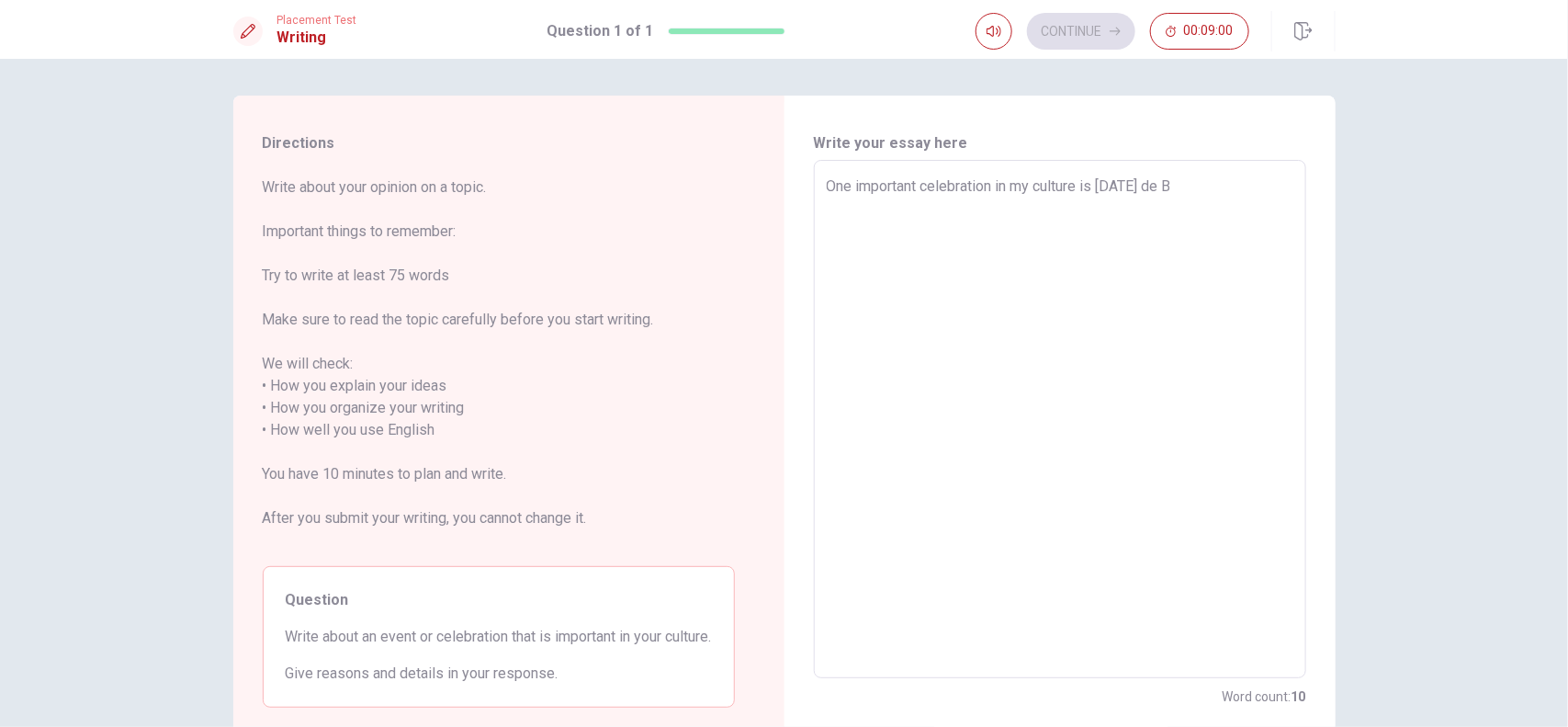 type on "x" 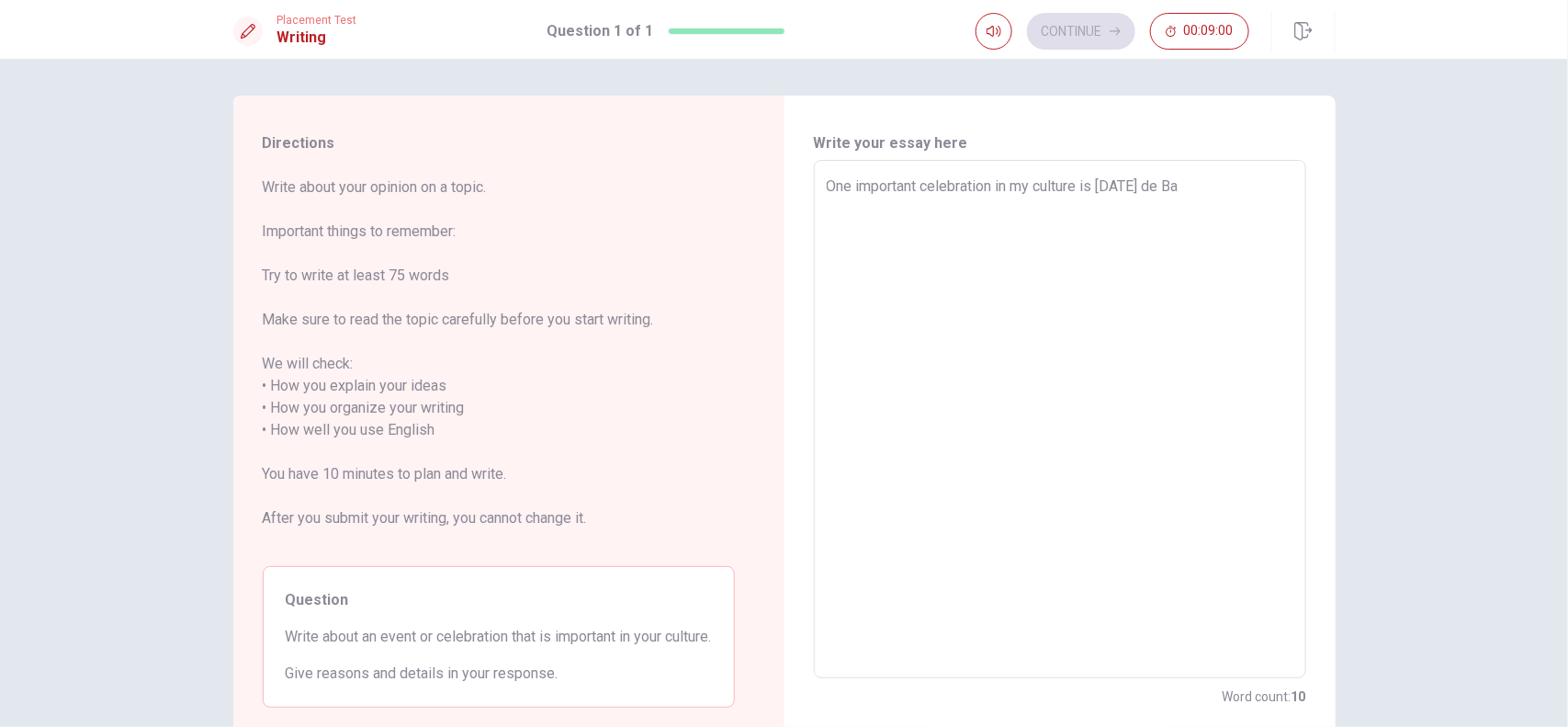 type on "x" 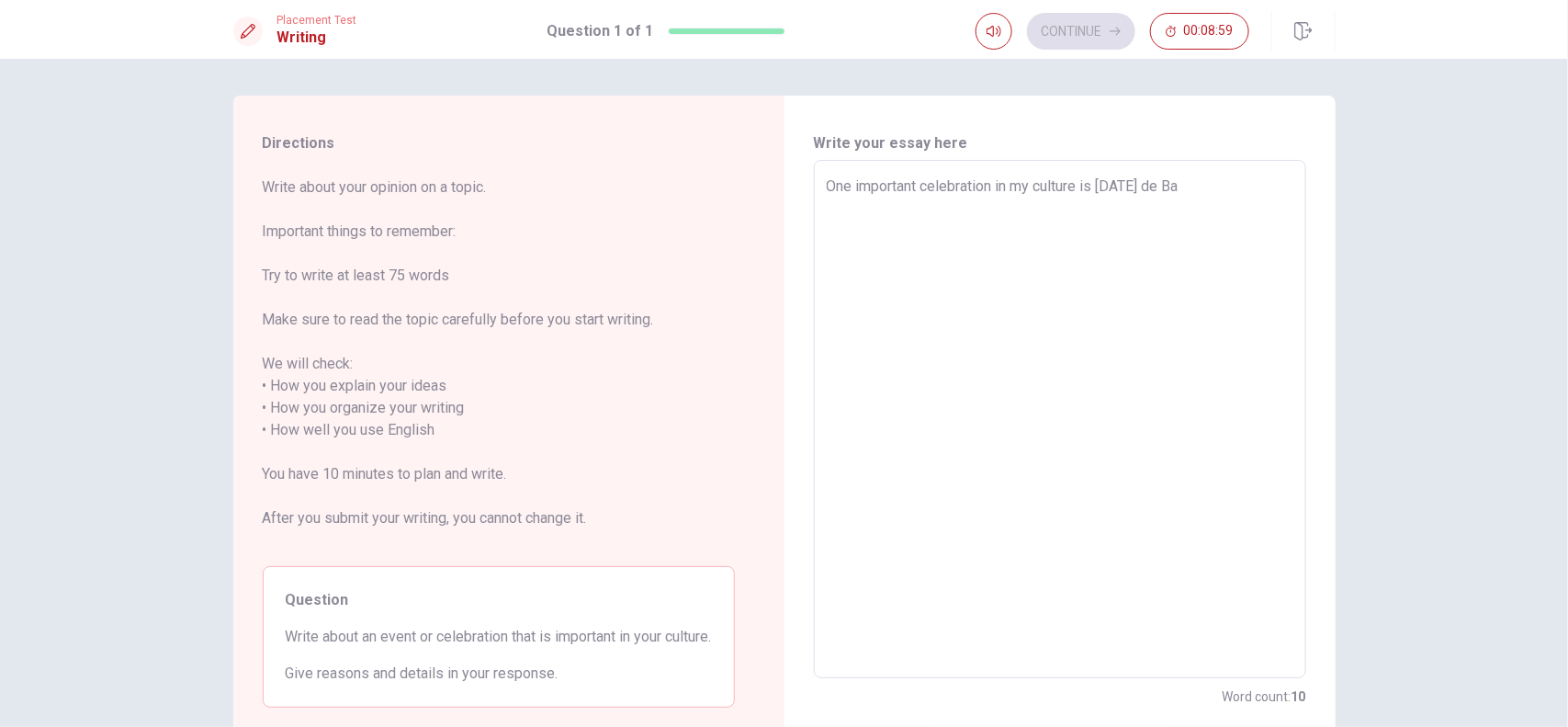 type on "One important celebration in my culture is [DATE] de Bar" 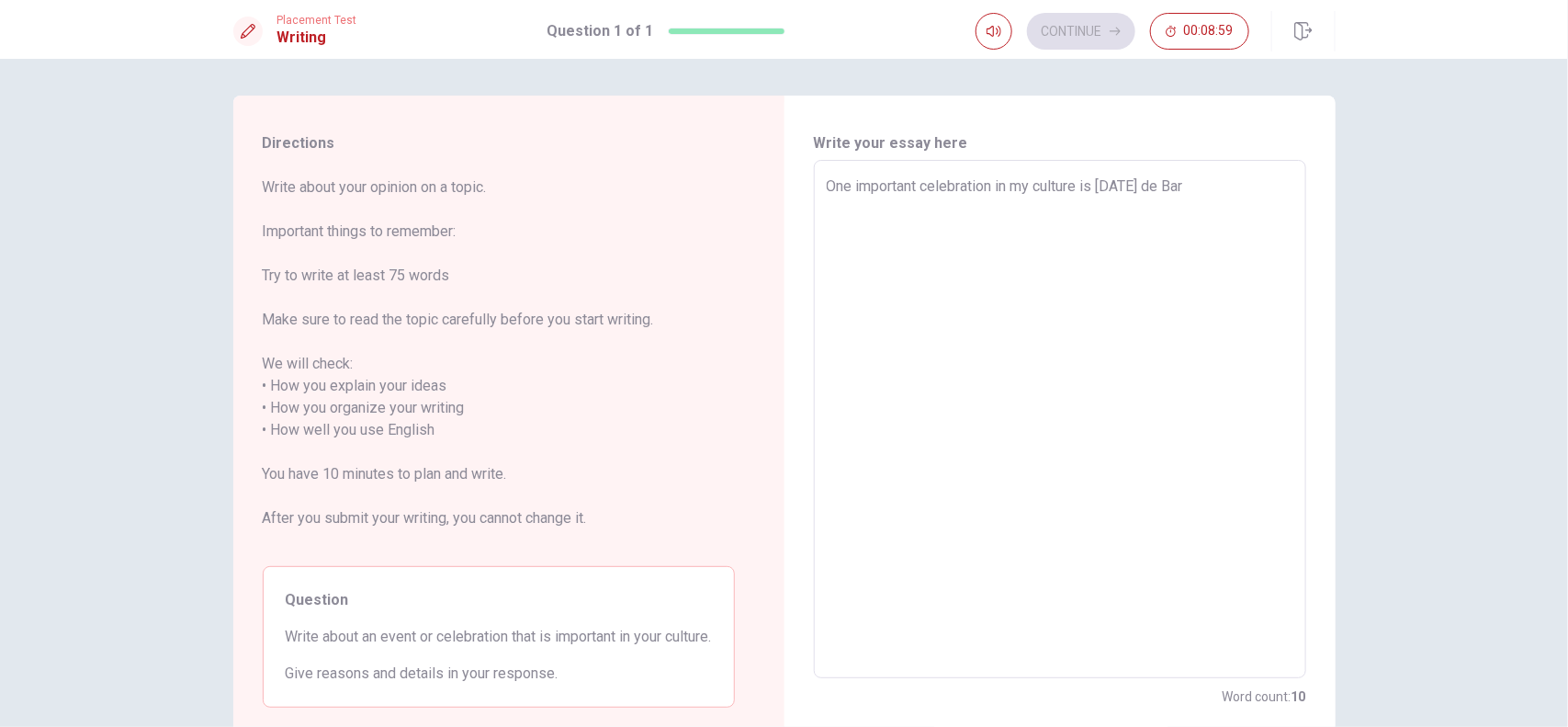 type on "x" 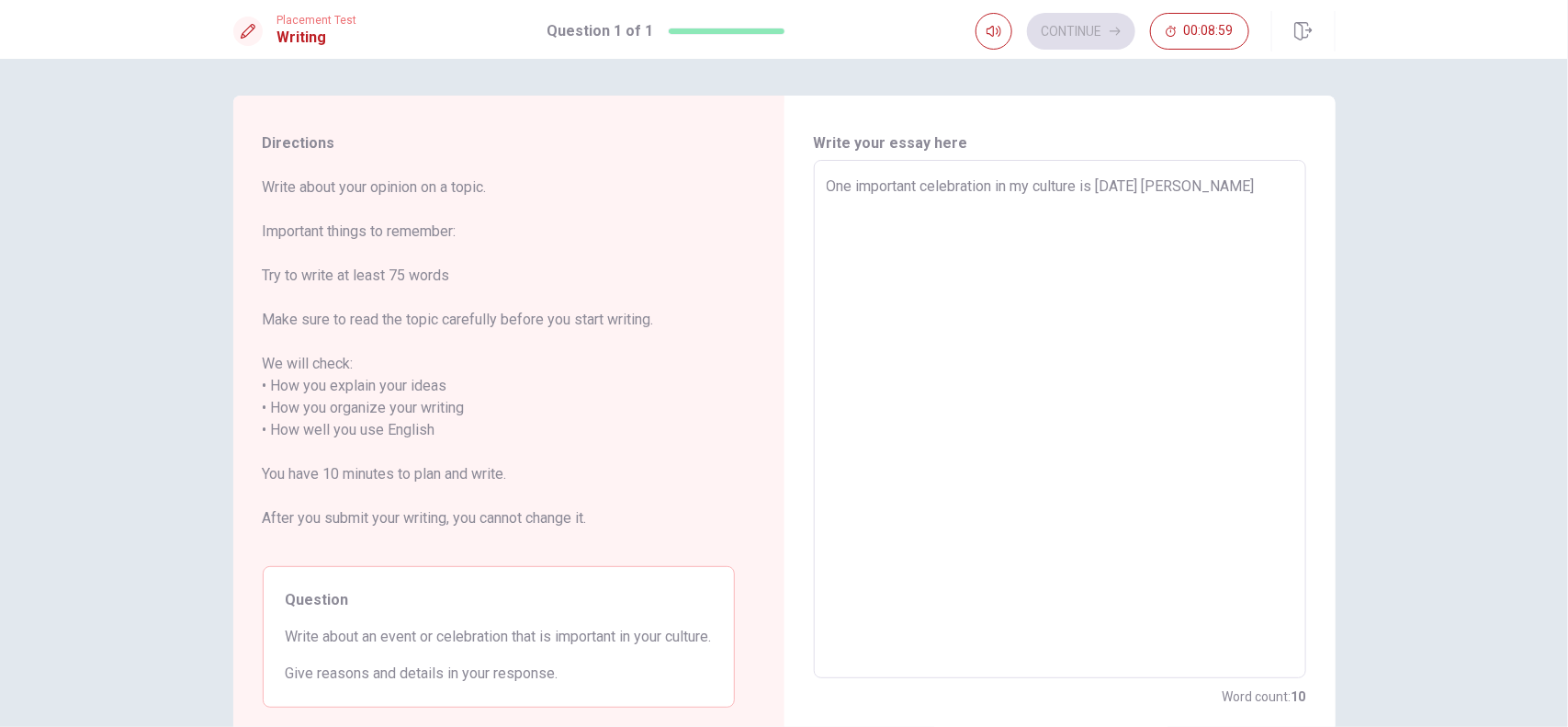 type on "x" 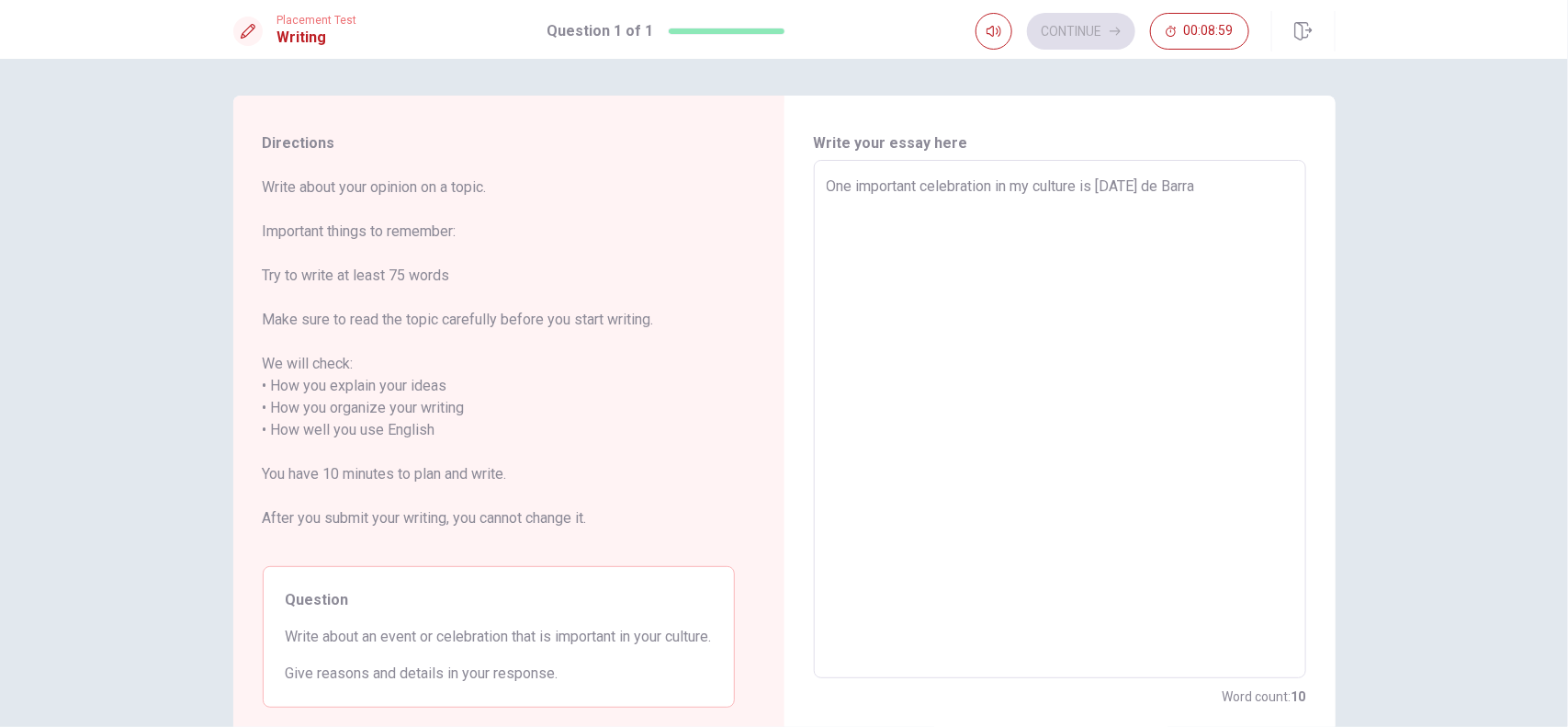 type on "x" 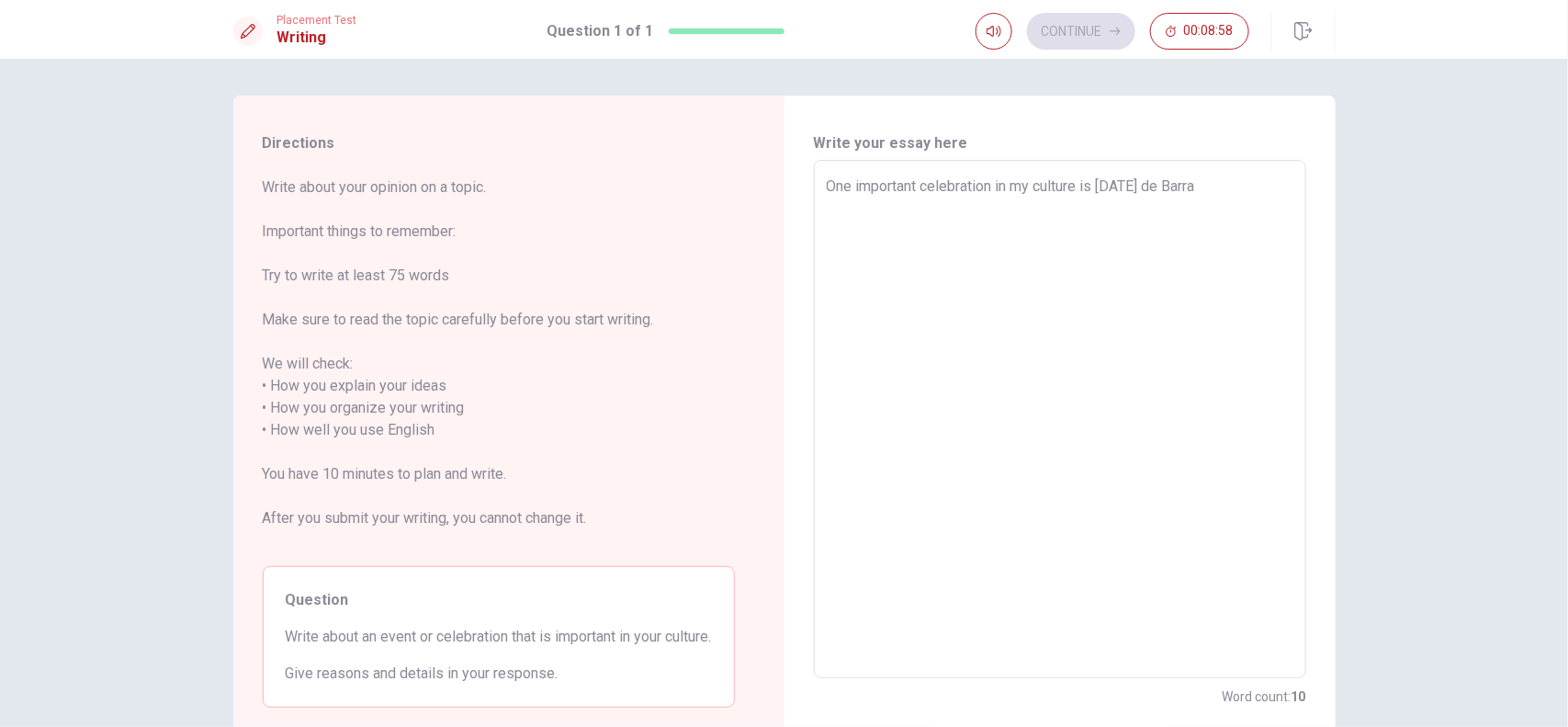 type on "One important celebration in my culture is [DATE] [PERSON_NAME][GEOGRAPHIC_DATA]" 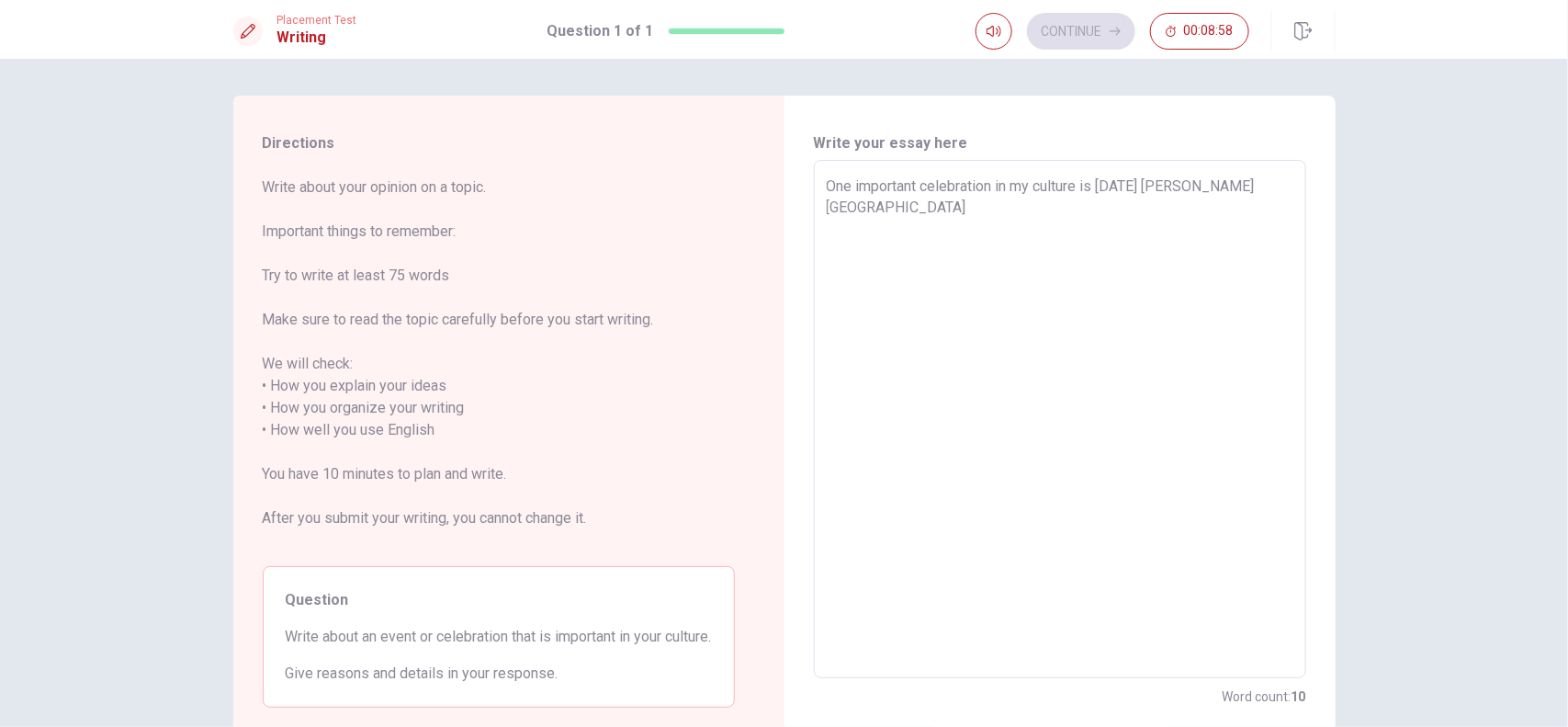 type on "x" 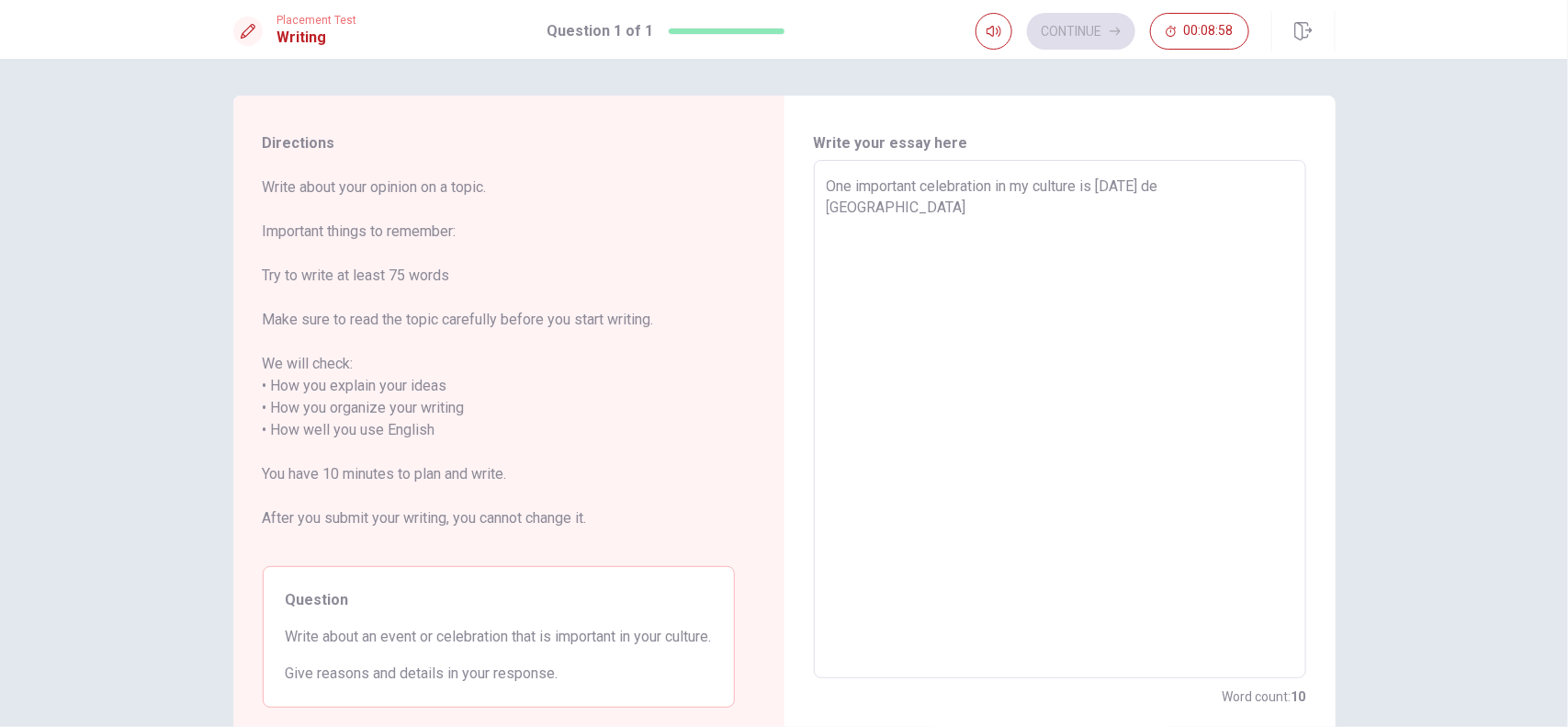 type on "x" 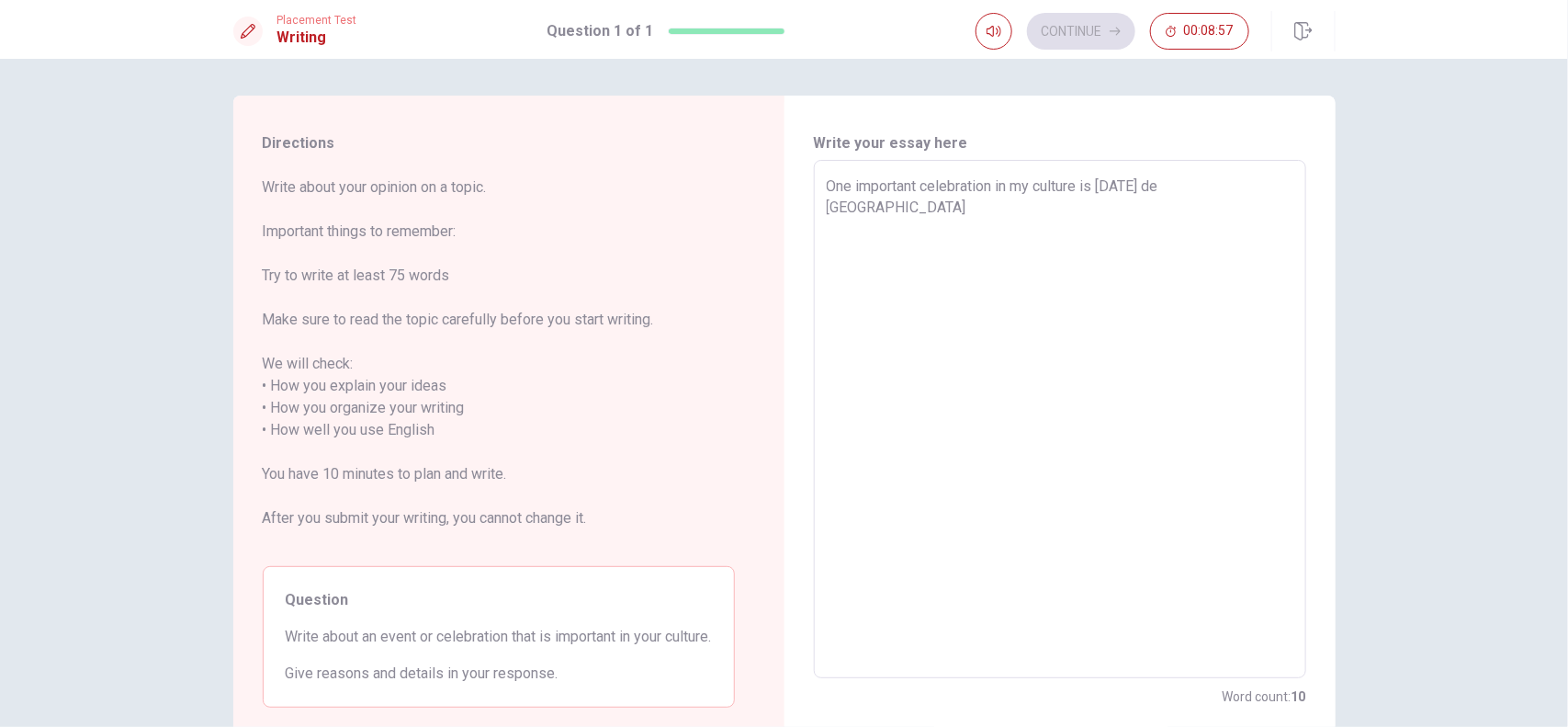 type on "x" 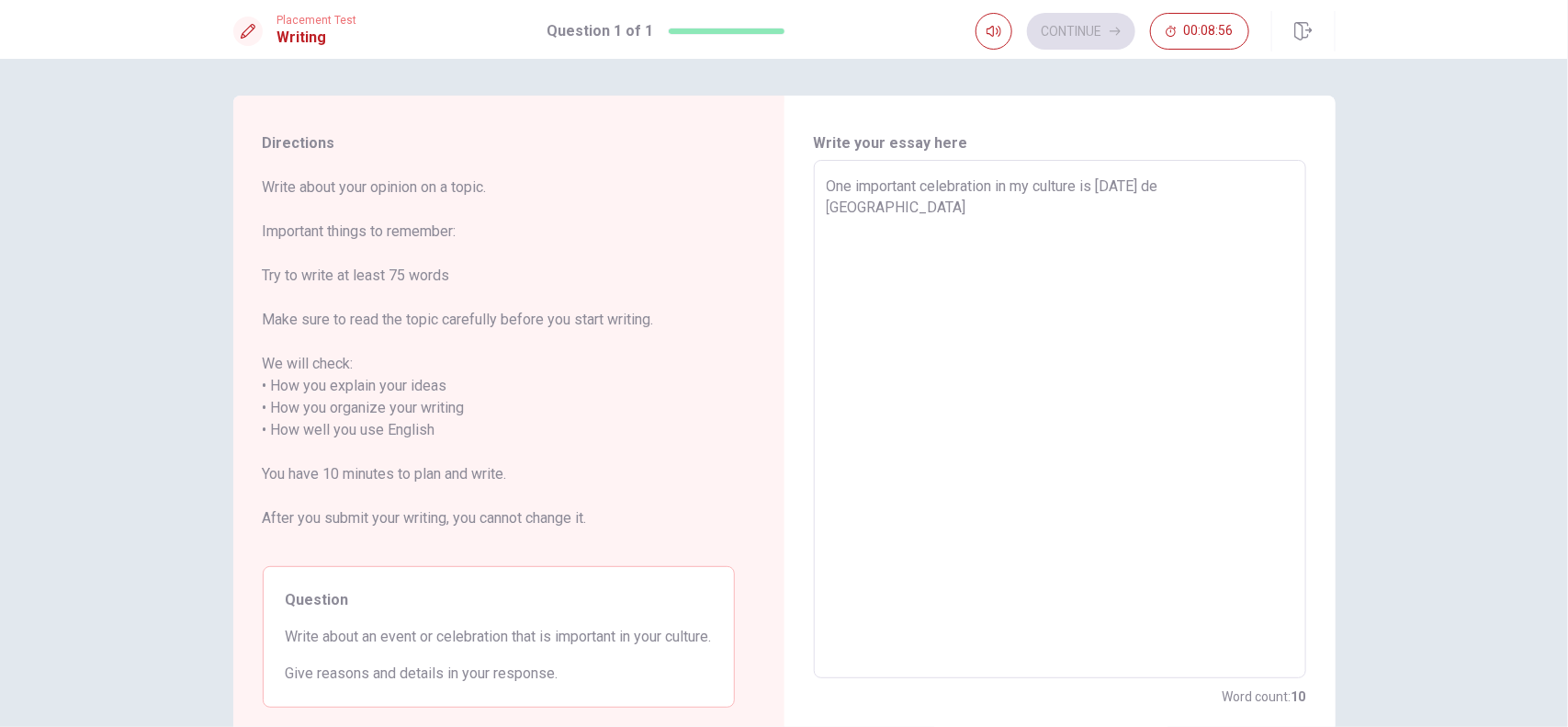 type on "One important celebration in my culture is [DATE] de [GEOGRAPHIC_DATA] i" 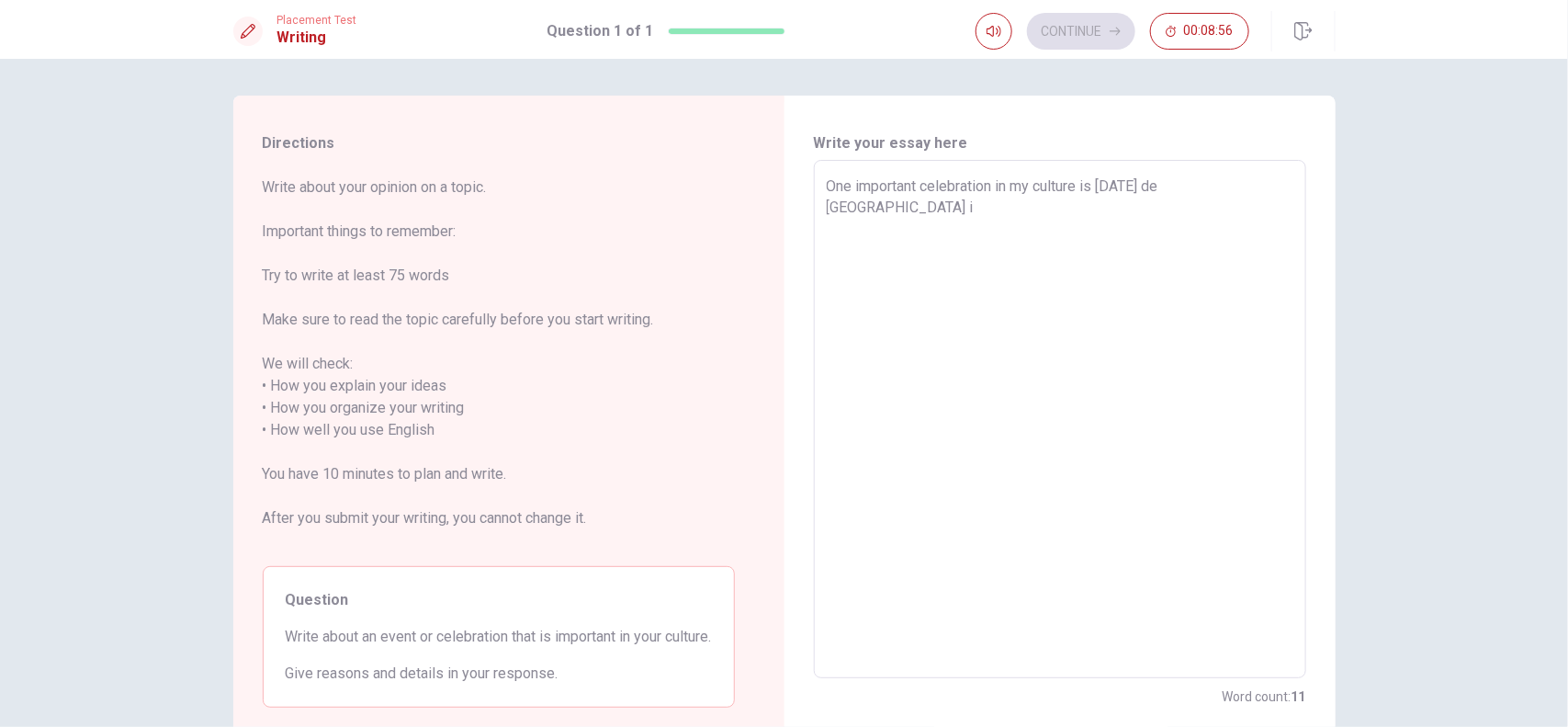 type on "x" 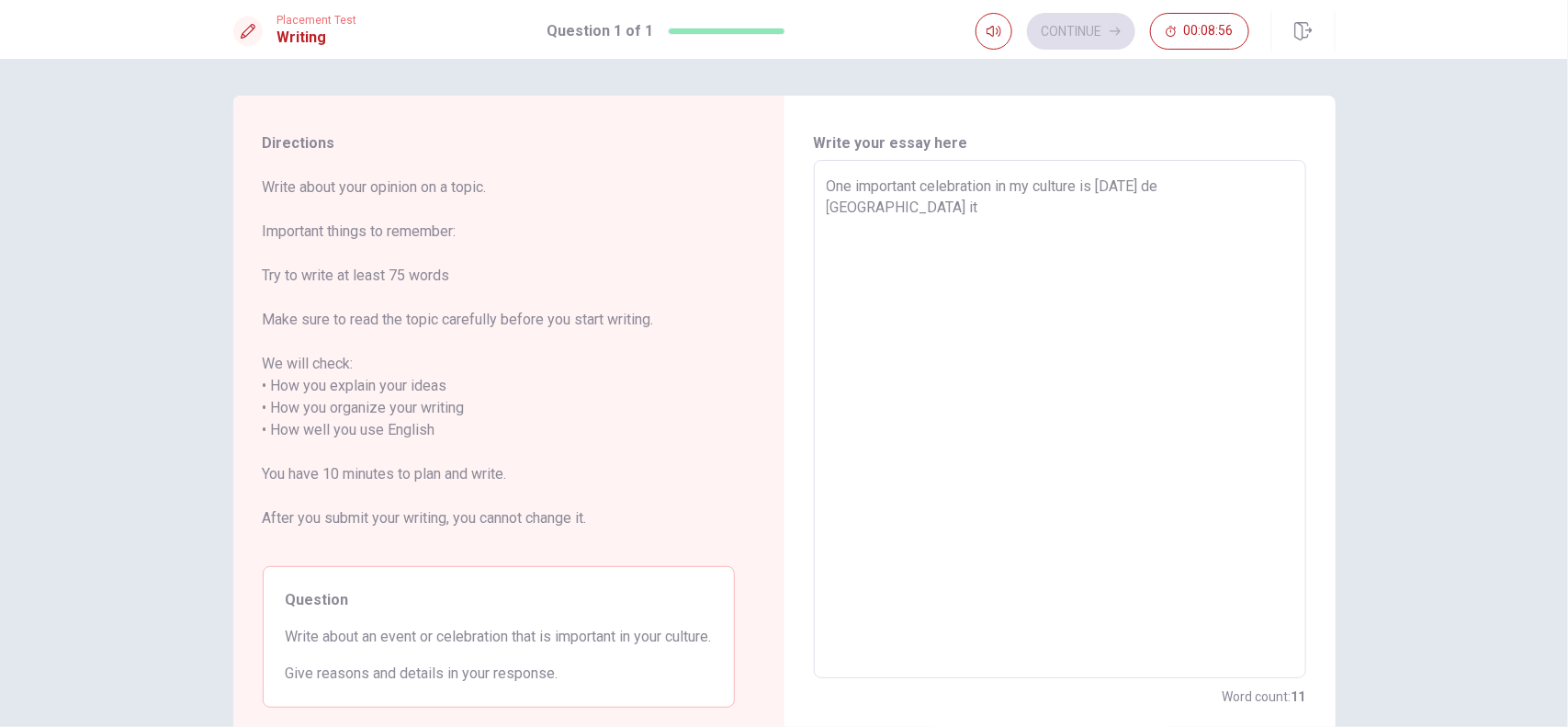 type on "x" 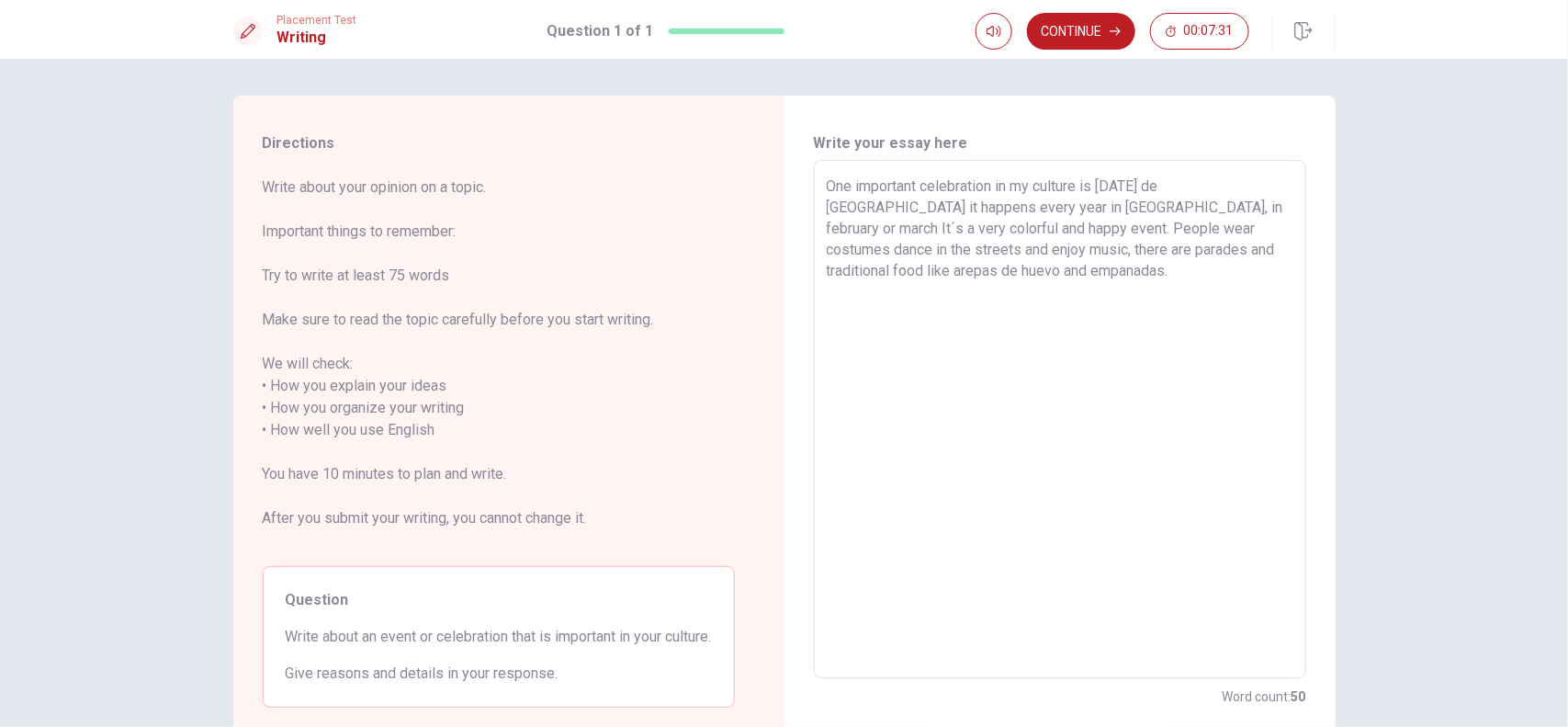 scroll, scrollTop: 112, scrollLeft: 0, axis: vertical 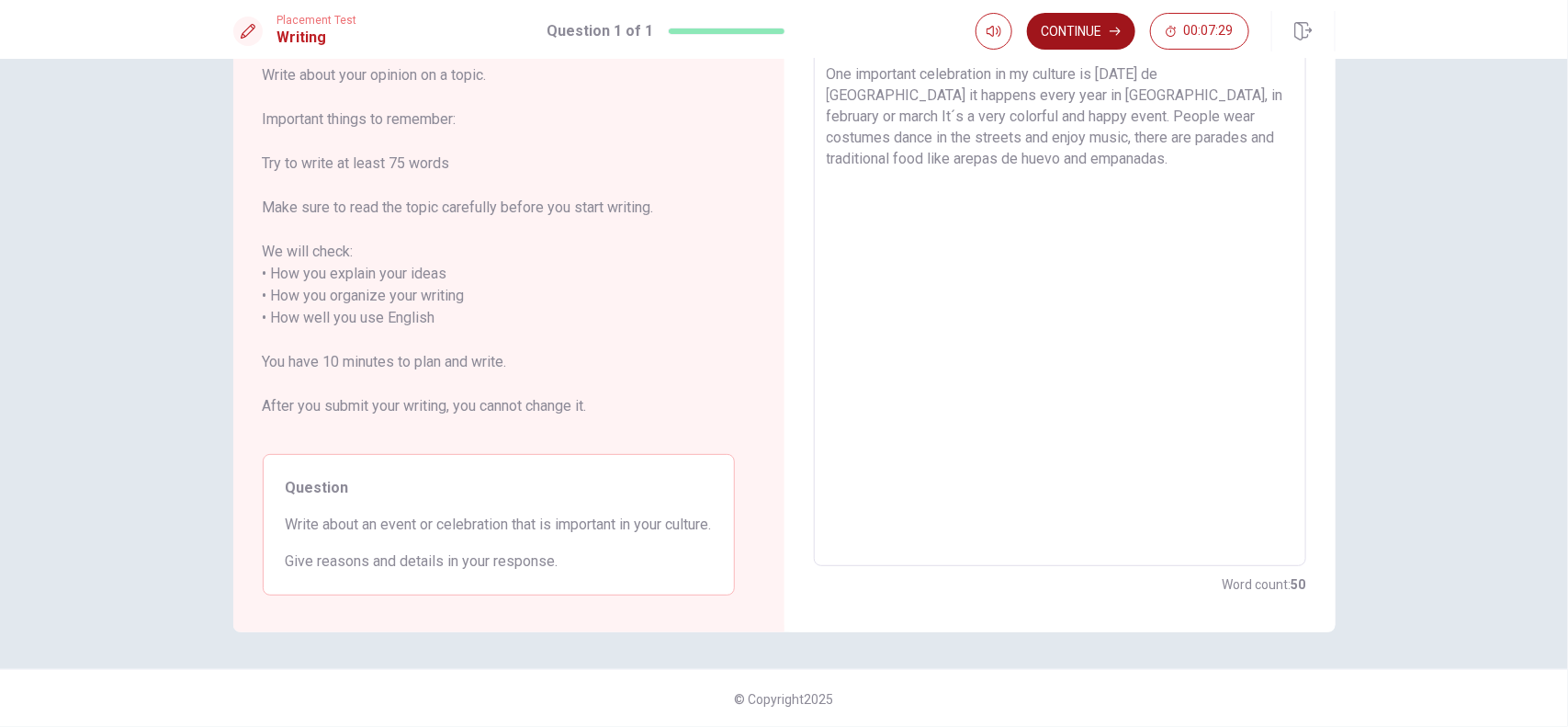 click on "Continue" at bounding box center (1081, 31) 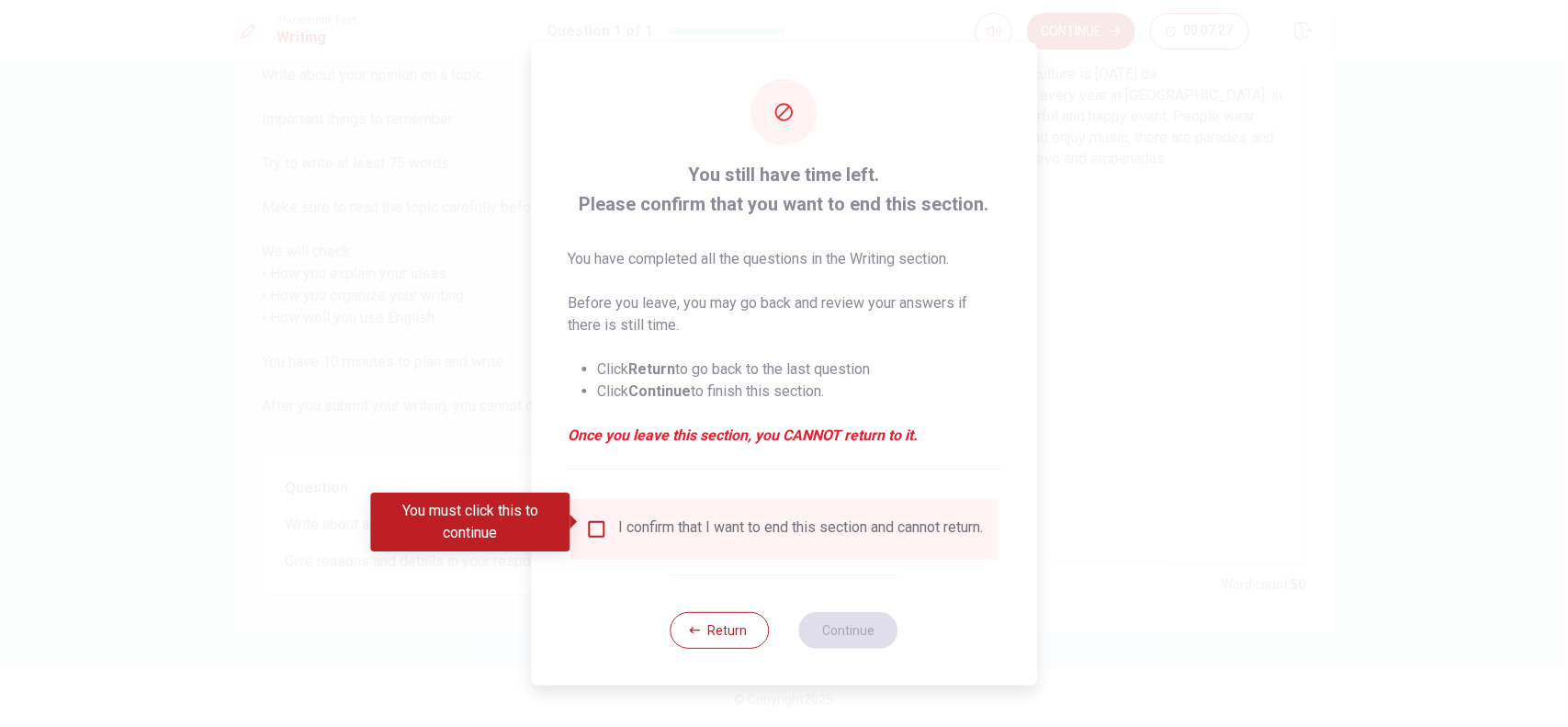 click at bounding box center (596, 529) 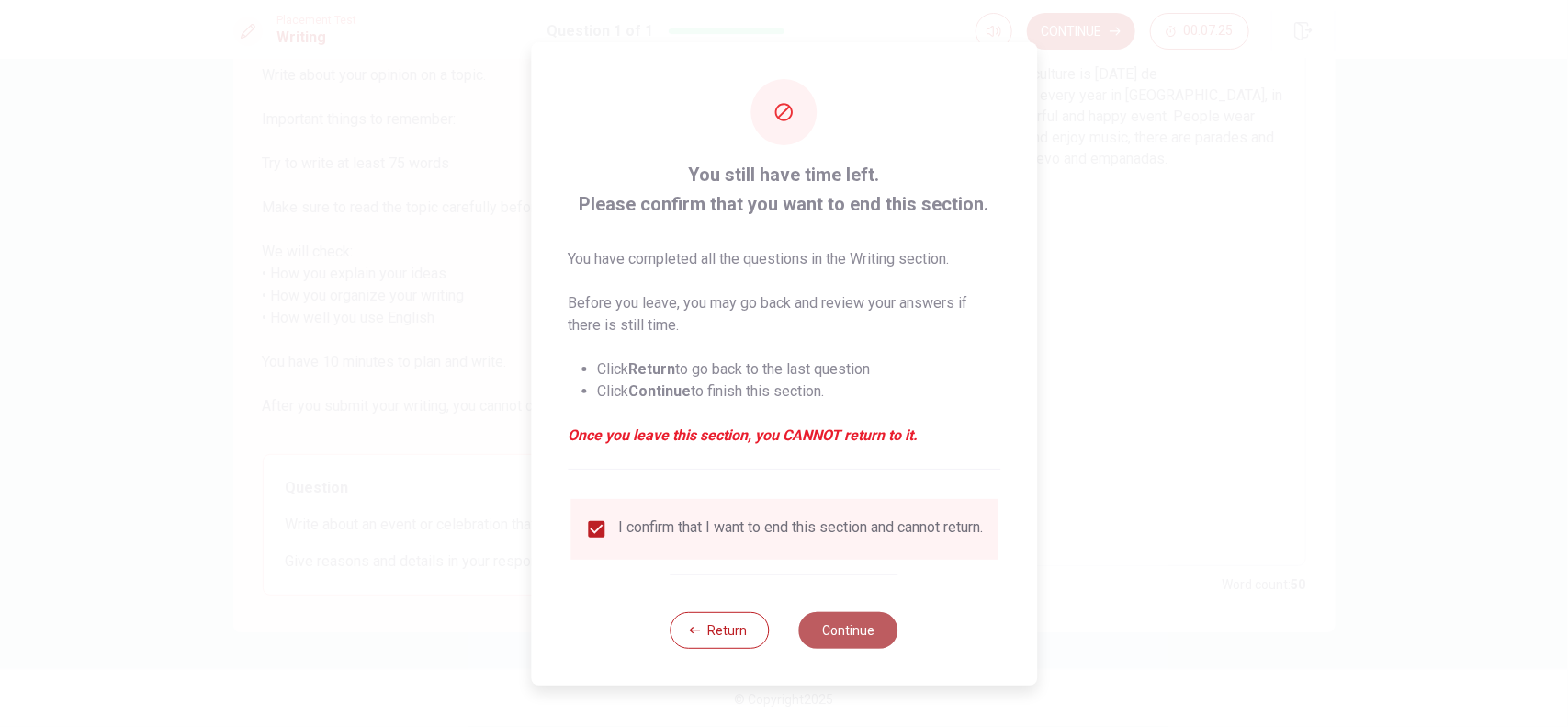 click on "Continue" at bounding box center [849, 630] 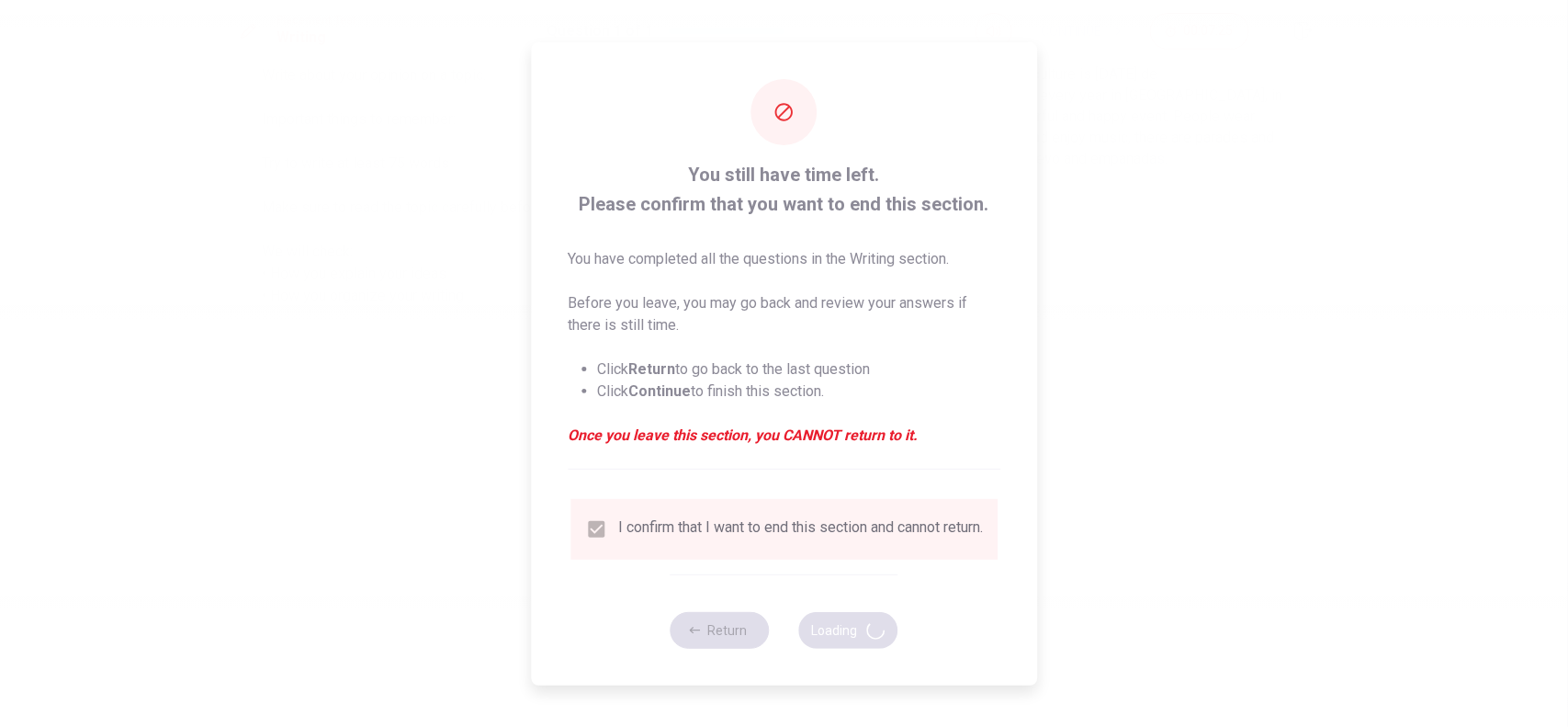 scroll, scrollTop: 0, scrollLeft: 0, axis: both 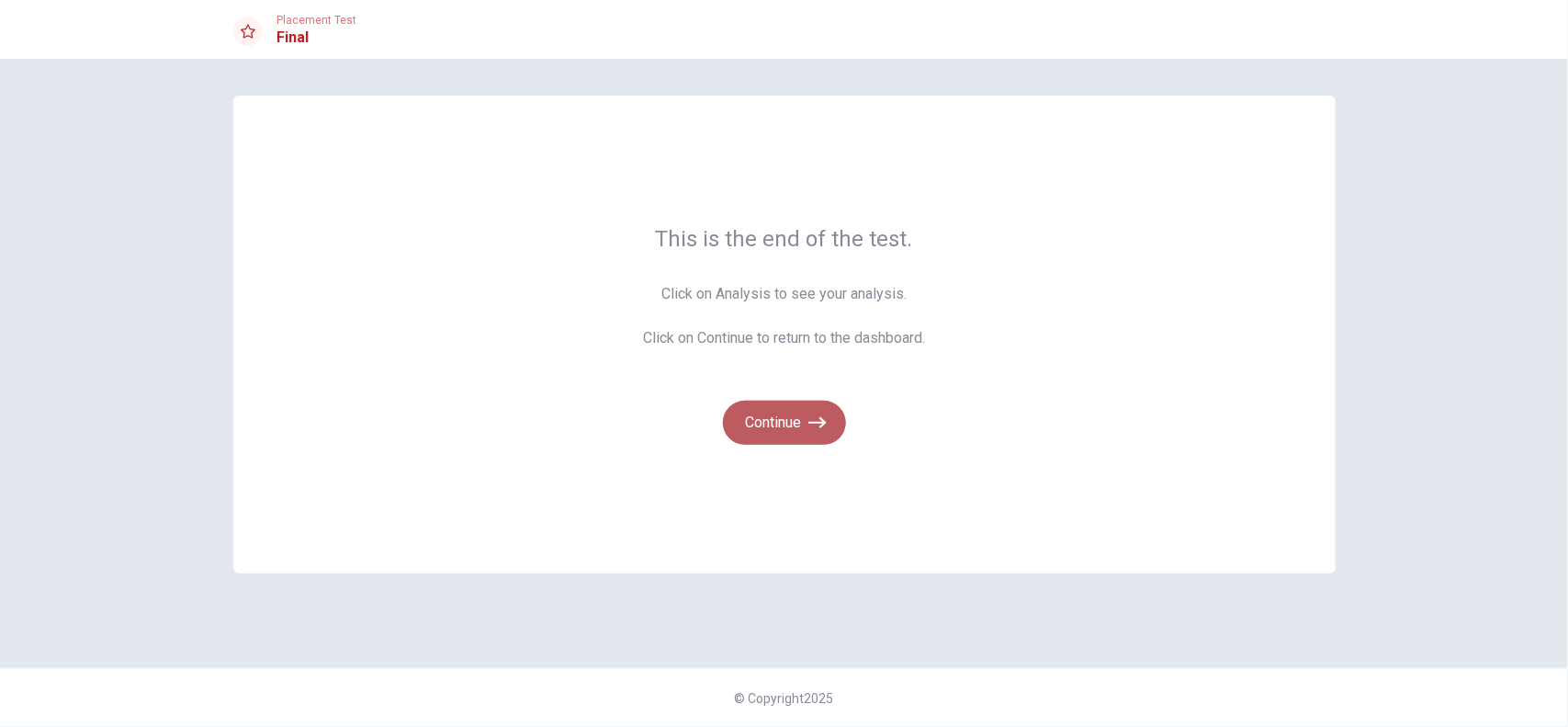 click on "Continue" at bounding box center (784, 423) 